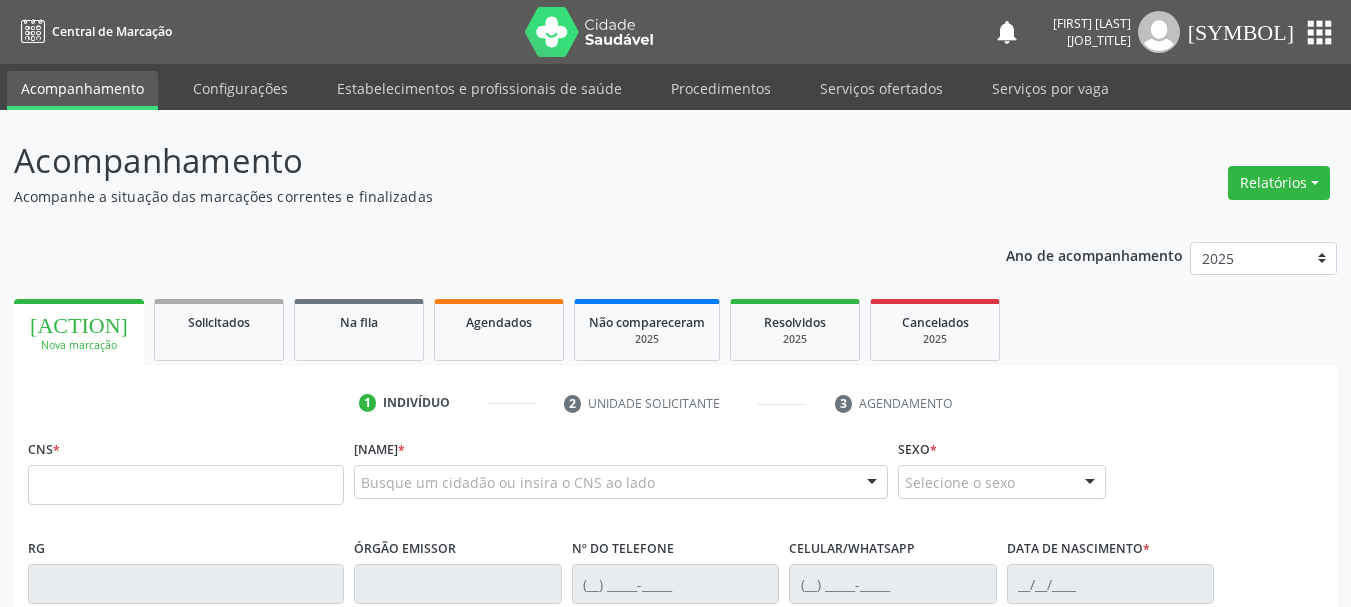 scroll, scrollTop: 0, scrollLeft: 0, axis: both 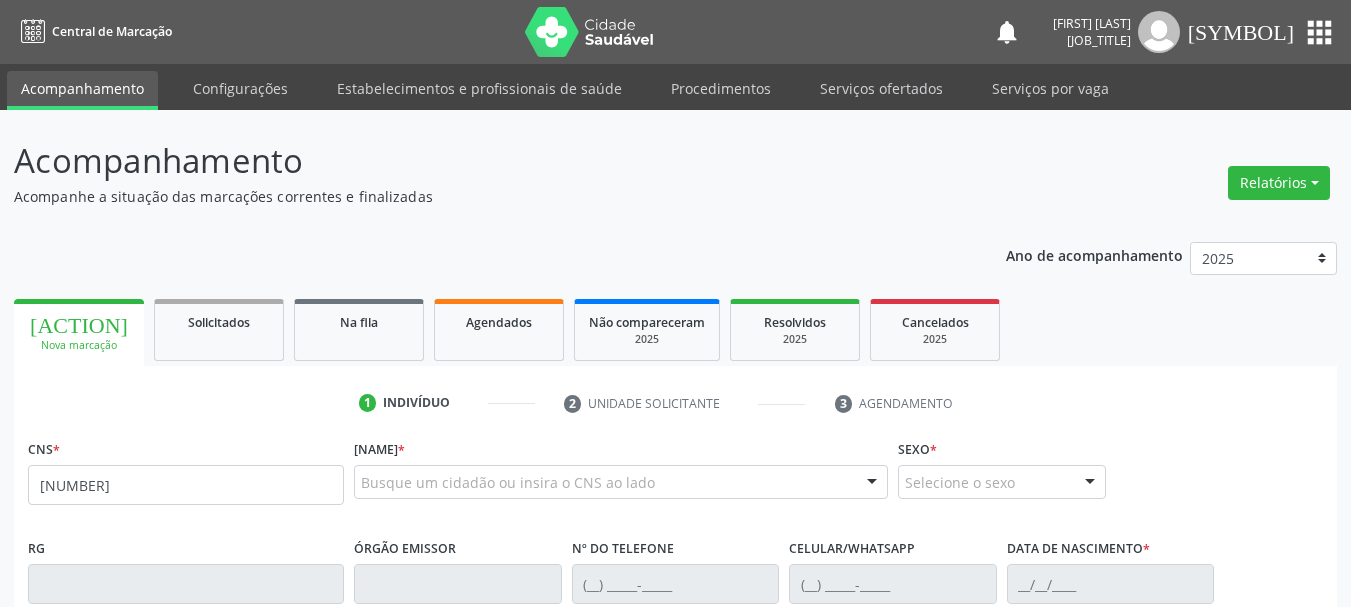 type on "161 2401 2449 0006" 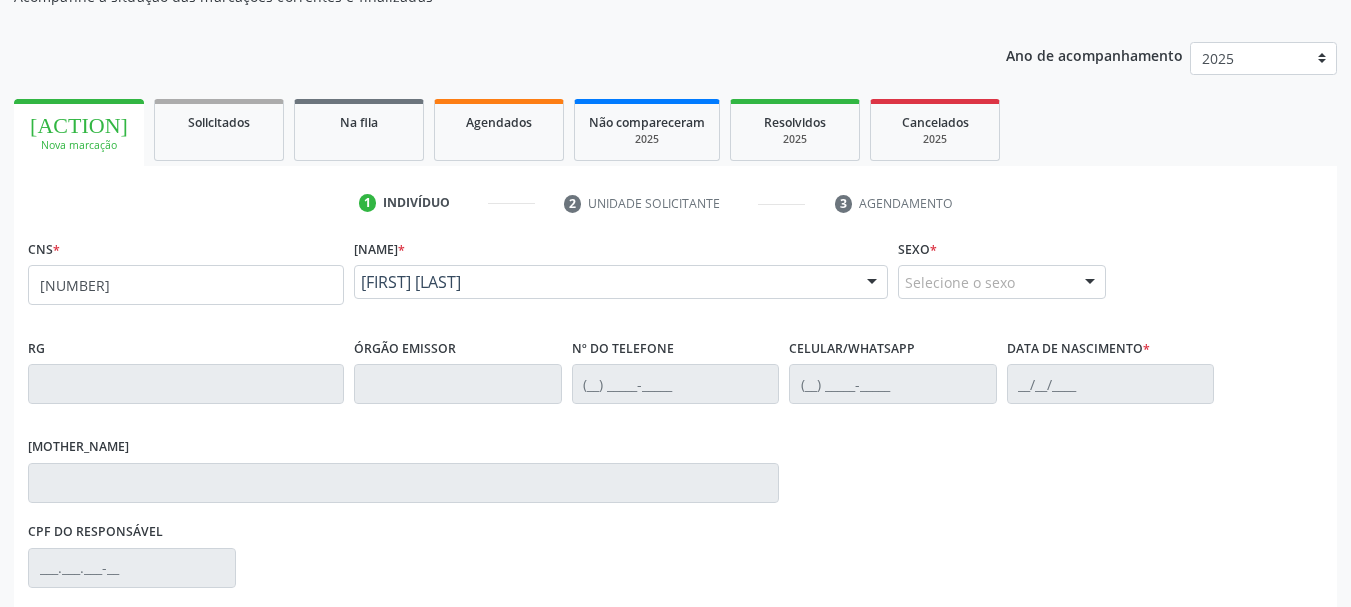 scroll, scrollTop: 300, scrollLeft: 0, axis: vertical 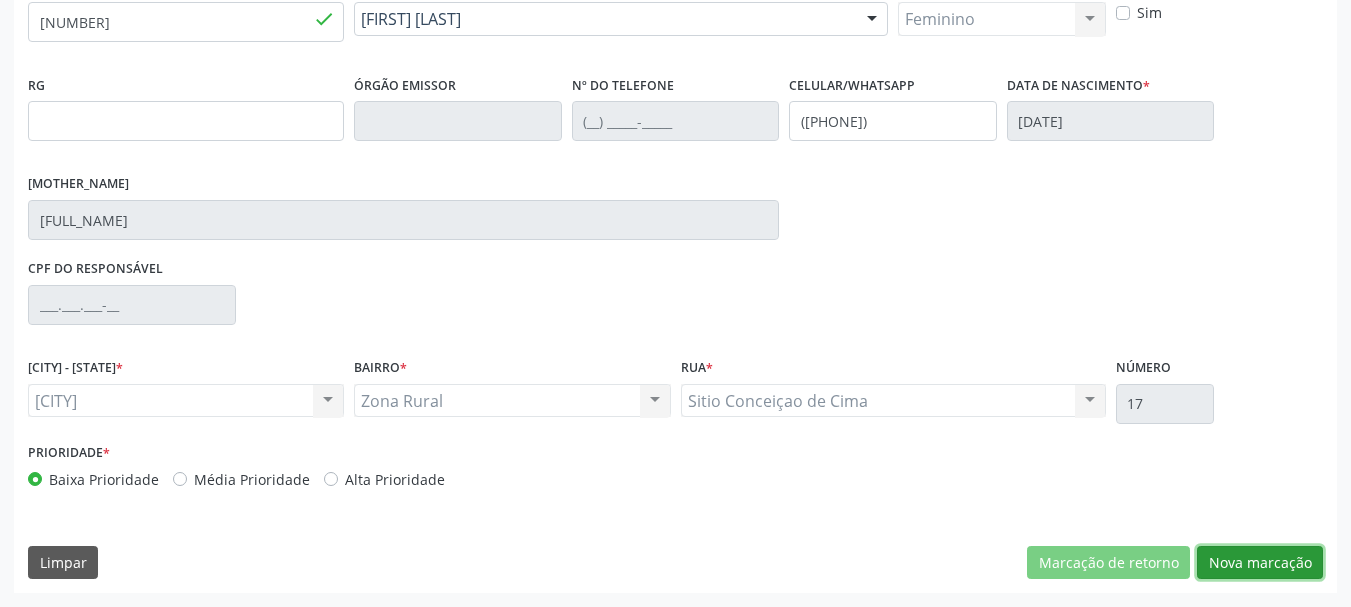 click on "Nova marcação" at bounding box center [1108, 563] 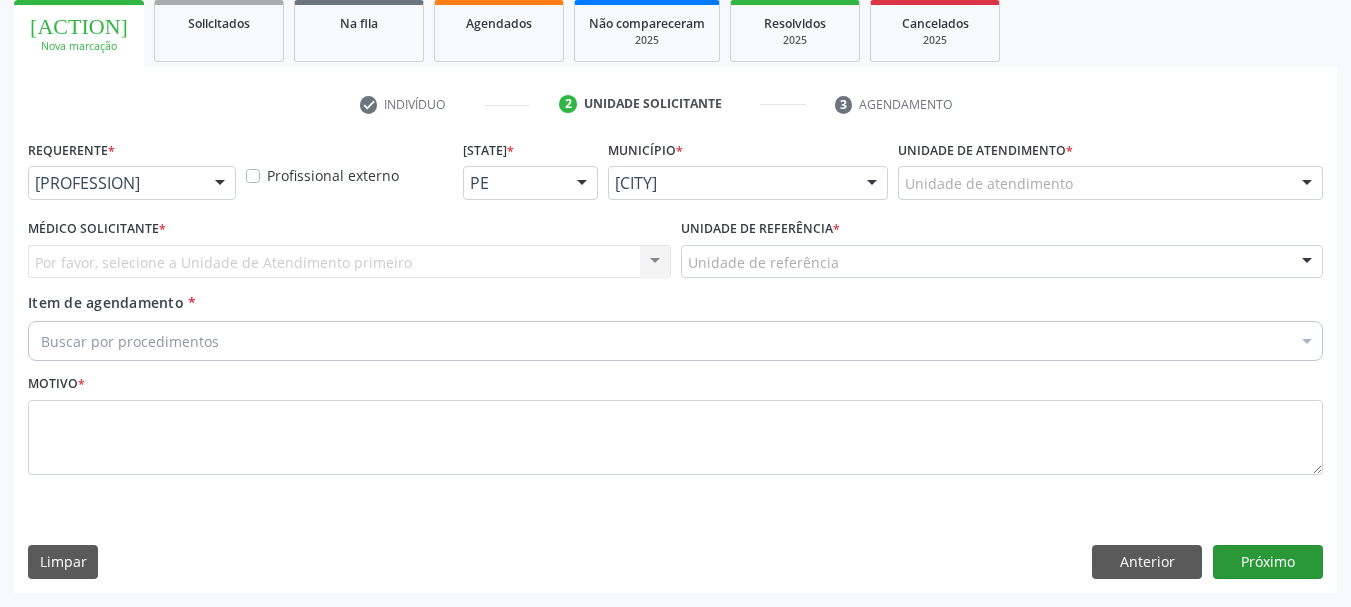 scroll, scrollTop: 299, scrollLeft: 0, axis: vertical 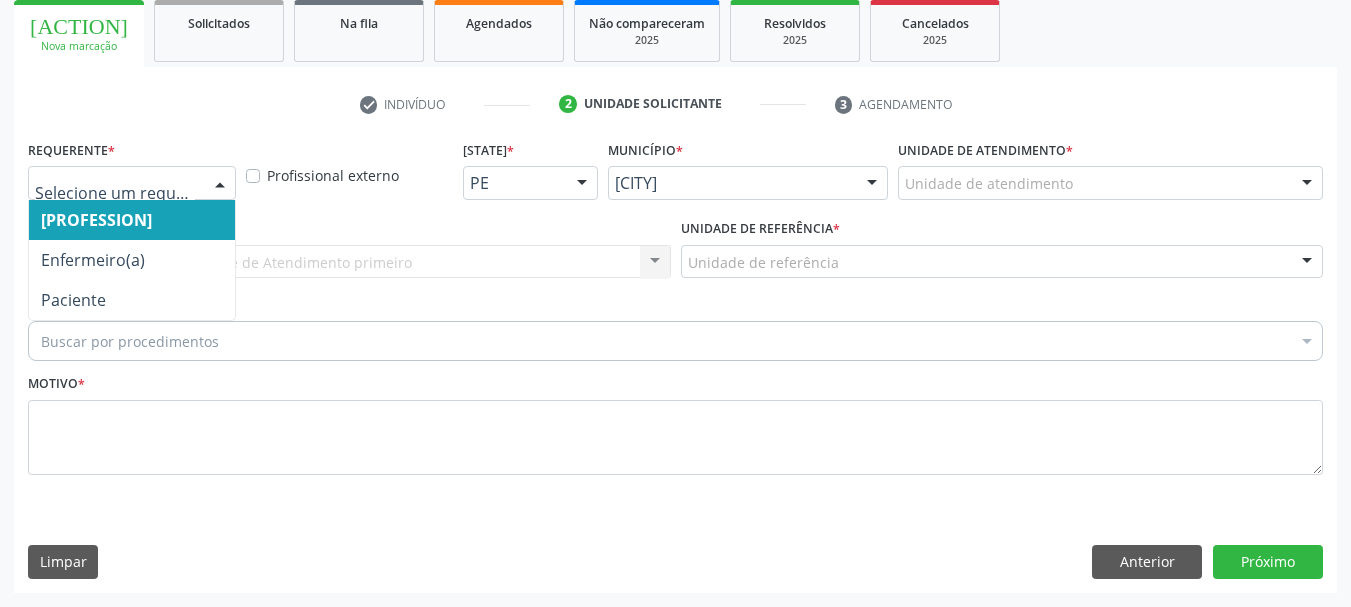 click at bounding box center (132, 183) 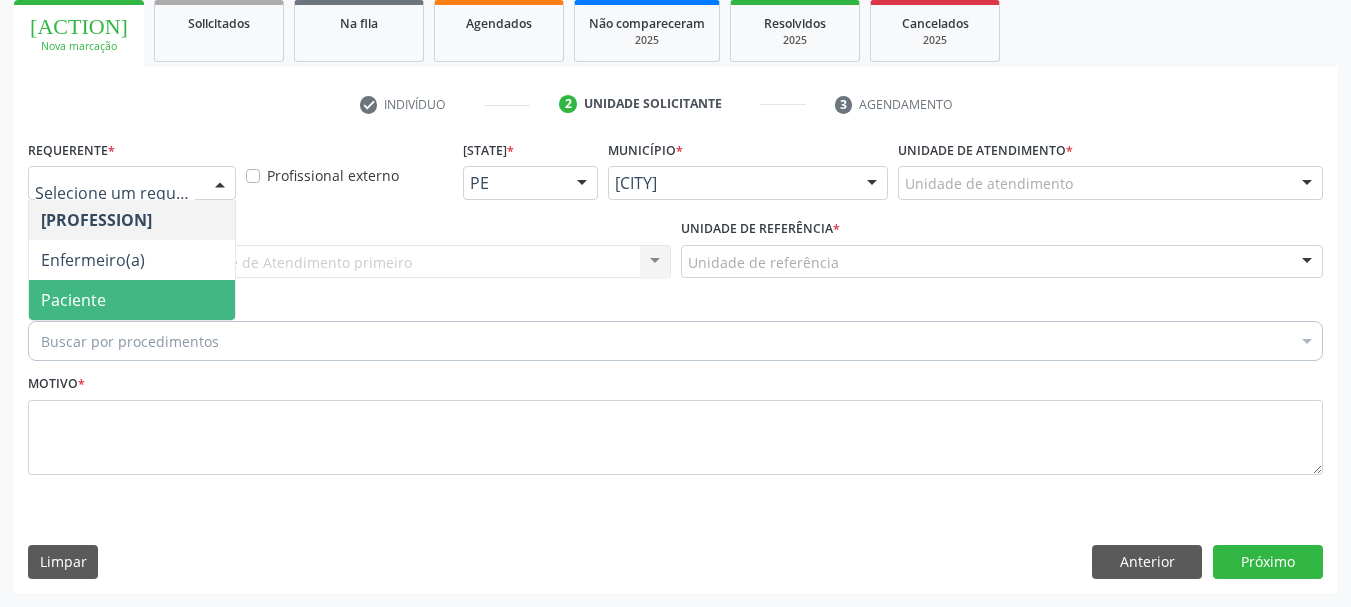 click on "Paciente" at bounding box center (73, 300) 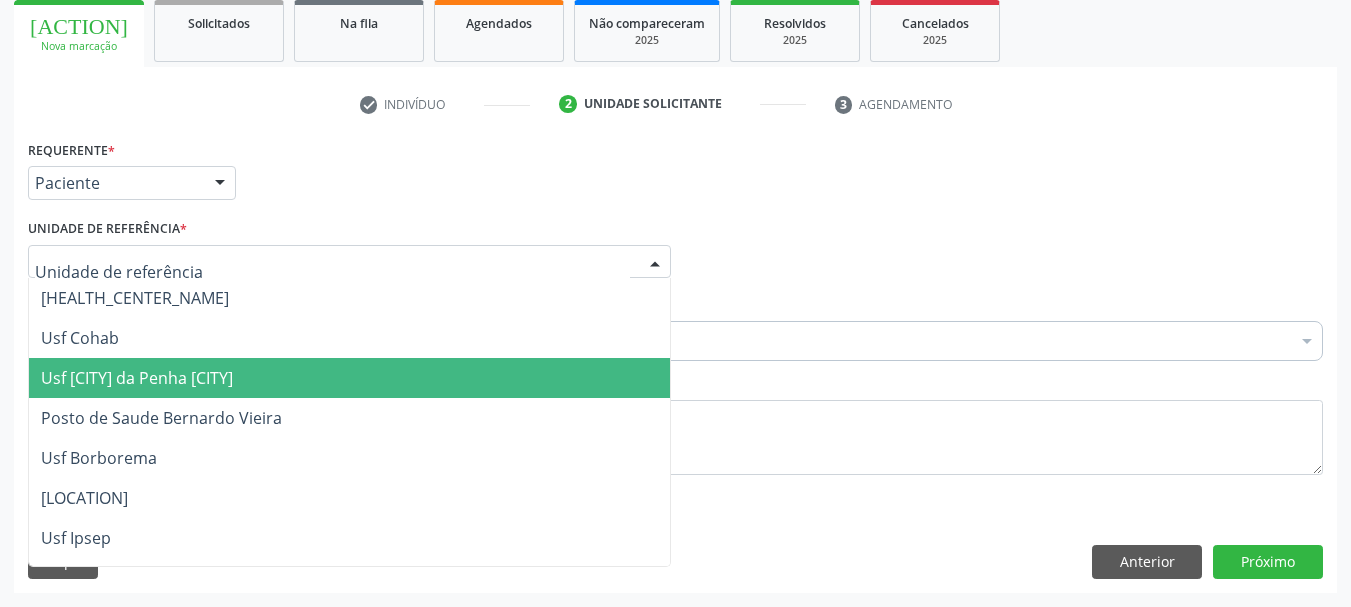 click on "[HEALTH_CENTER_NAME]" at bounding box center [137, 378] 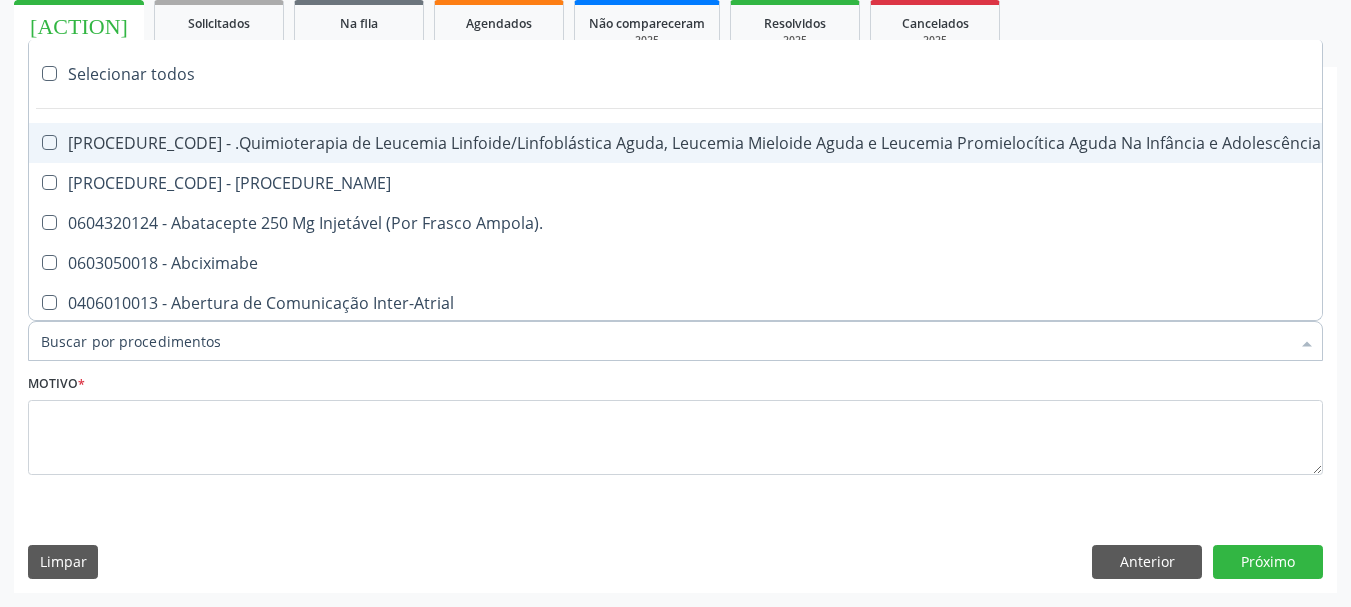 type on "P" 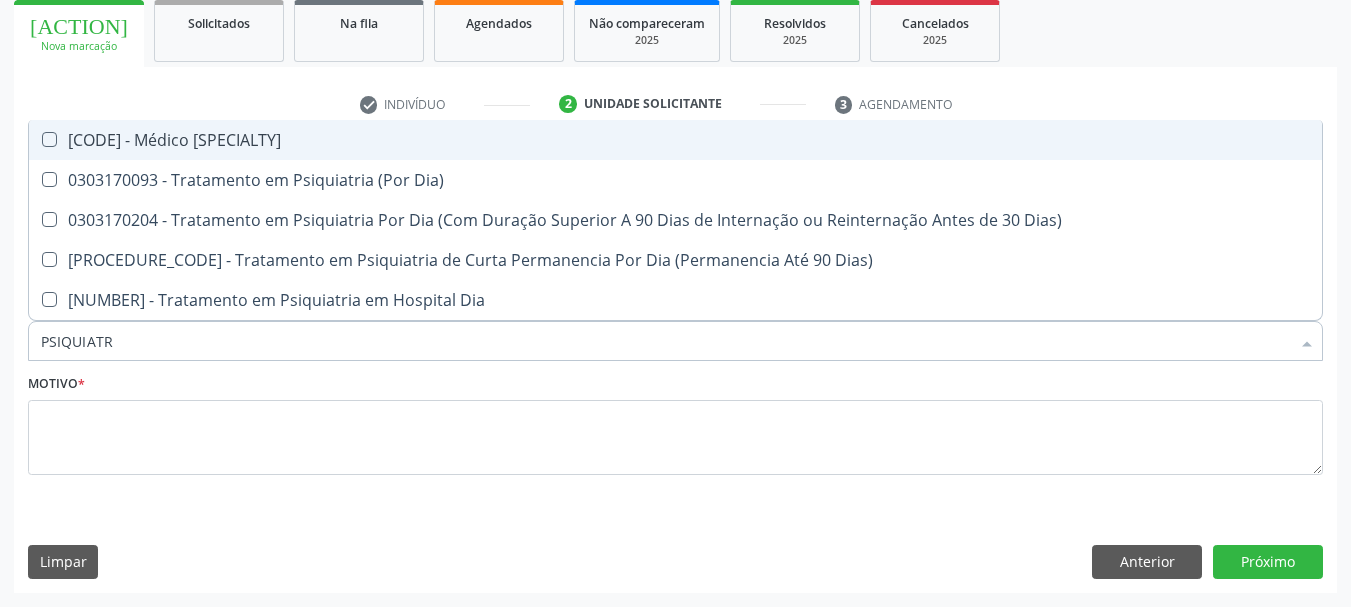 click at bounding box center [36, 140] 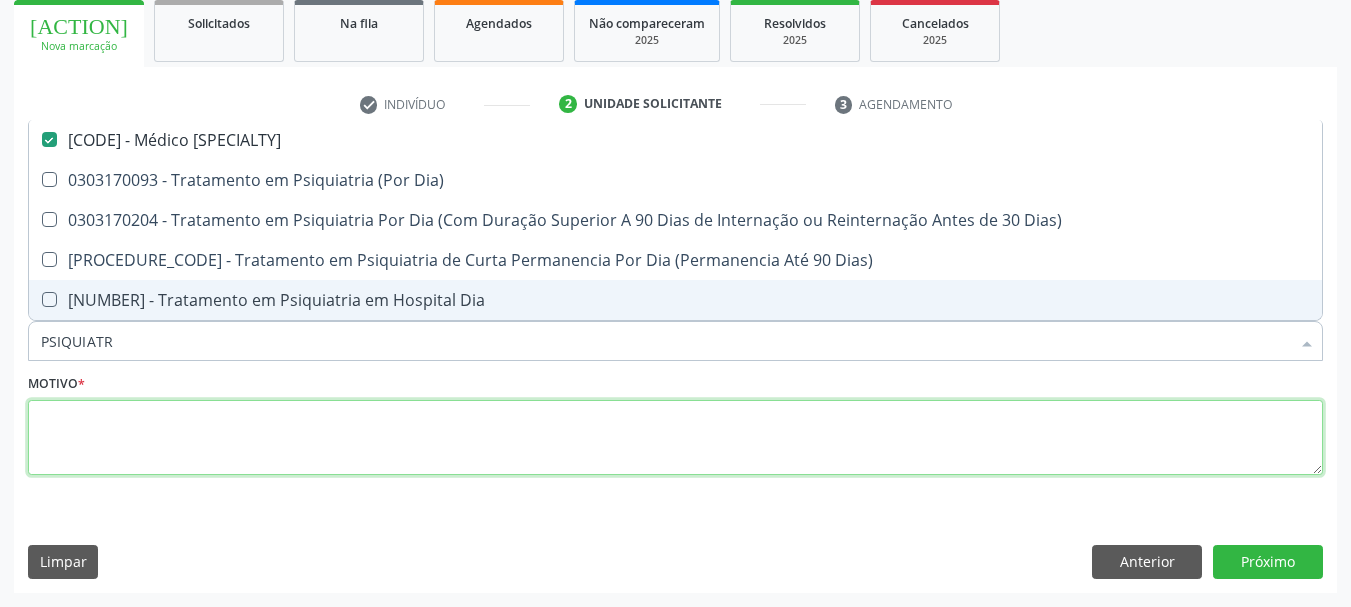 click at bounding box center [675, 438] 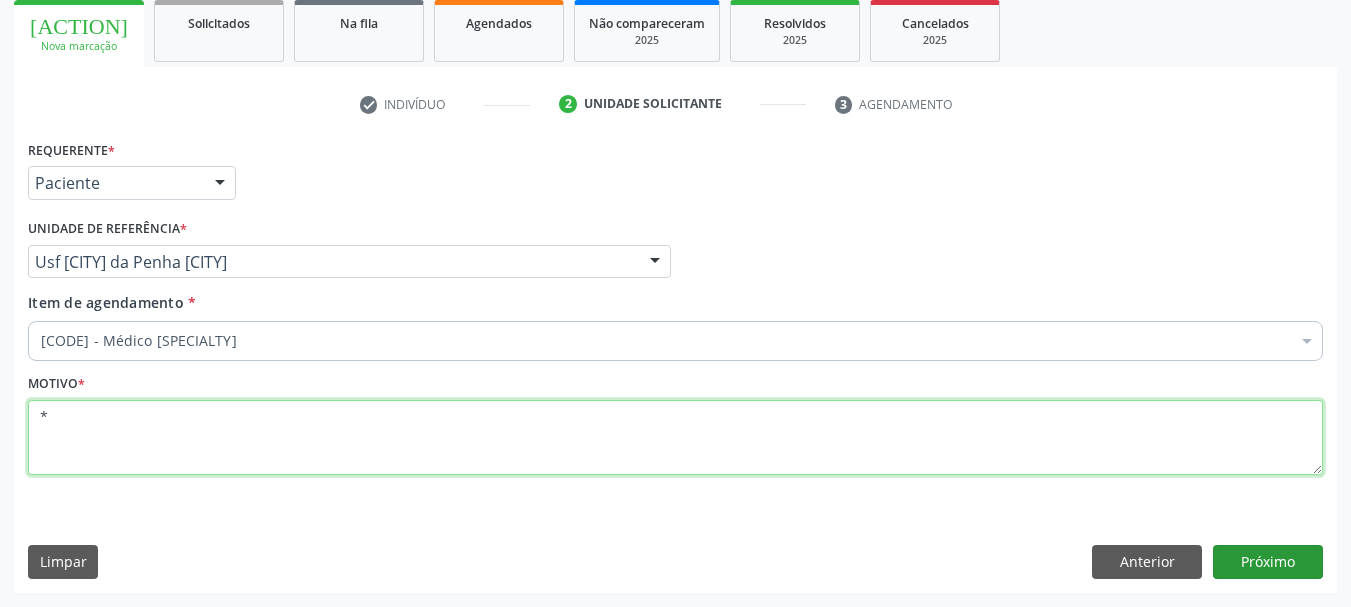 type on "*" 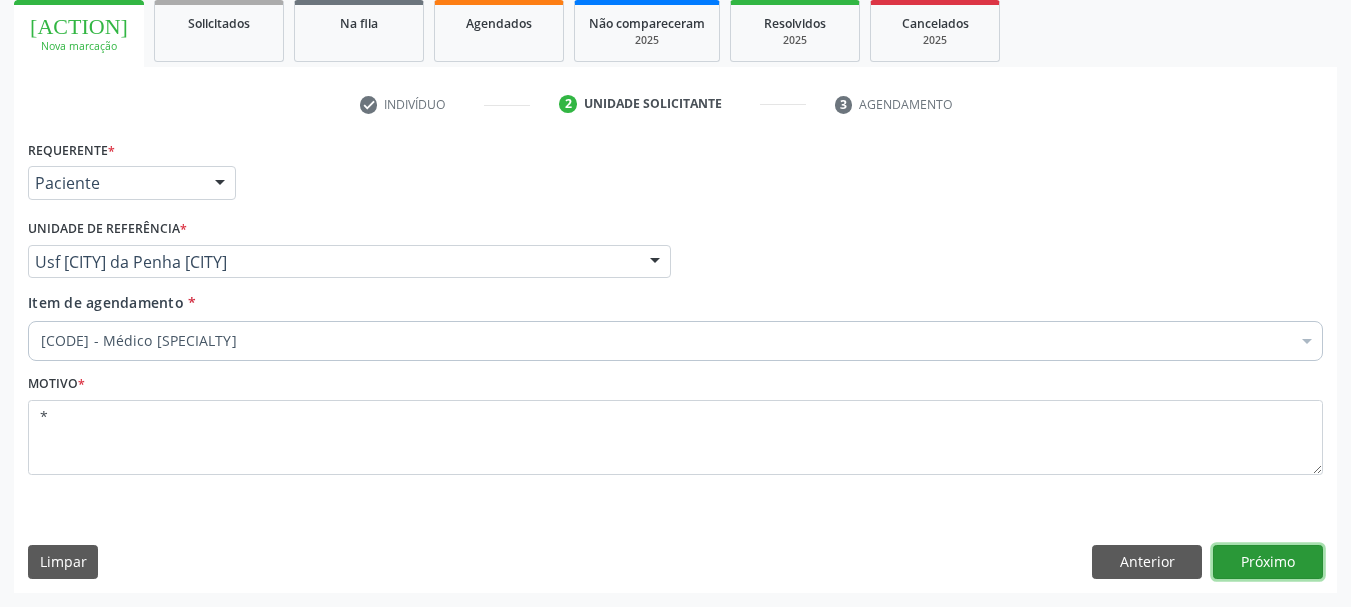 click on "Próximo" at bounding box center [1268, 562] 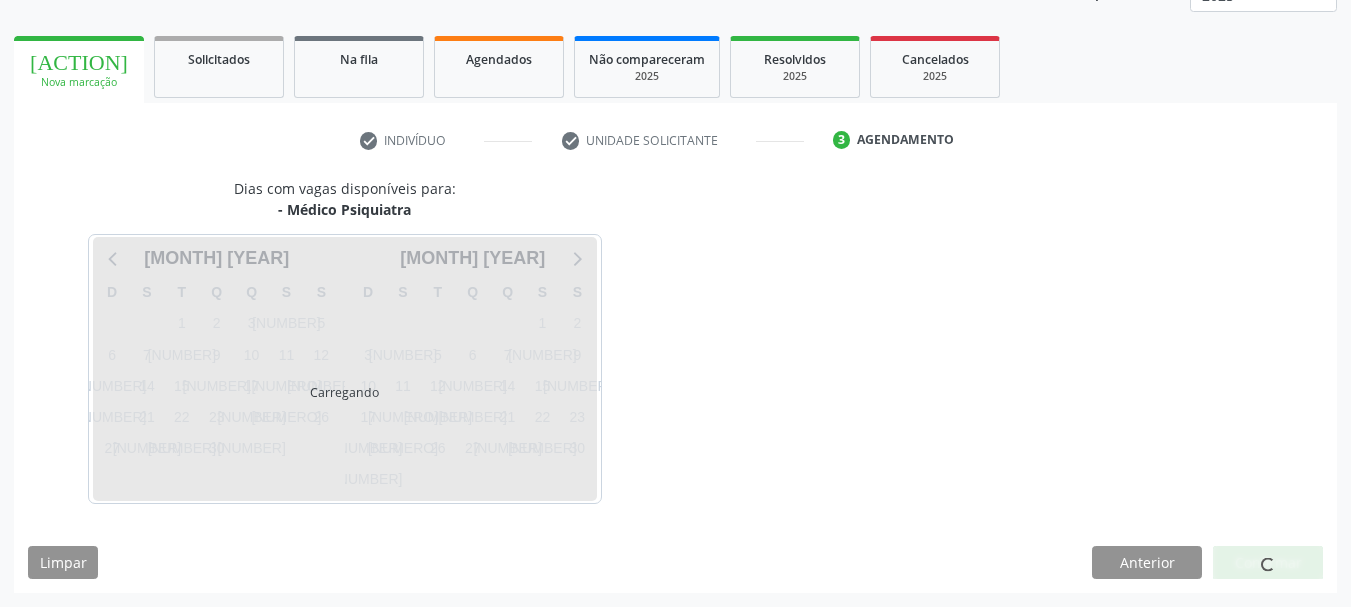 scroll, scrollTop: 263, scrollLeft: 0, axis: vertical 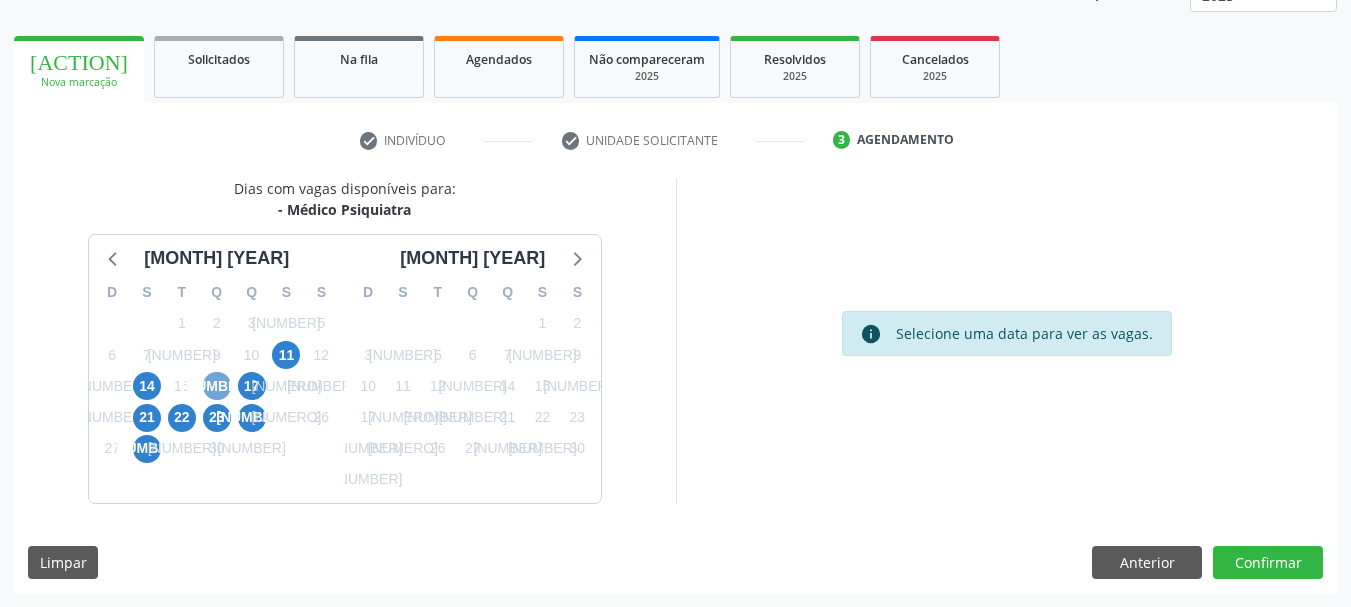 click on "16" at bounding box center (217, 386) 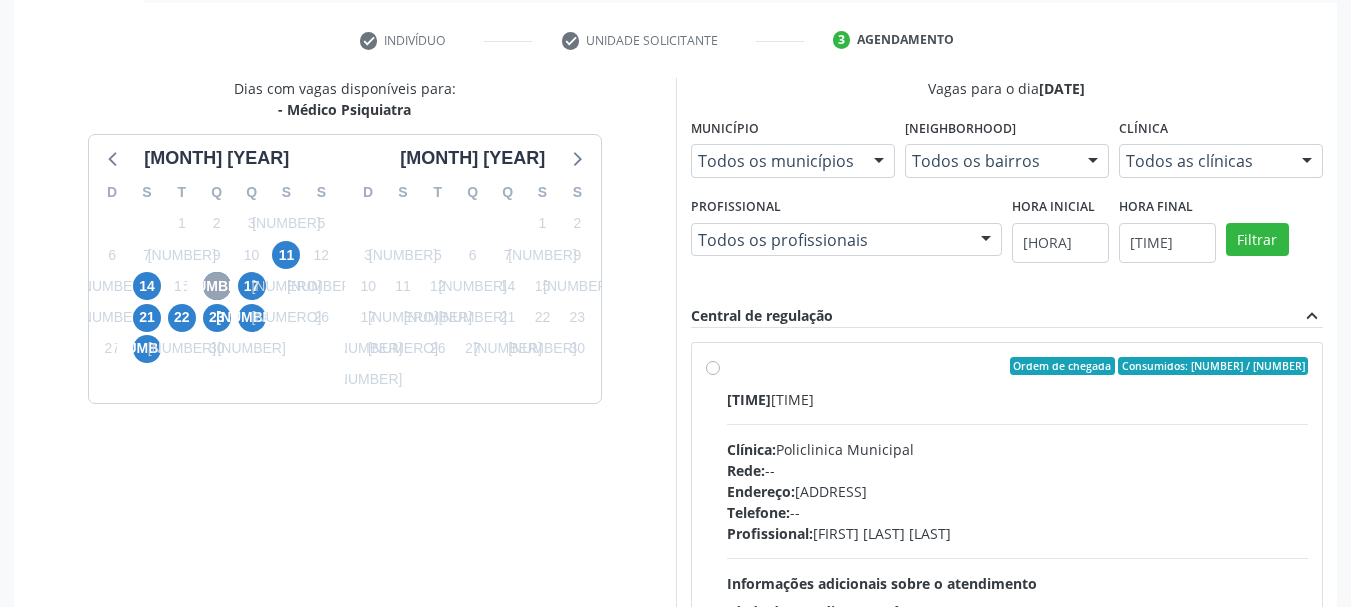 scroll, scrollTop: 463, scrollLeft: 0, axis: vertical 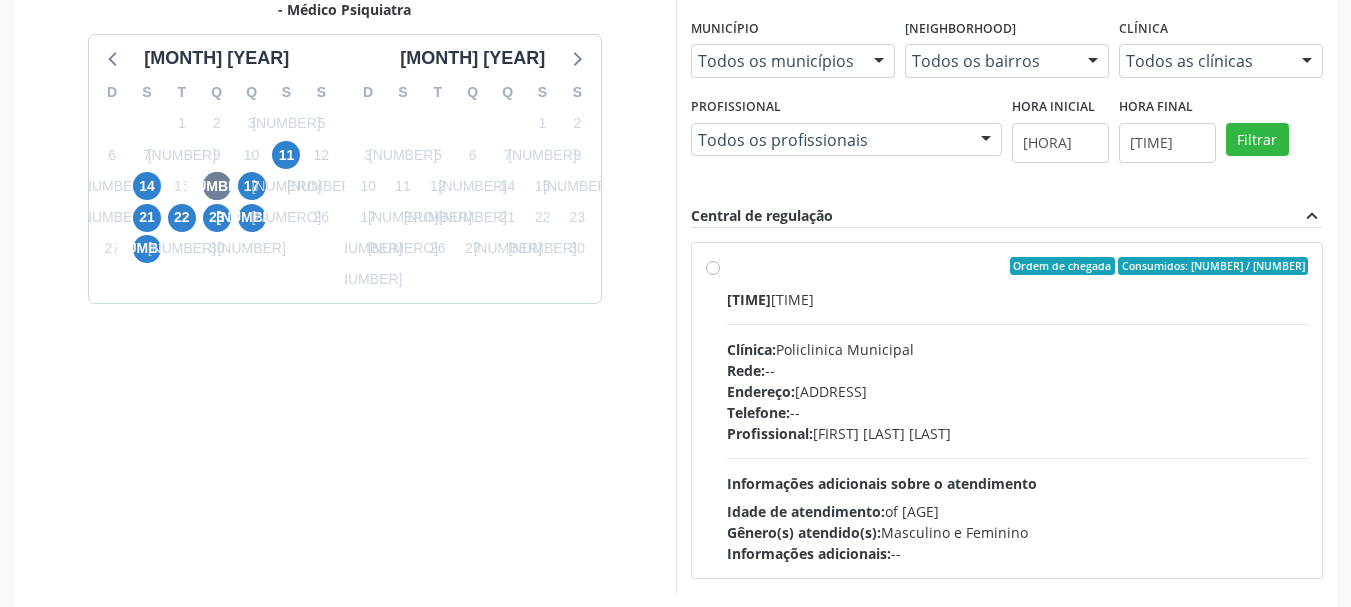 click on "Ordem de chegada
Consumidos: 17 / 20" at bounding box center [1018, 266] 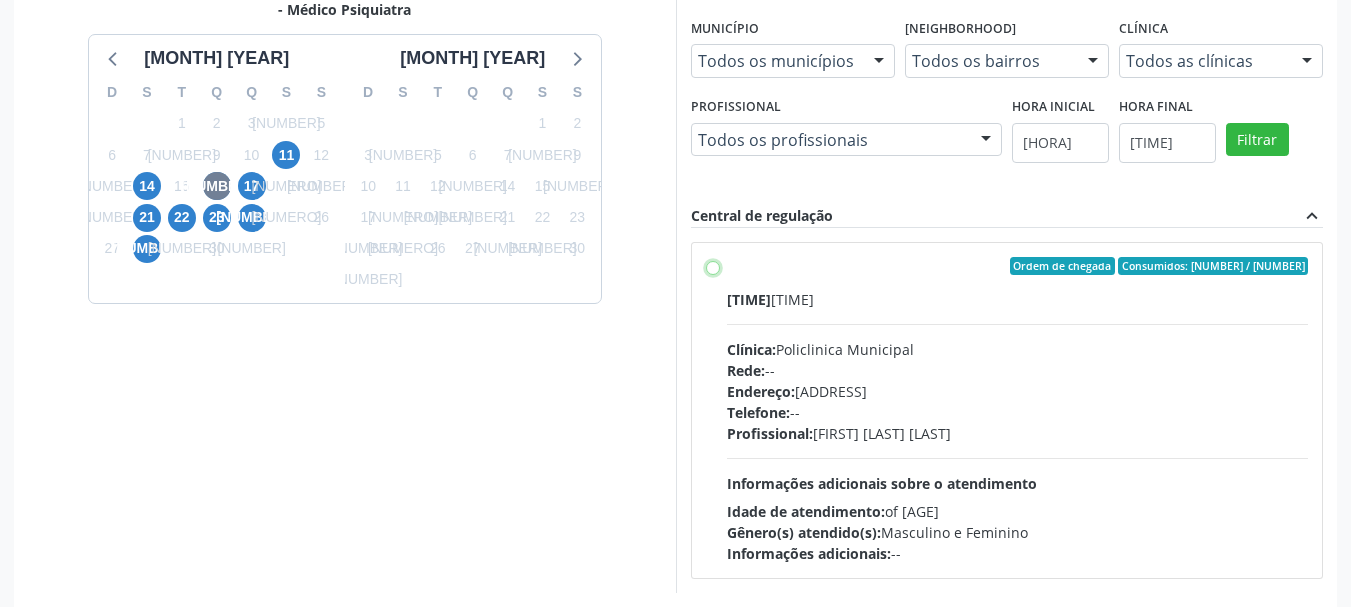 click on "Ordem de chegada
Consumidos: 17 / 20
Horário:   13:00
Clínica:  Policlinica Municipal
Rede:
--
Endereço:   Predio, nº S/N, Ipsep, Serra Talhada - PE
Telefone:   --
Profissional:
Maria Augusta Soares Sobreira Machado
Informações adicionais sobre o atendimento
Idade de atendimento:
de 0 a 120 anos
Gênero(s) atendido(s):
Masculino e Feminino
Informações adicionais:
--" at bounding box center (713, 266) 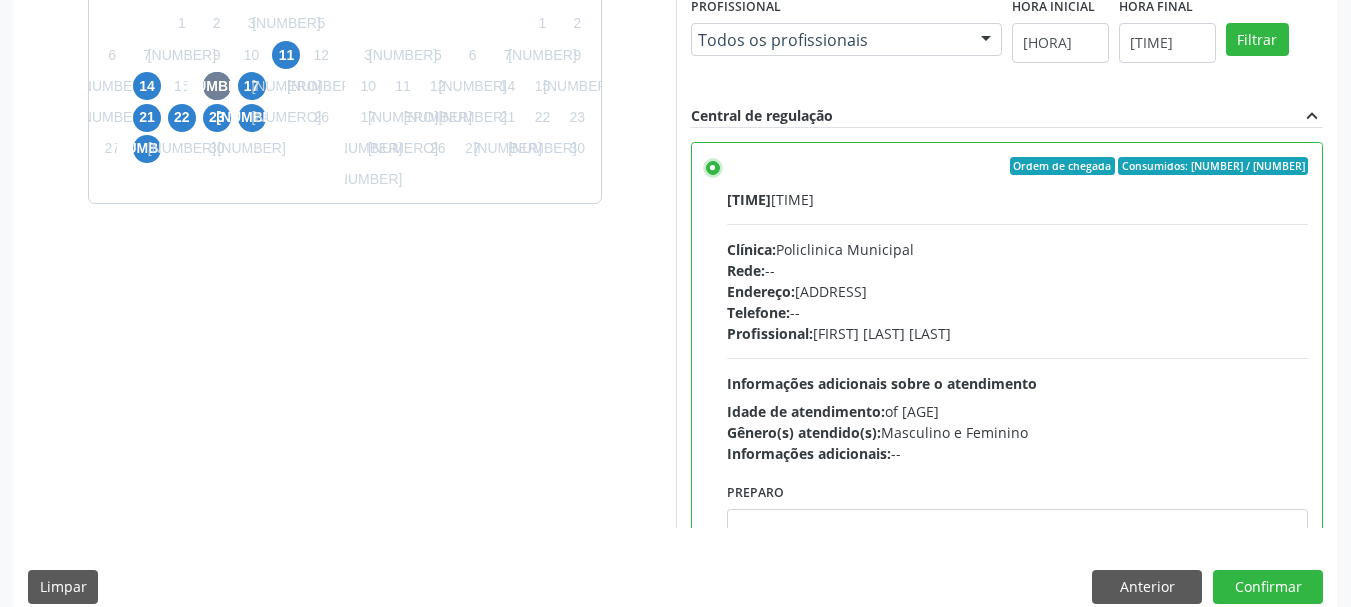 scroll, scrollTop: 588, scrollLeft: 0, axis: vertical 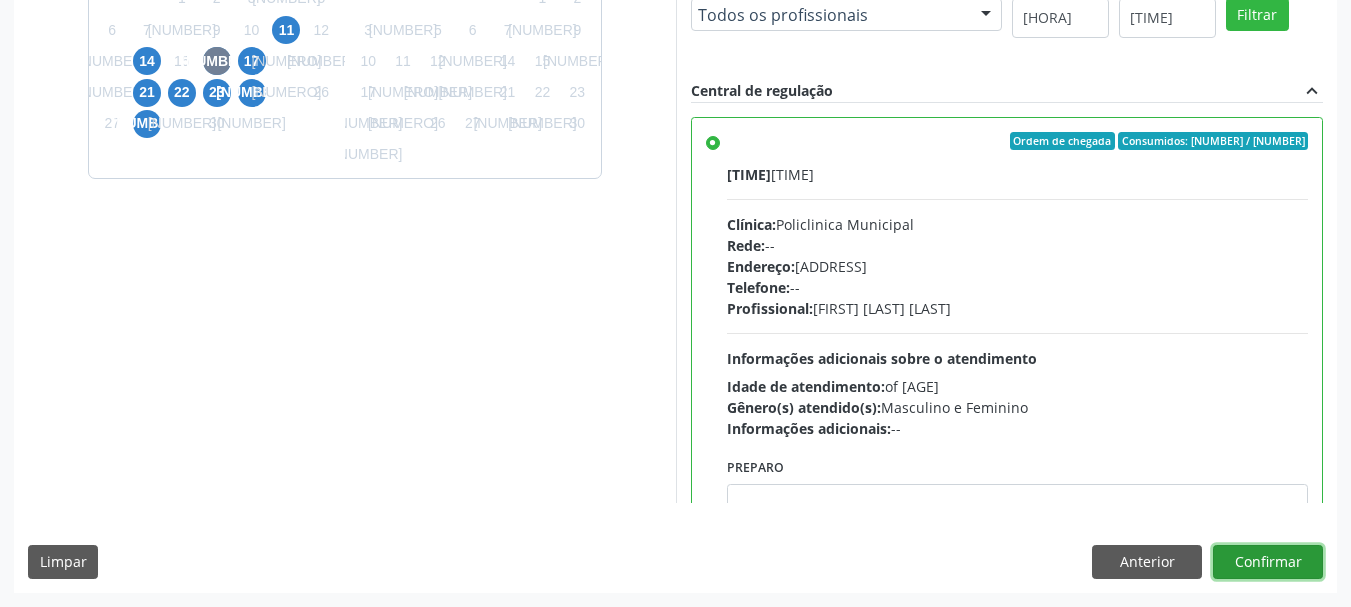 click on "Confirmar" at bounding box center (1268, 562) 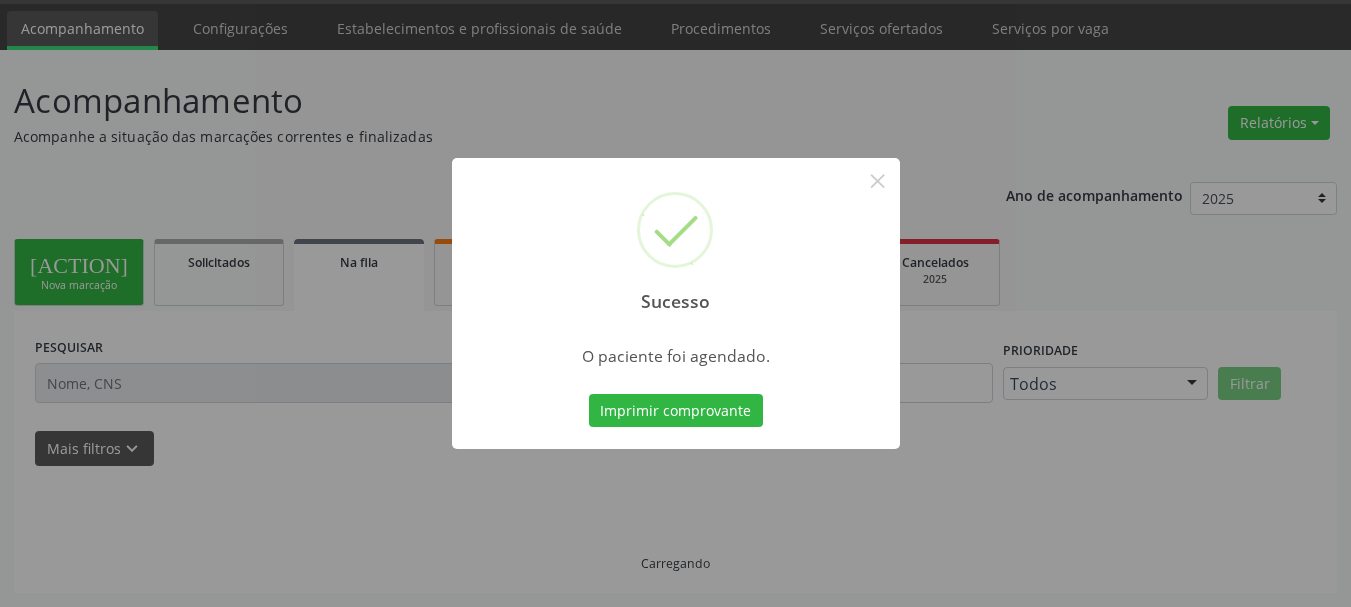 scroll, scrollTop: 60, scrollLeft: 0, axis: vertical 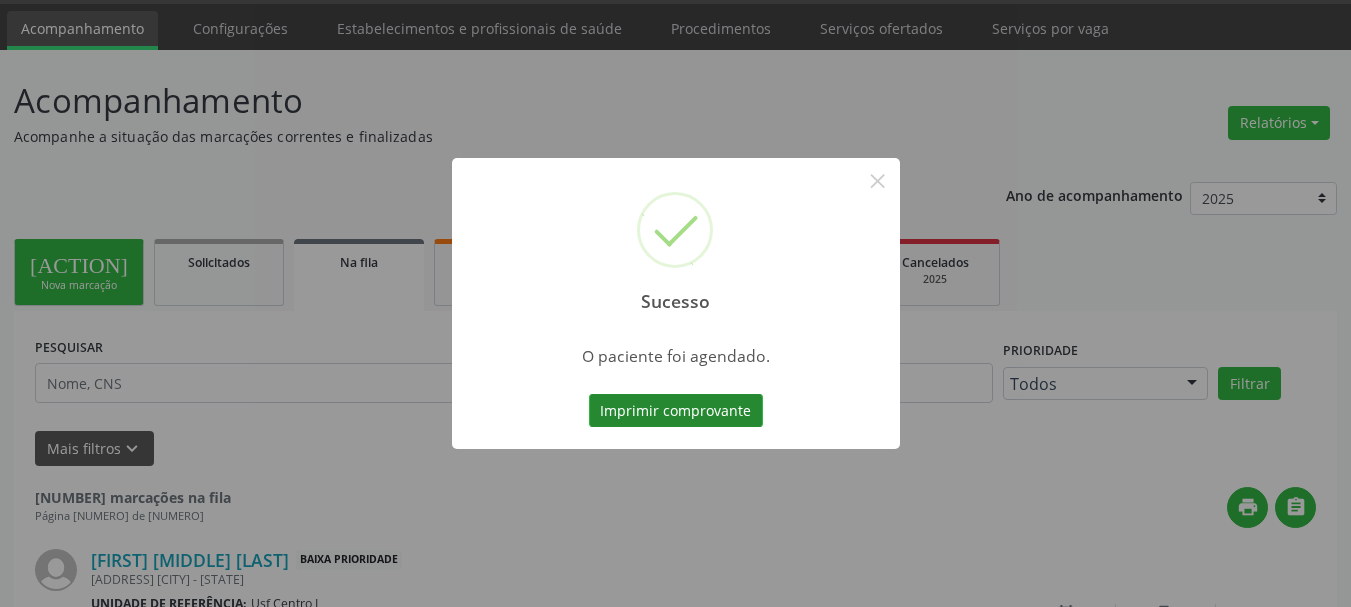 click on "Imprimir comprovante" at bounding box center (676, 411) 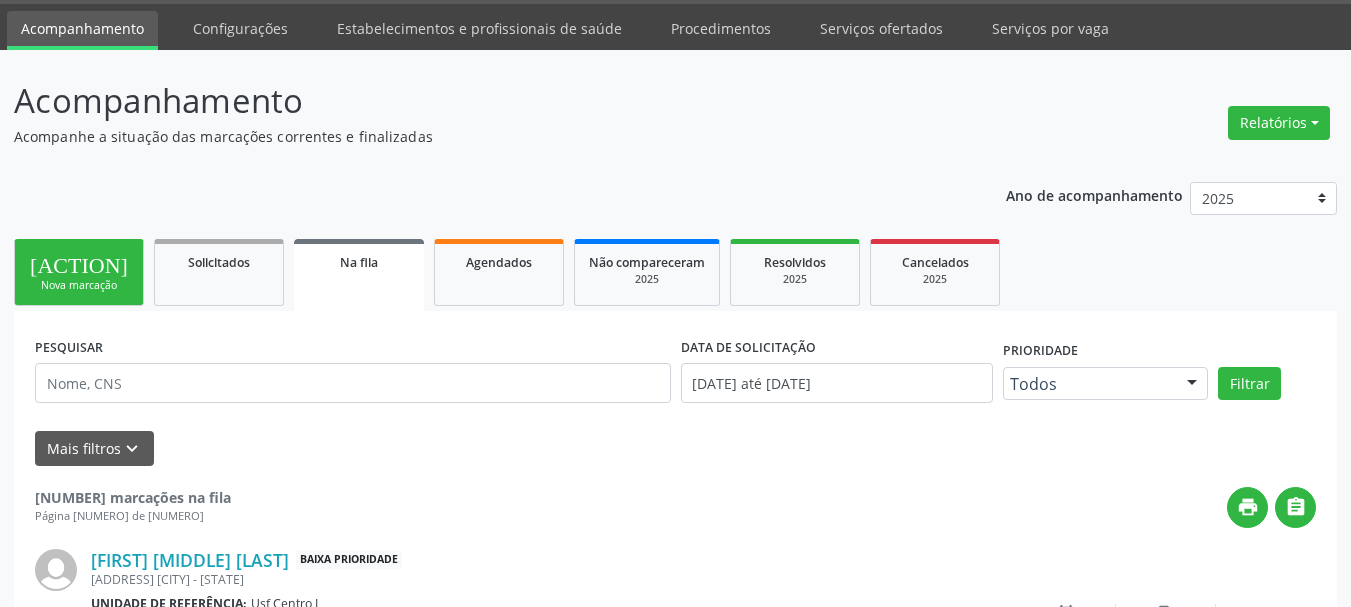 click on "person_add" at bounding box center (79, 262) 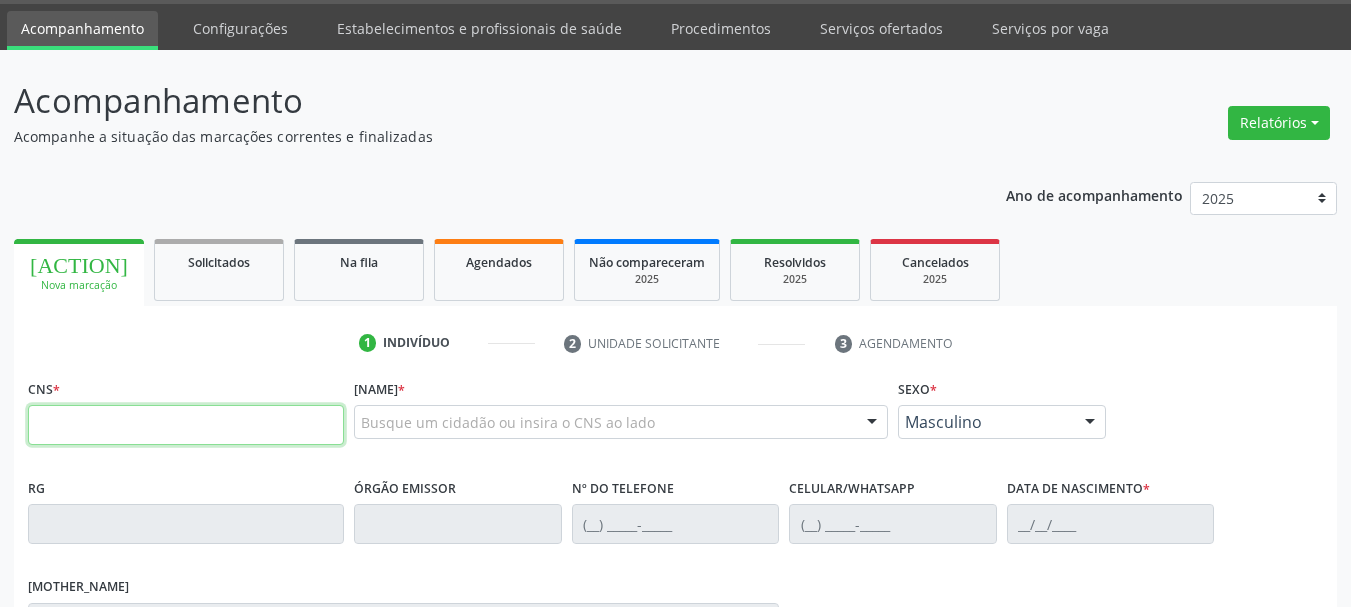 click at bounding box center [186, 425] 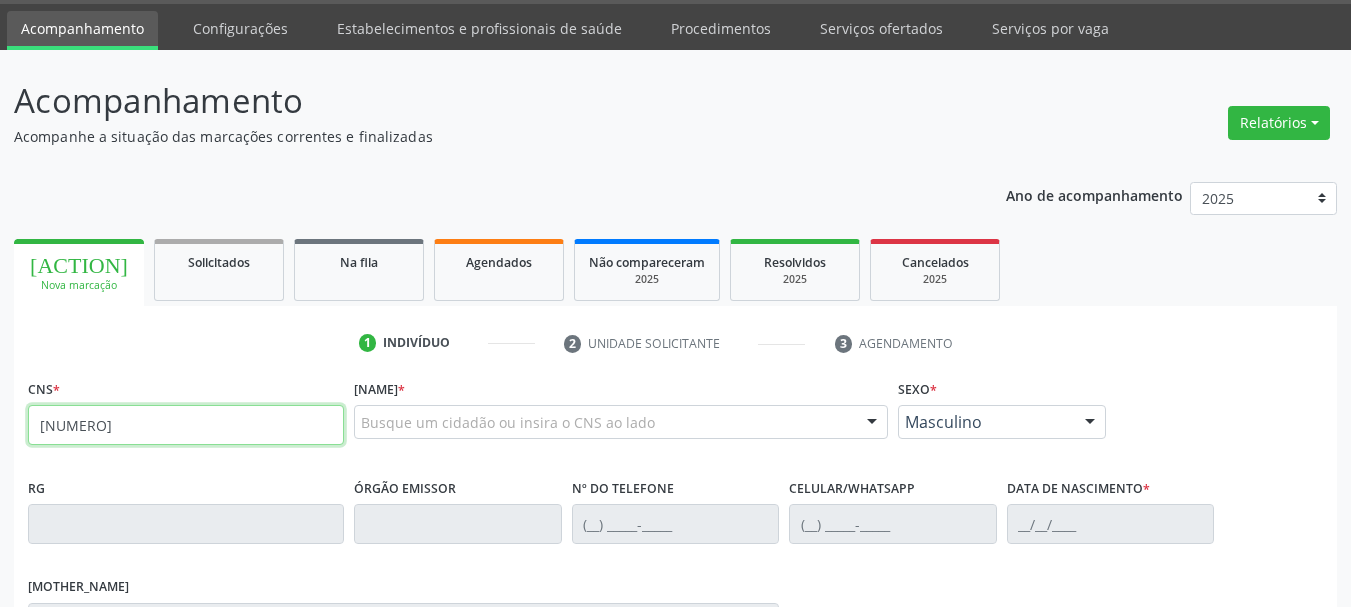 type on "898 0037 3791 6472" 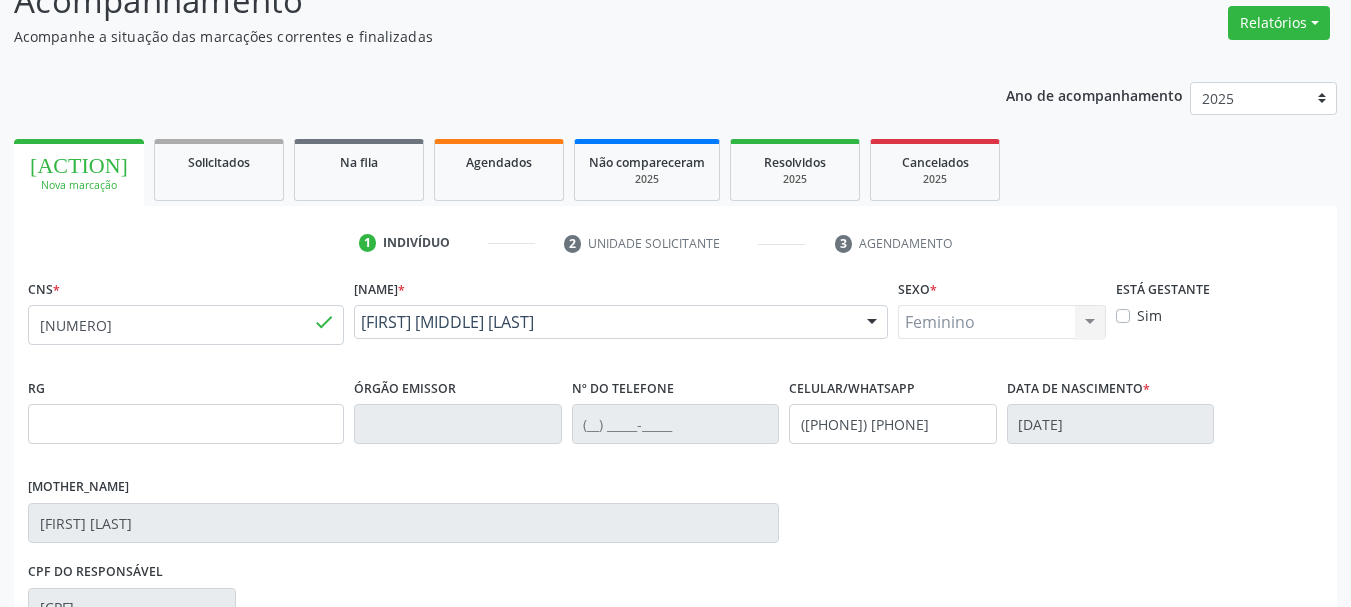 scroll, scrollTop: 460, scrollLeft: 0, axis: vertical 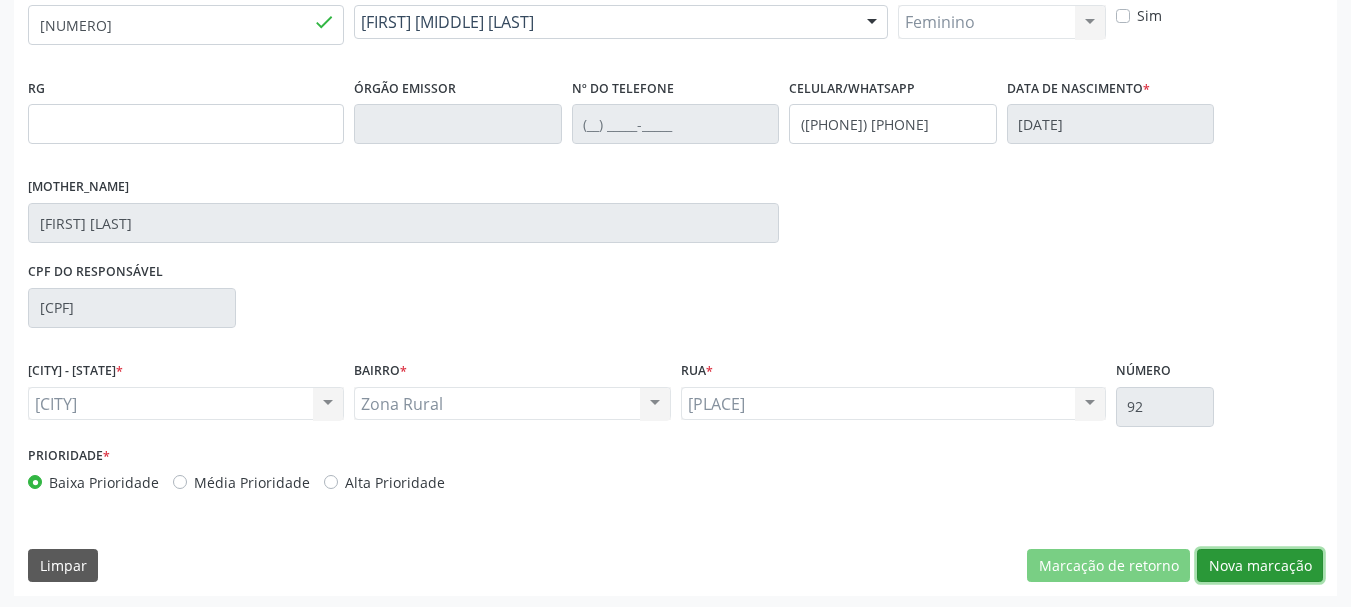 click on "Nova marcação" at bounding box center (1108, 566) 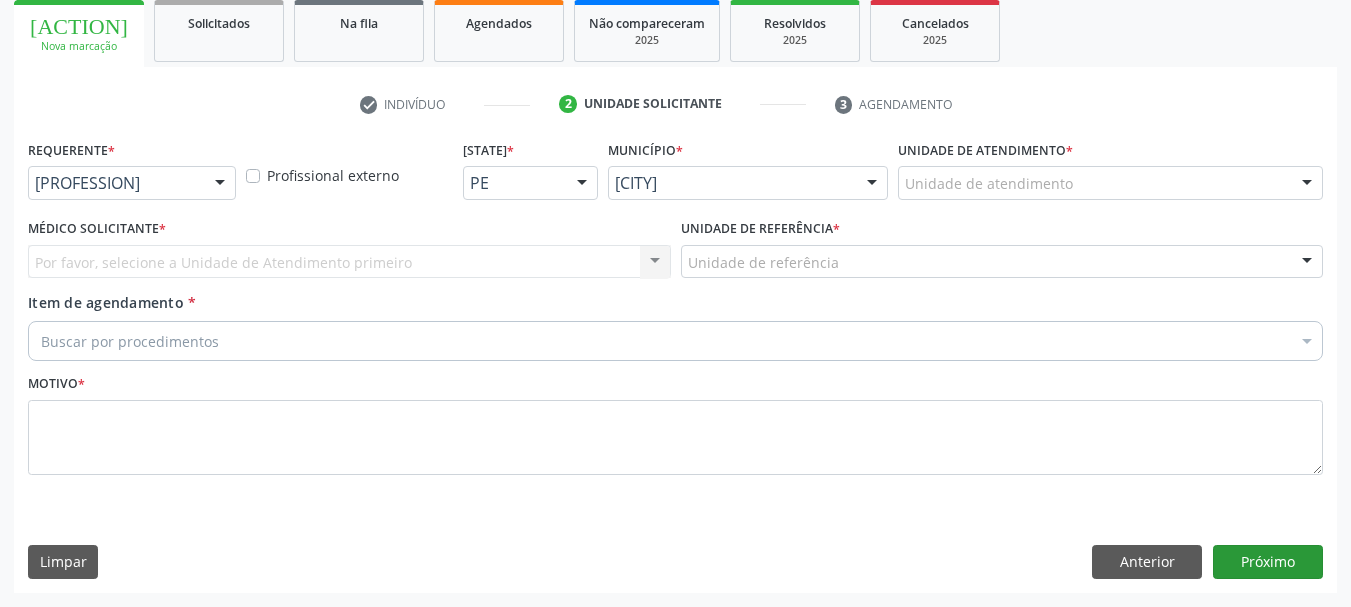 scroll, scrollTop: 299, scrollLeft: 0, axis: vertical 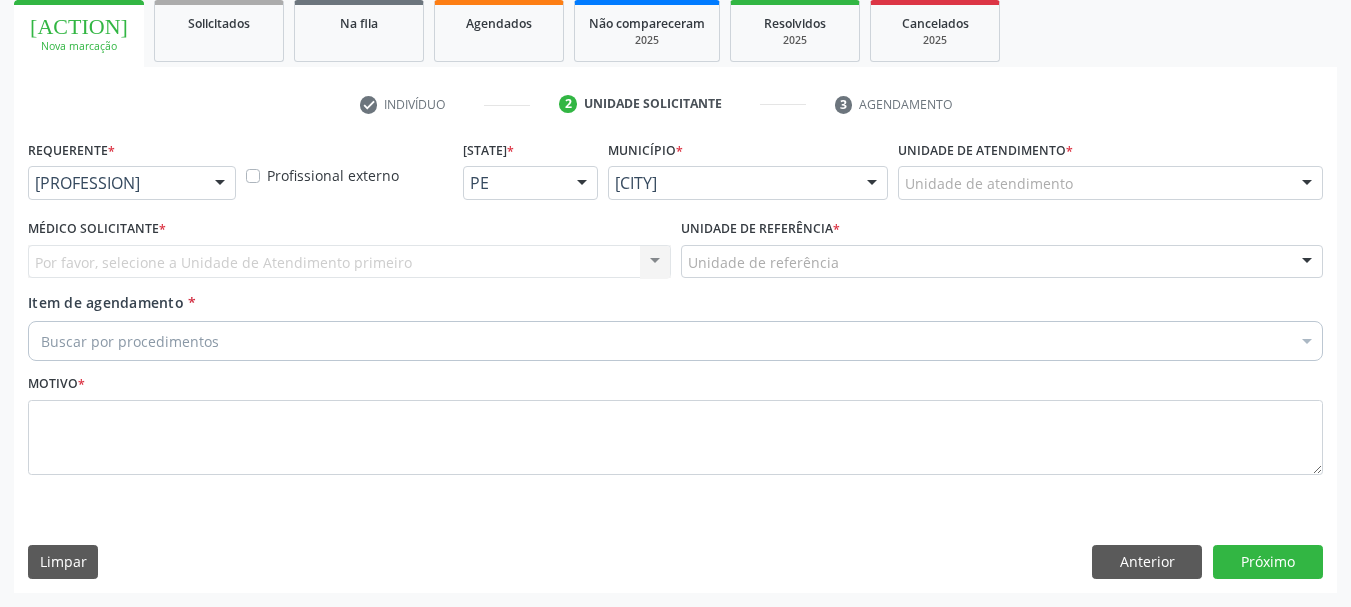 click on "Requerente
*" at bounding box center (71, 150) 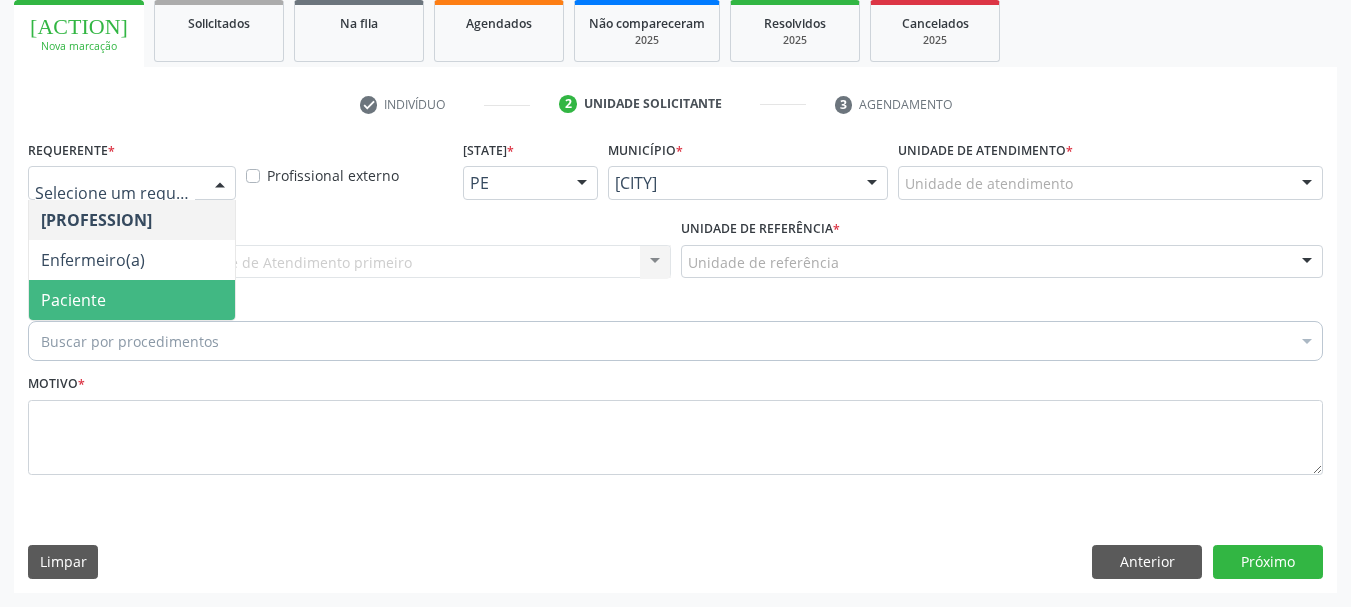 click on "Paciente" at bounding box center [132, 300] 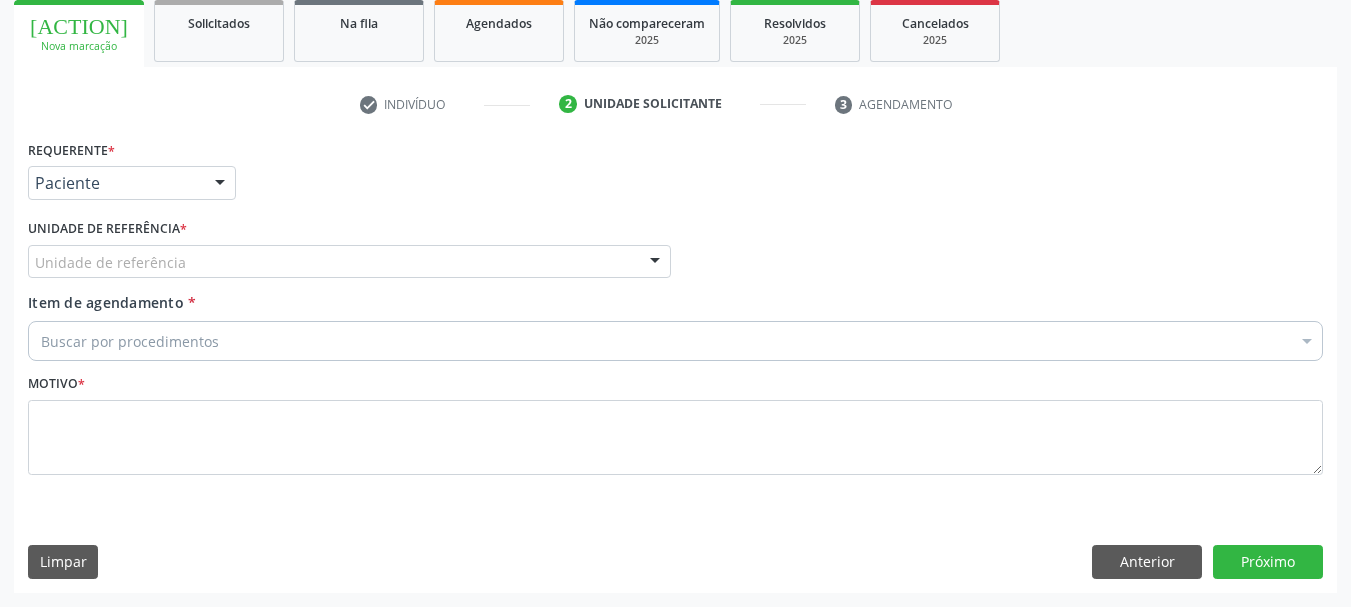click on "••••••• •• ••••••••••
••• •• •••••••   ••• •••••   ••• •••••••••• •• ••••• •••••••••••   ••••• •• ••••• •••••••• ••••••   ••• •••••••••   ••• ••• ••••• •   ••• •••••   ••• ••• •••••••••   ••• ••••• •••• •••••••• ••••••   ••• •••••   ••• ••••••••   ••• ••• ••••• ••   ••• ••••••• •••••••   ••• •••• •• •••••••••   ••• •••••• ••••   ••• ••••• ••   ••• ••••• ••   ••• ••••••••   ••• ••• ••• ••••   ••• •••••• •   ••• •••• ••••   ••• •••••• ••   ••• •••••• ••••••   ••• ••••• •••   ••••• •• ••••• ••••••••••   ••••• •• ••••• •••• •• •••••   ••••• •• ••••• •• •••••••••••   ••••••• •••••••• •• •••• •• •••• •• •••••   •••••••• ••••••• ••••••   •••• •• ••••••• •• ••••• •• •••••• •• •••••••••• •••••••••   ••••• •• ••••• ••••••• •• •••••   ••••• •• ••••• ••••••• •• •••   •••••••••• ••••••••••••••   ••••••• •• ••••••••• •••••• ••• ••••••••• ••••• ••••••• ••   ••• •••• •••• ••••• •••••••   ••• •••• •••• ••••• •••••••   • •••••••••• •• •••••••••   •••••••• ••••••••• •••••••• •••••••••" at bounding box center [349, 262] 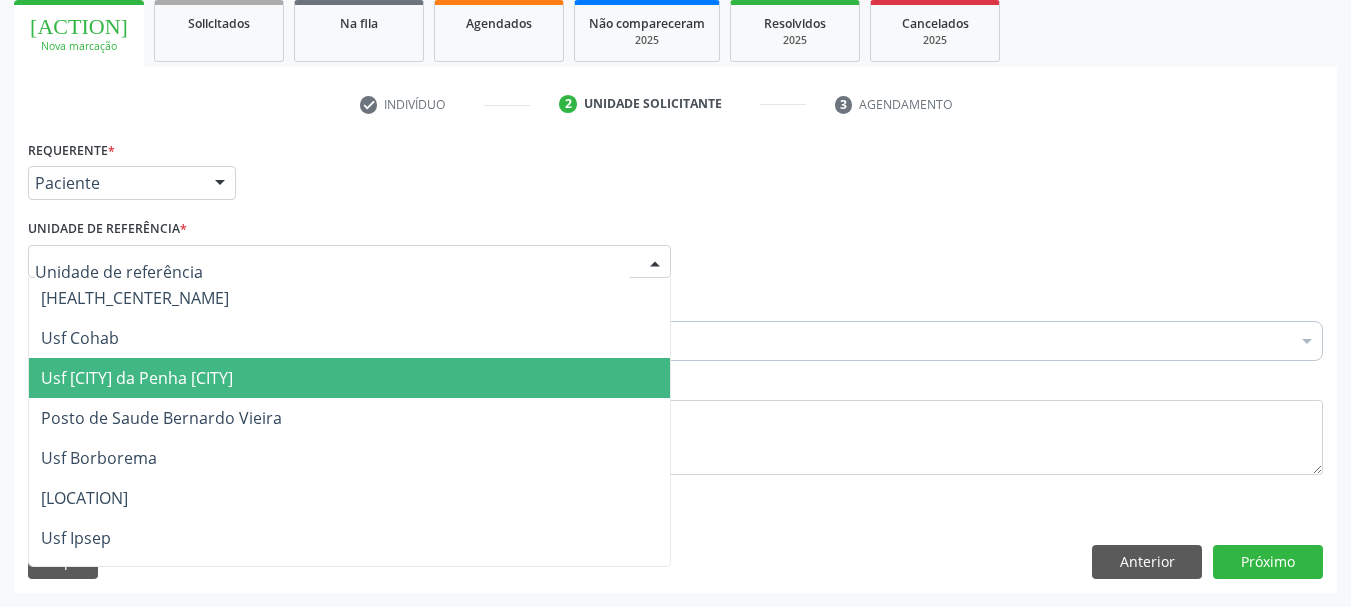 click on "[HEALTH_CENTER_NAME]" at bounding box center (137, 378) 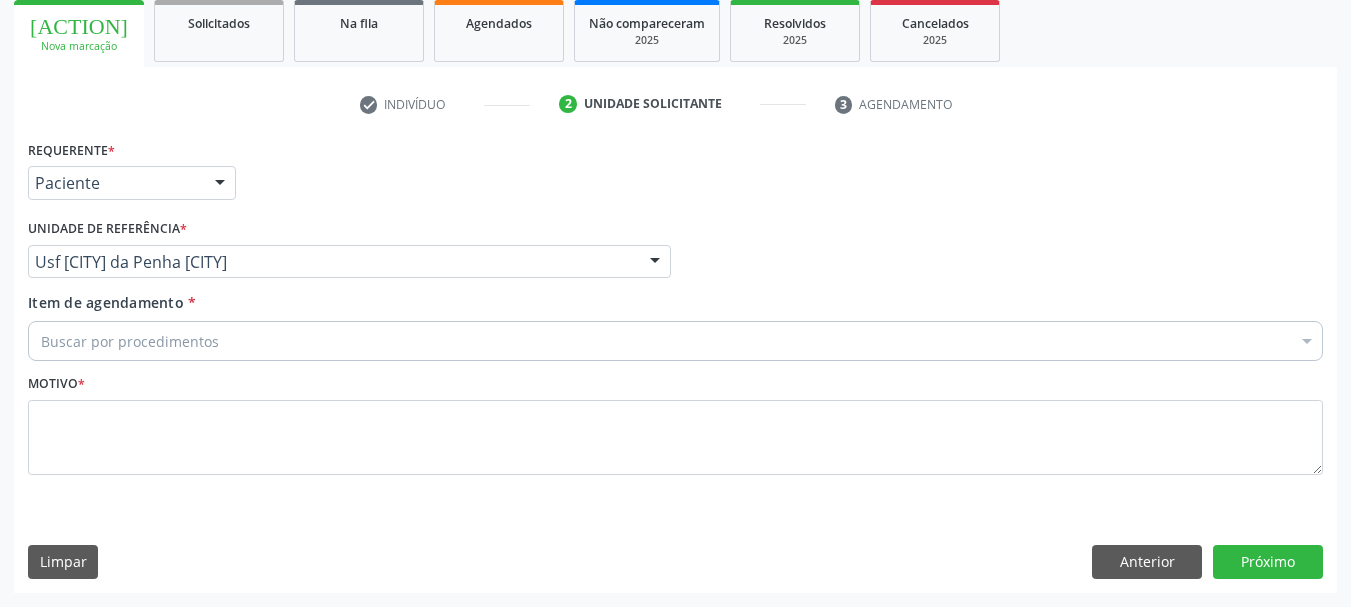 click on "[SEARCH_CRITERIA]" at bounding box center (675, 341) 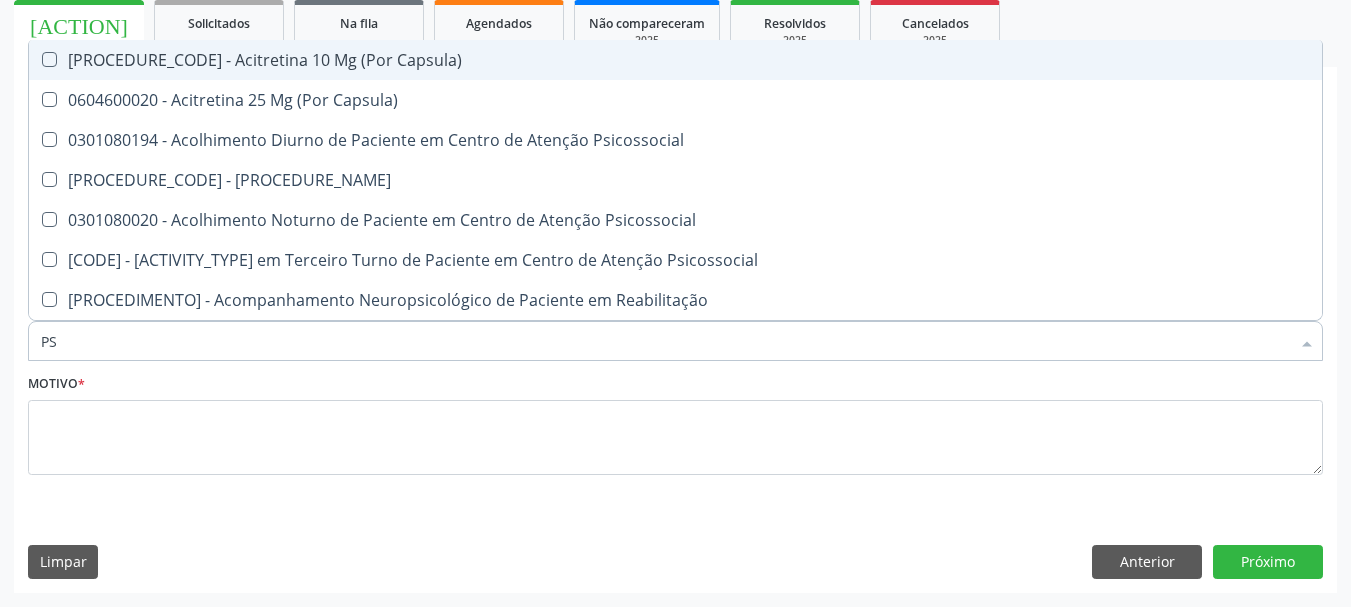 type on "PSI" 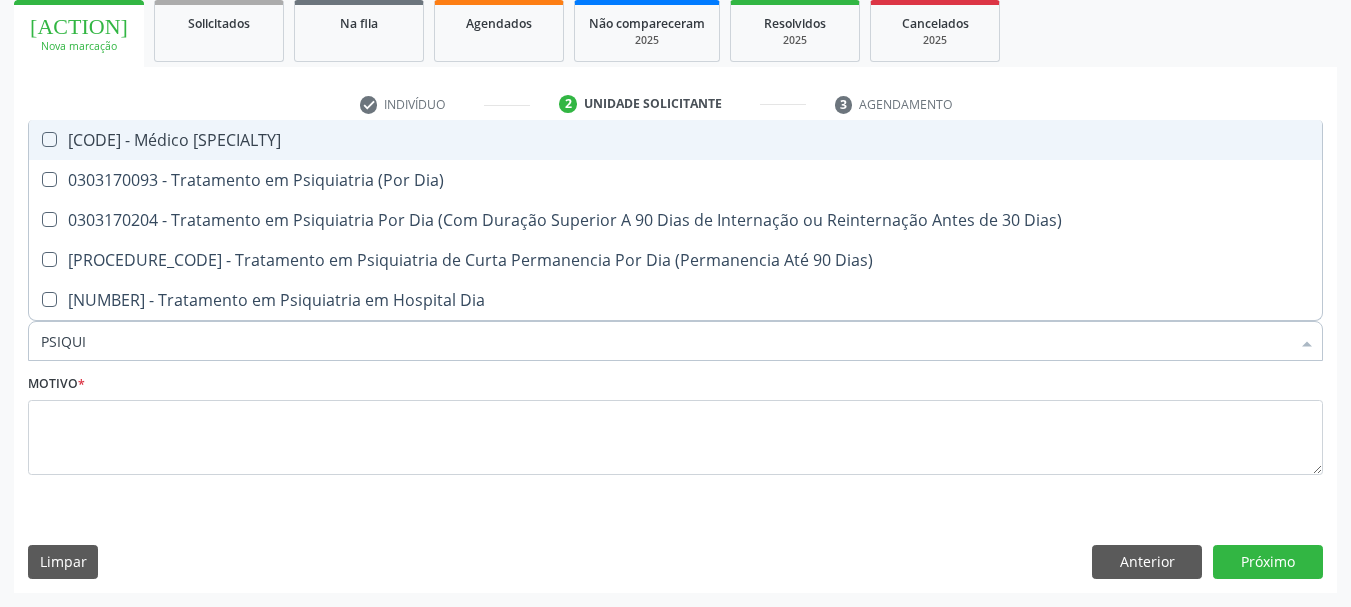 click at bounding box center [49, 139] 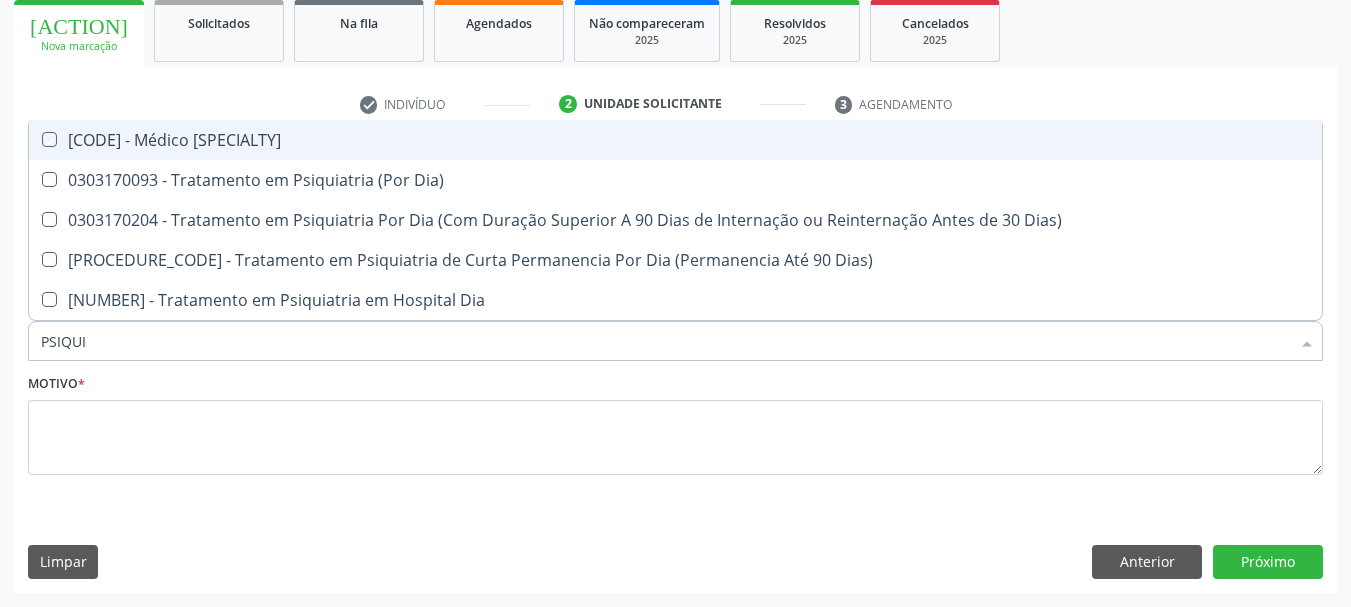 checkbox on "true" 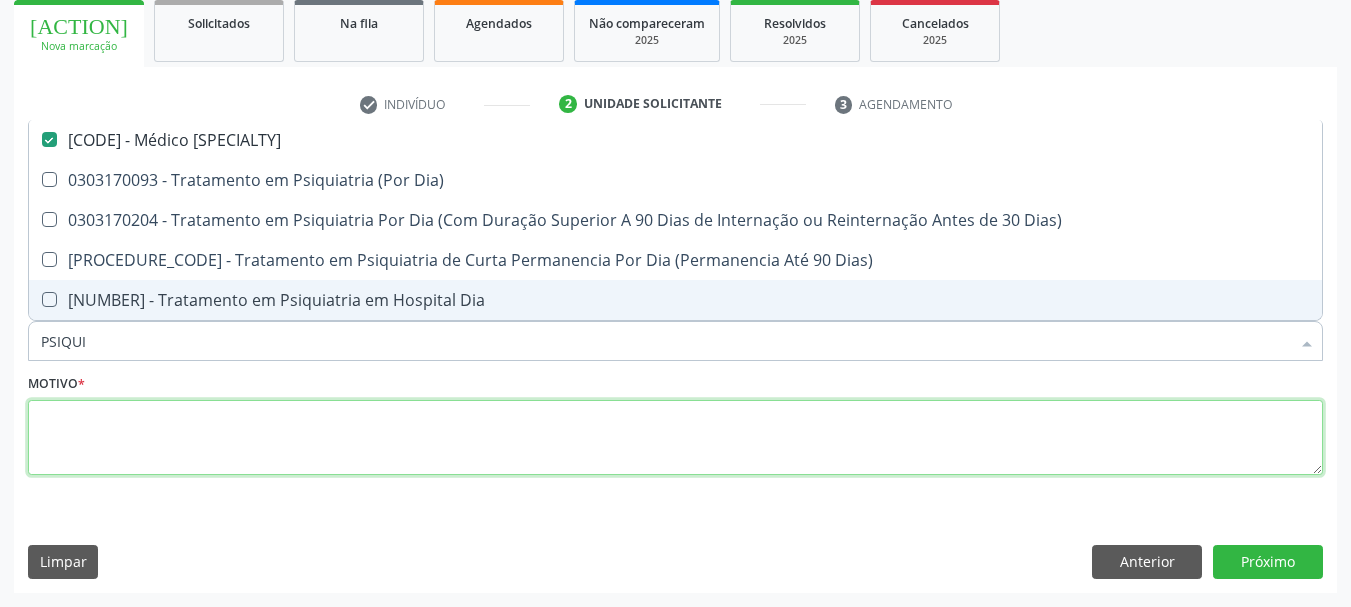 click at bounding box center [675, 438] 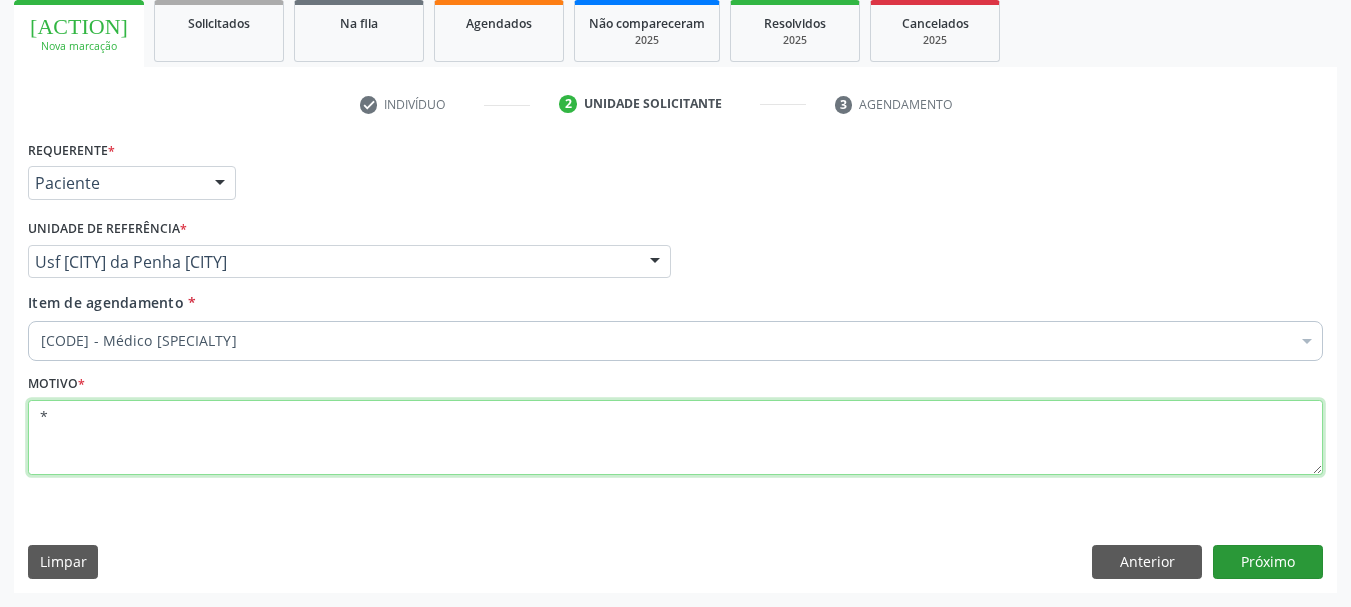 type on "*" 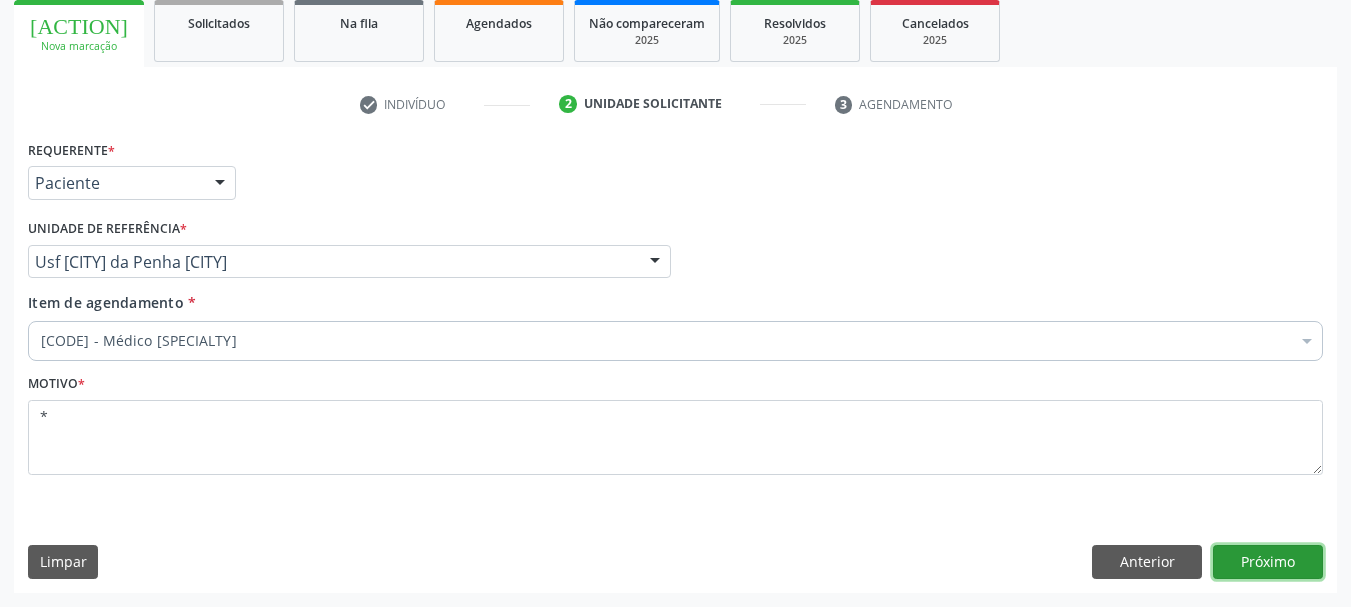 click on "Próximo" at bounding box center (1268, 562) 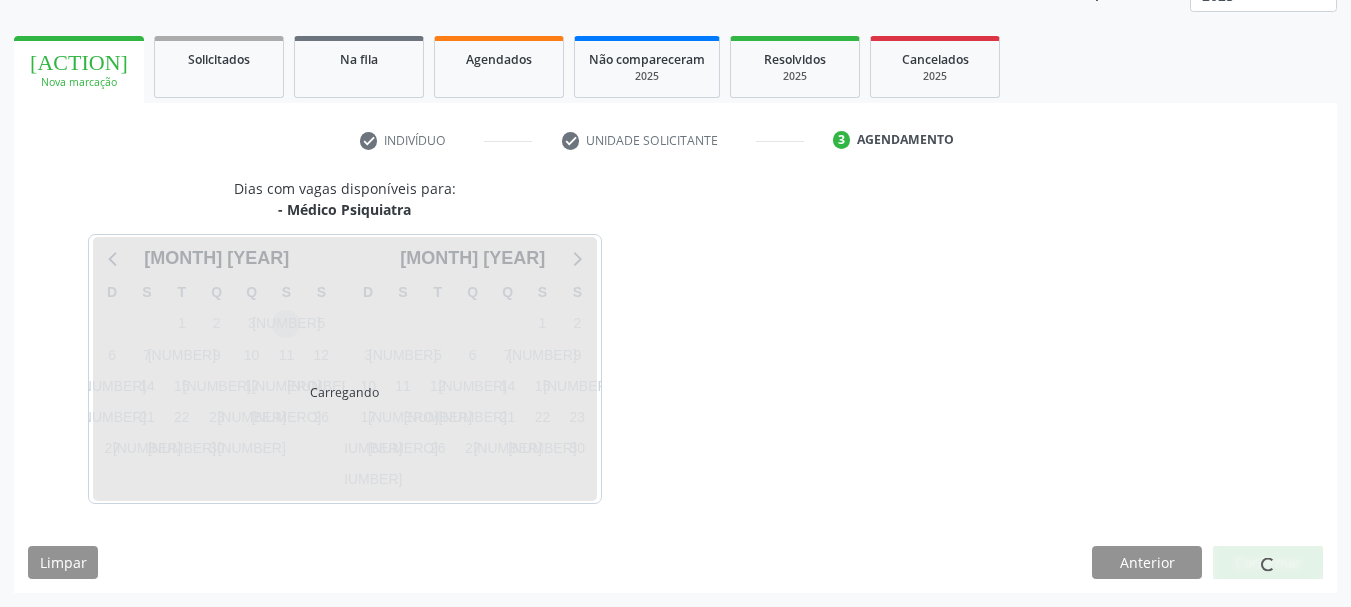 scroll, scrollTop: 263, scrollLeft: 0, axis: vertical 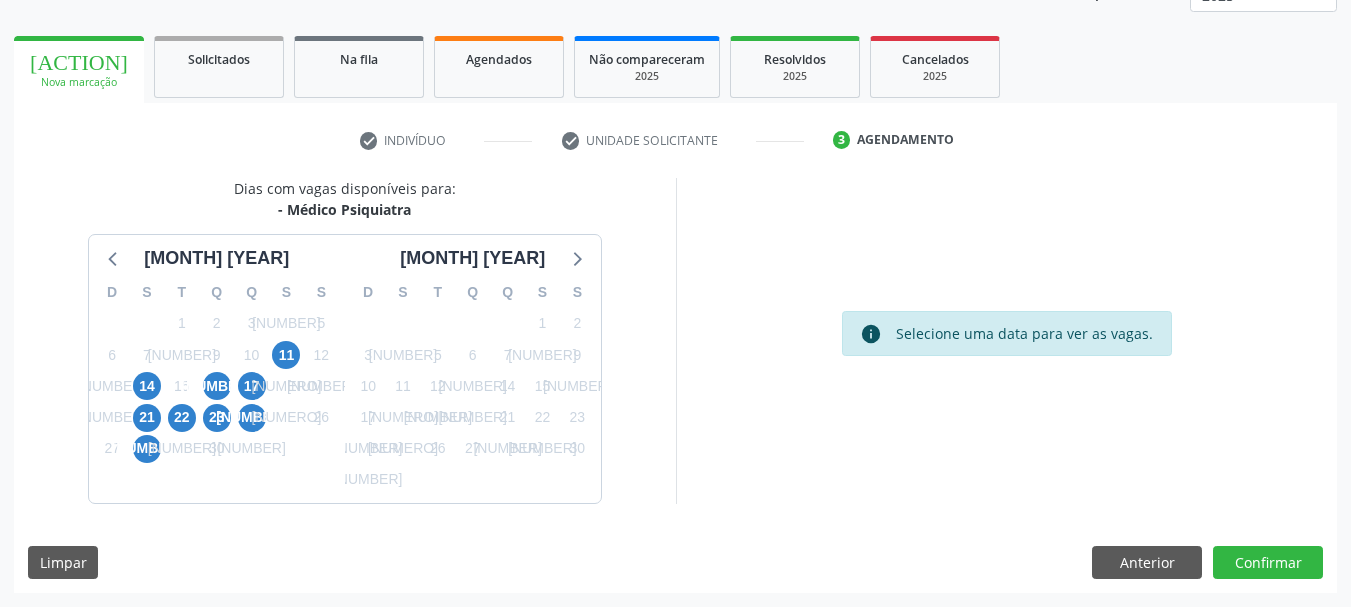 click on "16" at bounding box center (216, 386) 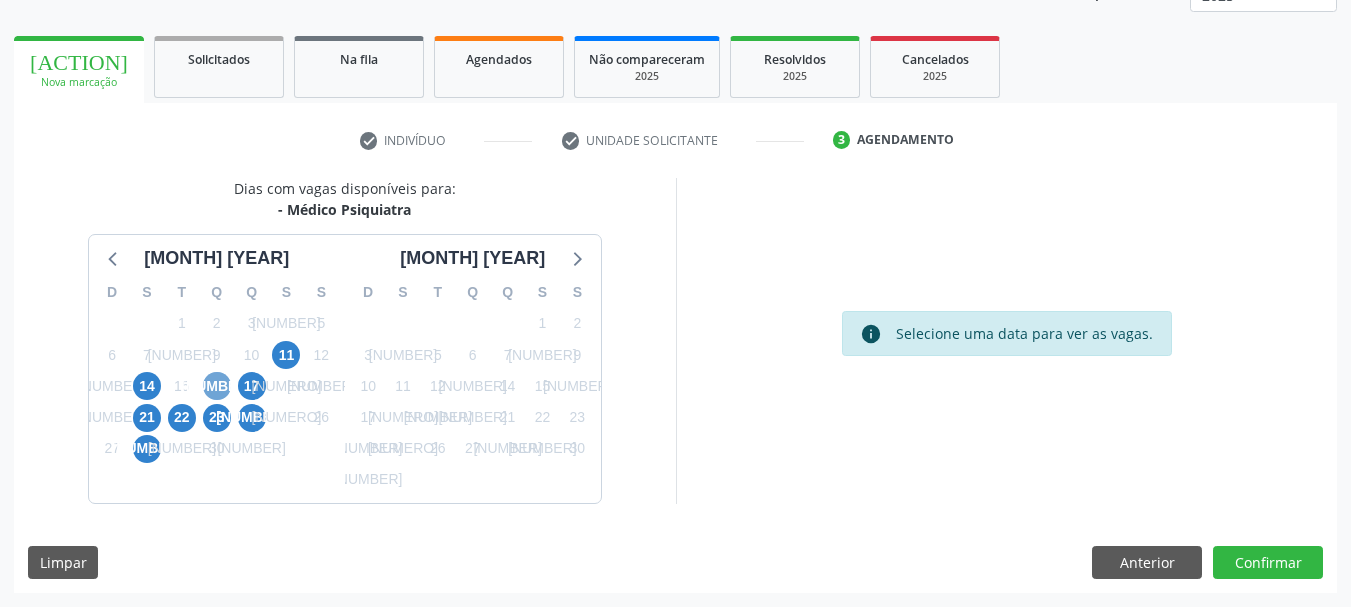 click on "16" at bounding box center [217, 386] 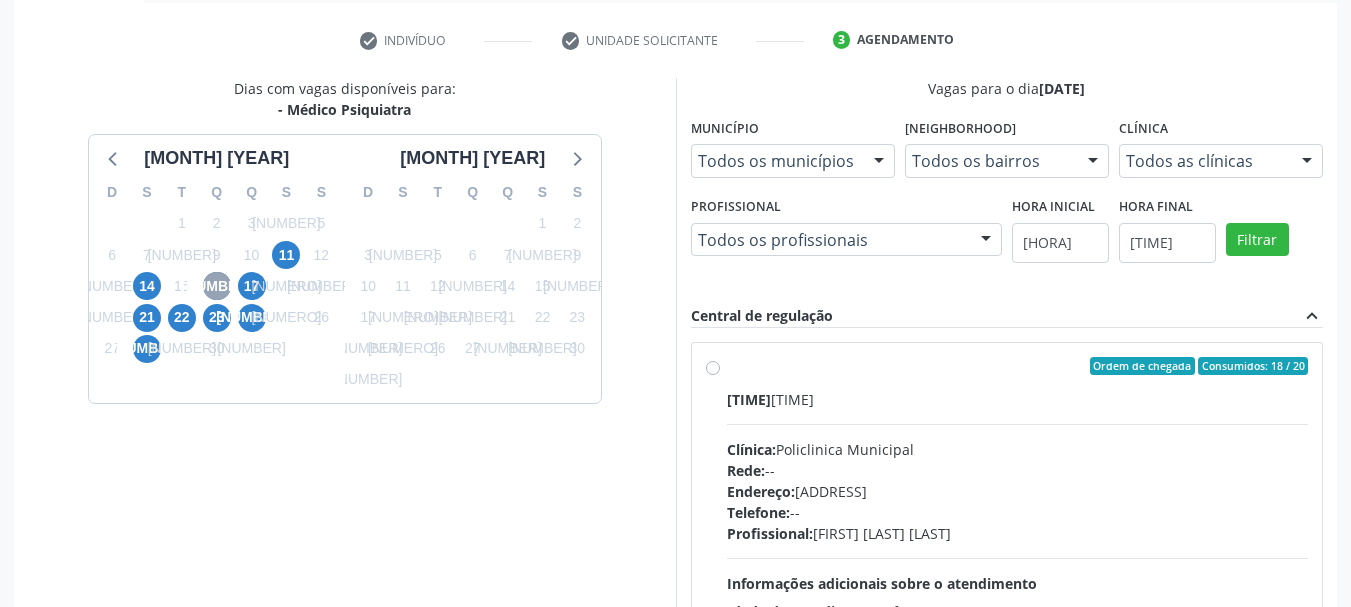 scroll, scrollTop: 463, scrollLeft: 0, axis: vertical 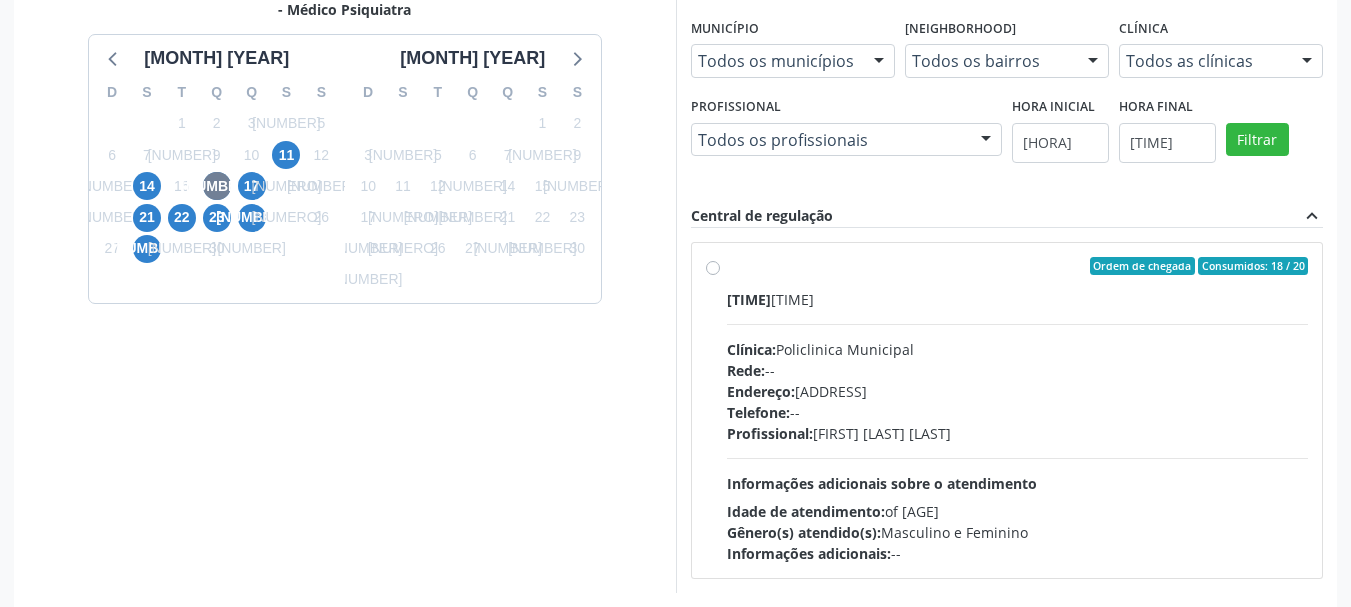click on "Ordem de chegada
Consumidos: 18 / 20
Horário:   13:00
Clínica:  Policlinica Municipal
Rede:
--
Endereço:   Predio, nº S/N, Ipsep, Serra Talhada - PE
Telefone:   --
Profissional:
Maria Augusta Soares Sobreira Machado
Informações adicionais sobre o atendimento
Idade de atendimento:
de 0 a 120 anos
Gênero(s) atendido(s):
Masculino e Feminino
Informações adicionais:
--" at bounding box center (1007, 410) 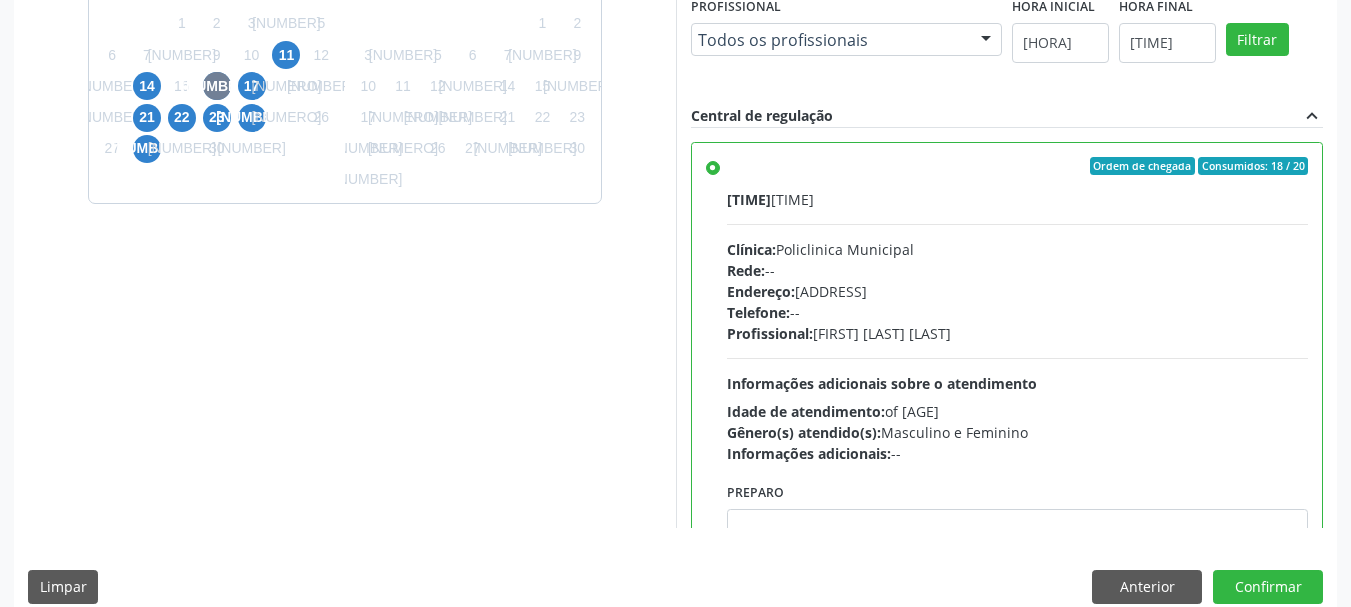 scroll, scrollTop: 588, scrollLeft: 0, axis: vertical 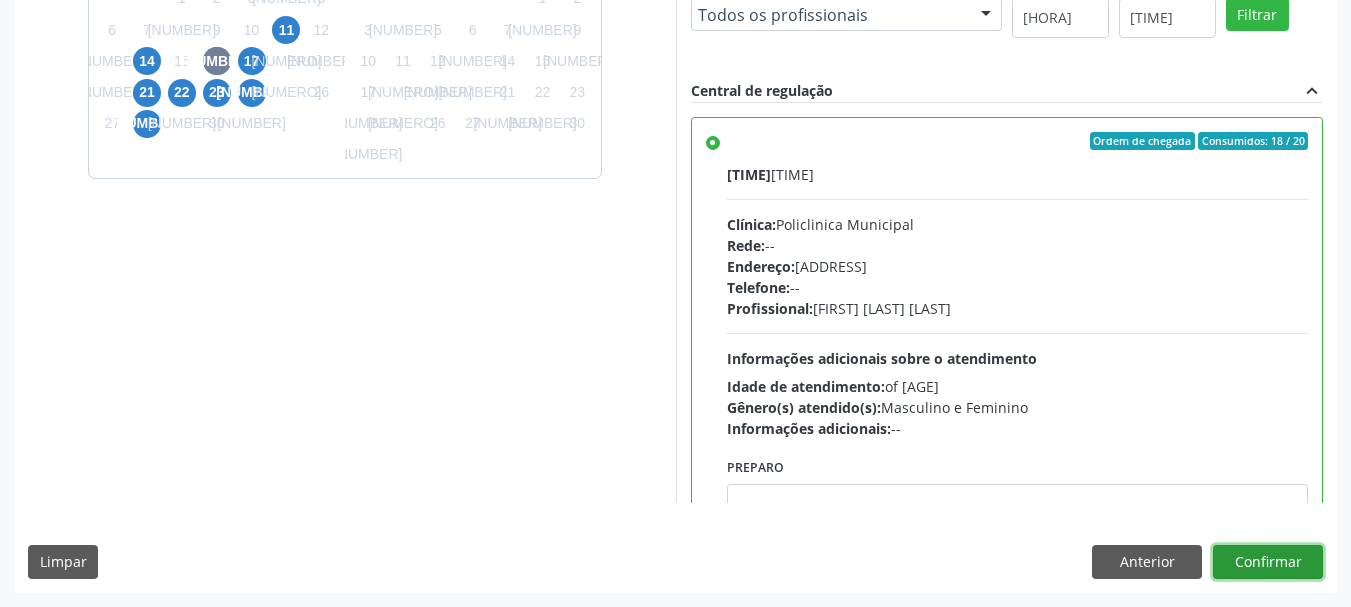 click on "Confirmar" at bounding box center [1268, 562] 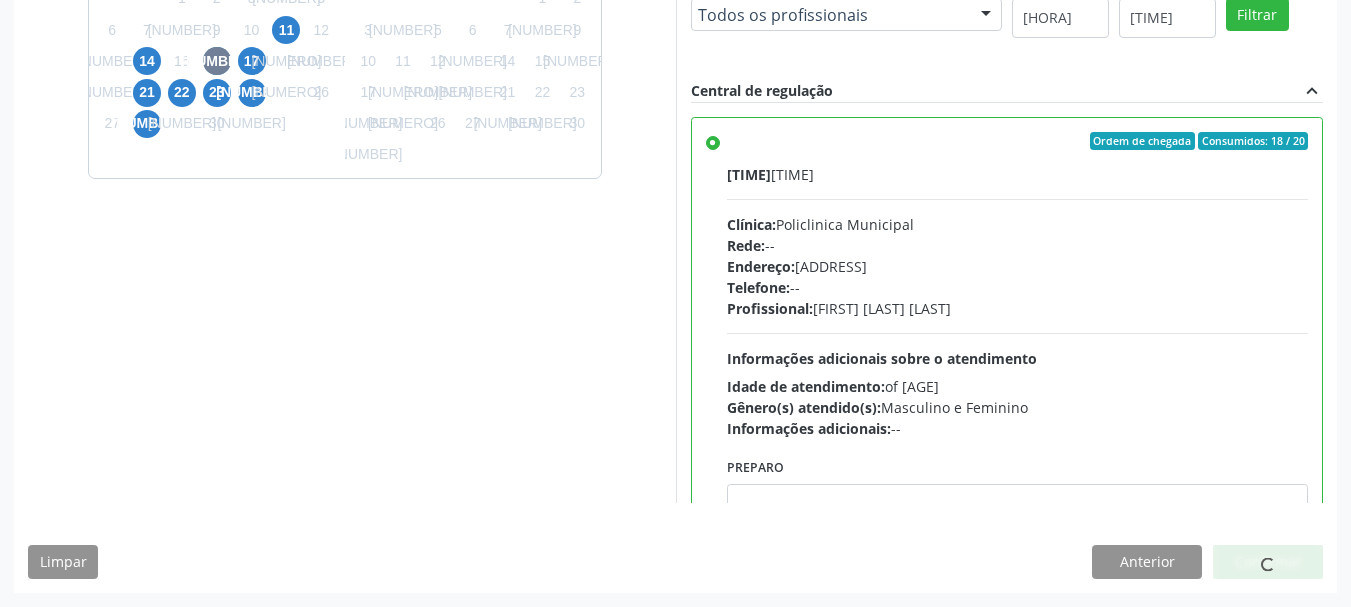scroll, scrollTop: 60, scrollLeft: 0, axis: vertical 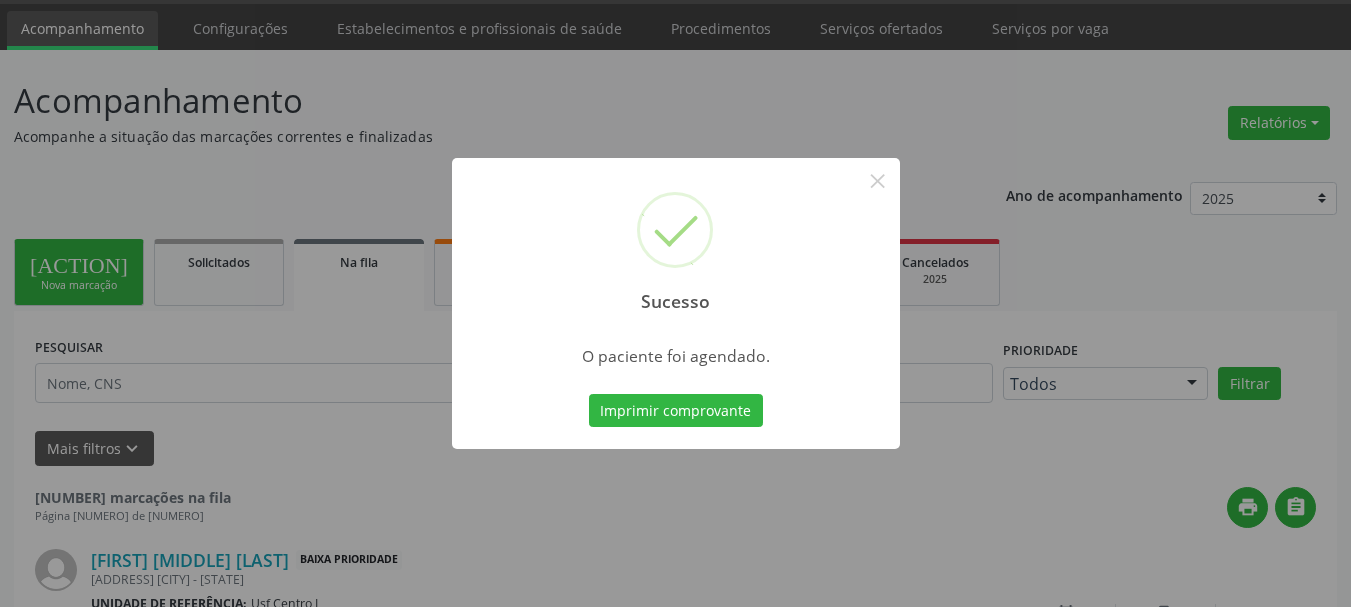 click on "Imprimir comprovante Cancel" at bounding box center (675, 411) 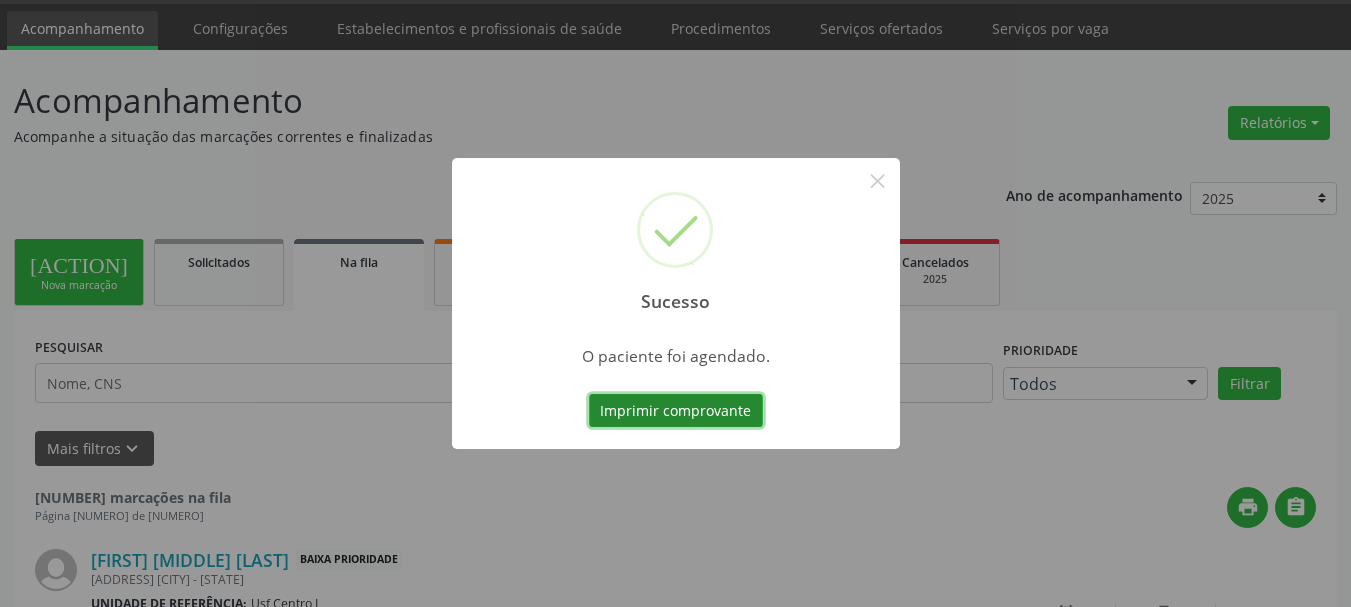 click on "Imprimir comprovante" at bounding box center [676, 411] 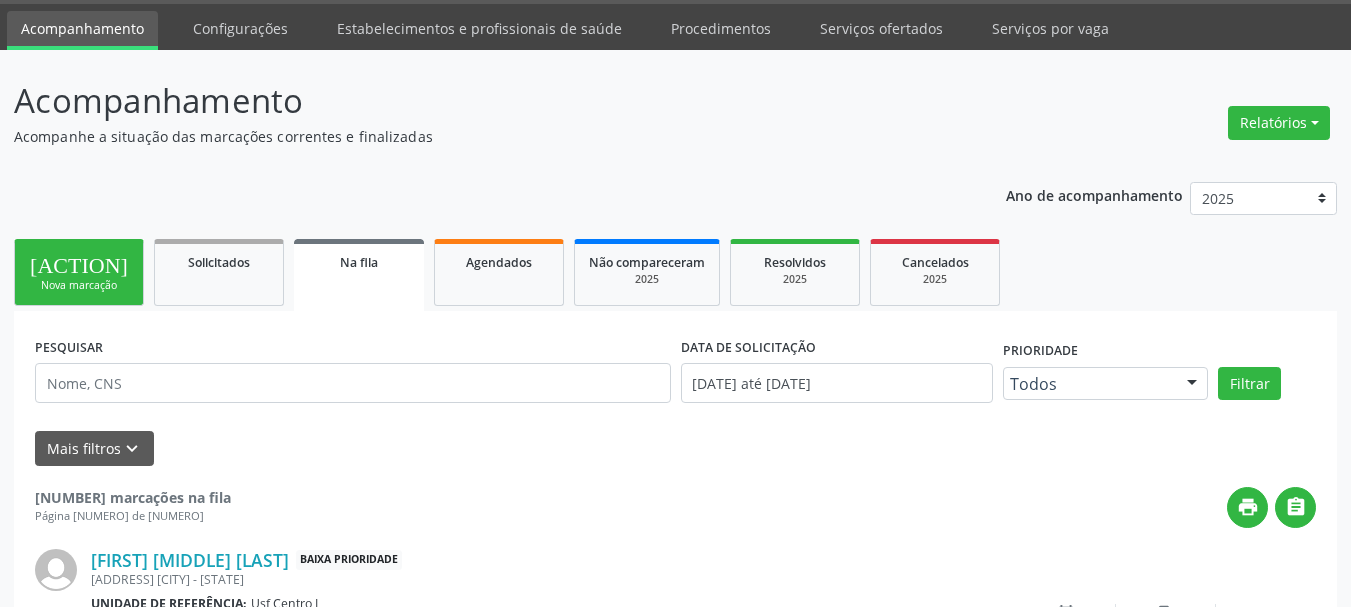 click on "••••••••••
•••• ••••••••" at bounding box center [79, 272] 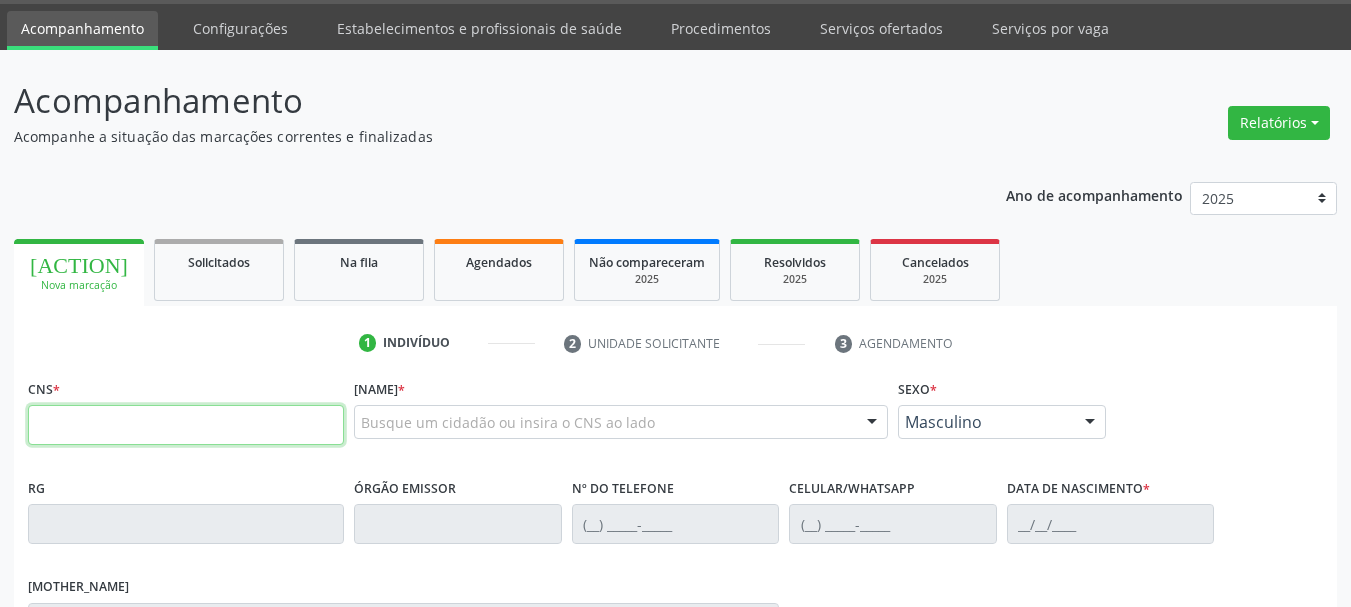 click at bounding box center [186, 425] 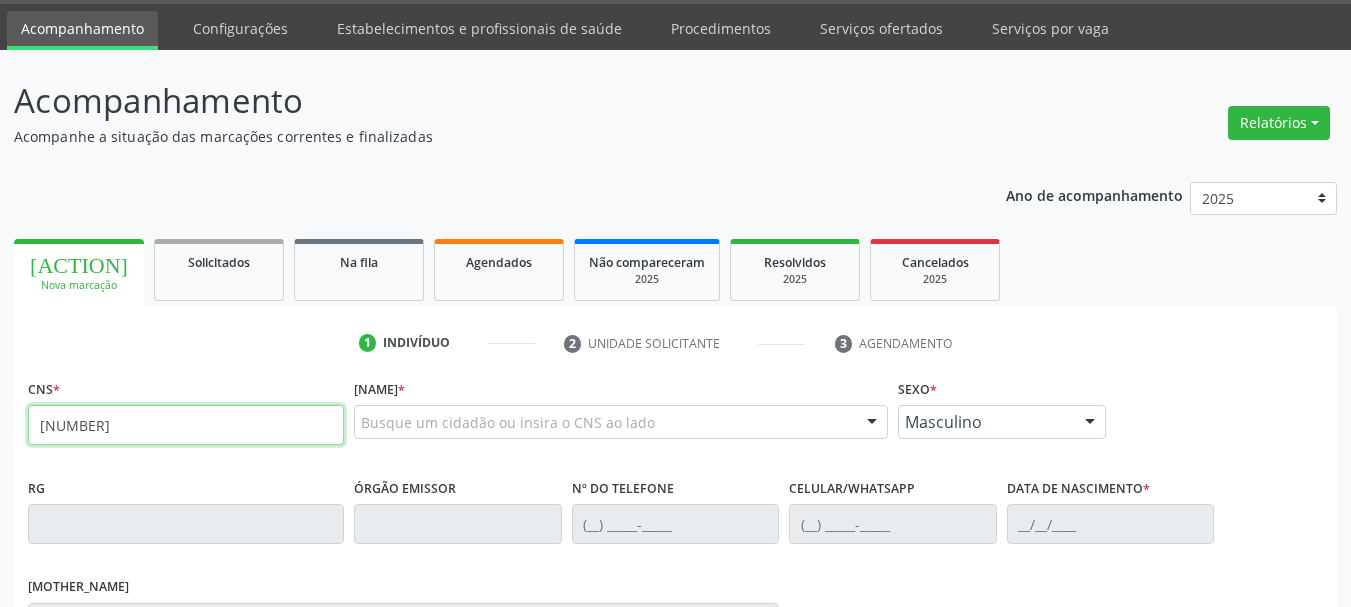 type on "700 0033 4844 0003" 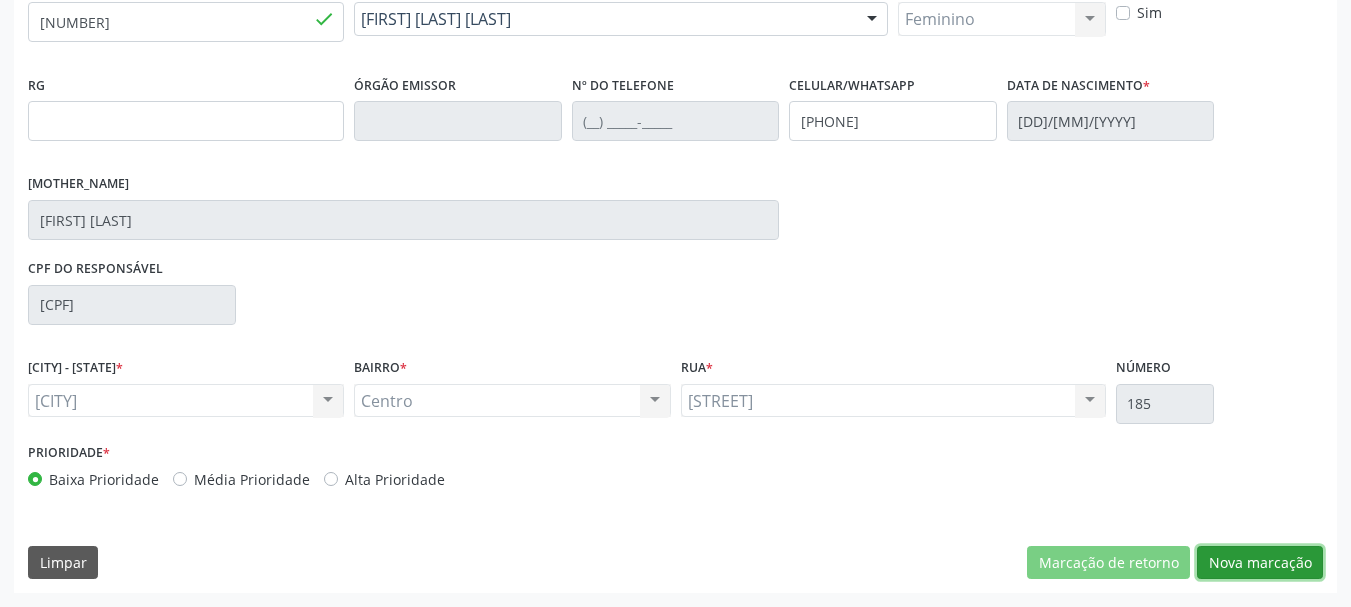 click on "Nova marcação" at bounding box center (1108, 563) 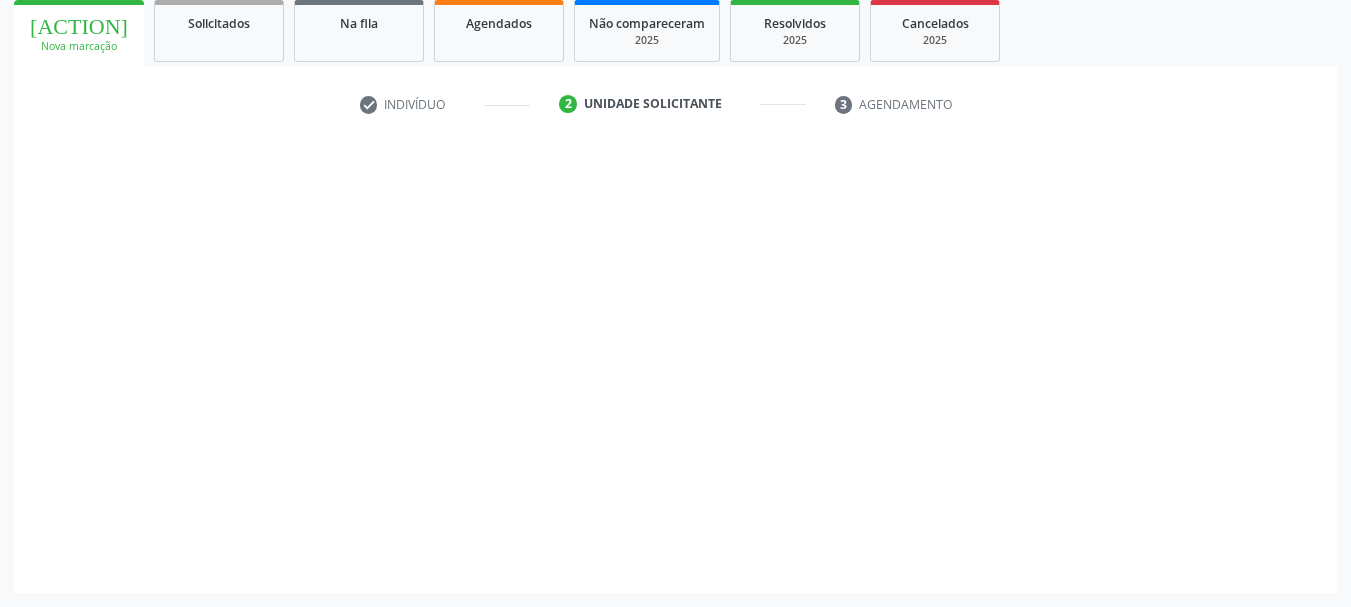 scroll, scrollTop: 299, scrollLeft: 0, axis: vertical 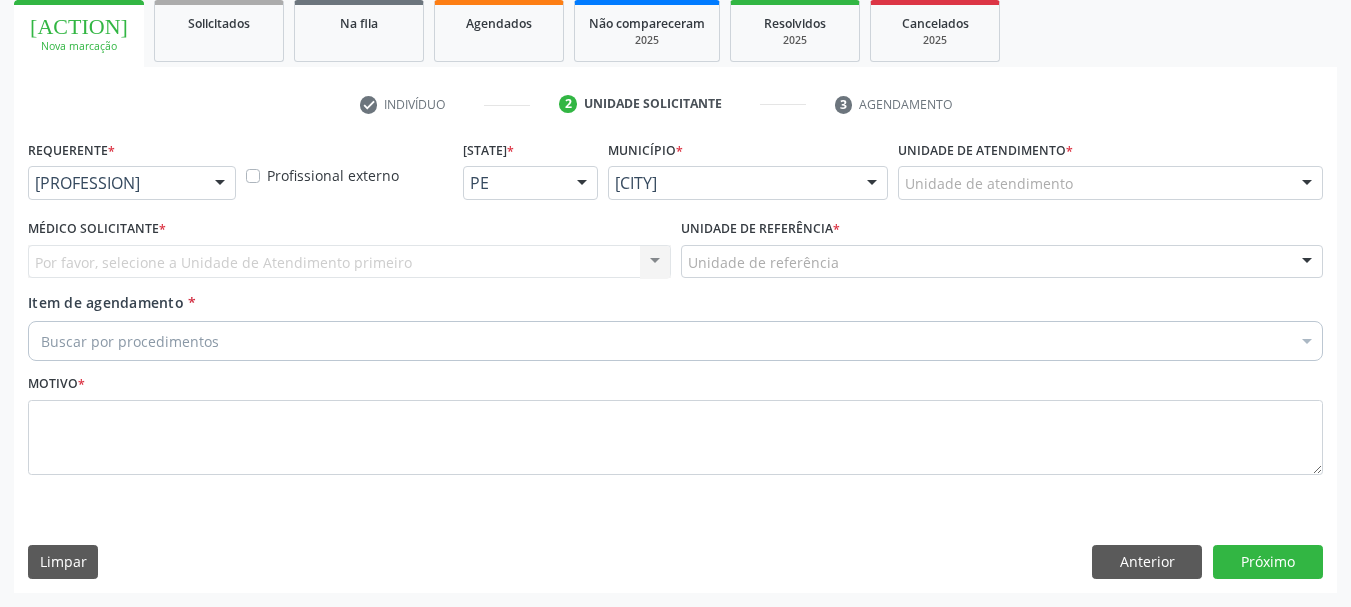 click at bounding box center (220, 184) 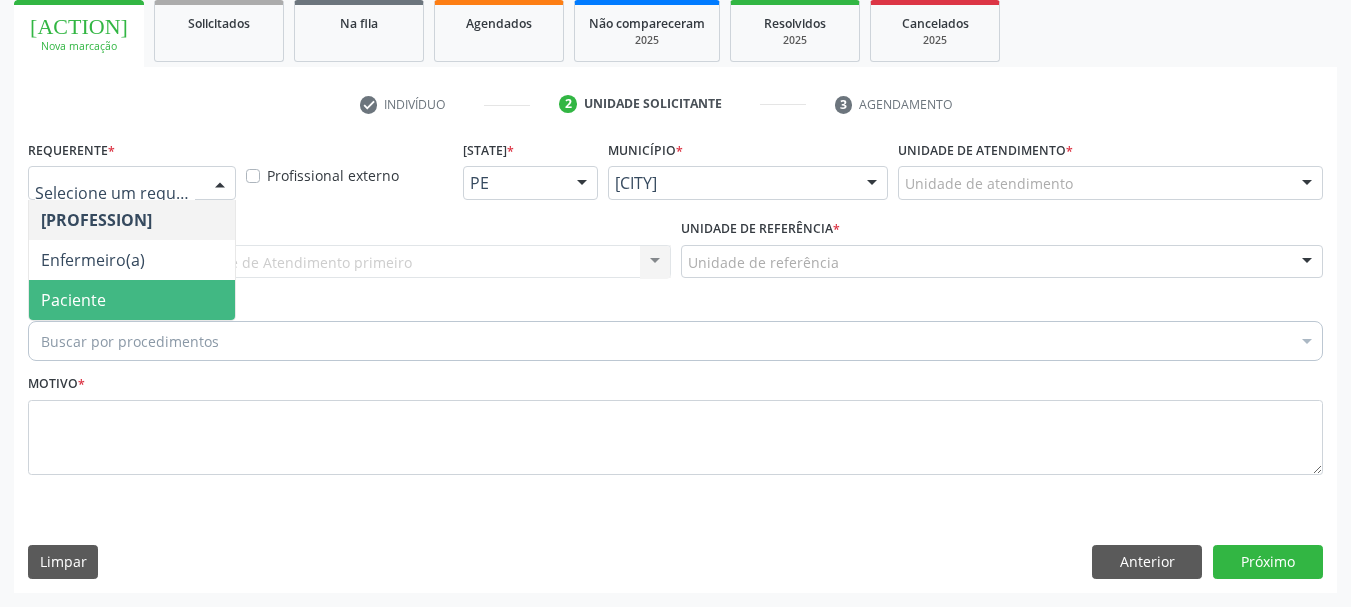 click on "Paciente" at bounding box center (132, 300) 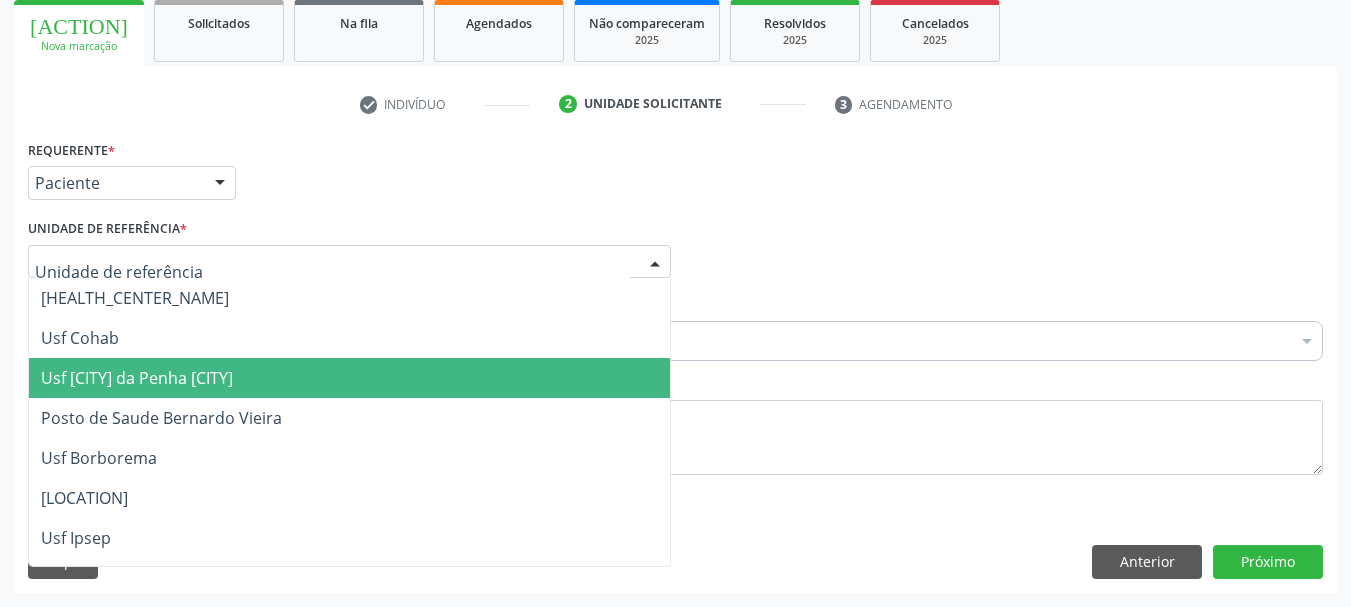 click on "[HEALTH_CENTER_NAME]" at bounding box center (137, 378) 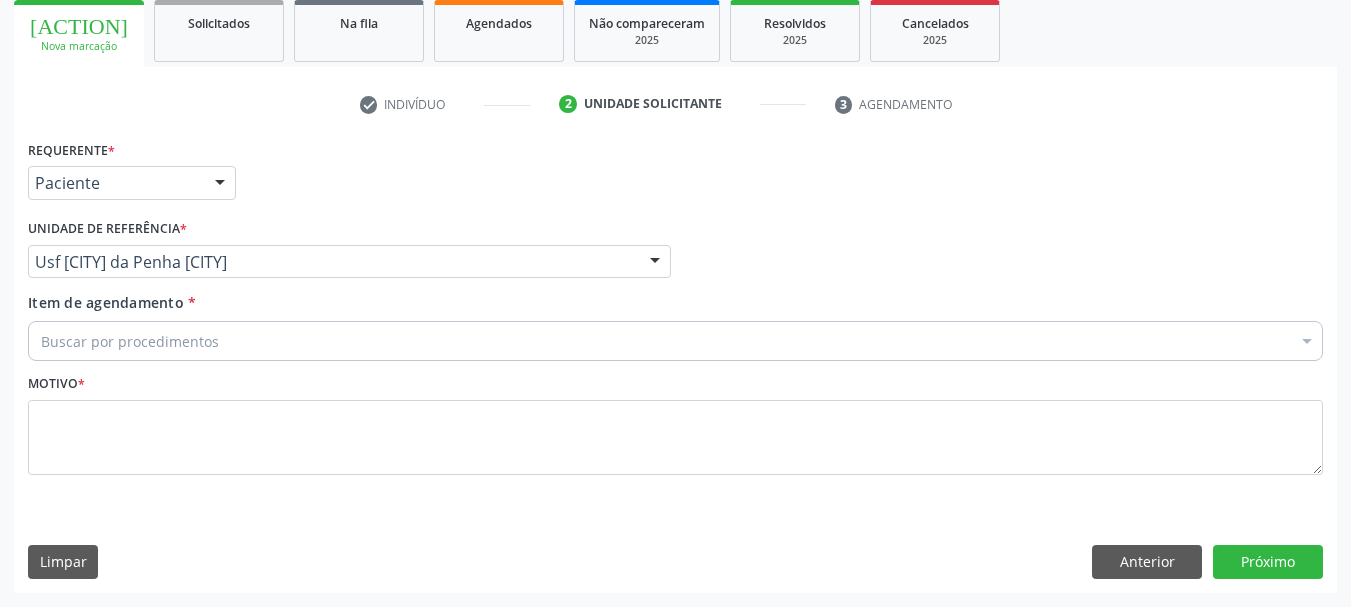 click on "[SEARCH_CRITERIA]" at bounding box center [675, 341] 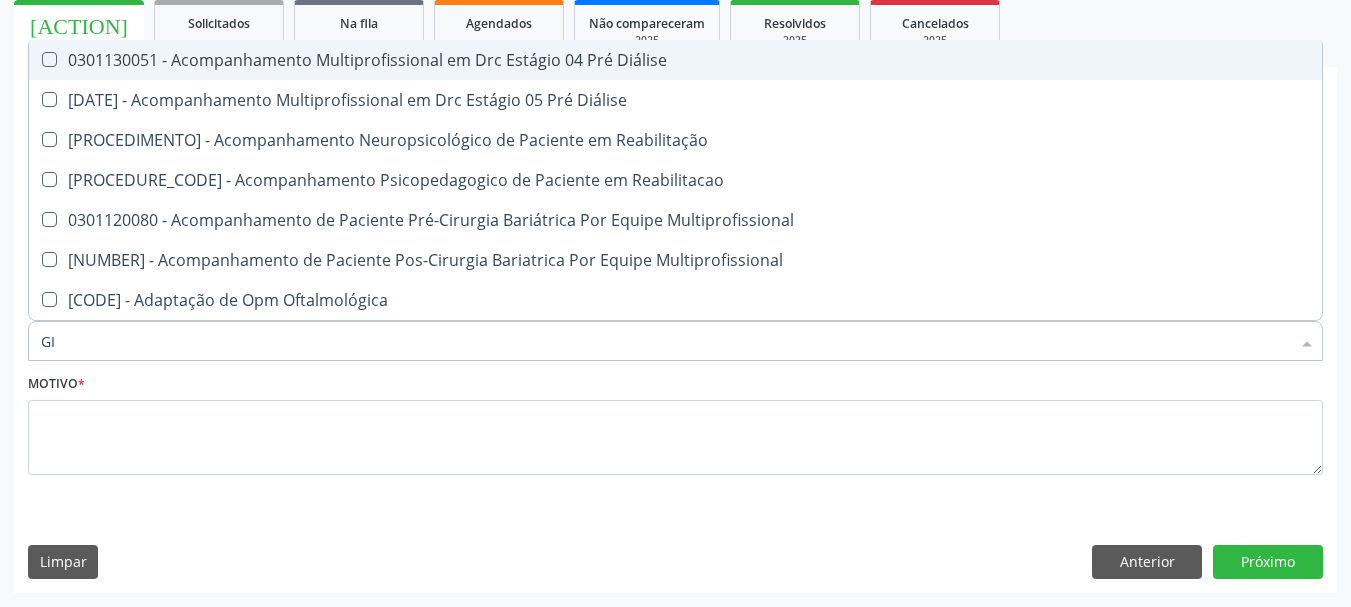 type on "GIN" 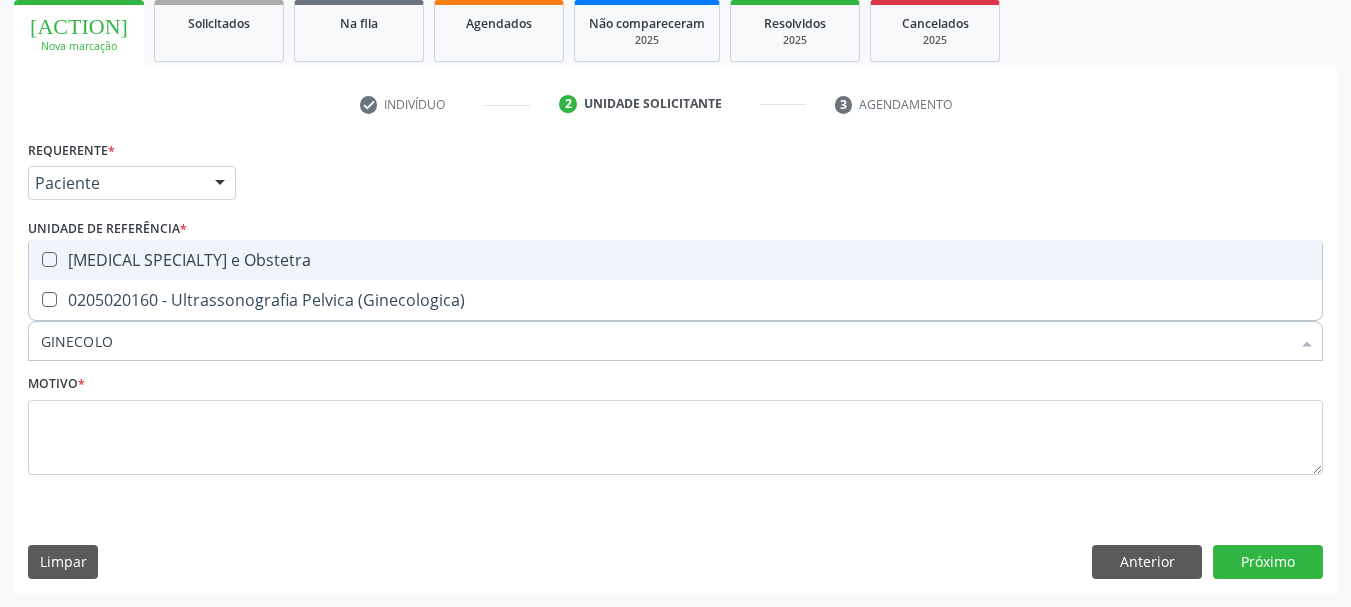click at bounding box center (49, 259) 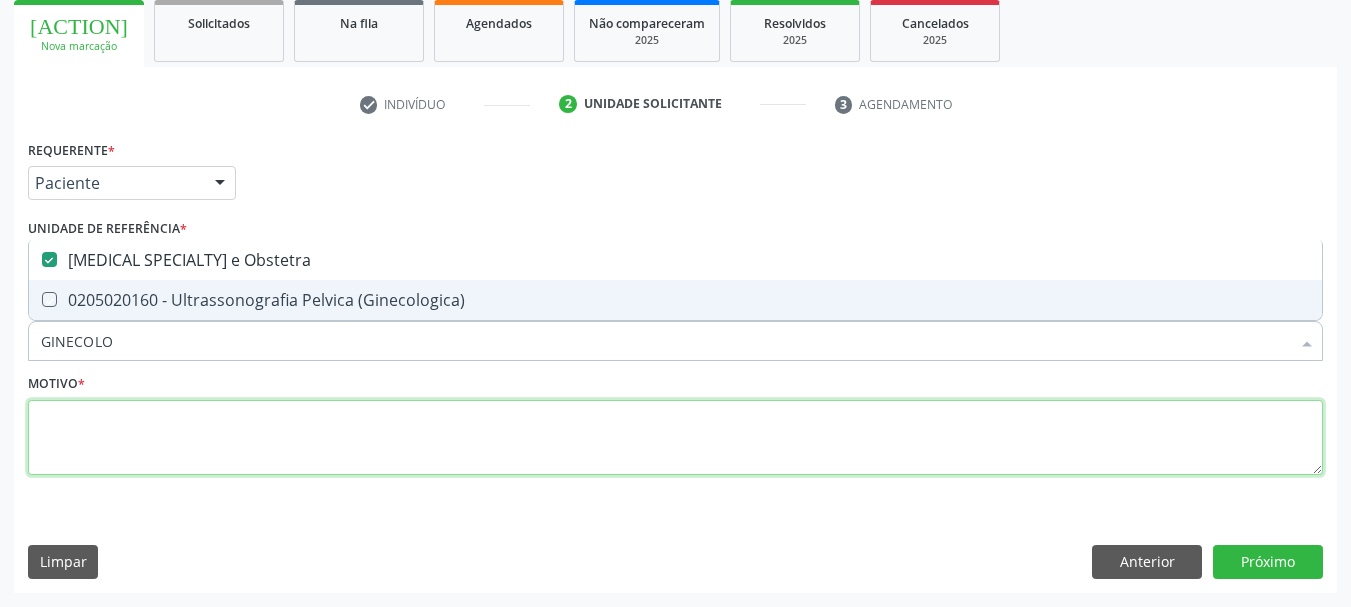 click at bounding box center [675, 438] 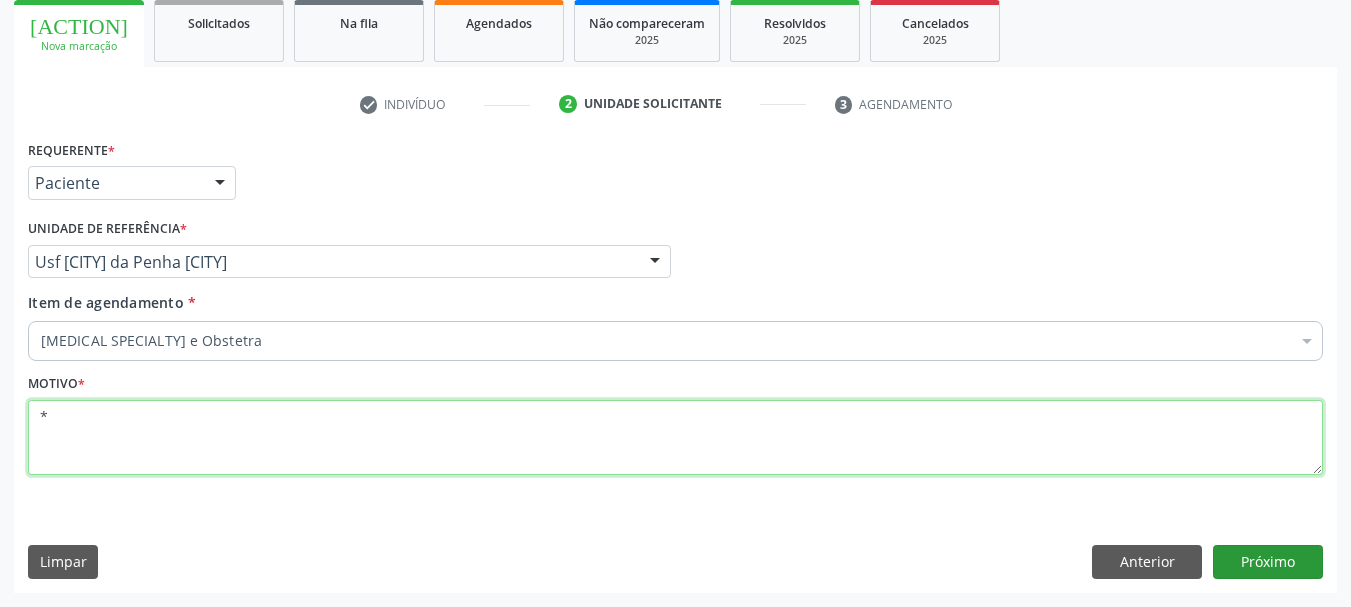 type on "*" 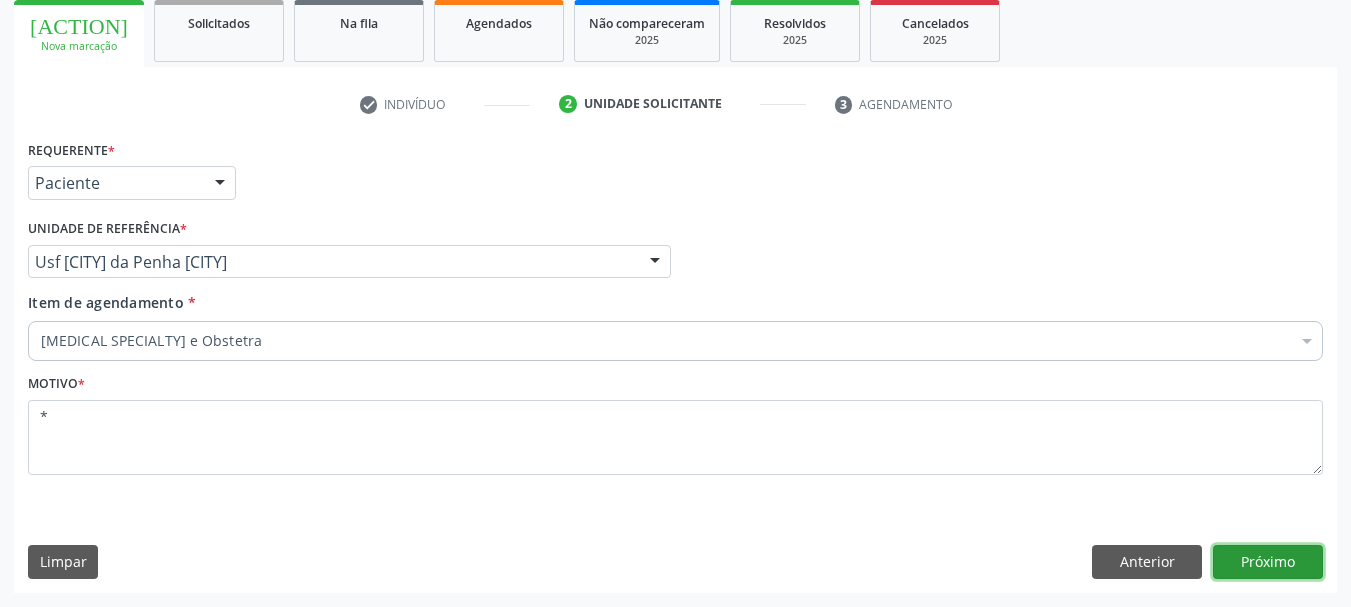 click on "Próximo" at bounding box center (1268, 562) 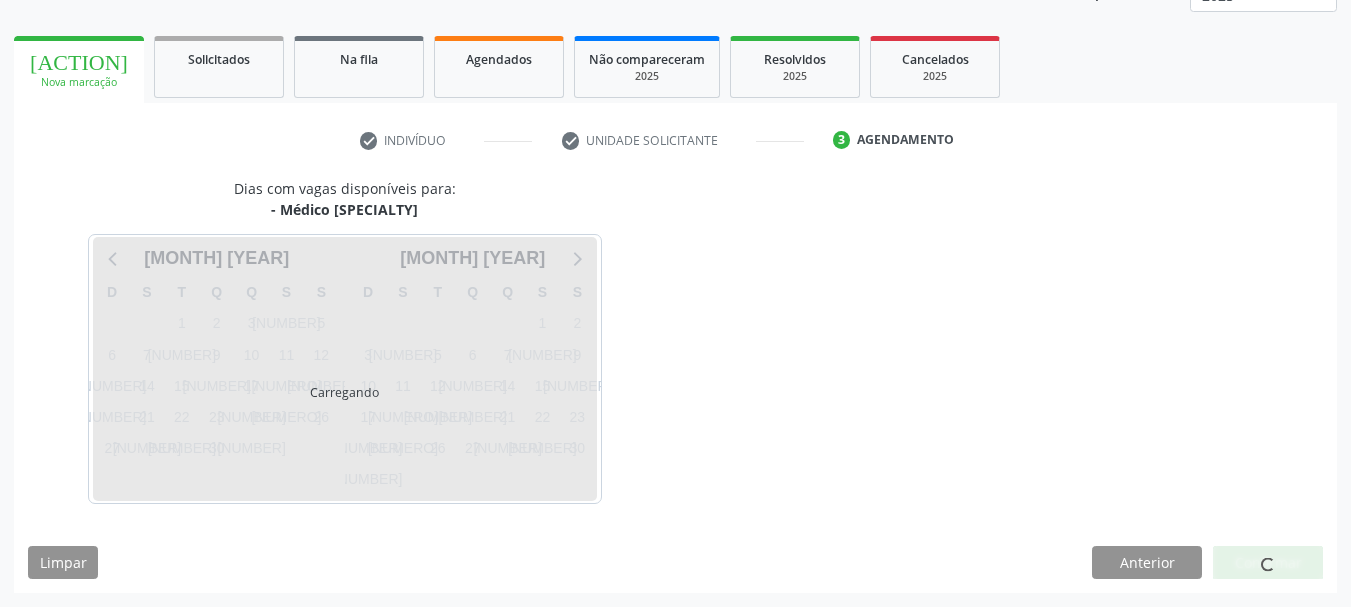 scroll, scrollTop: 263, scrollLeft: 0, axis: vertical 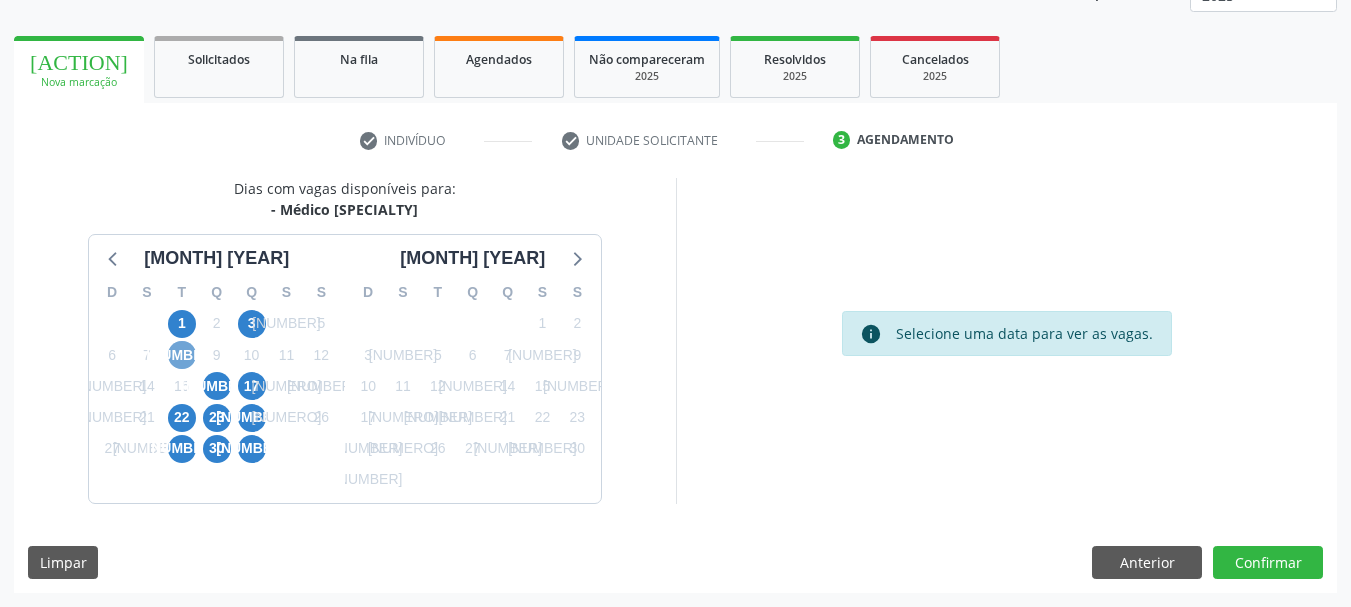 click on "8" at bounding box center [182, 355] 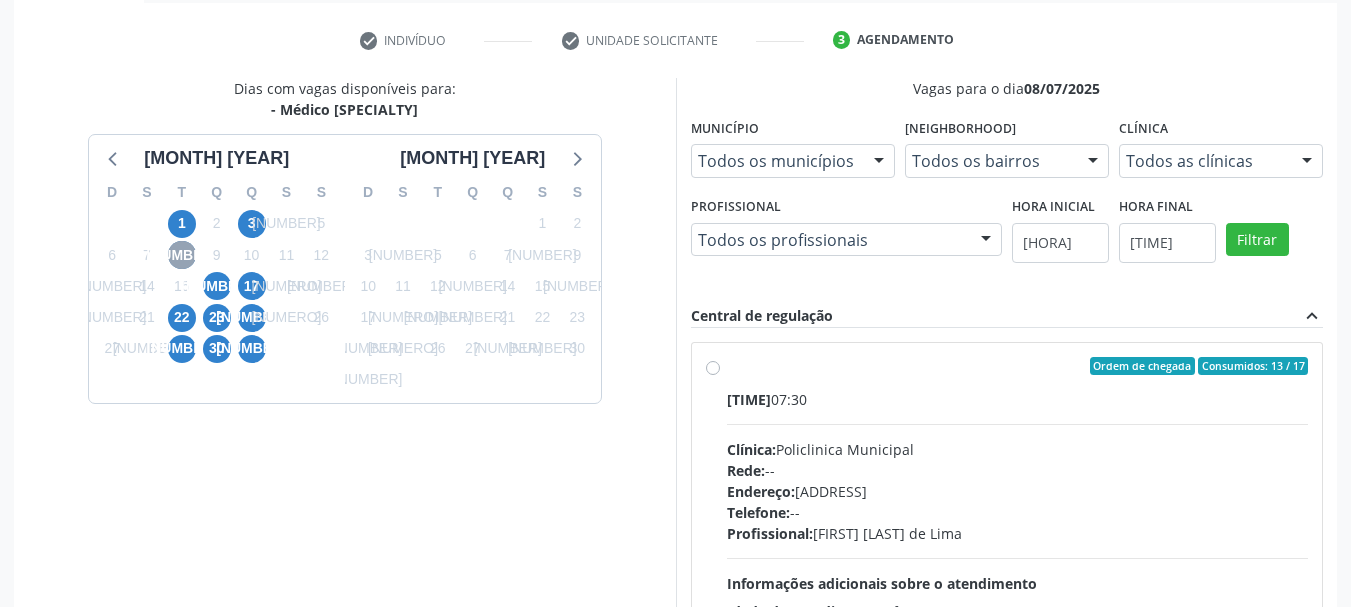 scroll, scrollTop: 263, scrollLeft: 0, axis: vertical 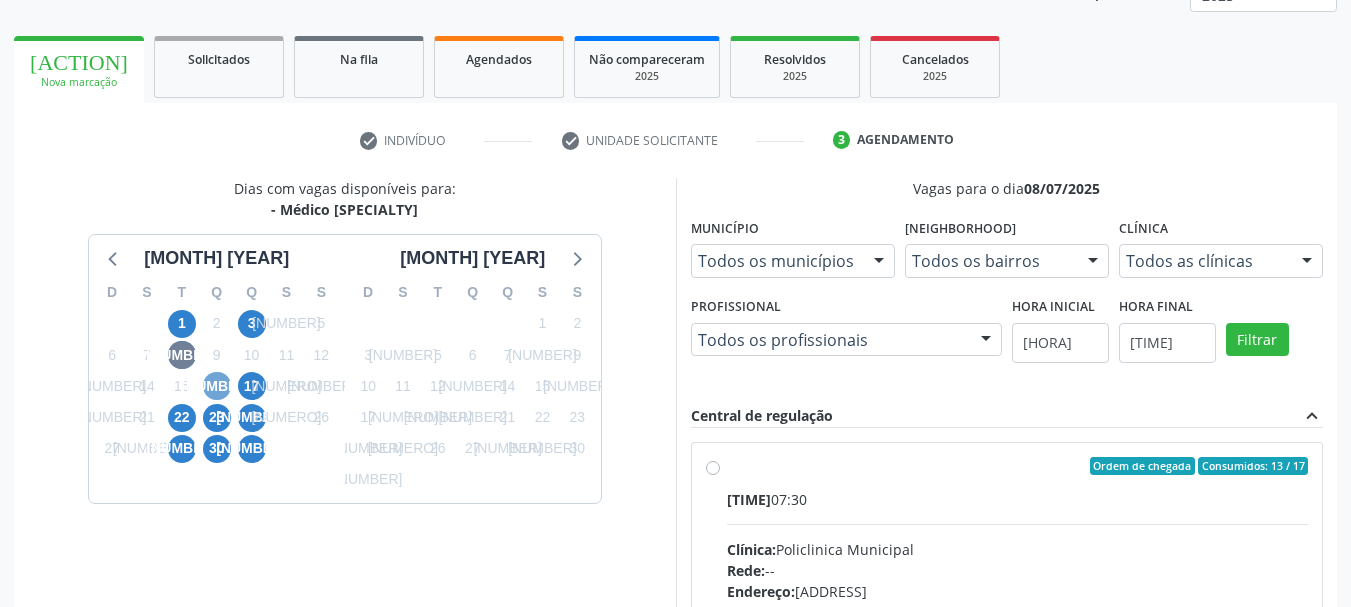 click on "16" at bounding box center [217, 386] 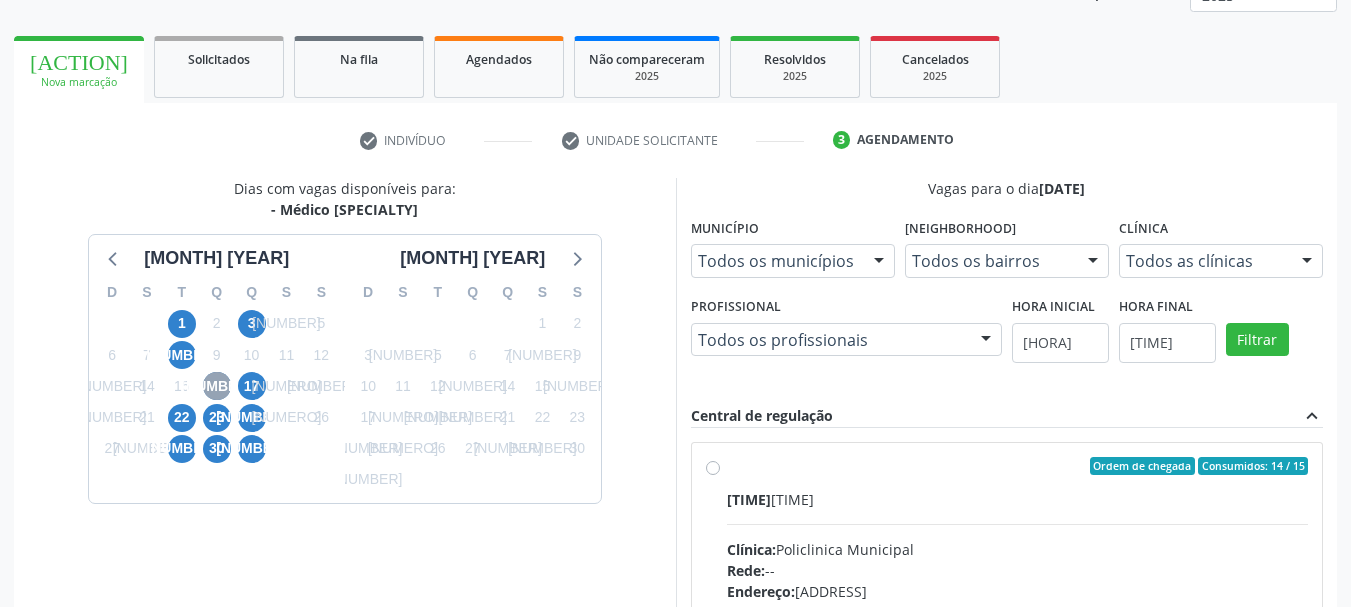 scroll, scrollTop: 363, scrollLeft: 0, axis: vertical 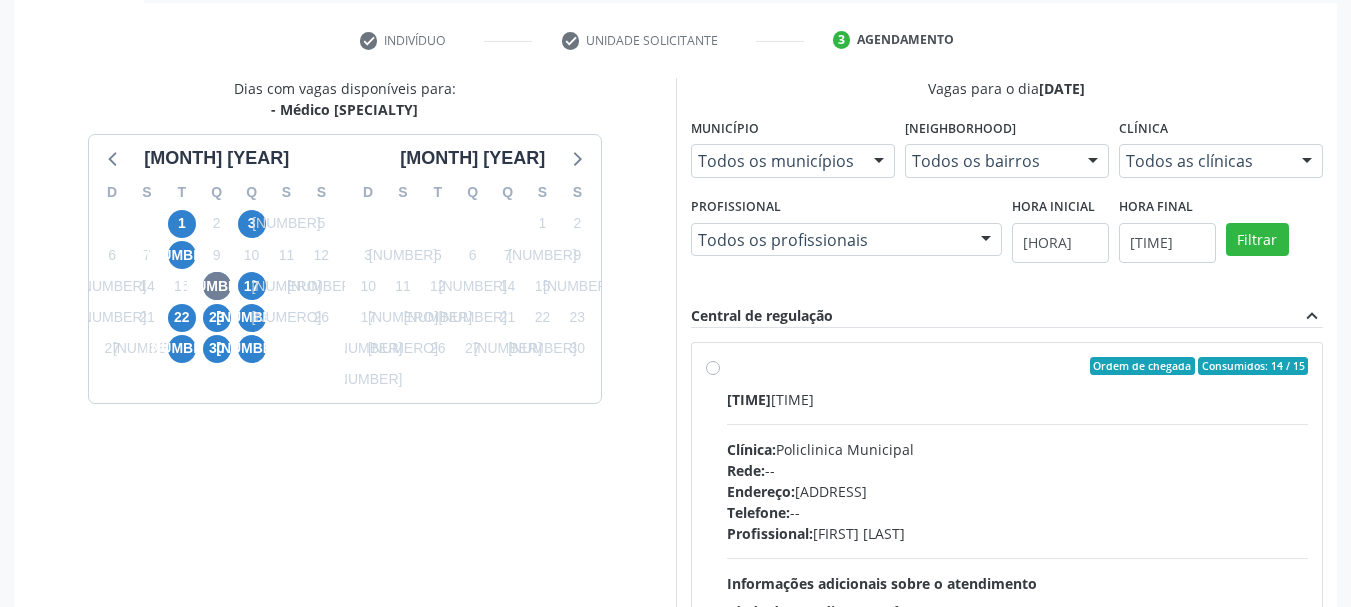 click on "Ordem de chegada
Consumidos: 14 / 15
Horário:   14:00
Clínica:  Policlinica Municipal
Rede:
--
Endereço:   Predio, nº S/N, Ipsep, Serra Talhada - PE
Telefone:   --
Profissional:
Thaisa Barbosa de Siqueira
Informações adicionais sobre o atendimento
Idade de atendimento:
de 0 a 120 anos
Gênero(s) atendido(s):
Masculino e Feminino
Informações adicionais:
--" at bounding box center [1018, 510] 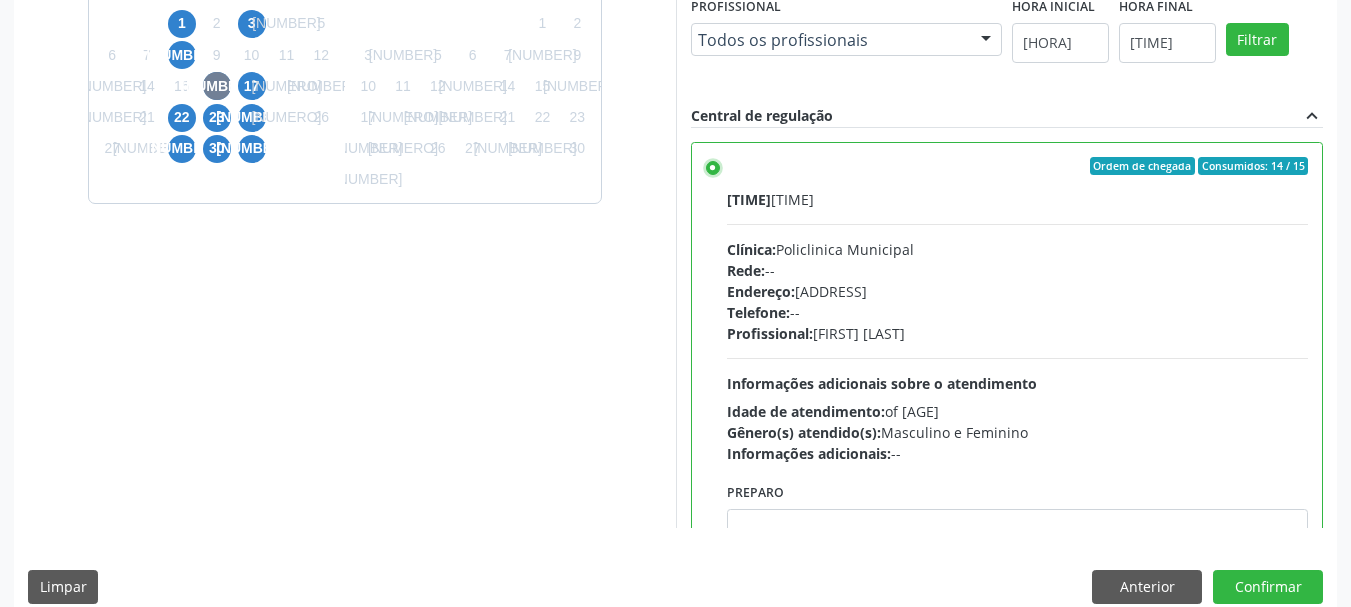 scroll, scrollTop: 588, scrollLeft: 0, axis: vertical 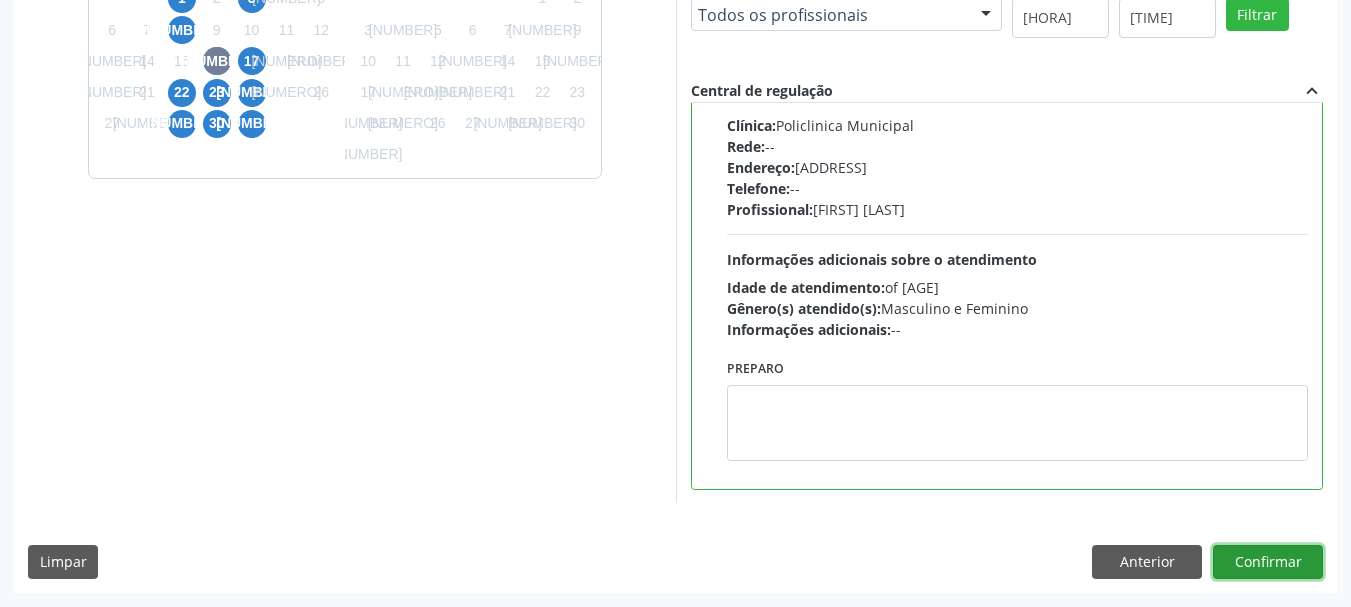 click on "Confirmar" at bounding box center [1268, 562] 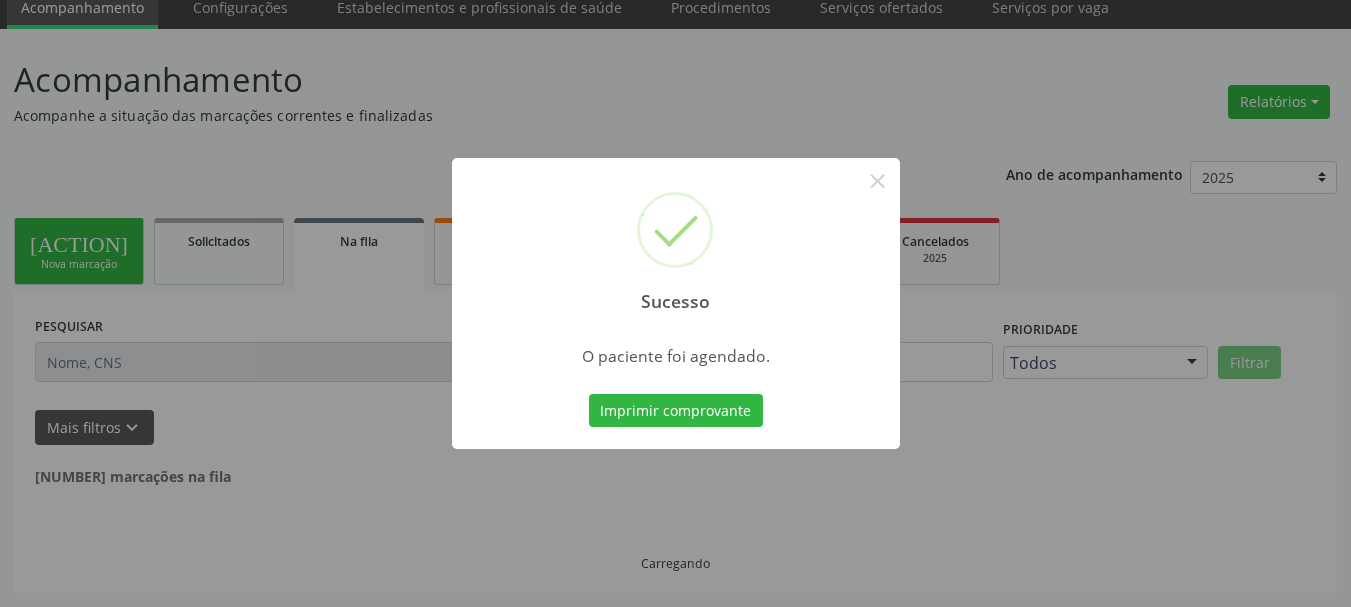 scroll, scrollTop: 60, scrollLeft: 0, axis: vertical 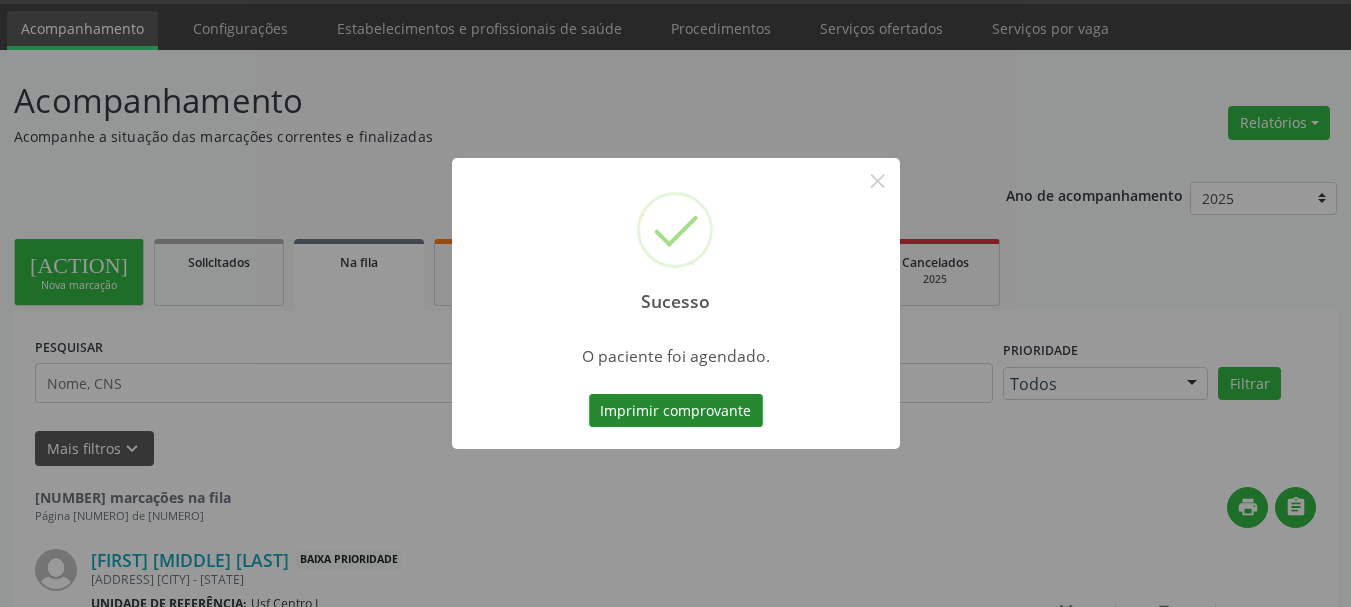 click on "Imprimir comprovante" at bounding box center (676, 411) 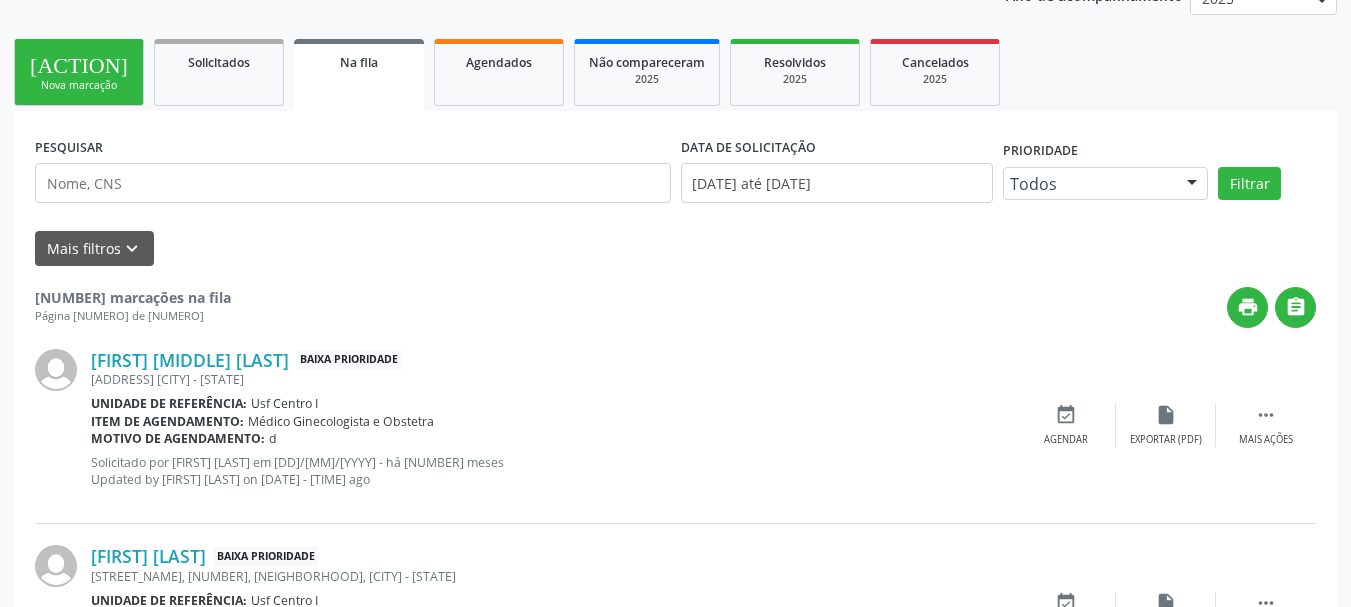 scroll, scrollTop: 160, scrollLeft: 0, axis: vertical 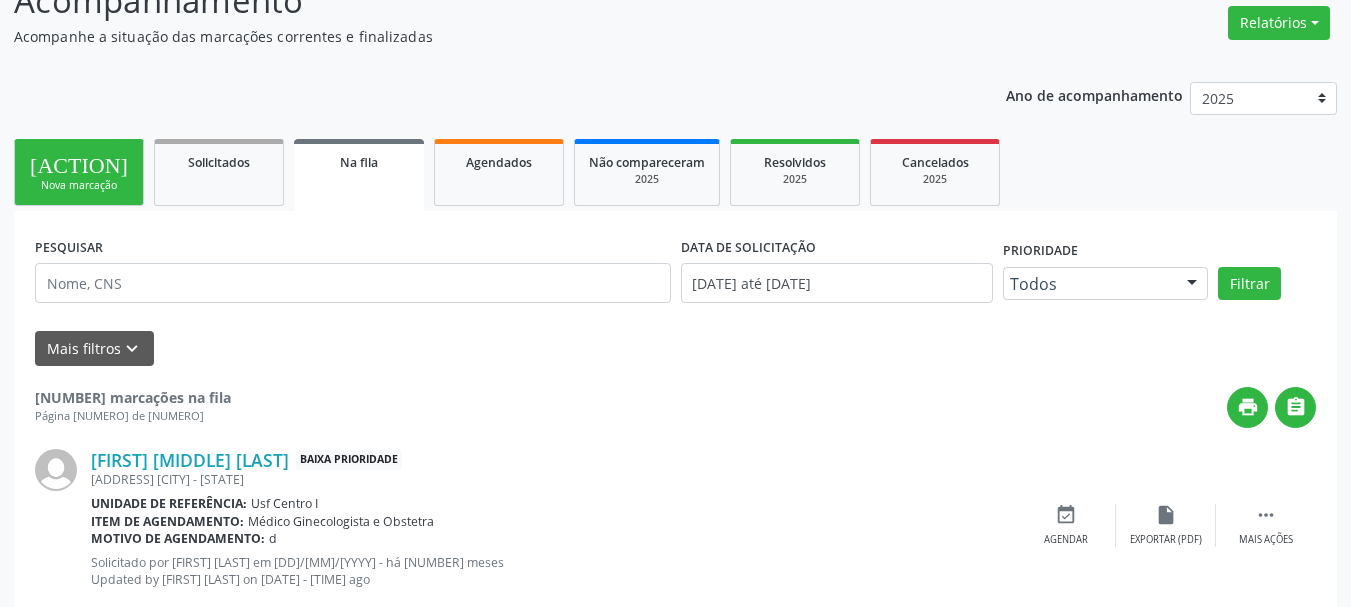 click on "Nova marcação" at bounding box center [79, 185] 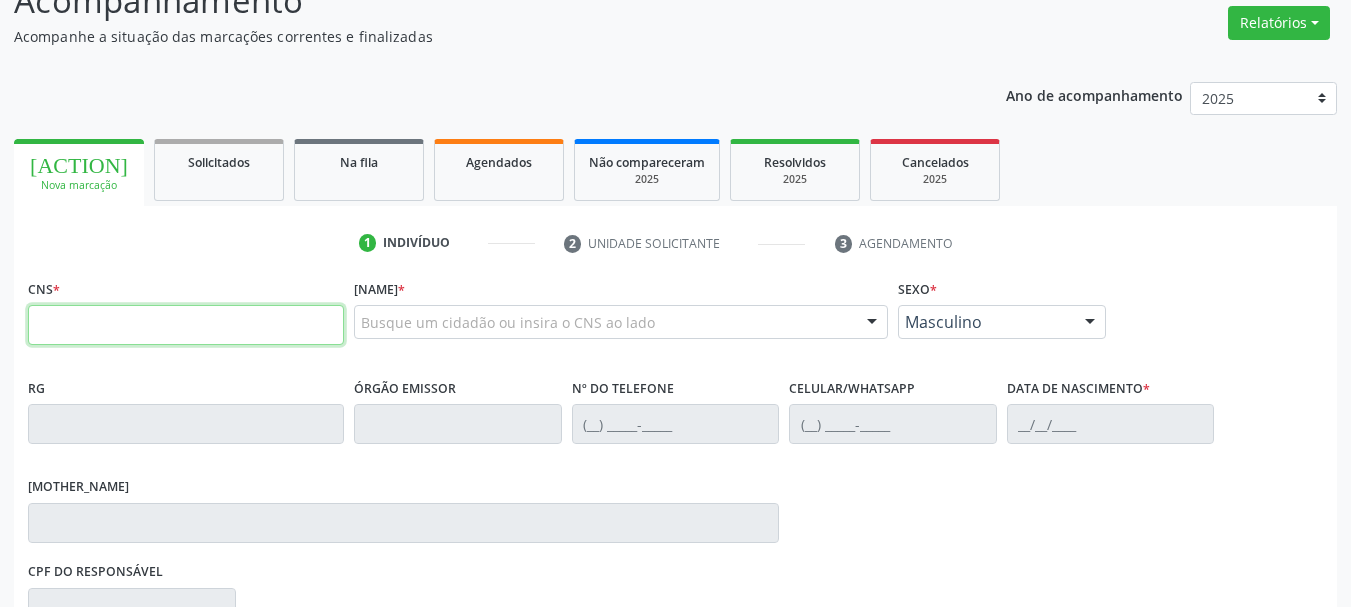 click at bounding box center (186, 325) 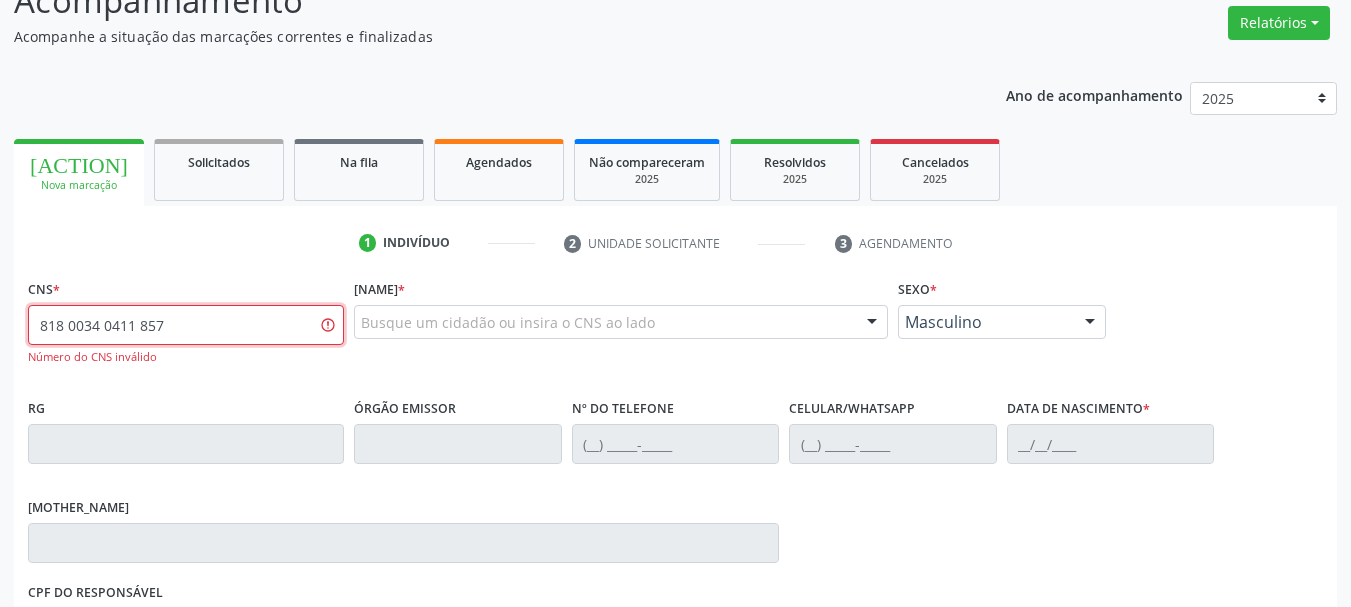 type on "818 0034 0411 85" 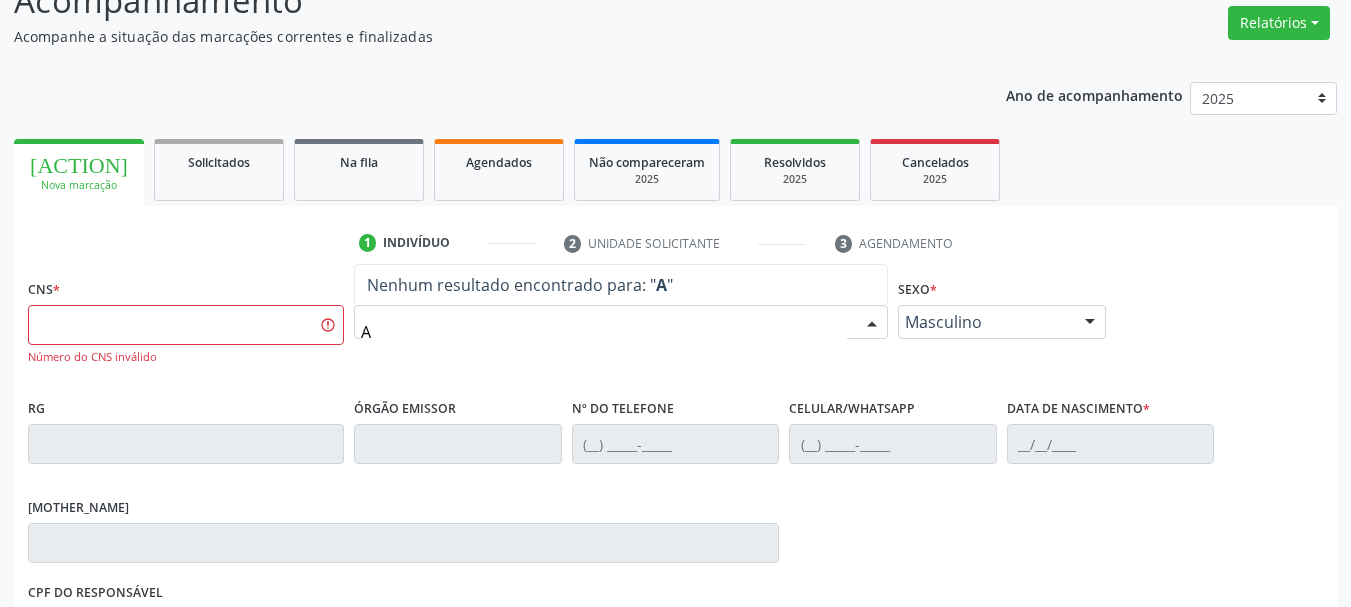 type on "AD" 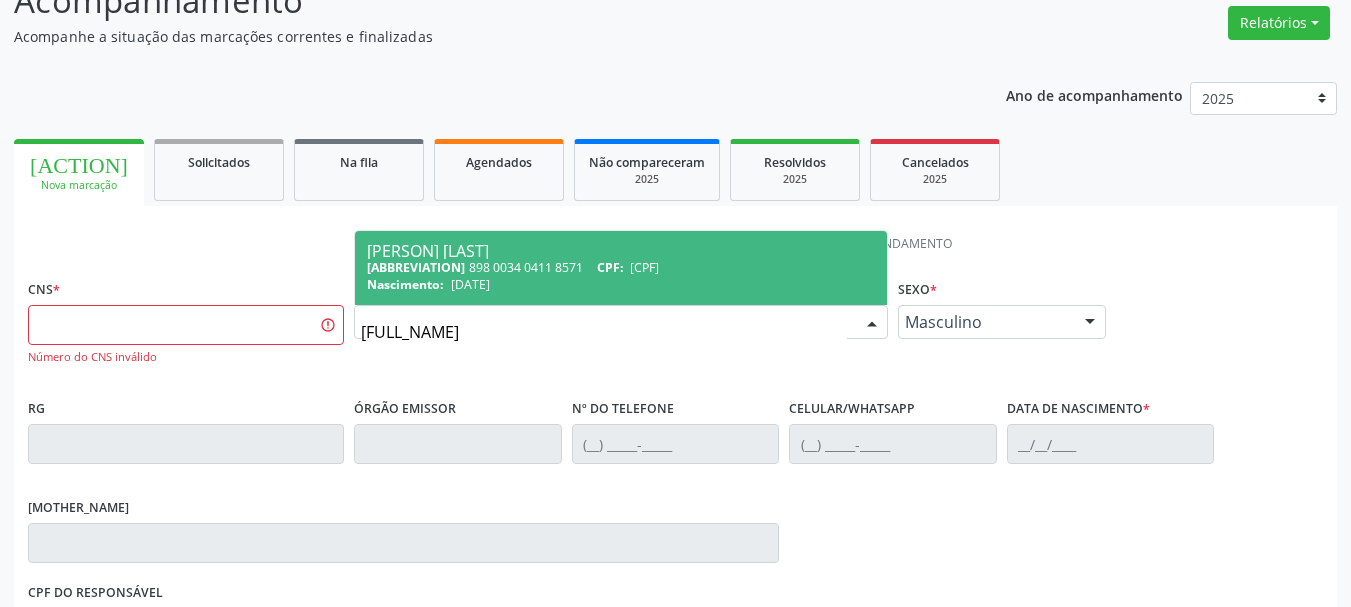 click on "010.939.534-46" at bounding box center [644, 267] 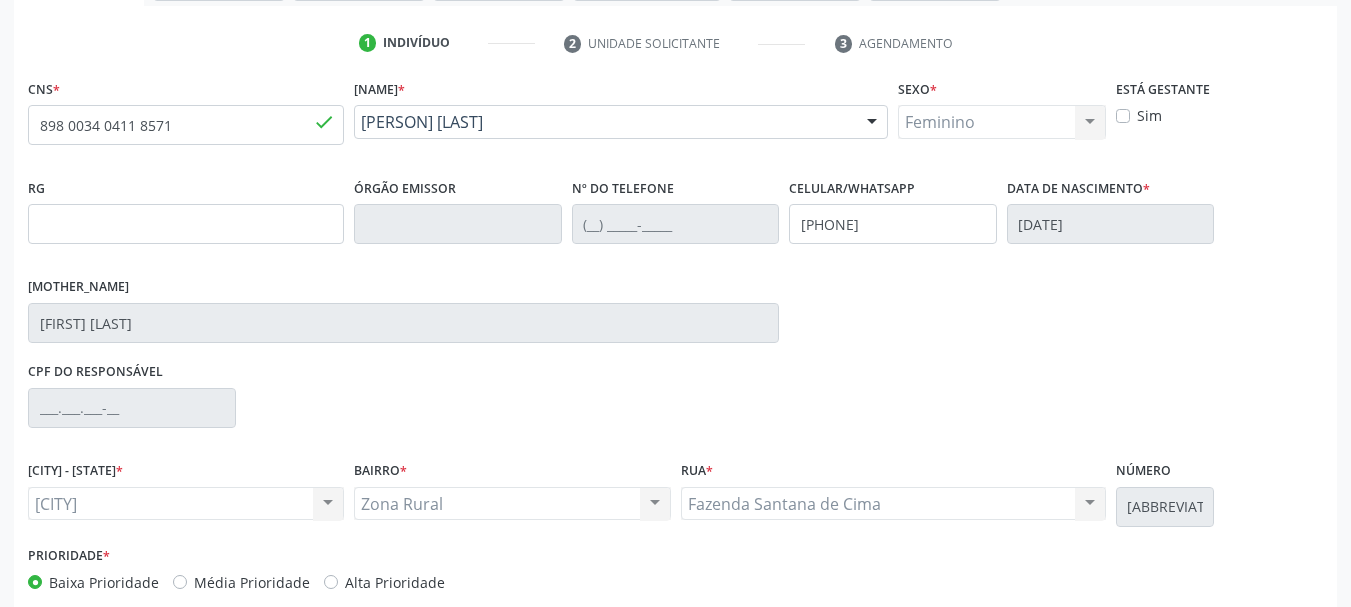 scroll, scrollTop: 460, scrollLeft: 0, axis: vertical 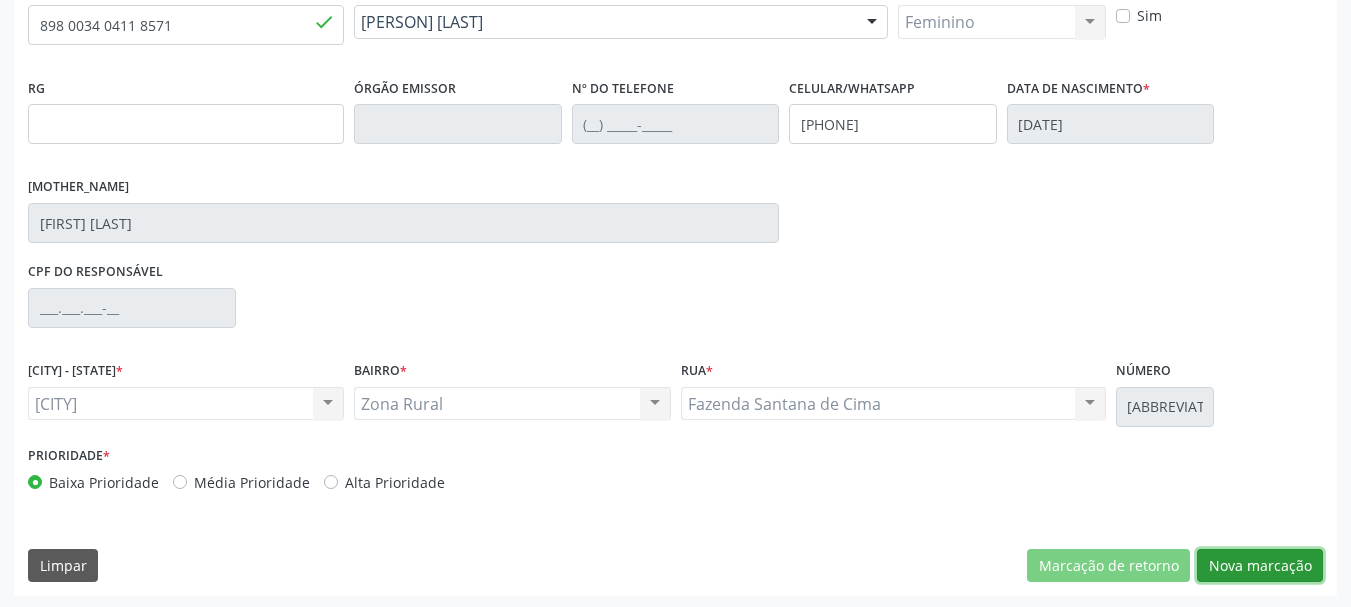 click on "Nova marcação" at bounding box center [1108, 566] 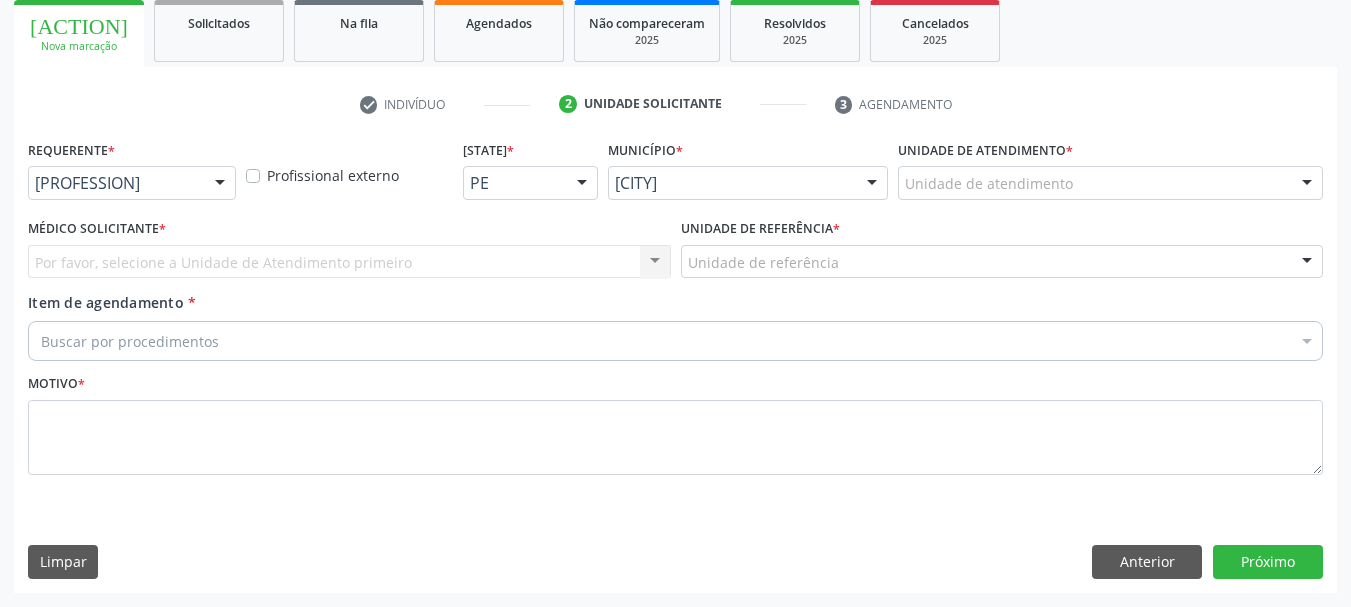 scroll, scrollTop: 299, scrollLeft: 0, axis: vertical 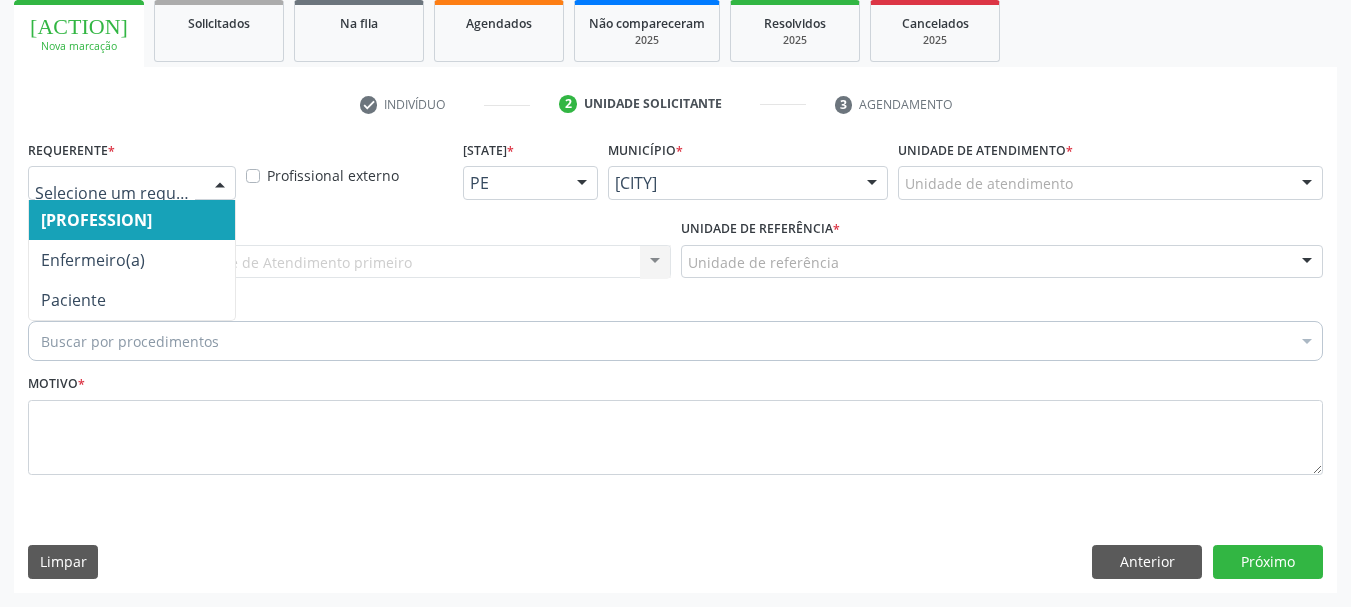 click at bounding box center (132, 183) 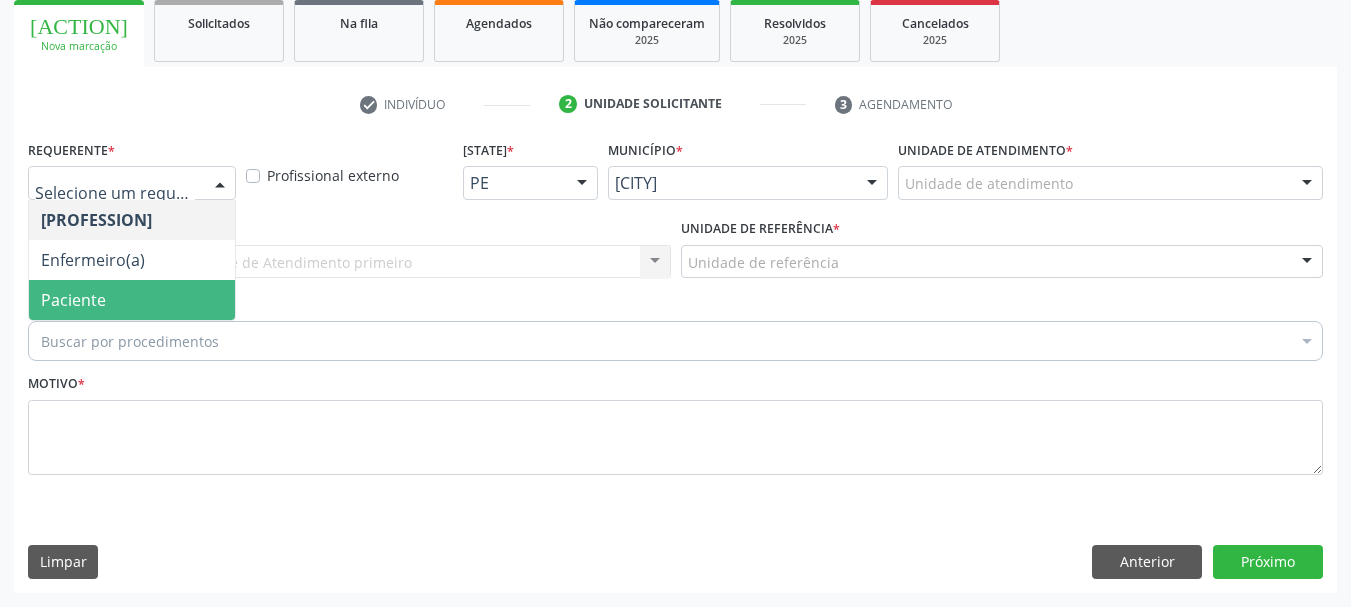 click on "Paciente" at bounding box center (132, 300) 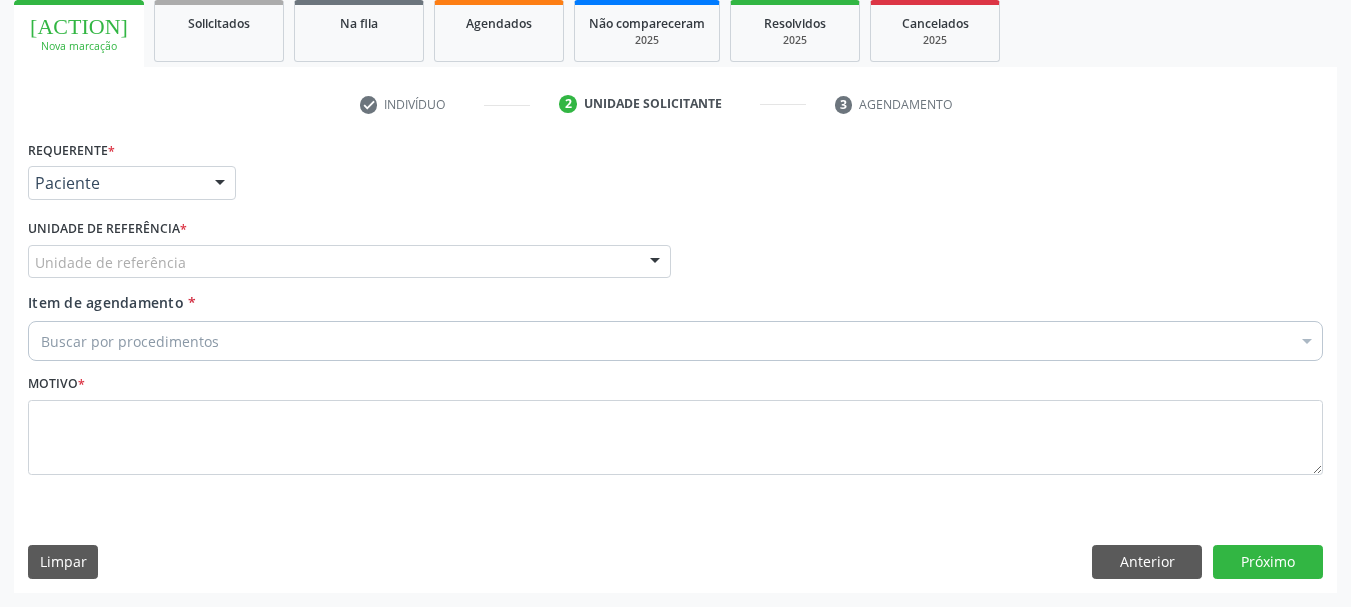click on "Unidade de referência" at bounding box center (349, 262) 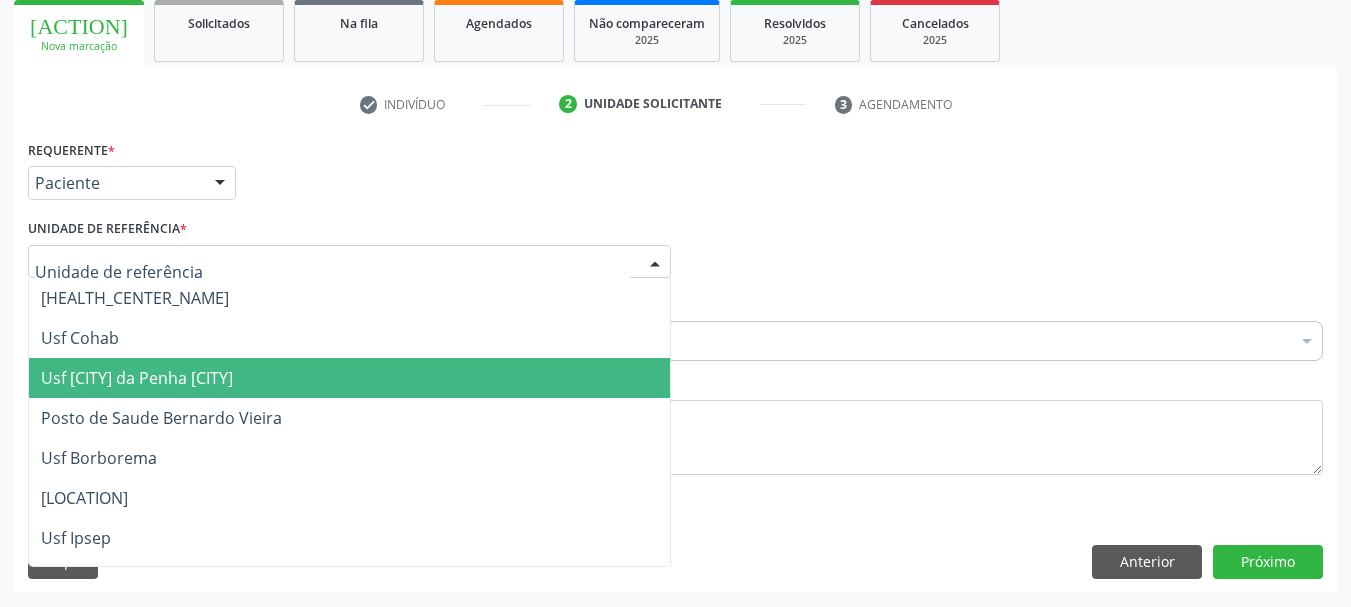 click on "[HEALTH_CENTER_NAME]" at bounding box center (349, 378) 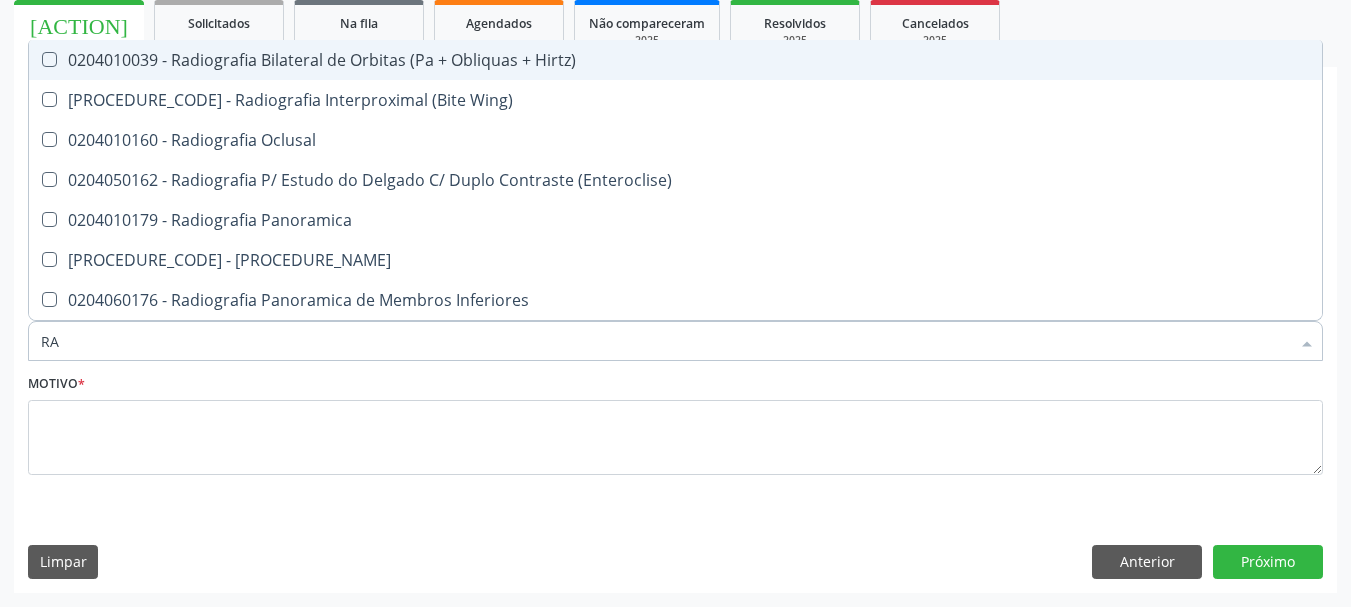 type on "R" 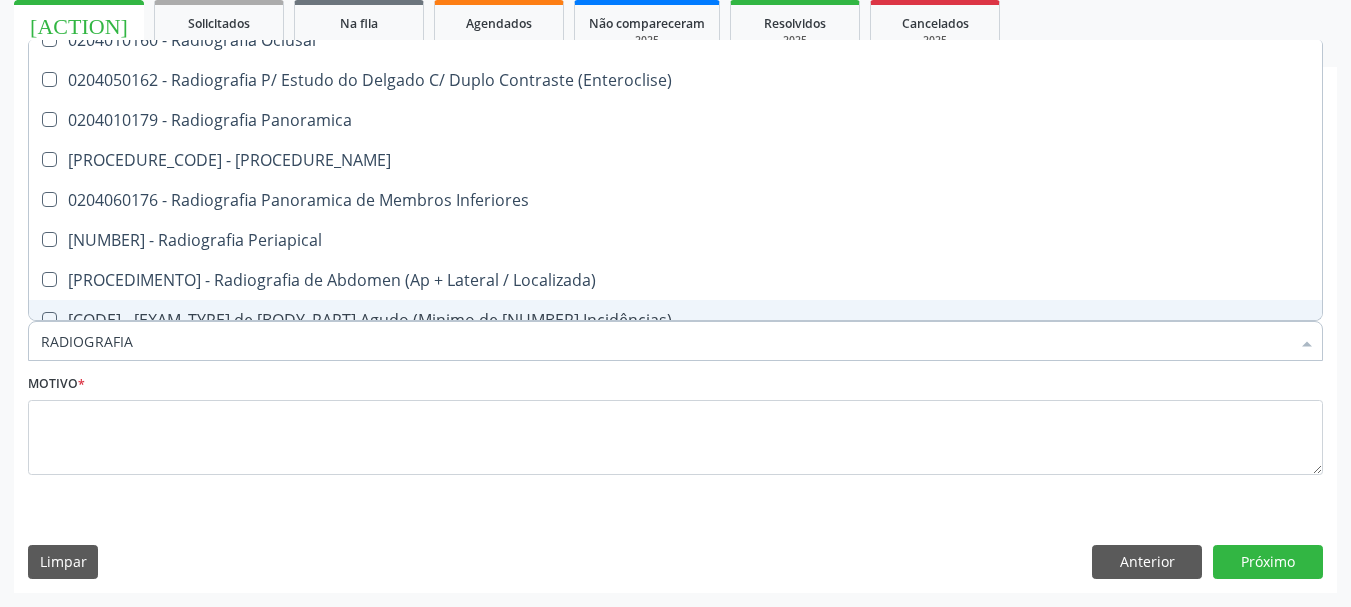 scroll, scrollTop: 0, scrollLeft: 0, axis: both 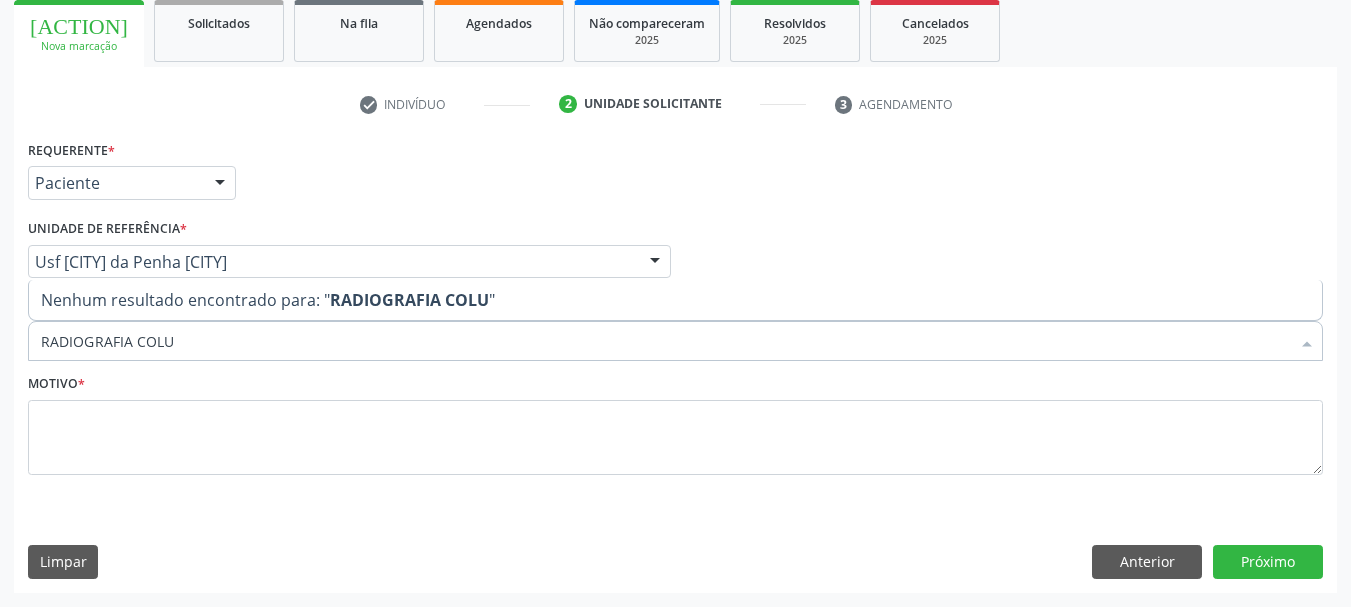 click on "RADIOGRAFIA COLU" at bounding box center (665, 341) 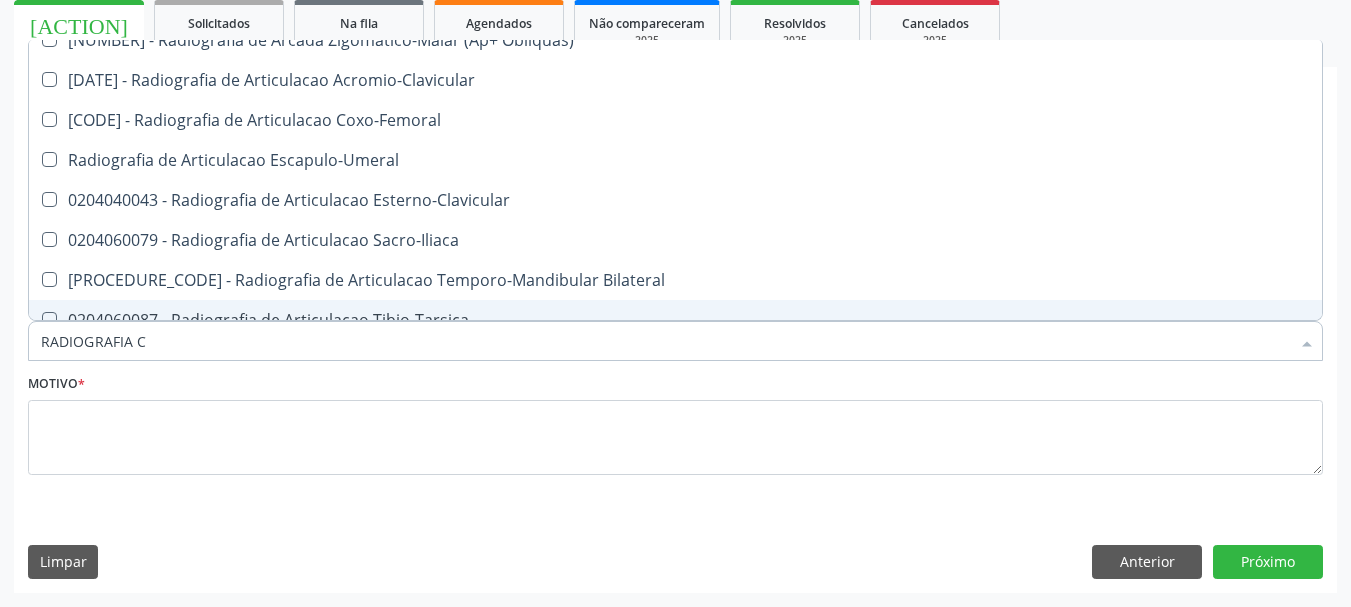 scroll, scrollTop: 0, scrollLeft: 0, axis: both 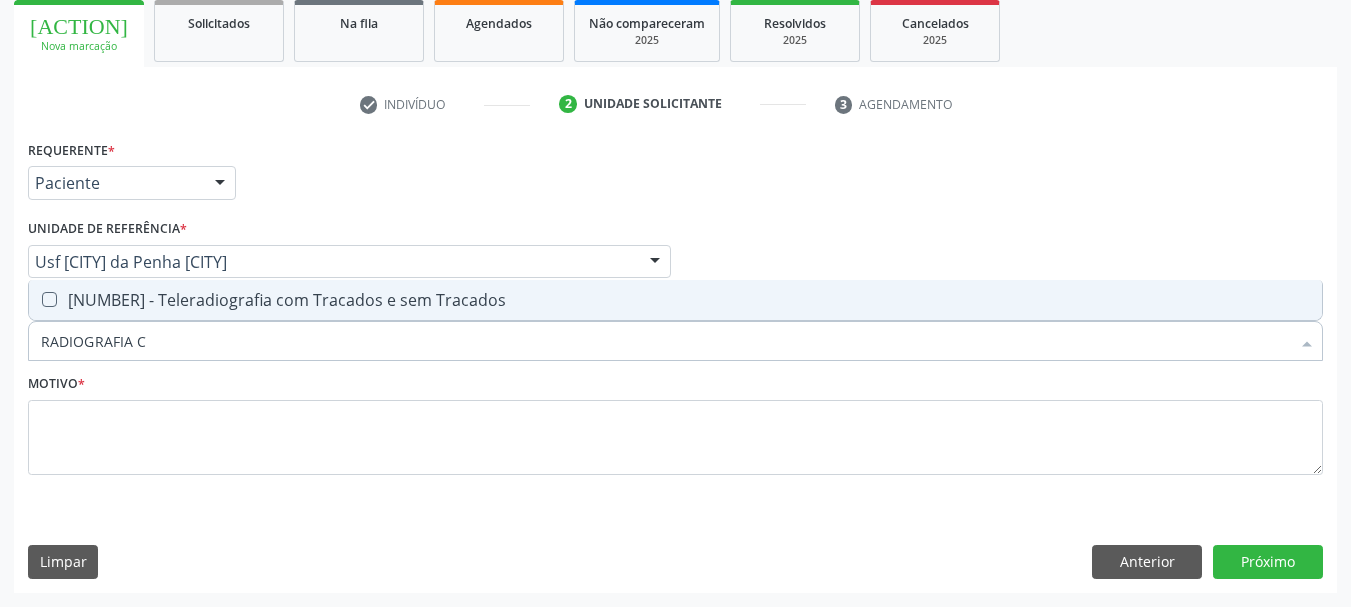 type on "RADIOGRAFIA" 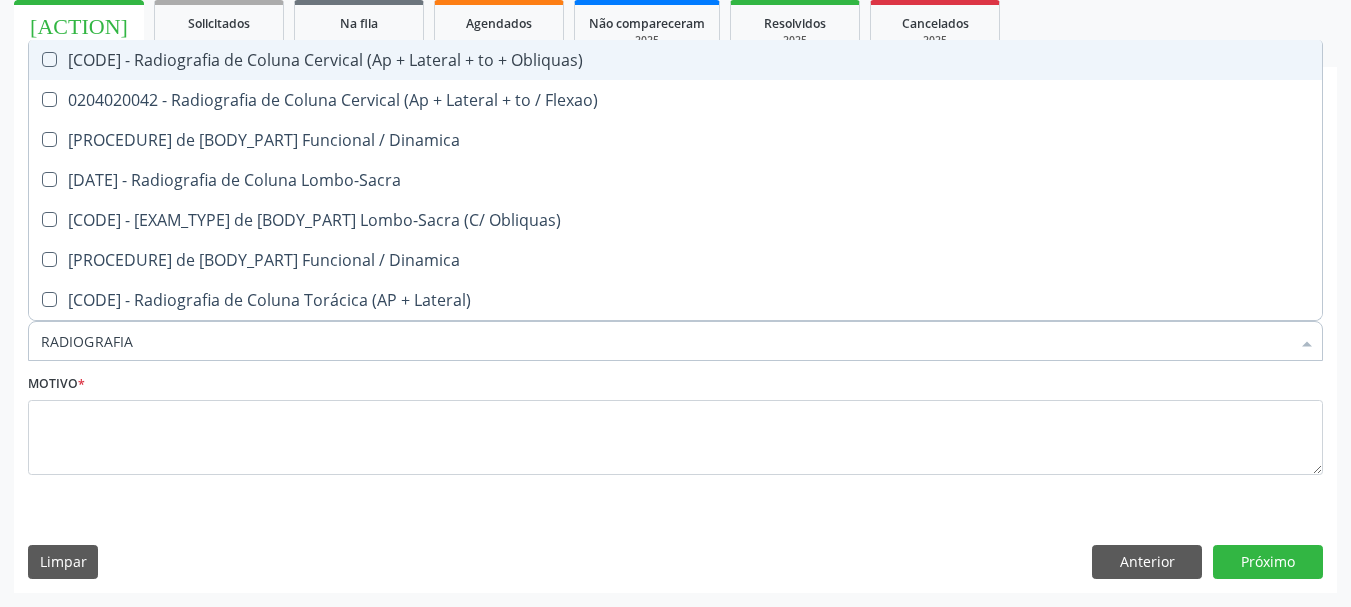 scroll, scrollTop: 1100, scrollLeft: 0, axis: vertical 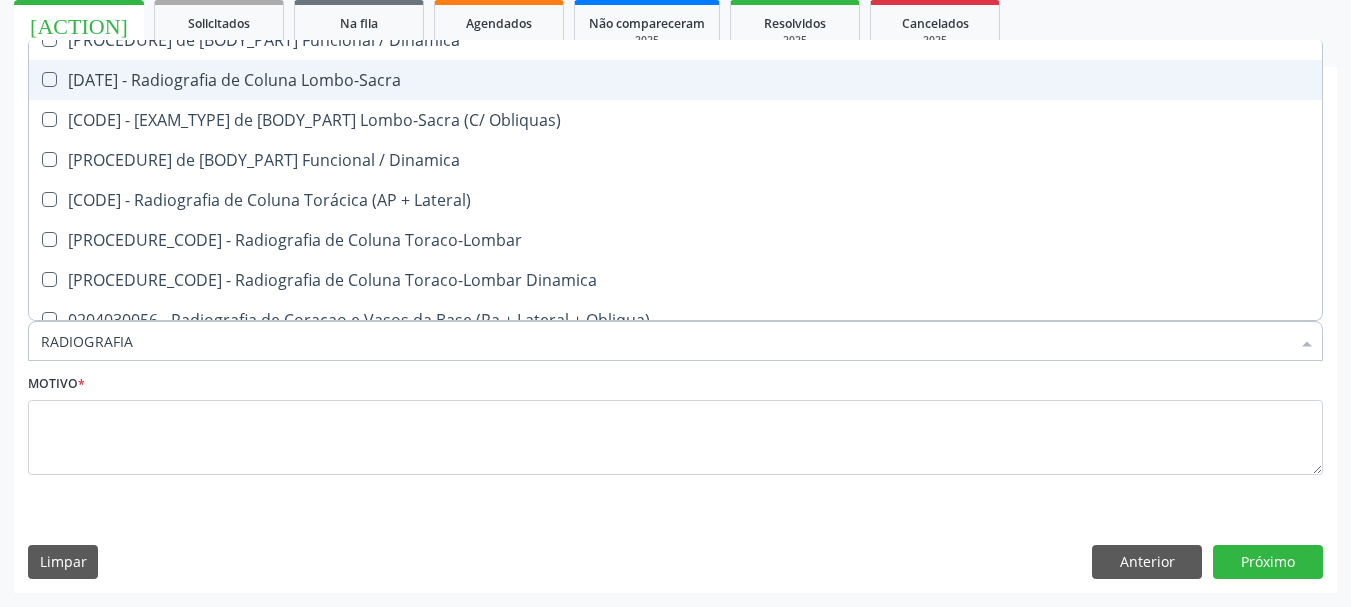 click at bounding box center (49, 79) 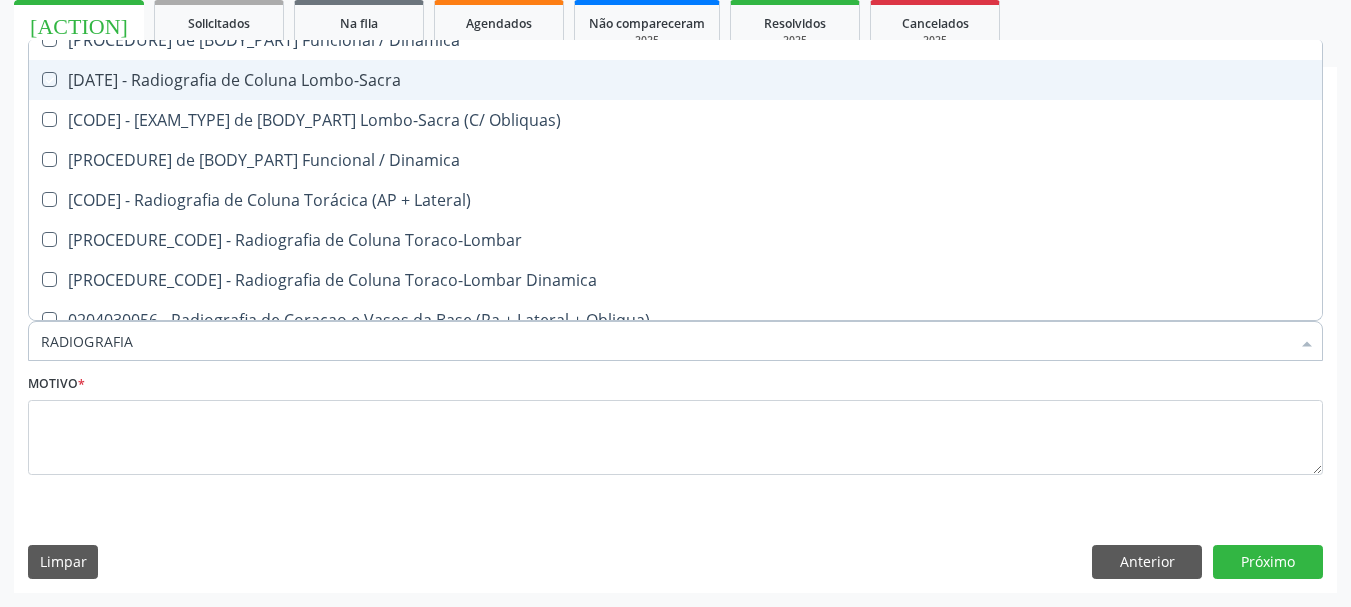 checkbox on "true" 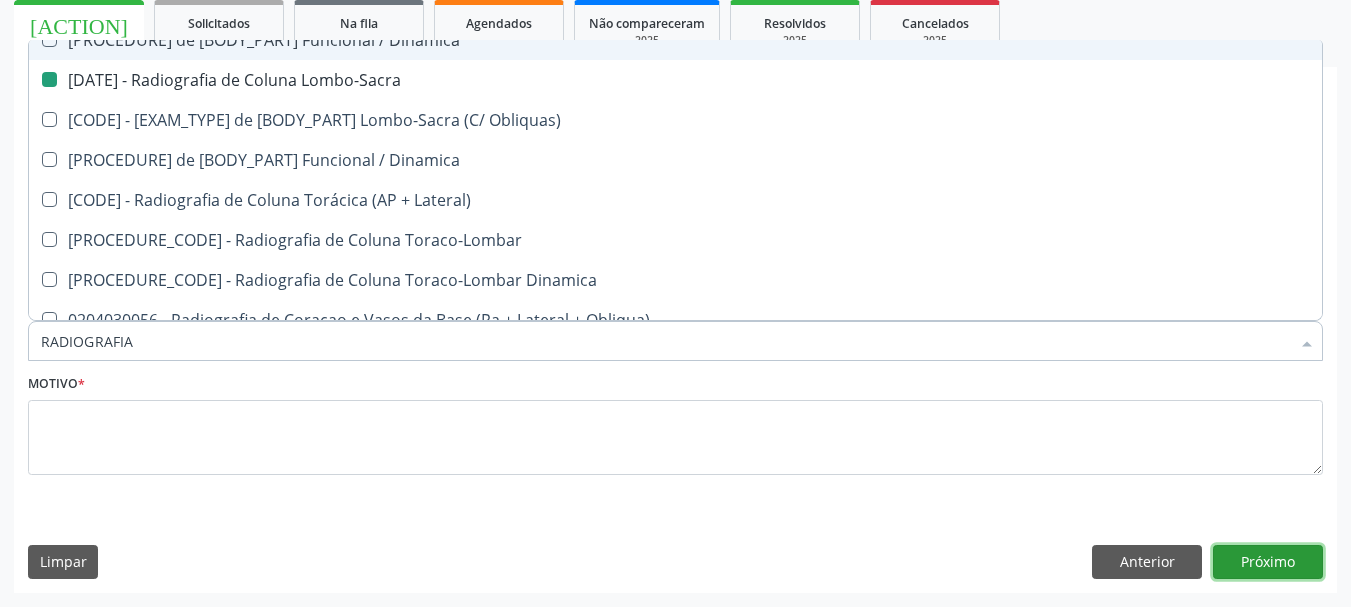 click on "Próximo" at bounding box center (1268, 562) 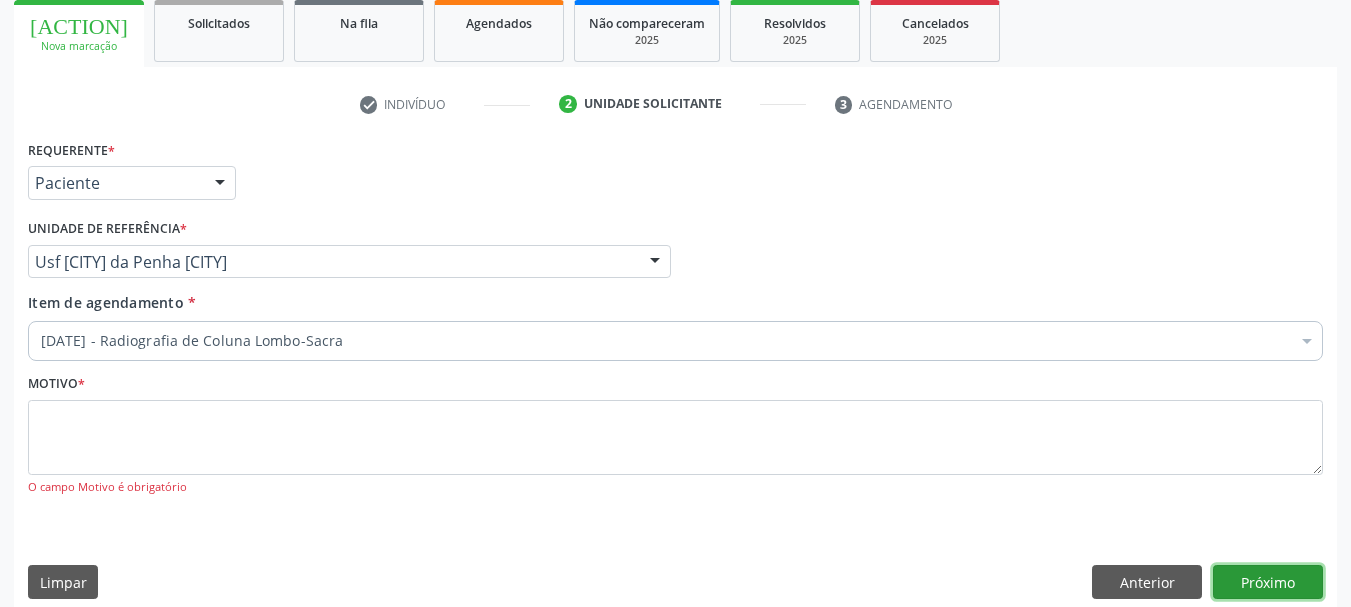 scroll, scrollTop: 0, scrollLeft: 0, axis: both 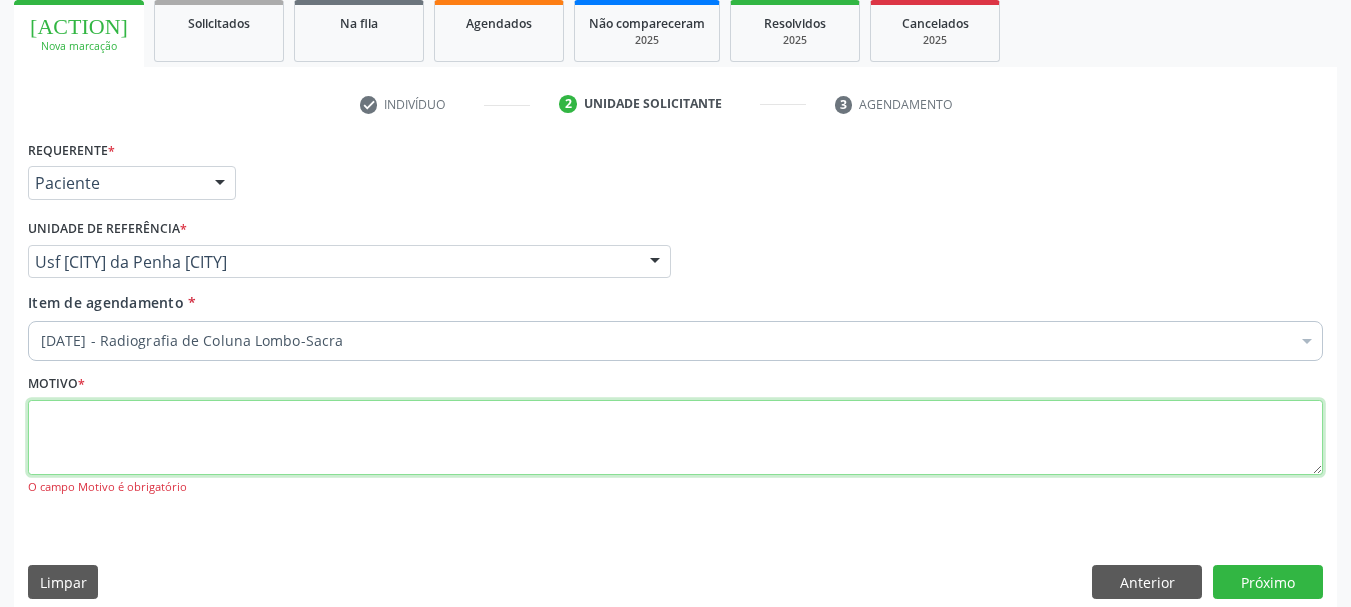 click at bounding box center (675, 438) 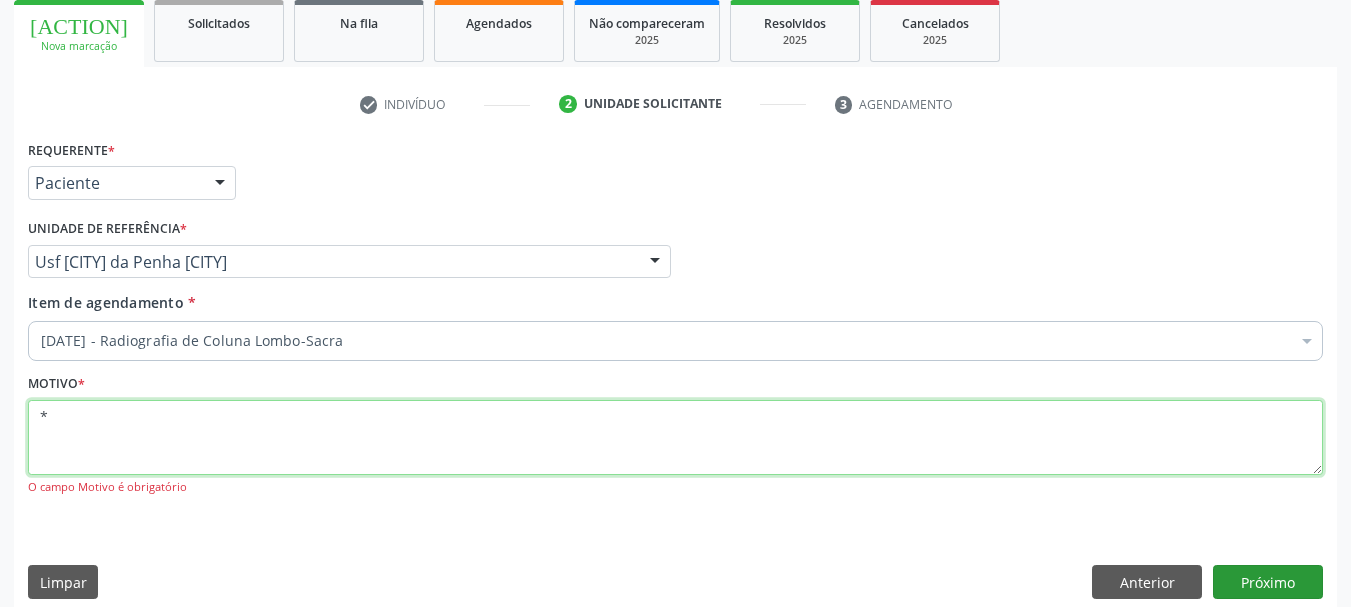 type on "*" 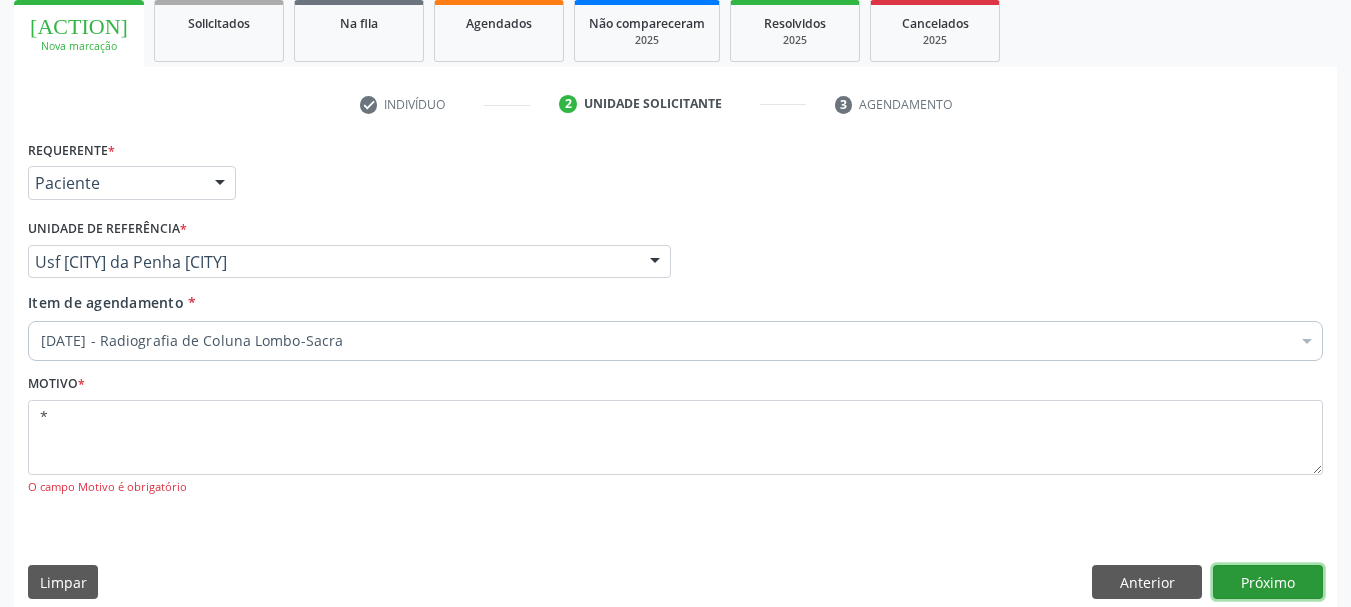 click on "Próximo" at bounding box center [1268, 582] 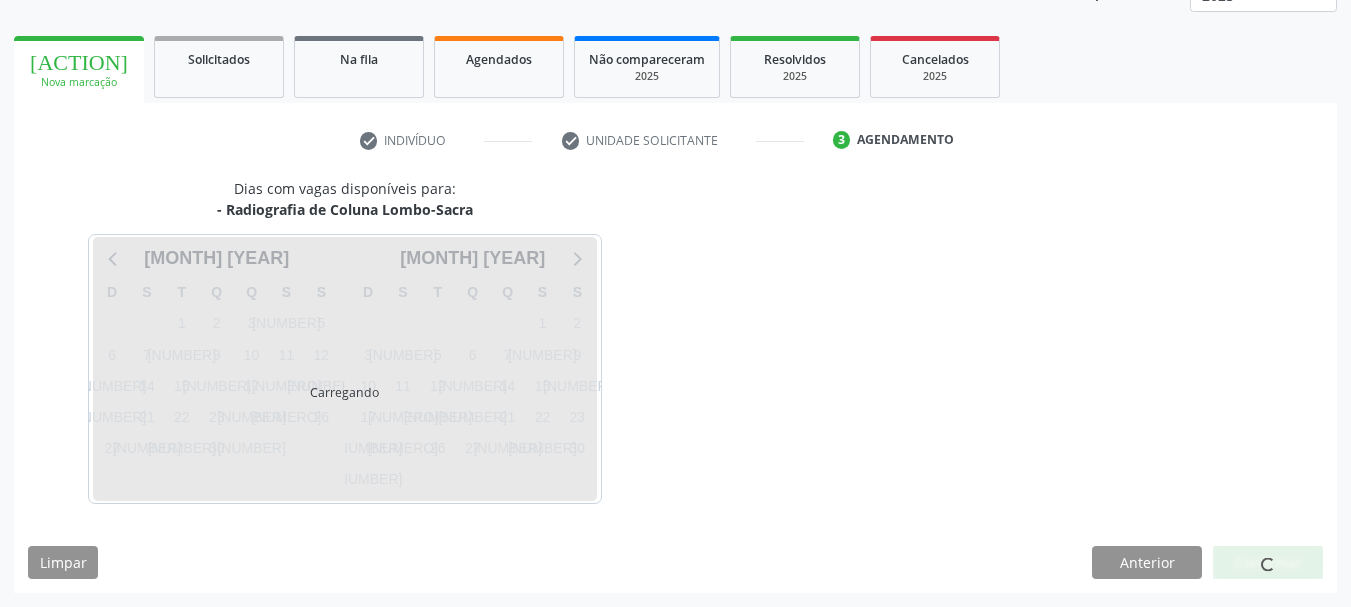 scroll, scrollTop: 263, scrollLeft: 0, axis: vertical 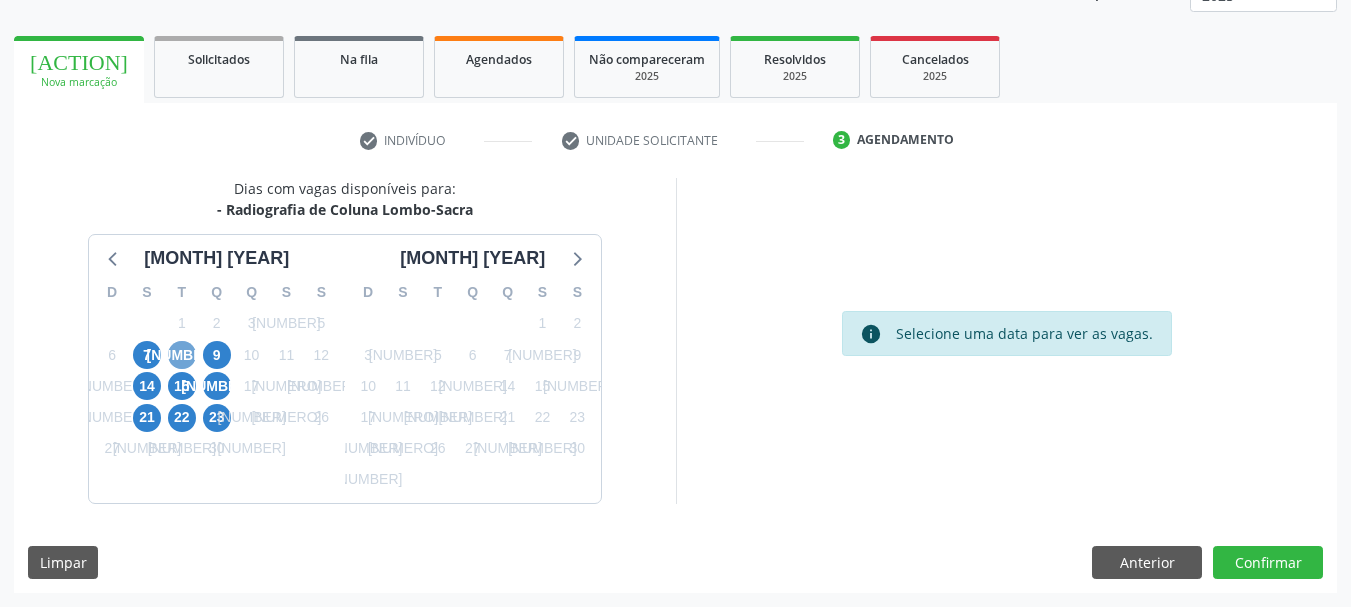 click on "8" at bounding box center [182, 355] 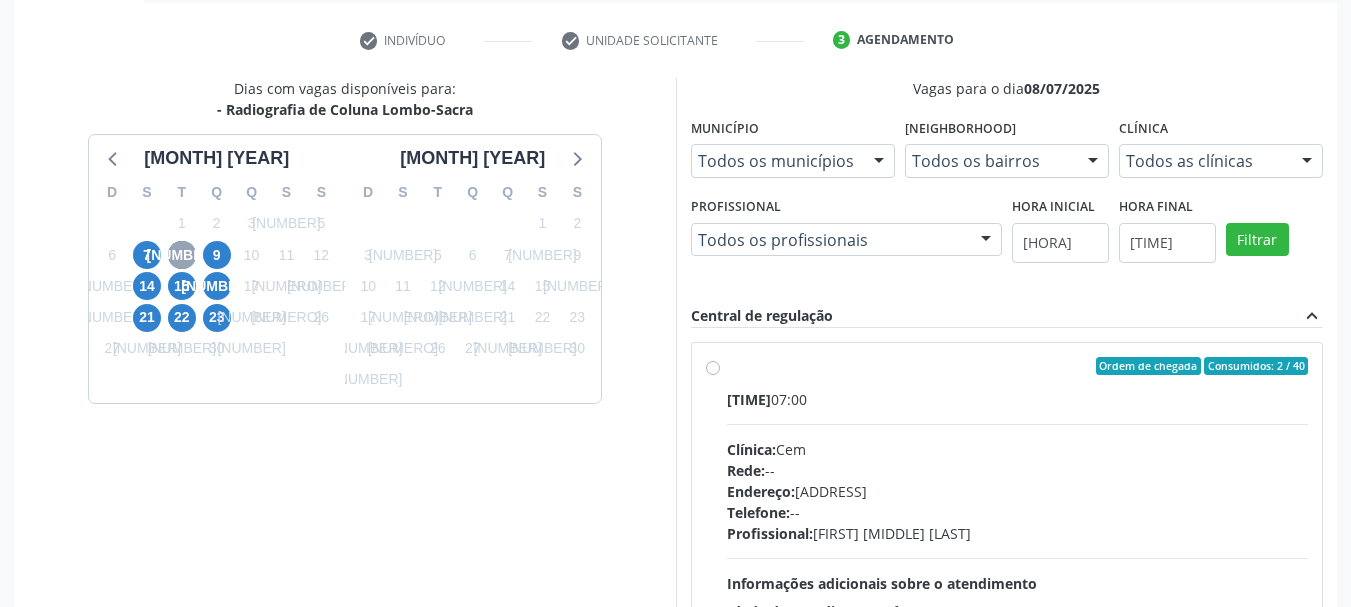 scroll, scrollTop: 463, scrollLeft: 0, axis: vertical 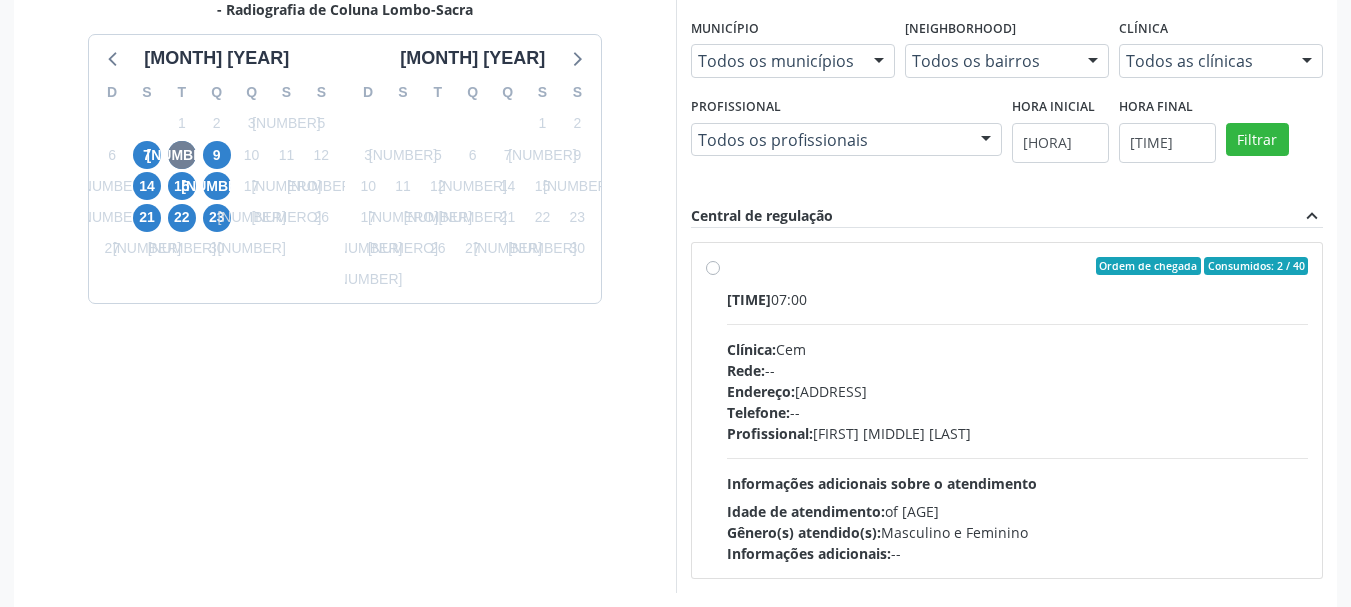 click on "Telefone:   --" at bounding box center (1018, 412) 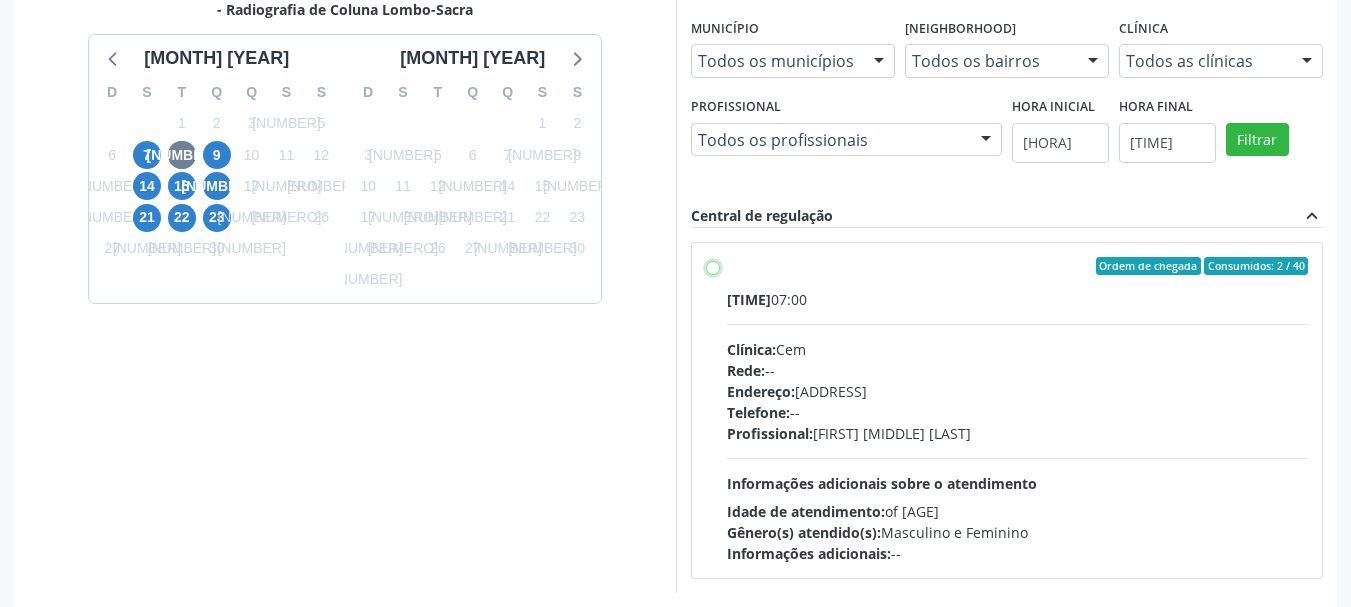 click on "Ordem de chegada
Consumidos: 2 / 40
Horário:   07:00
Clínica:  Cem
Rede:
--
Endereço:   Casa, nº 393, Nossa Senhora da Pen, Serra Talhada - PE
Telefone:   --
Profissional:
Ebenone Antonio da Silva
Informações adicionais sobre o atendimento
Idade de atendimento:
de 0 a 120 anos
Gênero(s) atendido(s):
Masculino e Feminino
Informações adicionais:
--" at bounding box center [713, 266] 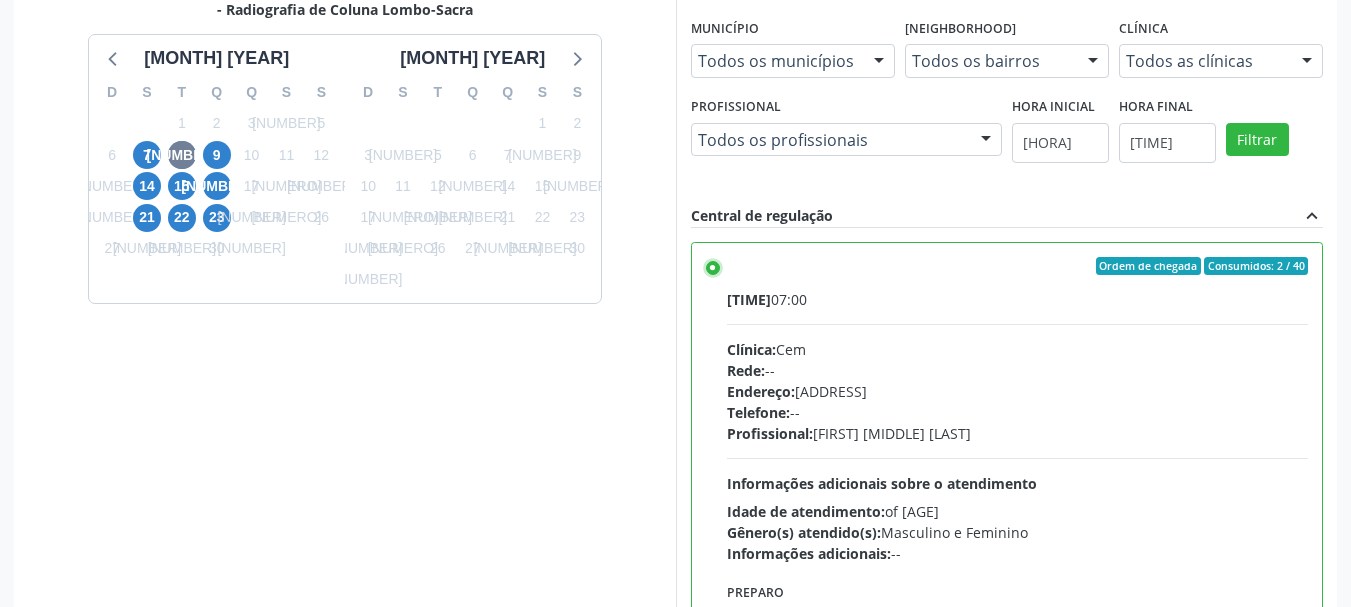 scroll, scrollTop: 588, scrollLeft: 0, axis: vertical 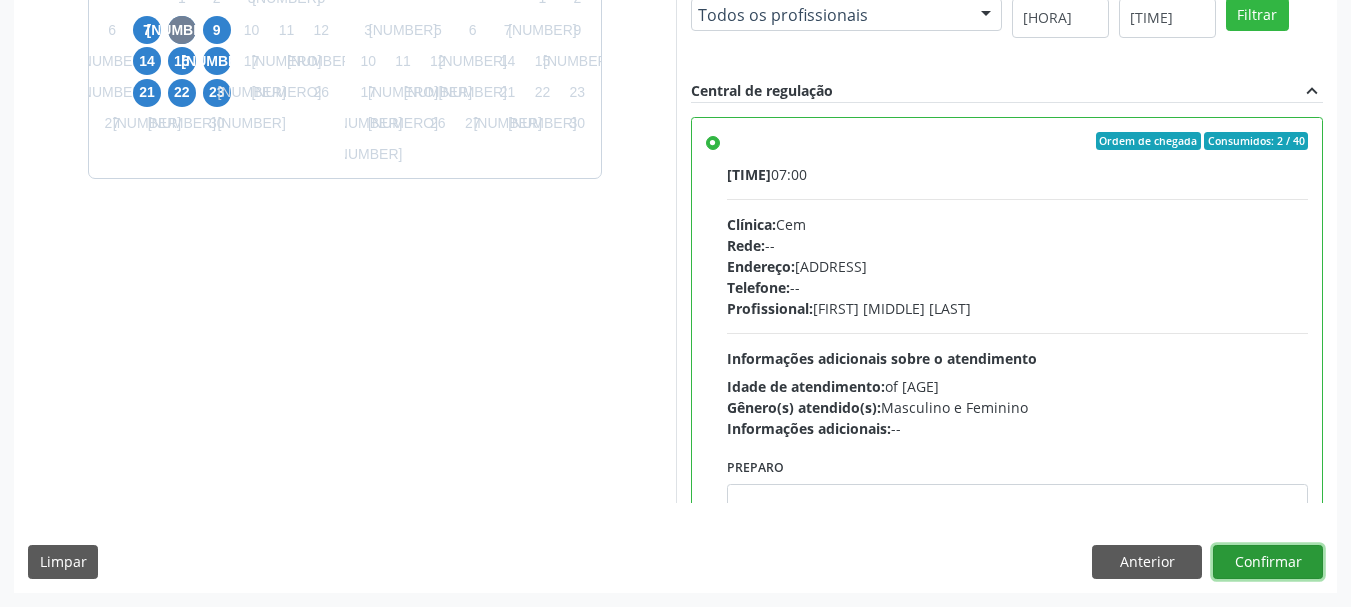 click on "Confirmar" at bounding box center [1268, 562] 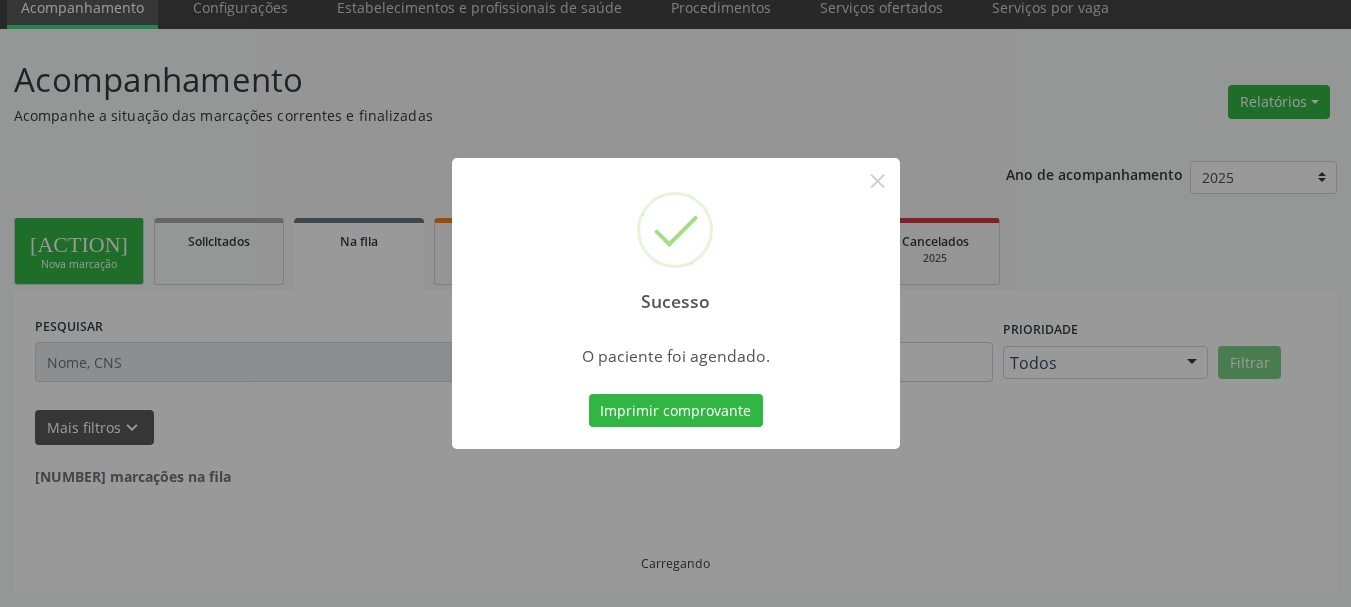 scroll, scrollTop: 60, scrollLeft: 0, axis: vertical 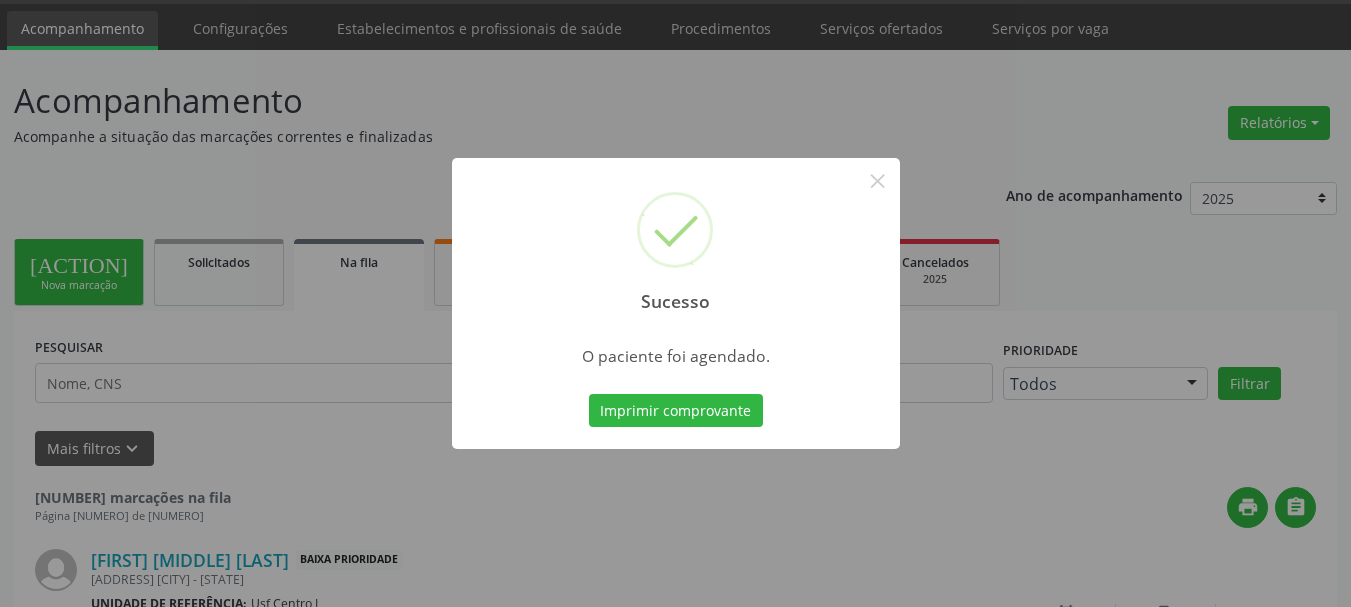 click on "Imprimir comprovante Cancel" at bounding box center [675, 411] 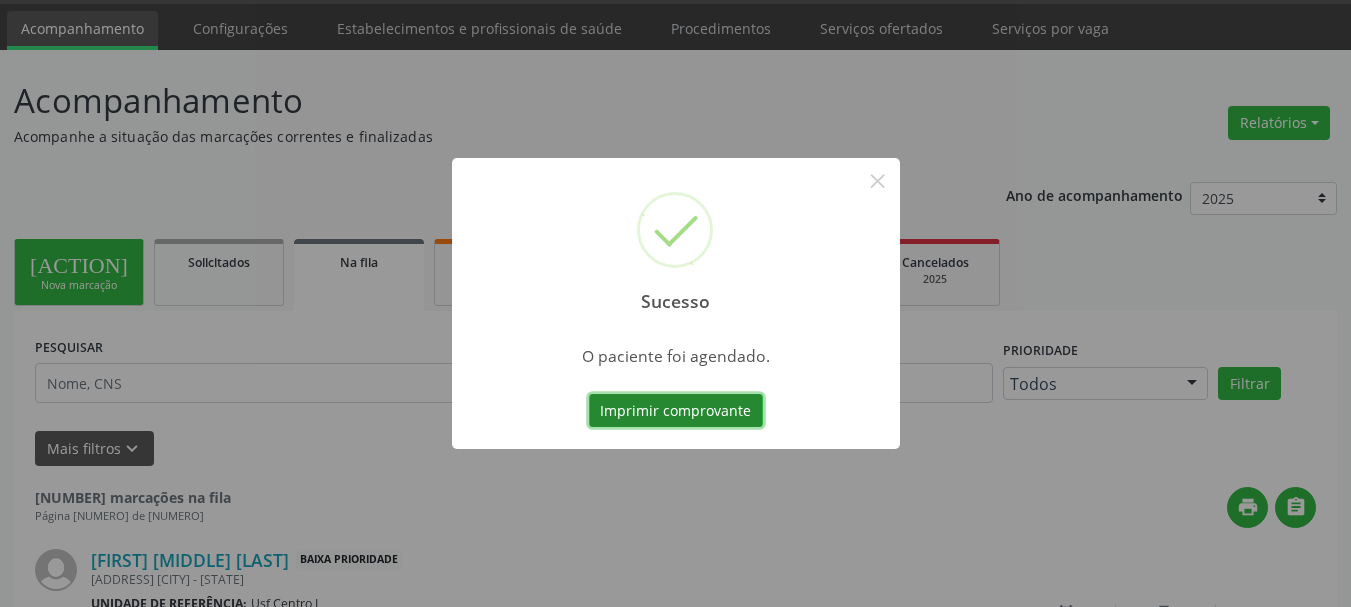 click on "Imprimir comprovante" at bounding box center [676, 411] 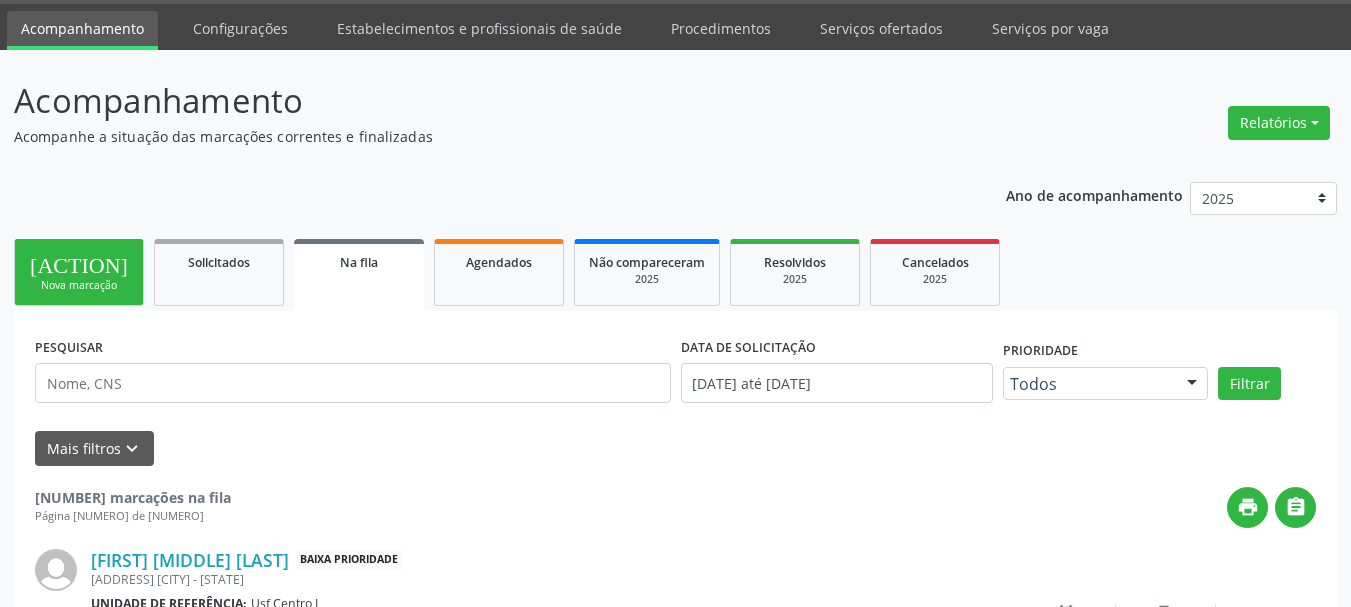 click on "••••••••••
•••• ••••••••" at bounding box center (79, 272) 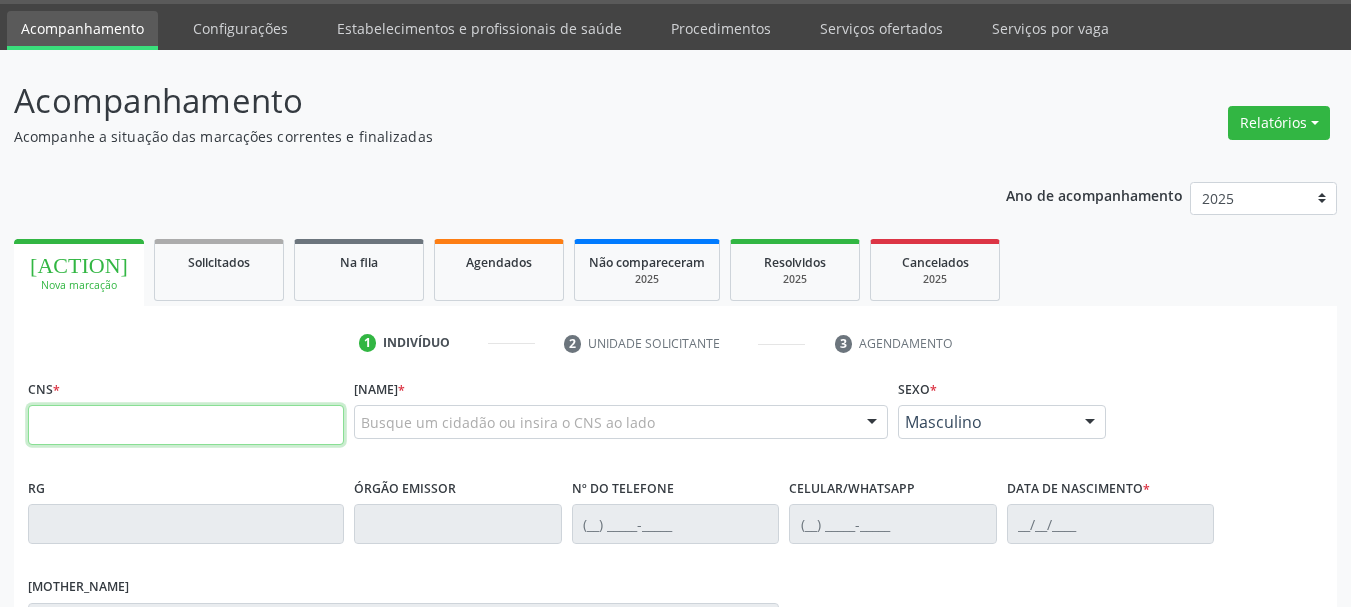 click at bounding box center (186, 425) 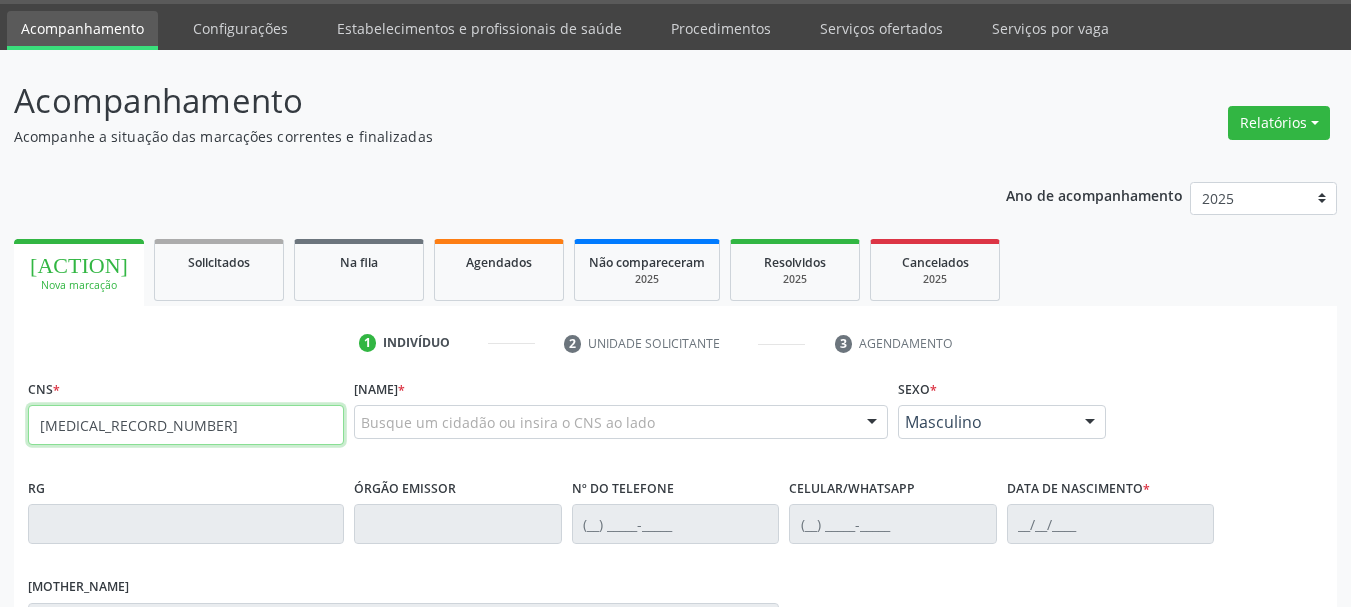 type on "161 9270 0657 0018" 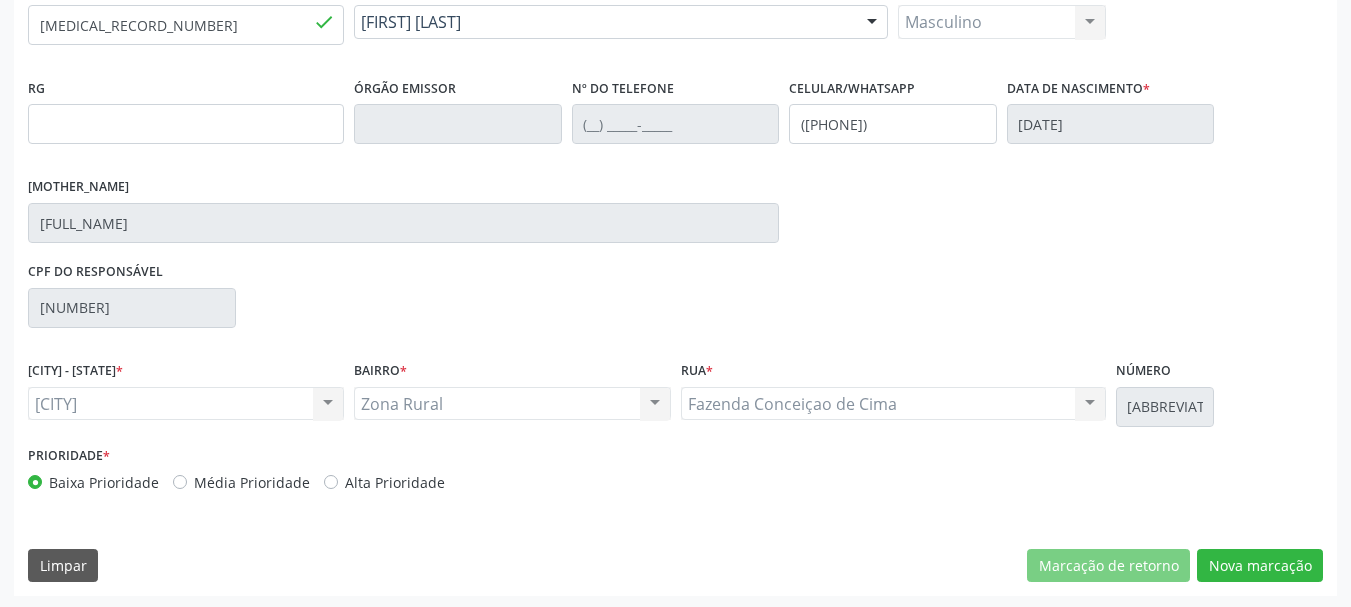 scroll, scrollTop: 463, scrollLeft: 0, axis: vertical 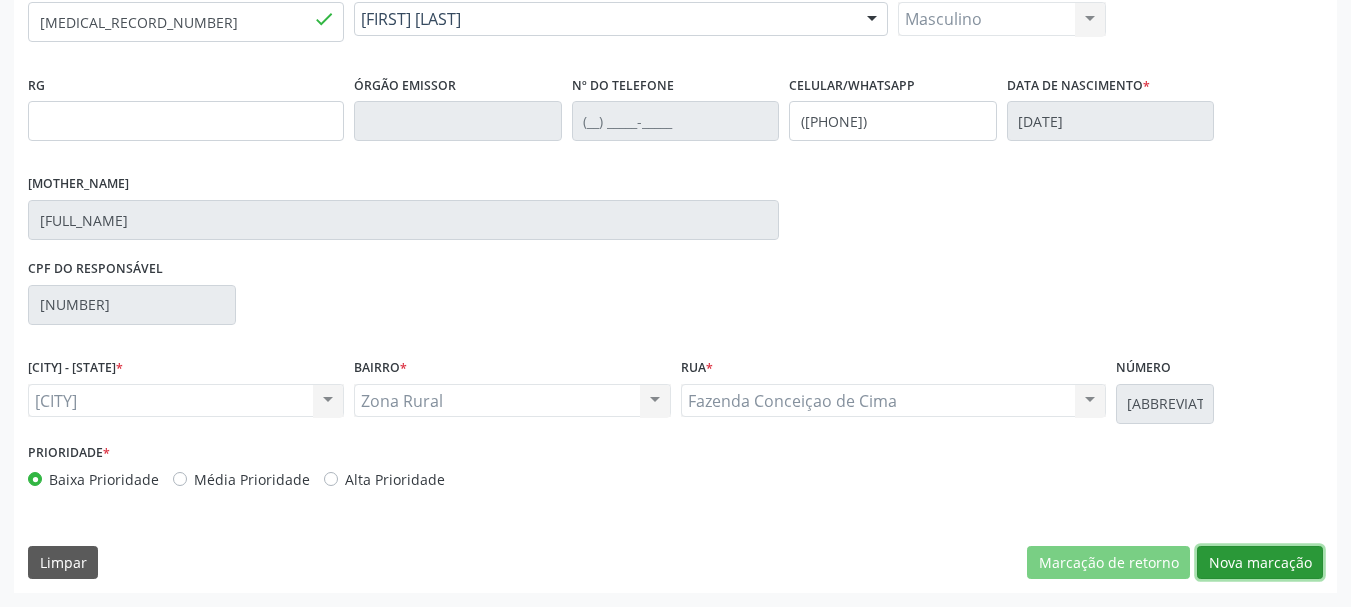 click on "Nova marcação" at bounding box center [1108, 563] 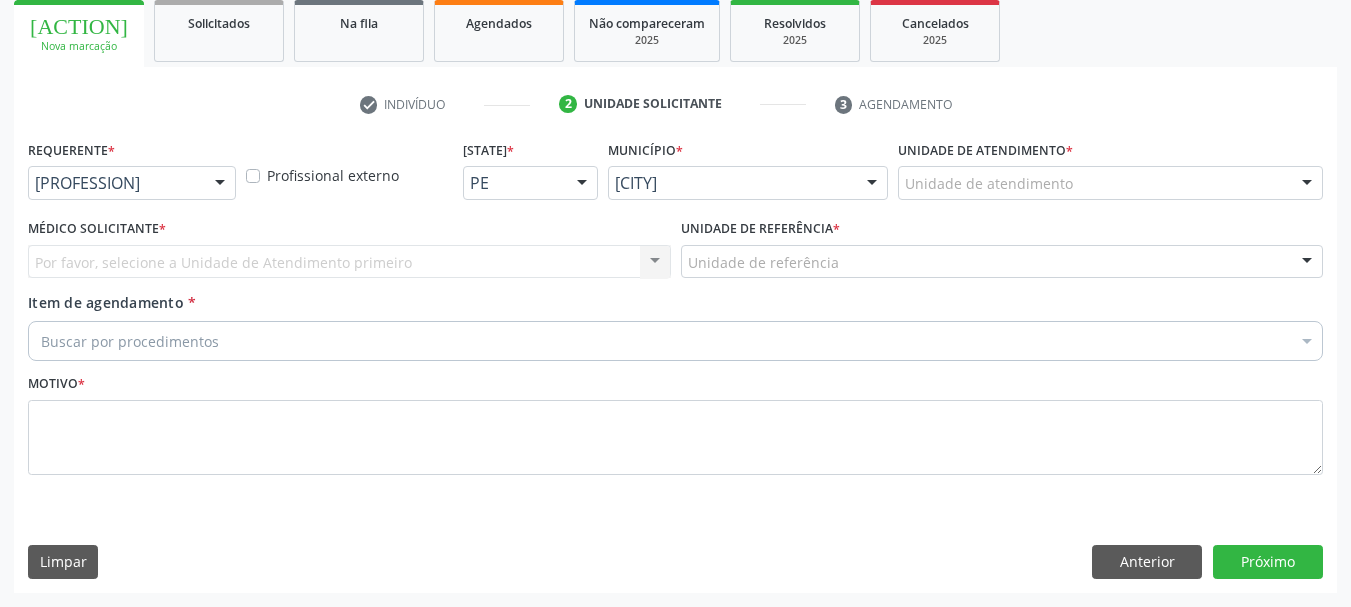 scroll, scrollTop: 299, scrollLeft: 0, axis: vertical 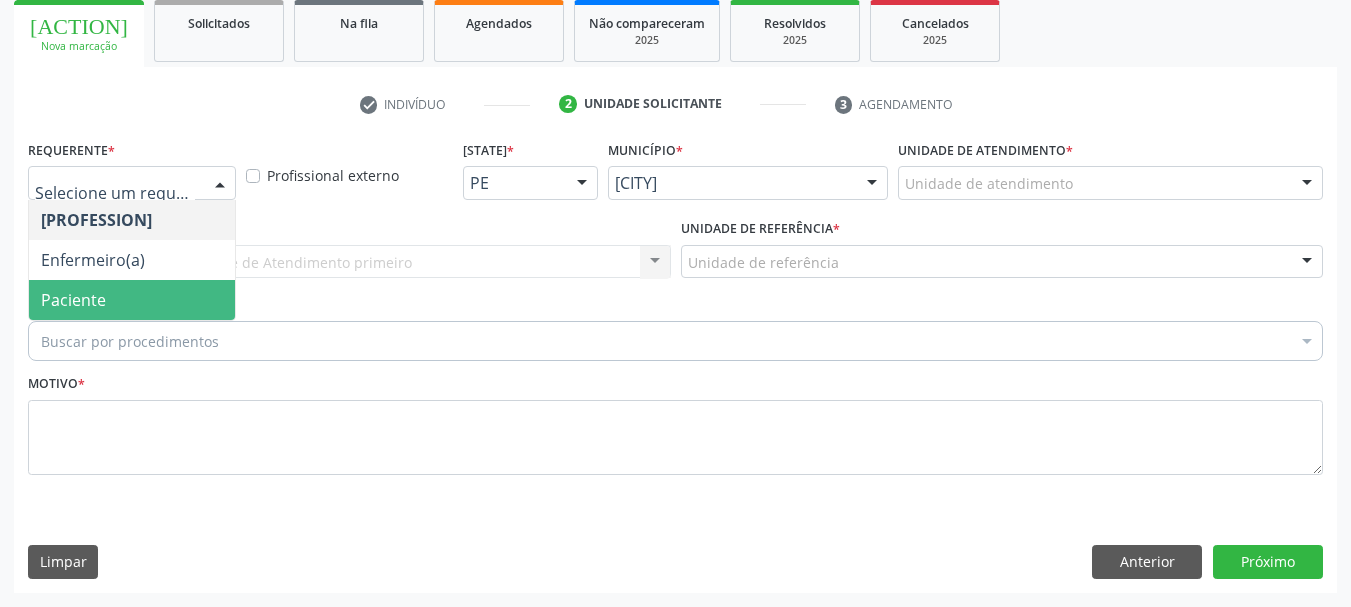click on "Paciente" at bounding box center [132, 300] 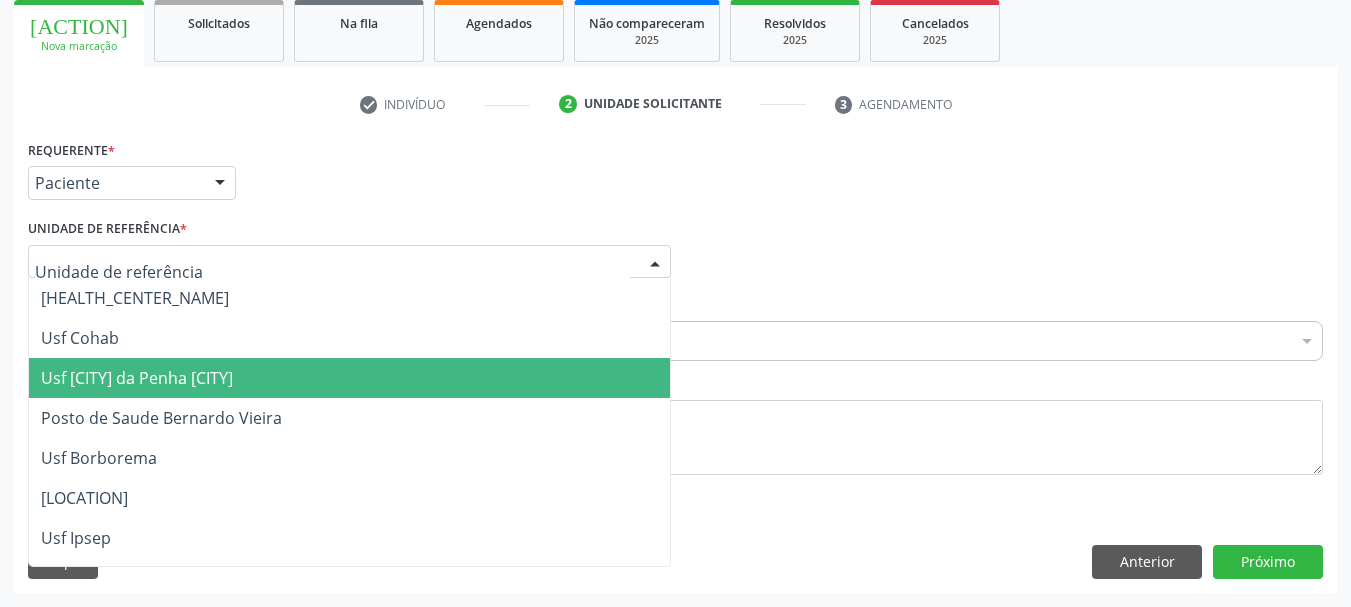 click on "[HEALTH_CENTER_NAME]" at bounding box center (137, 378) 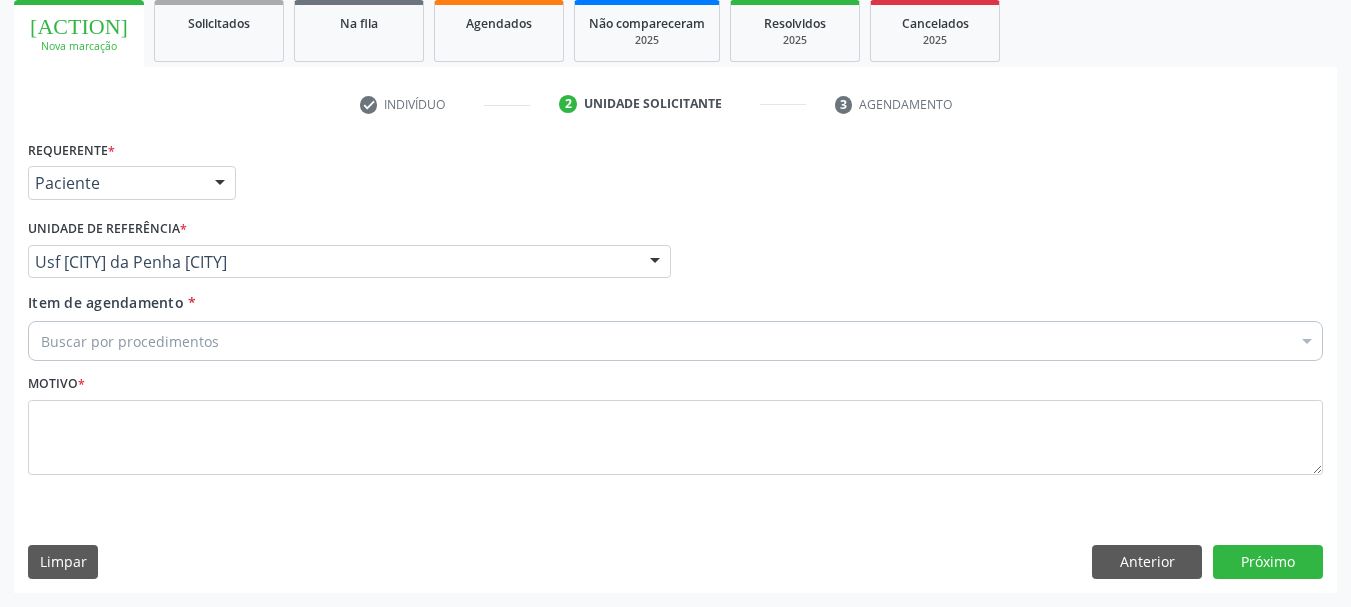 click on "Item de agendamento
*
Buscar por procedimentos
Selecionar todos
[PROCEDURE_CODE] - .Quimioterapia de Leucemia Linfoide/Linfoblástica Aguda, Leucemia Mieloide Aguda e Leucemia Promielocítica Aguda Na Infância e Adolescência - 1ª Linha - Fase de Manutenção
[PROCEDURE_CODE] - Abatacepte 125 Mg Injetável (Por Seringa Preenchida)
[PROCEDURE_CODE] - Abatacepte 250 Mg Injetável (Por Frasco Ampola).
[PROCEDURE_CODE] - Abciximabe
[PROCEDURE_CODE] - Abertura de Comunicação Inter-Atrial
[PROCEDURE_CODE] - Abertura de Estenose Aortica Valvar
[PROCEDURE_CODE] - Abertura de Estenose Aortica Valvar (Criança e Adolescente)
[PROCEDURE_CODE] - Abertura de Estenose Pulmonar Valvar
[PROCEDURE_CODE] - Abertura de Estenose Pulmonar Valvar (Criança e Adolescente)
[PROCEDURE_CODE] - Abordagem Cognitiva Comportamental do Fumante (Por Atendimento / Paciente)" at bounding box center (675, 323) 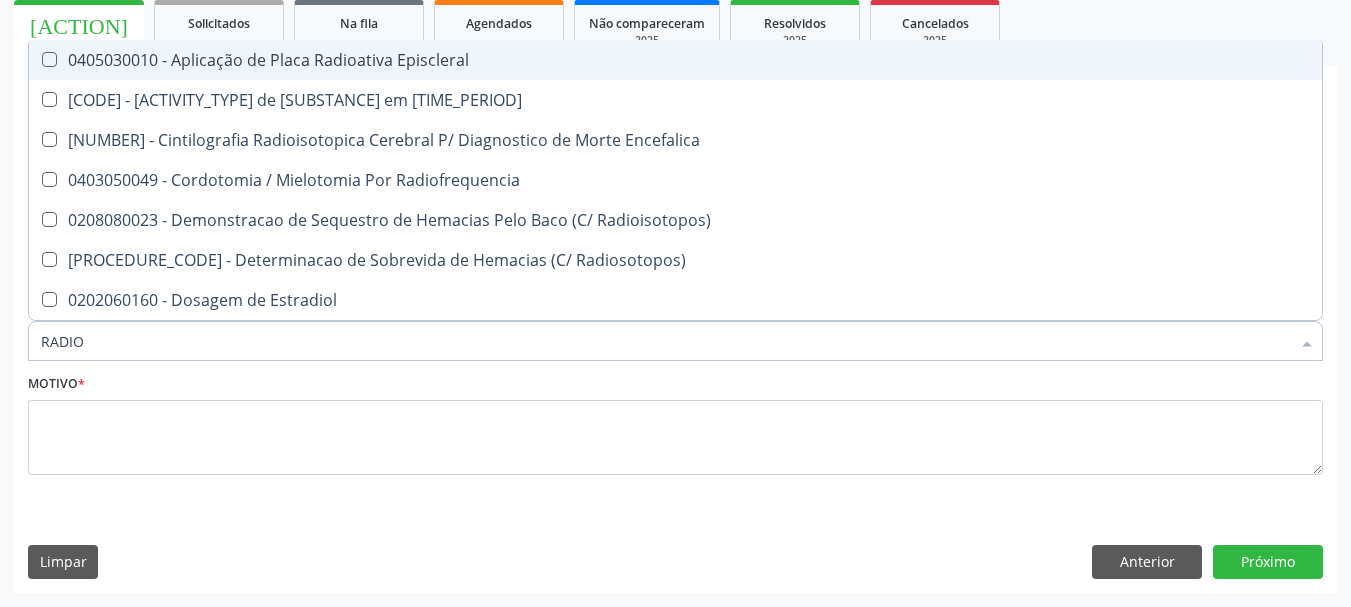type on "RADIOG" 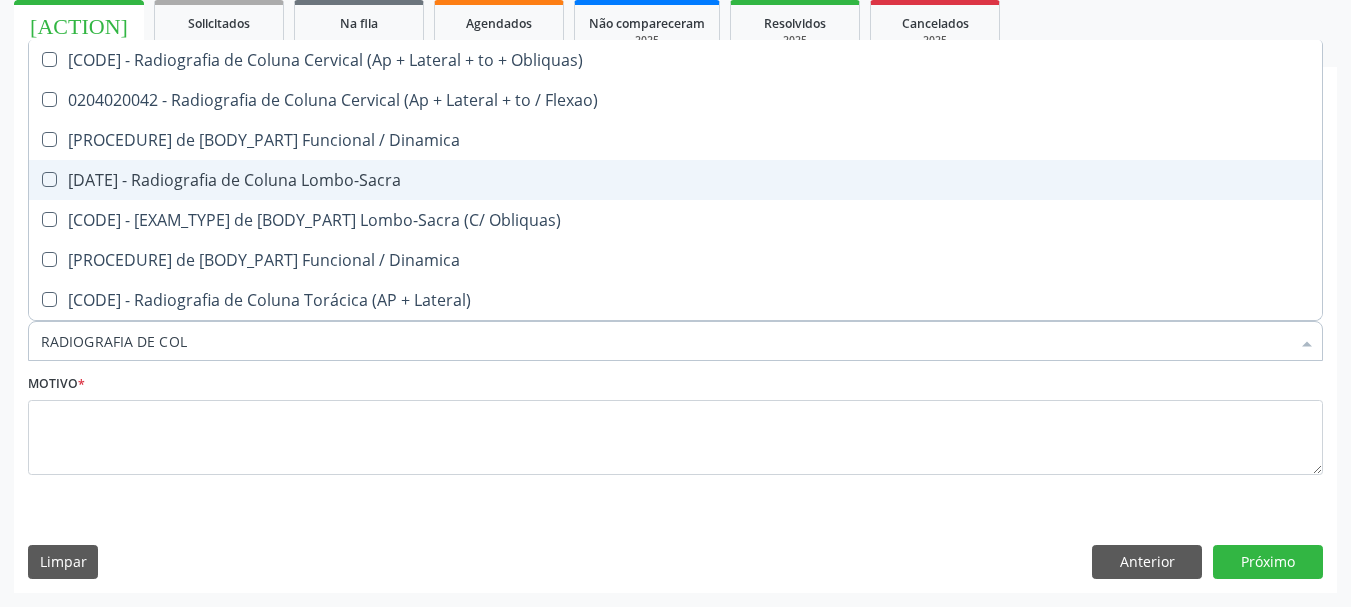 click on "0204020069 - Radiografia de Coluna Lombo-Sacra" at bounding box center [675, 180] 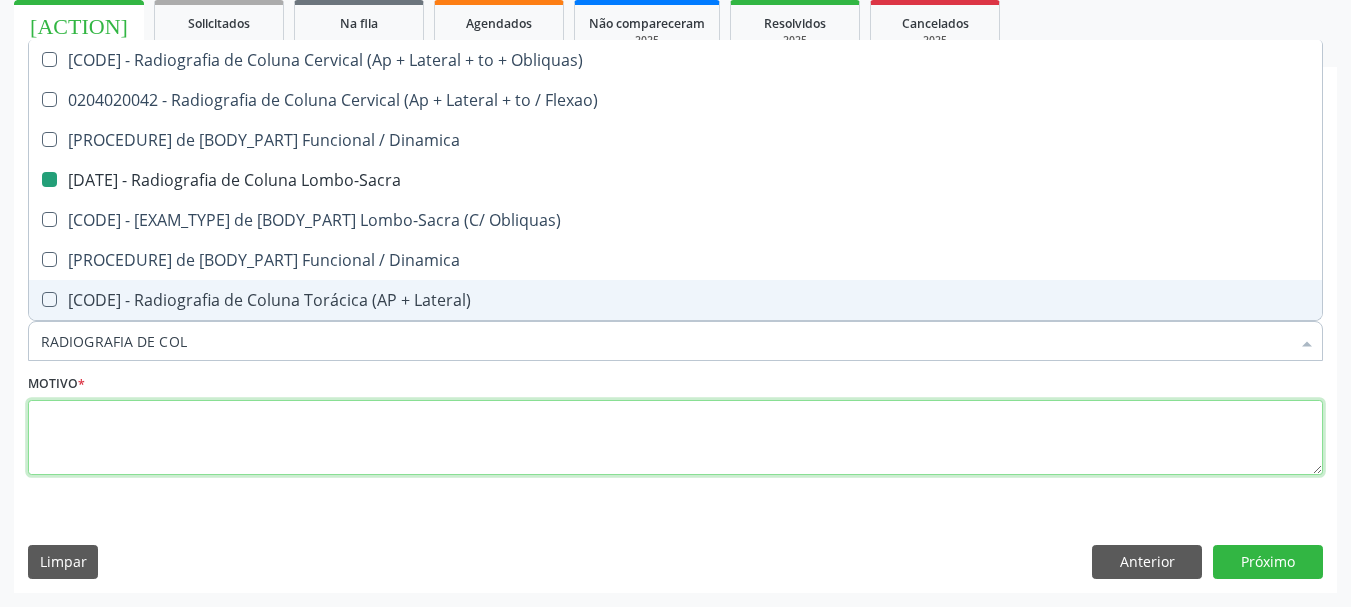 click at bounding box center [675, 438] 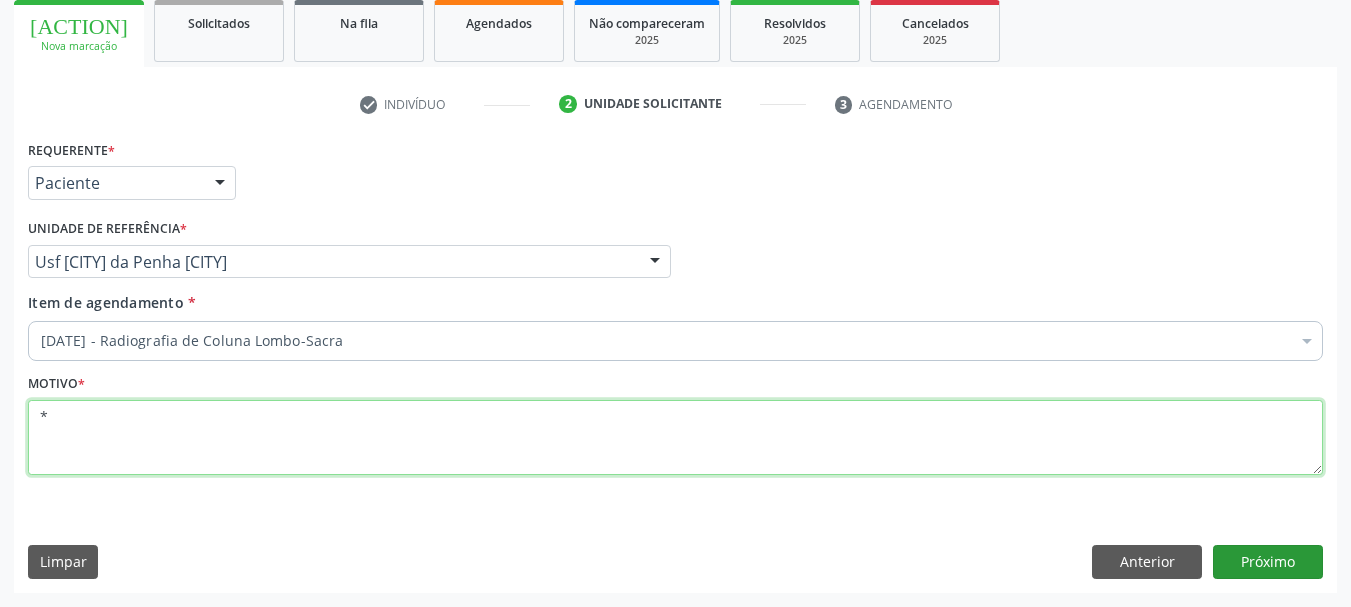 type on "*" 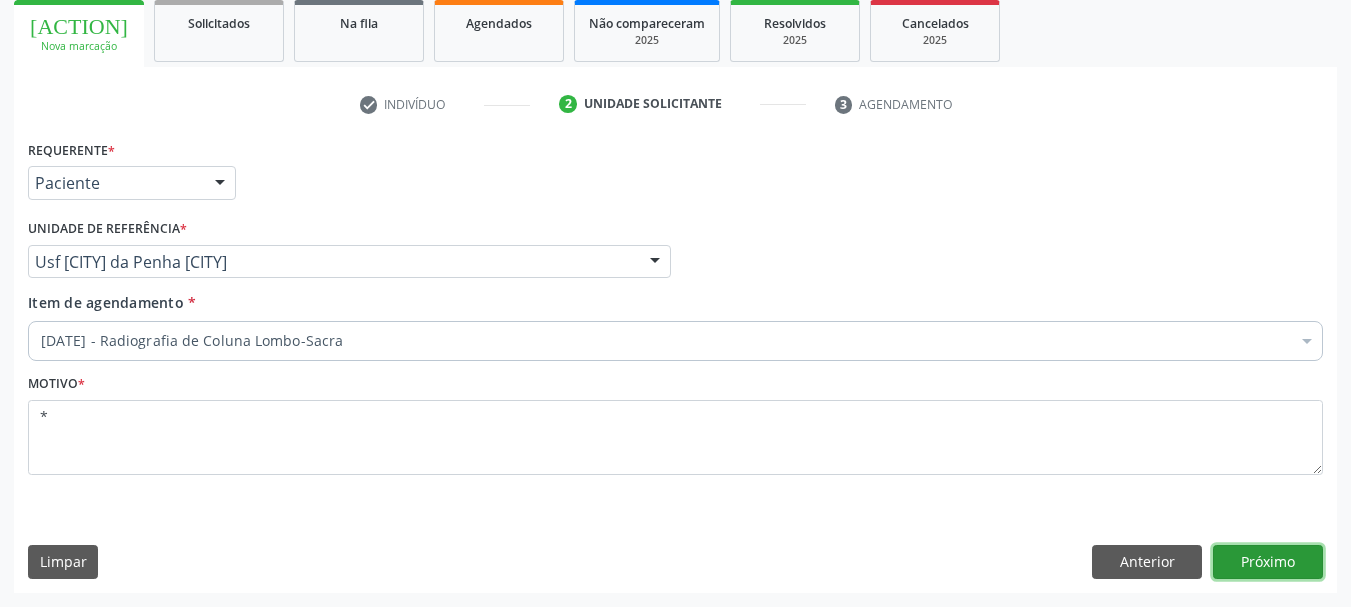 click on "Próximo" at bounding box center (1268, 562) 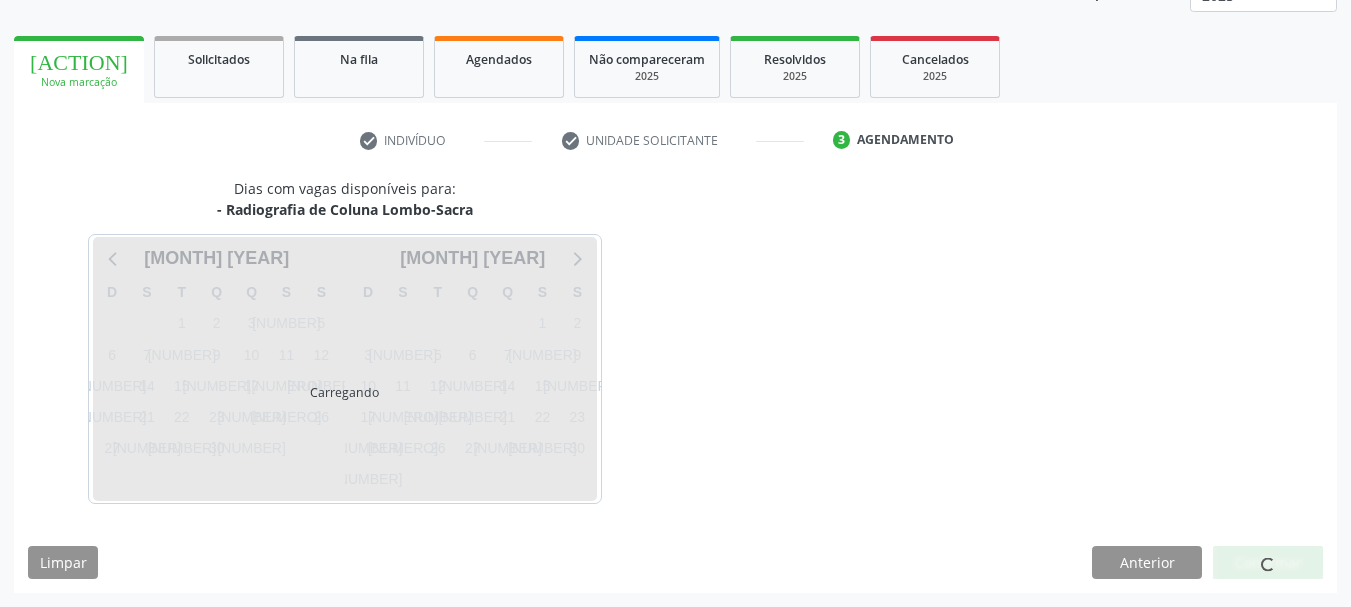 scroll, scrollTop: 263, scrollLeft: 0, axis: vertical 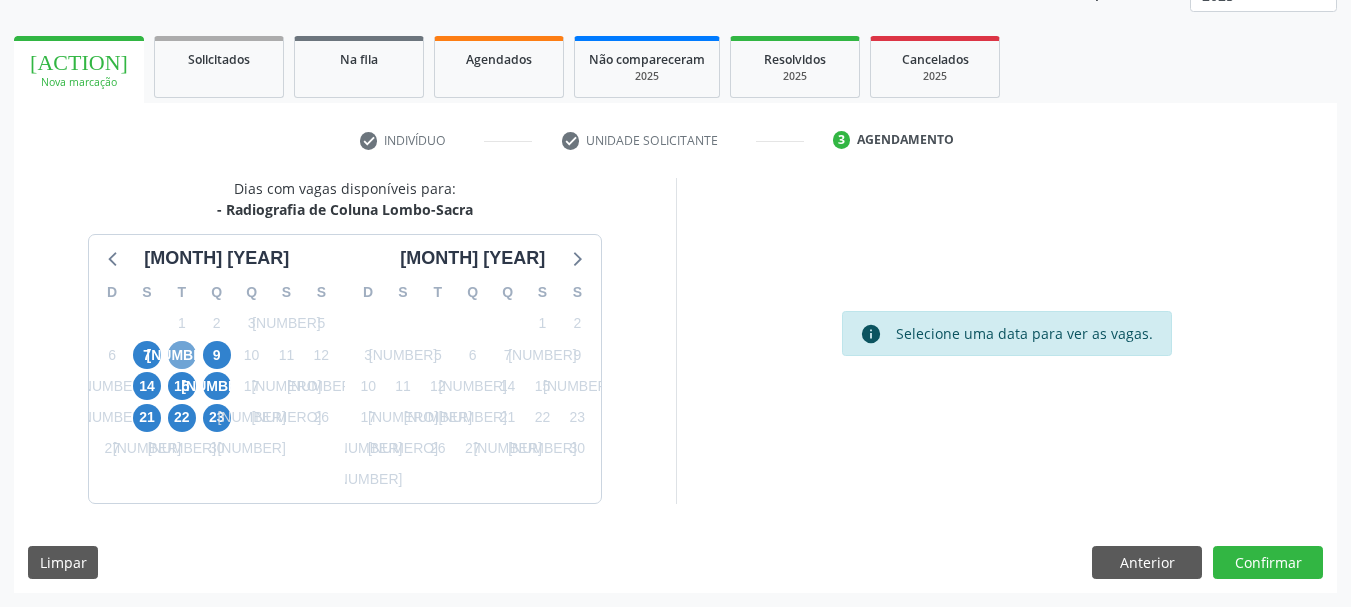 click on "8" at bounding box center [182, 355] 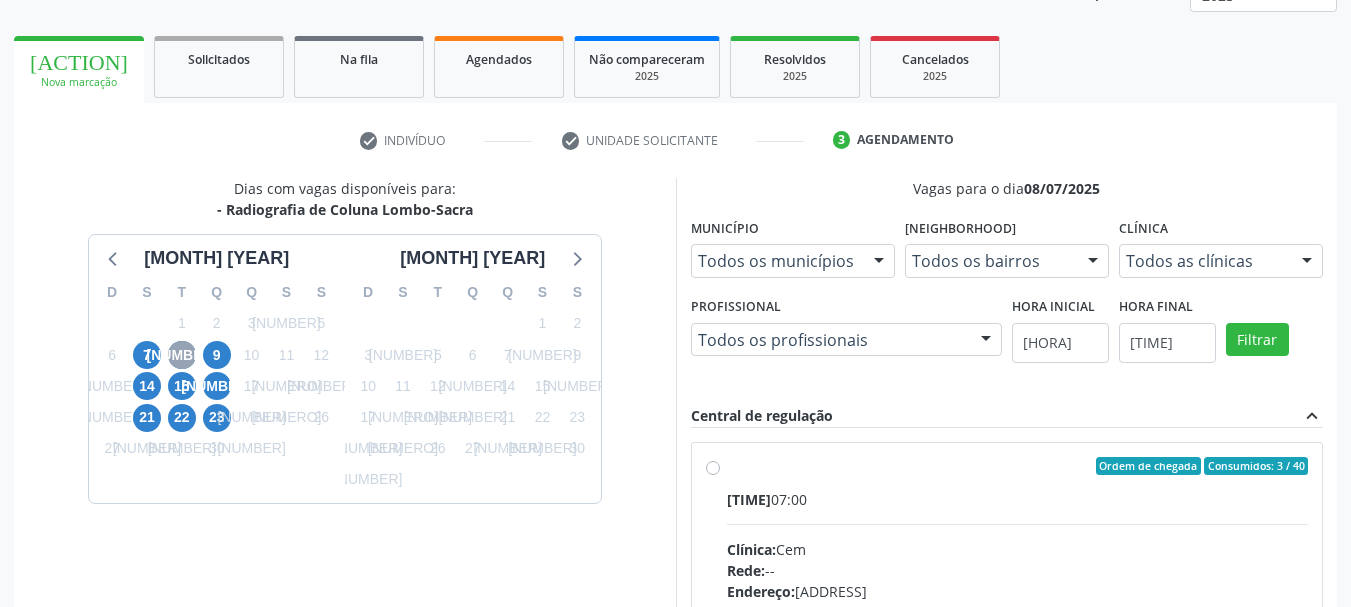 scroll, scrollTop: 463, scrollLeft: 0, axis: vertical 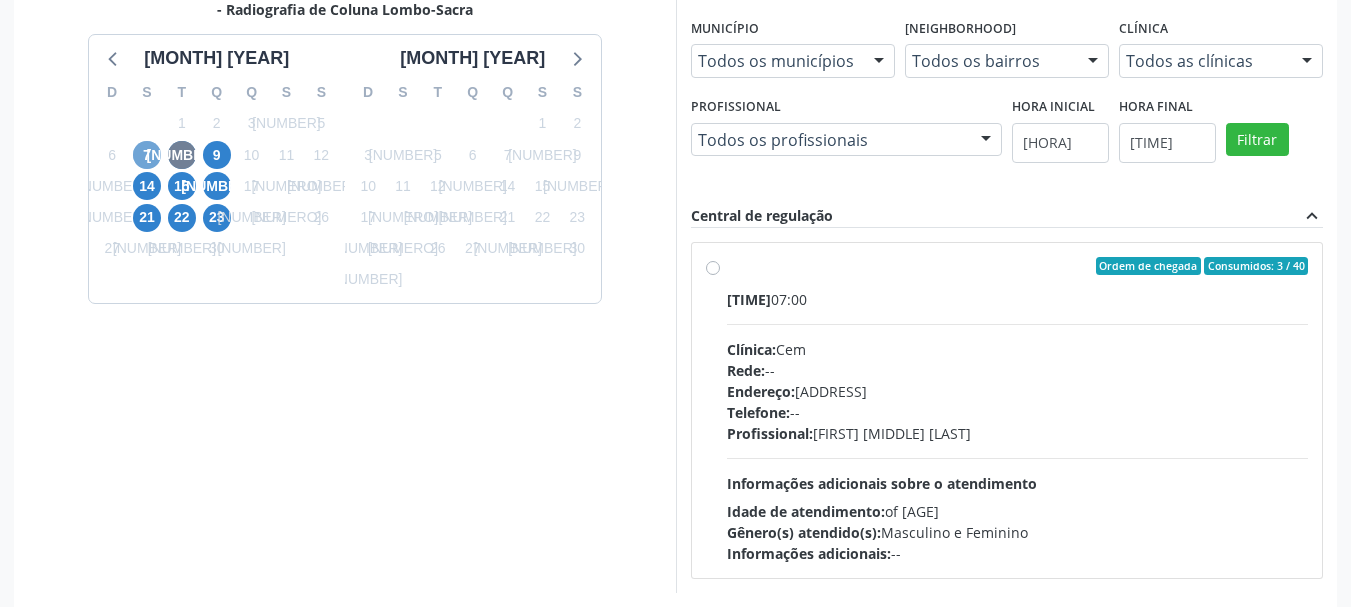 click on "7" at bounding box center [147, 155] 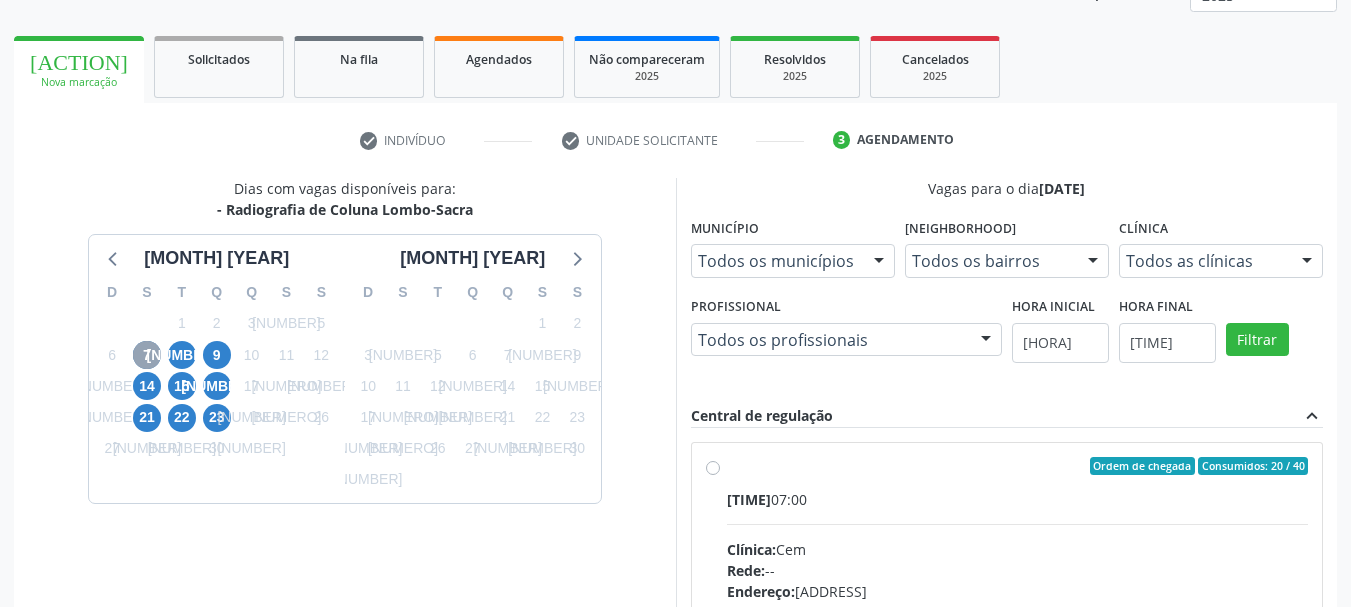 scroll, scrollTop: 463, scrollLeft: 0, axis: vertical 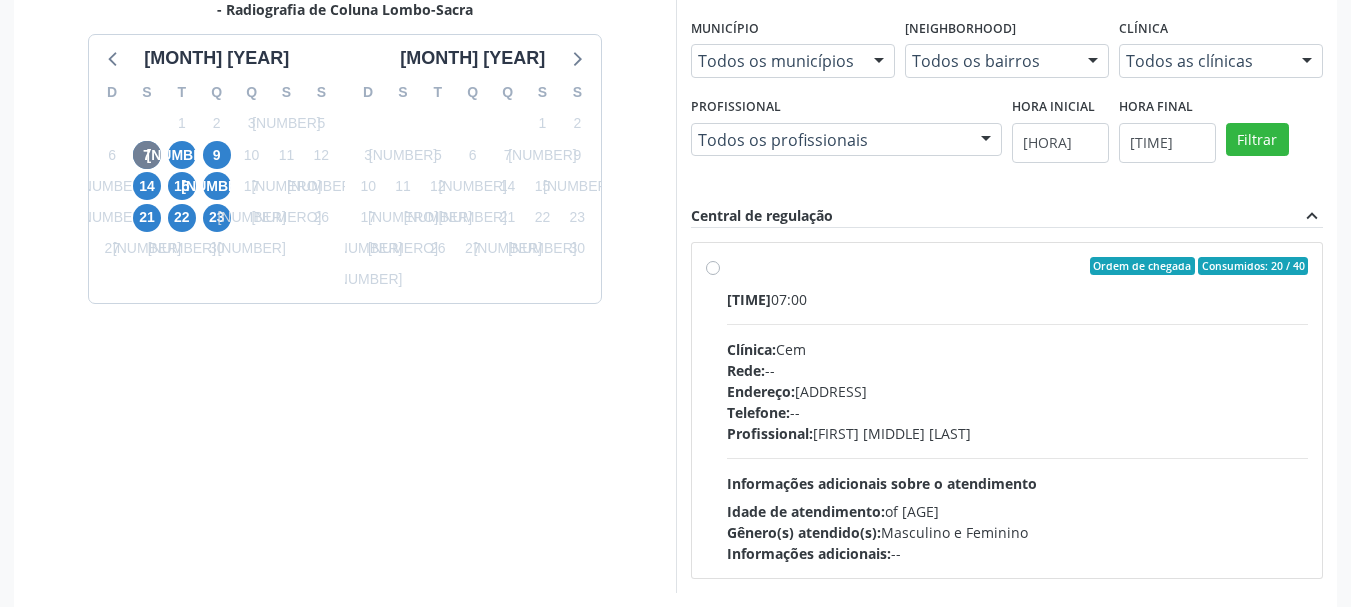 click on "Ordem de chegada
Consumidos: 20 / 40" at bounding box center [1018, 266] 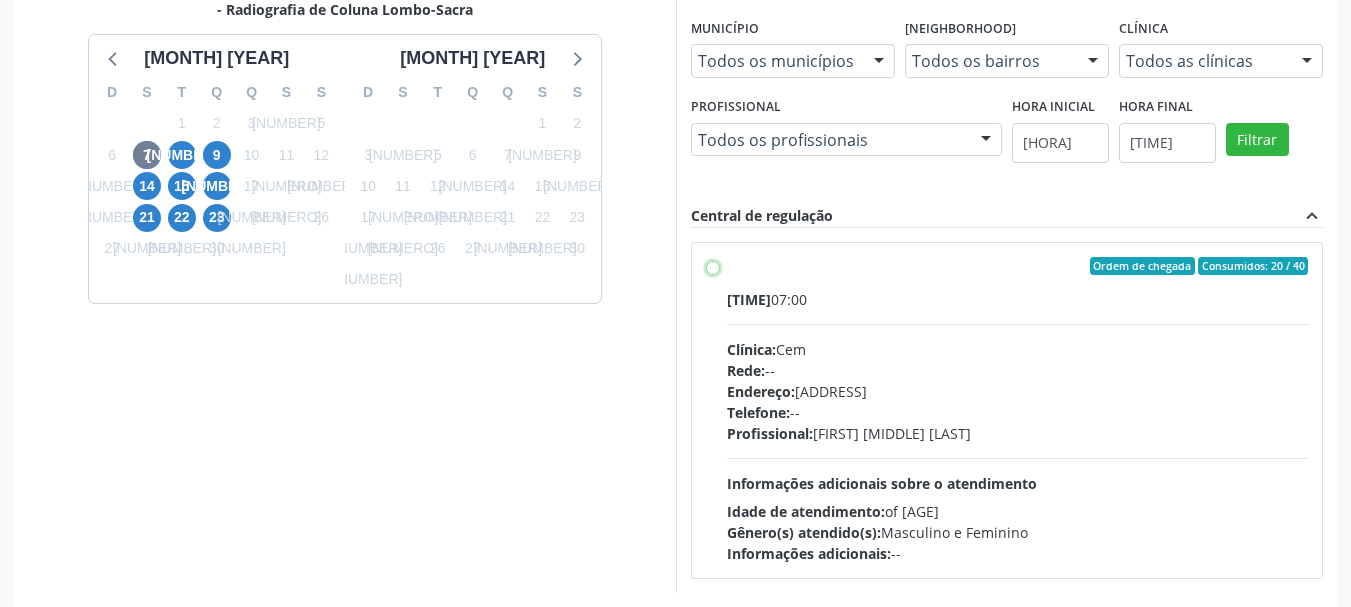 click on "Ordem de chegada
Consumidos: 20 / 40
Horário:   07:00
Clínica:  Cem
Rede:
--
Endereço:   Casa, nº 393, Nossa Senhora da Pen, Serra Talhada - PE
Telefone:   --
Profissional:
Ebenone Antonio da Silva
Informações adicionais sobre o atendimento
Idade de atendimento:
de 0 a 120 anos
Gênero(s) atendido(s):
Masculino e Feminino
Informações adicionais:
--" at bounding box center [713, 266] 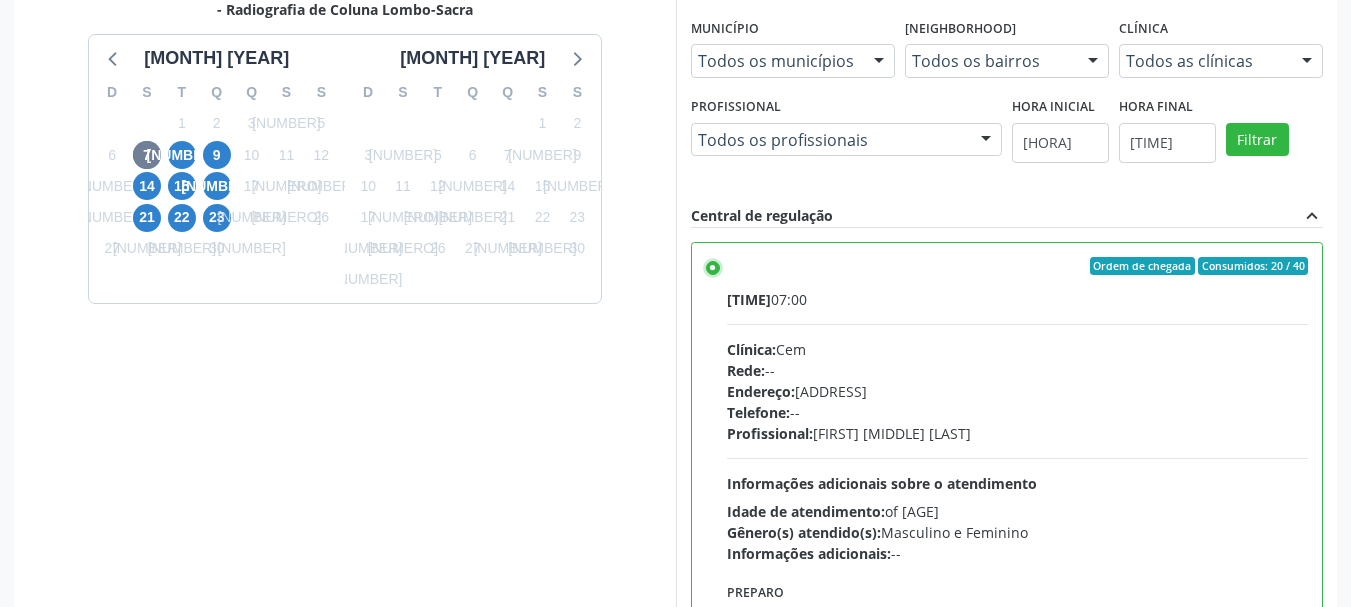 scroll, scrollTop: 588, scrollLeft: 0, axis: vertical 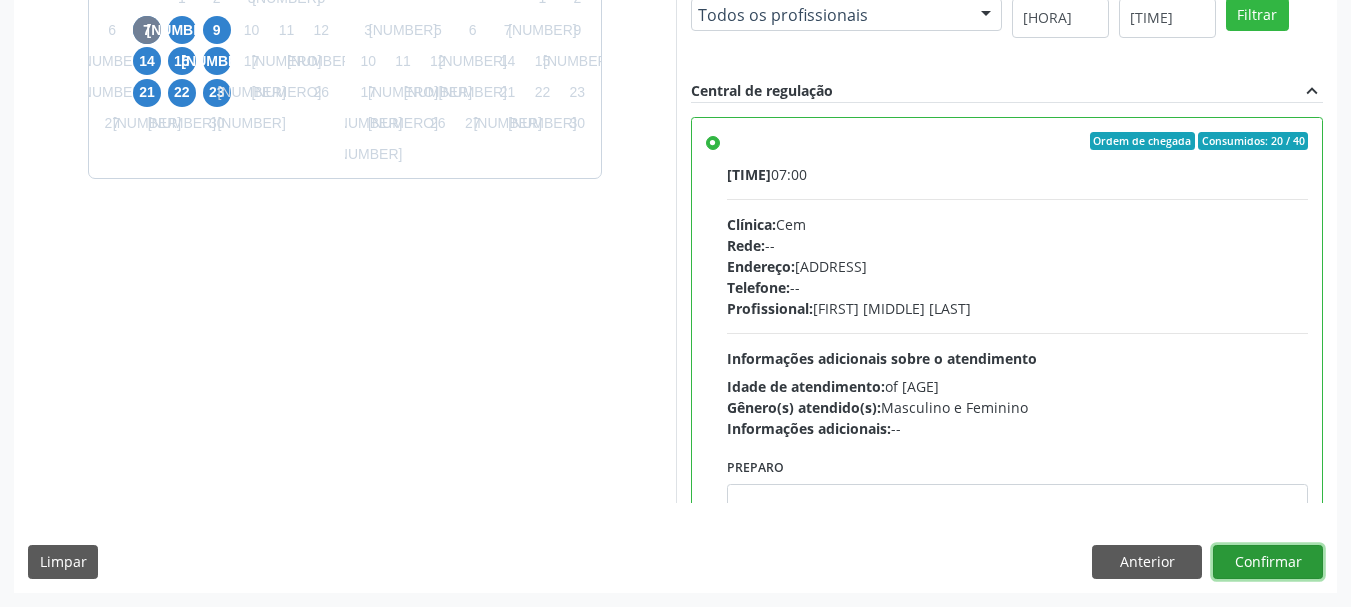 click on "Confirmar" at bounding box center (1268, 562) 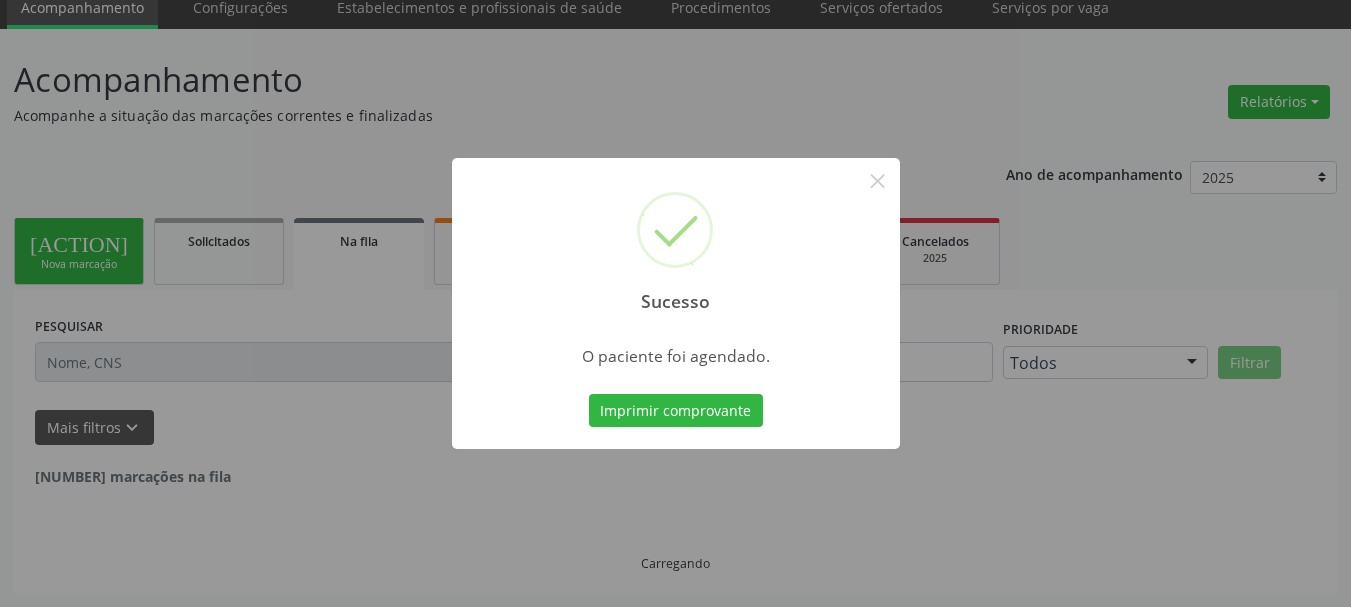 scroll, scrollTop: 60, scrollLeft: 0, axis: vertical 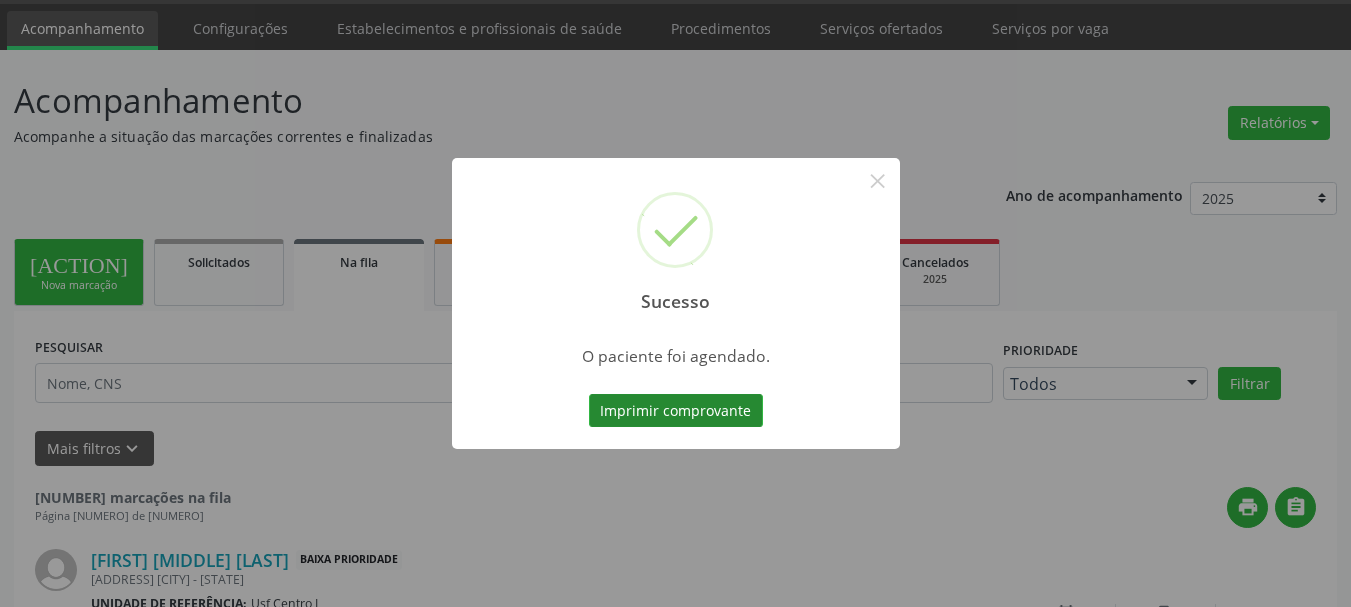 click on "Imprimir comprovante" at bounding box center [676, 411] 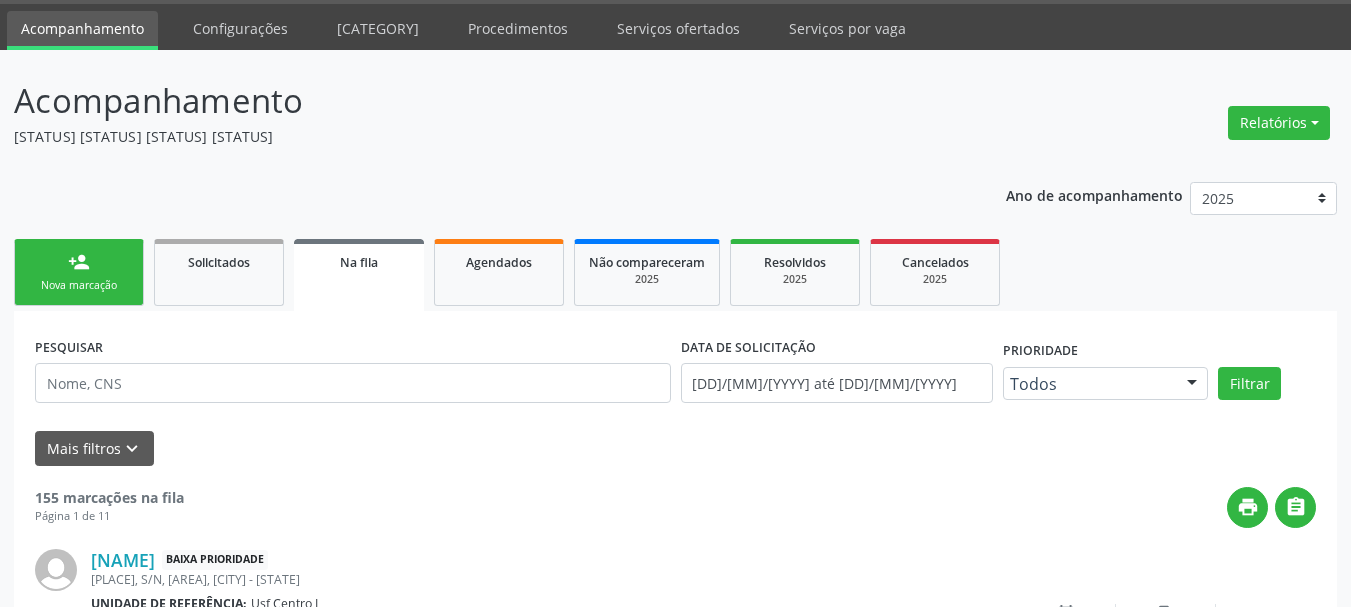 scroll, scrollTop: 60, scrollLeft: 0, axis: vertical 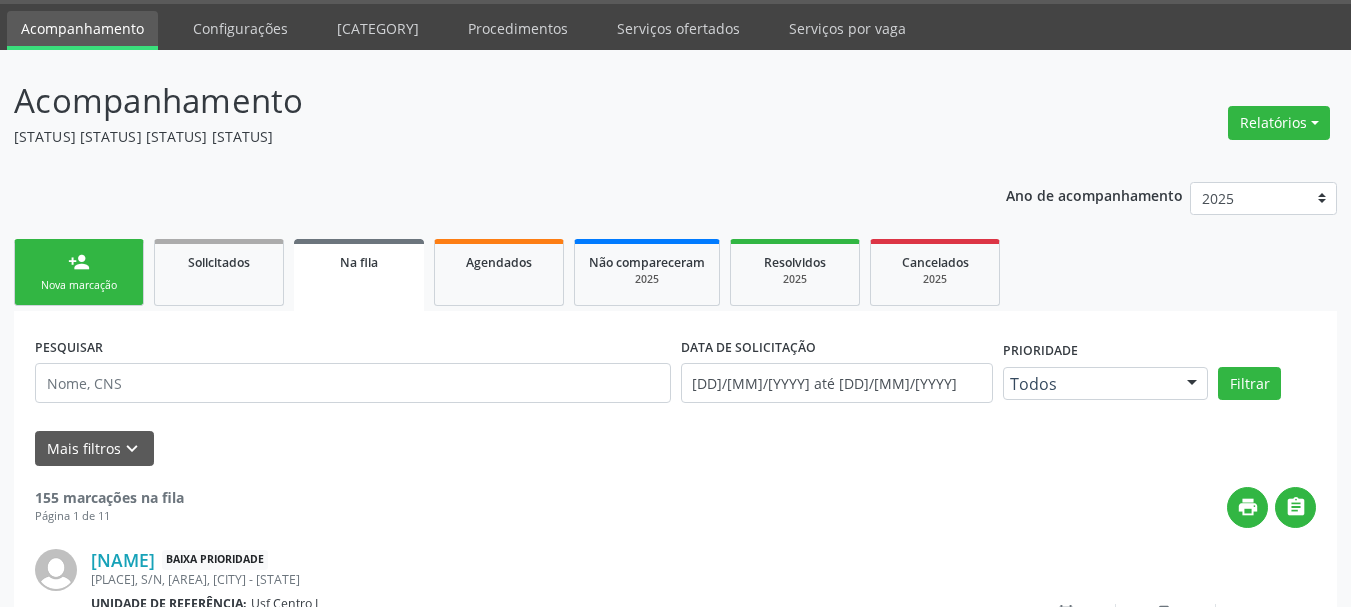 click on "person_add" at bounding box center [79, 262] 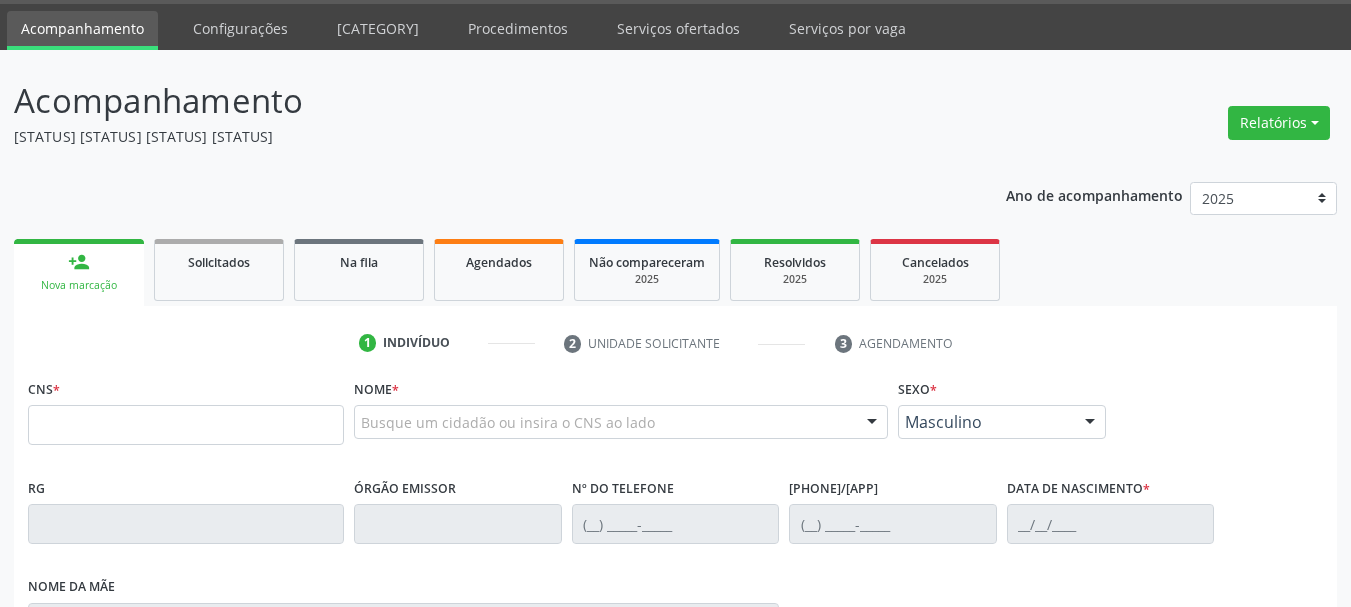 click on "person_add
Nova marcação" at bounding box center [79, 272] 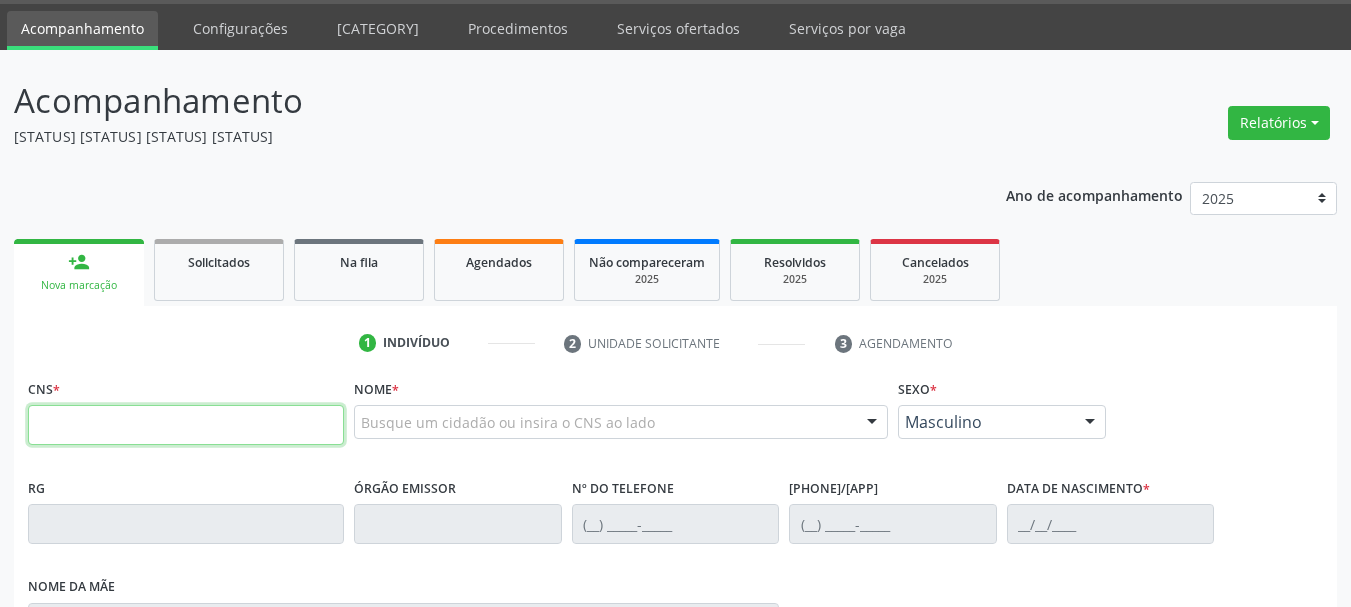 click at bounding box center (186, 425) 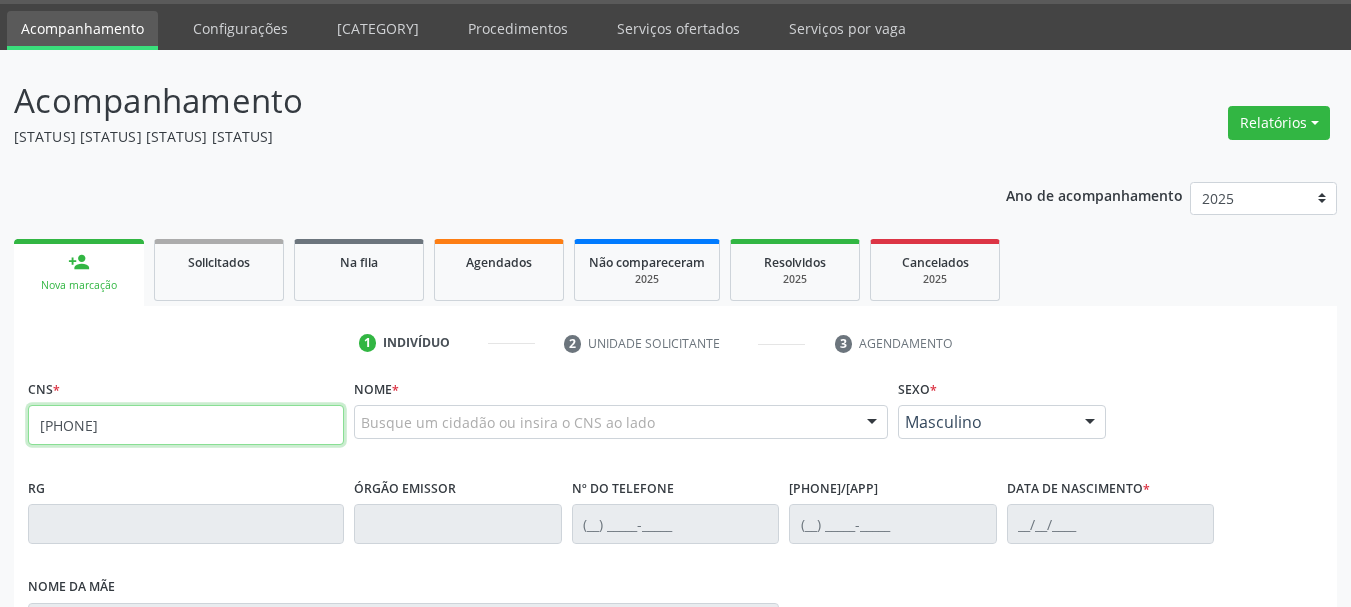 type on "898 0059 1171 2395" 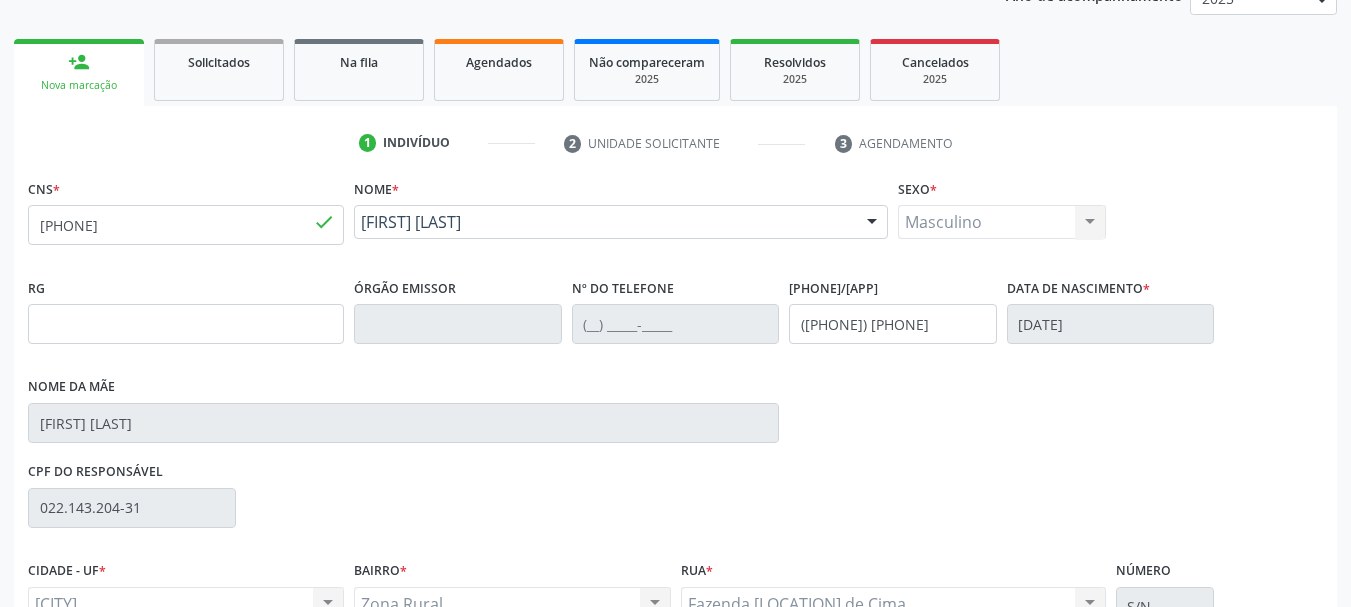 scroll, scrollTop: 460, scrollLeft: 0, axis: vertical 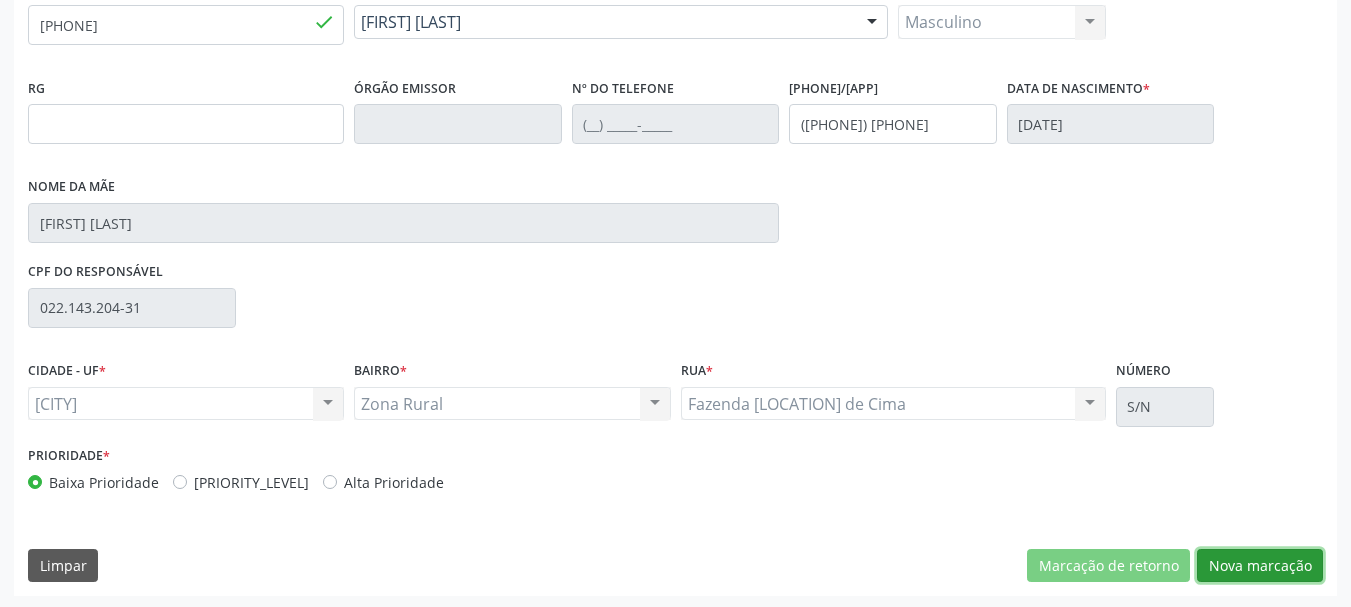 click on "Nova marcação" at bounding box center (1108, 566) 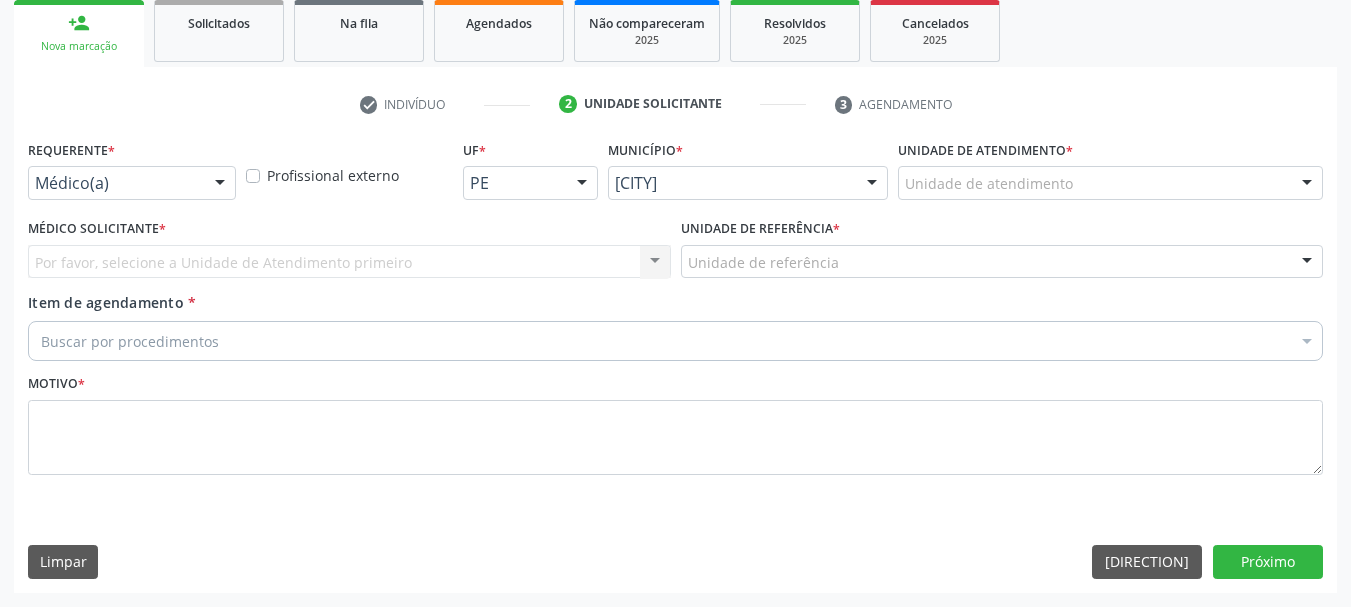 scroll, scrollTop: 299, scrollLeft: 0, axis: vertical 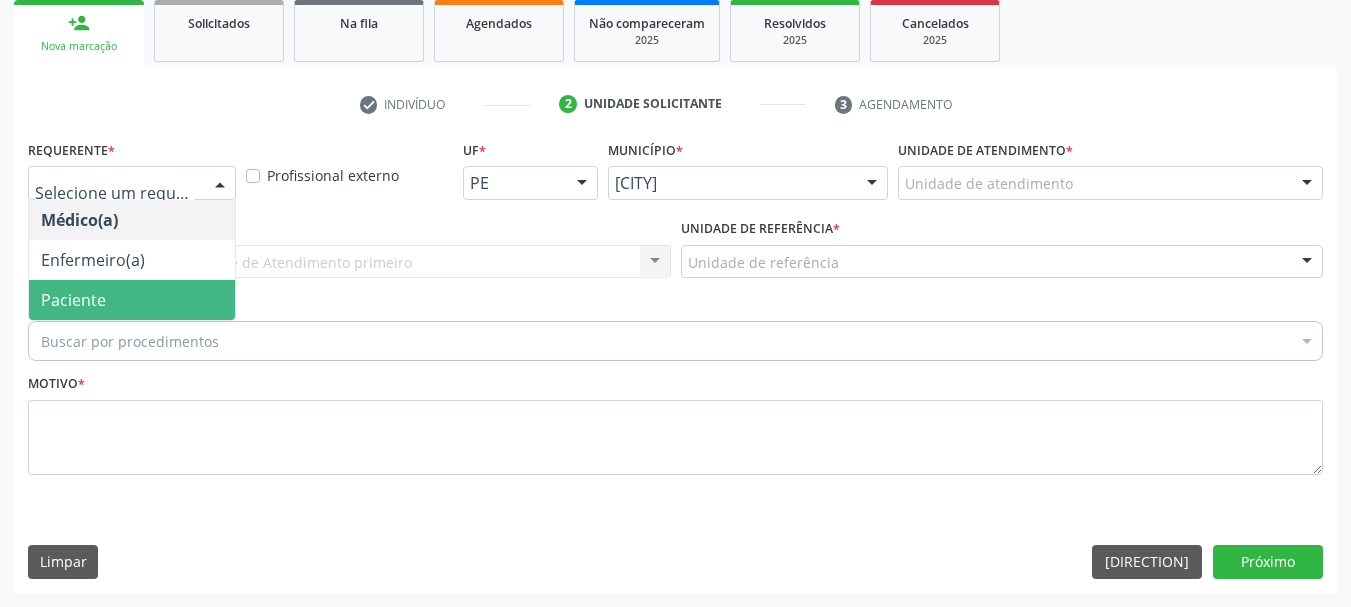 click on "Paciente" at bounding box center (132, 300) 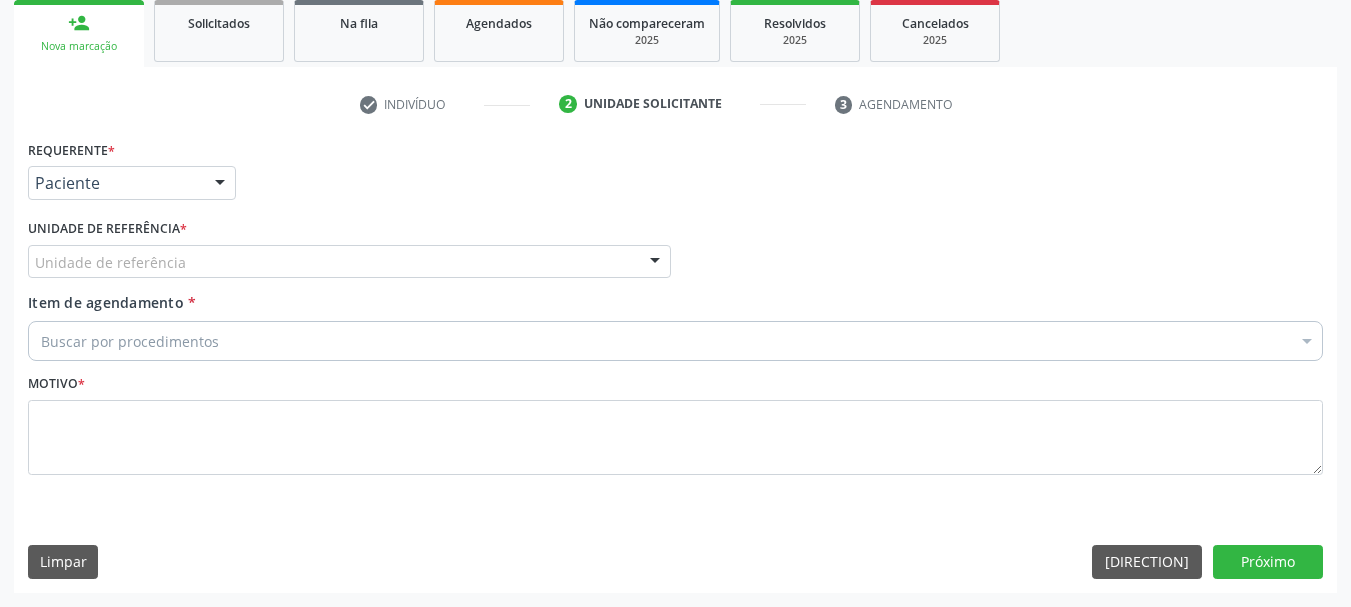click on "Unidade de referência" at bounding box center (349, 262) 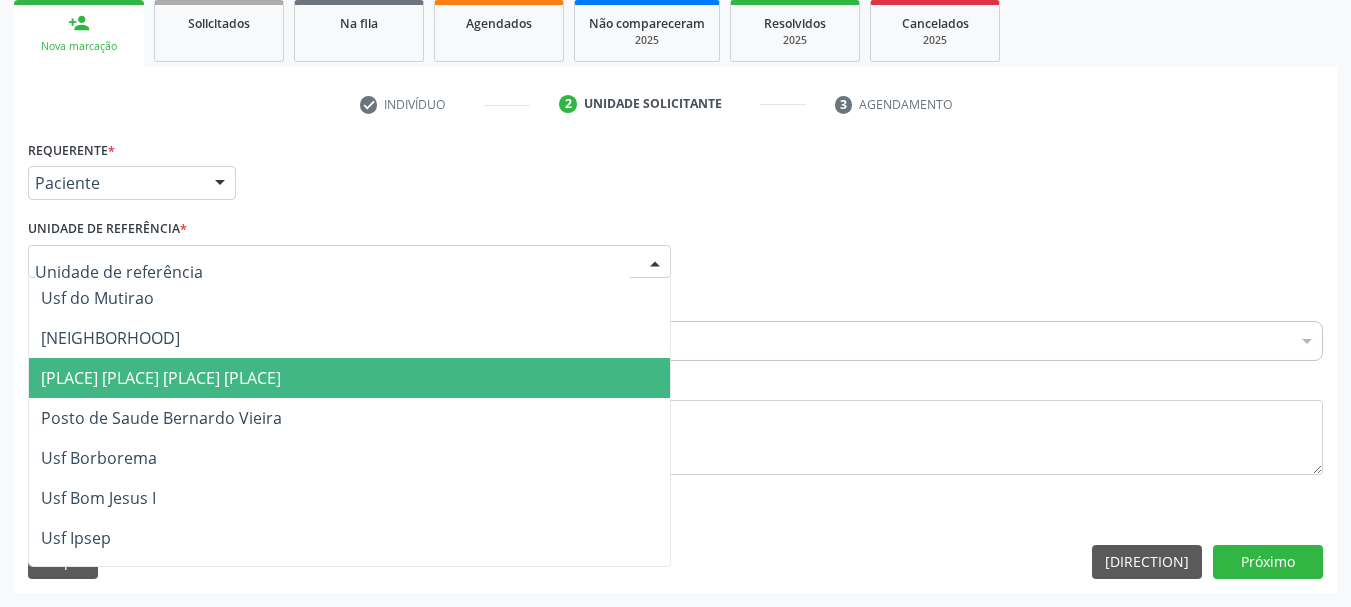 click on "[HEALTH_CENTER_NAME]" at bounding box center (161, 378) 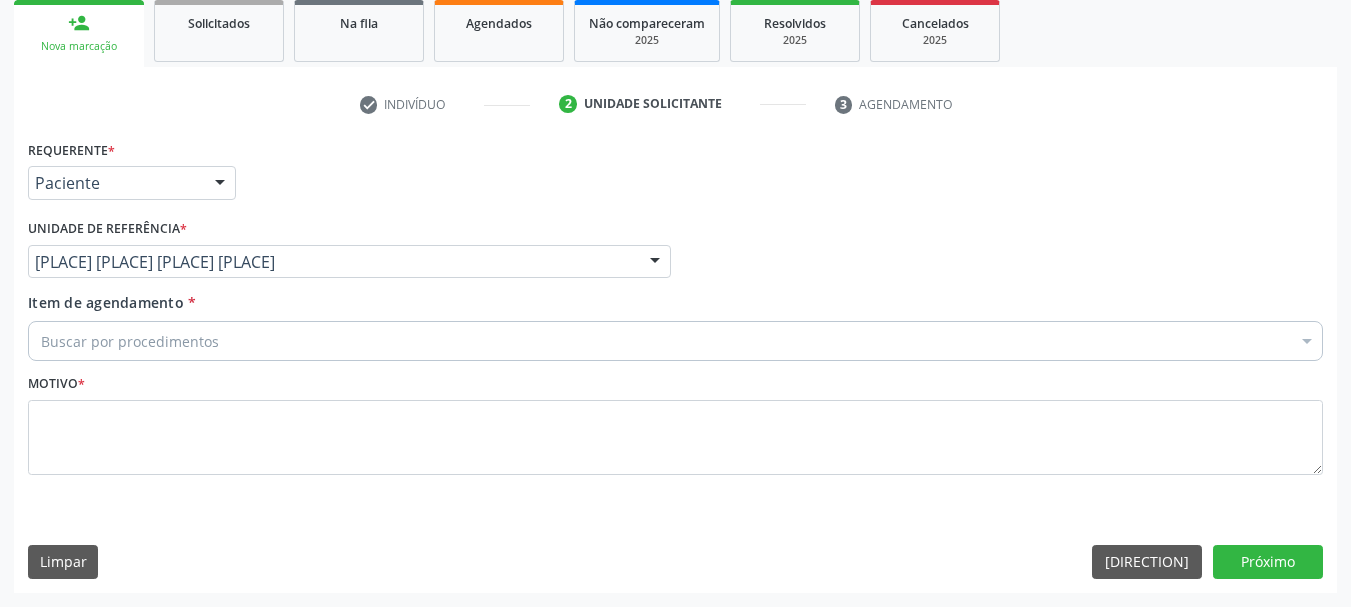 click on "[SEARCH_CRITERIA]" at bounding box center (675, 341) 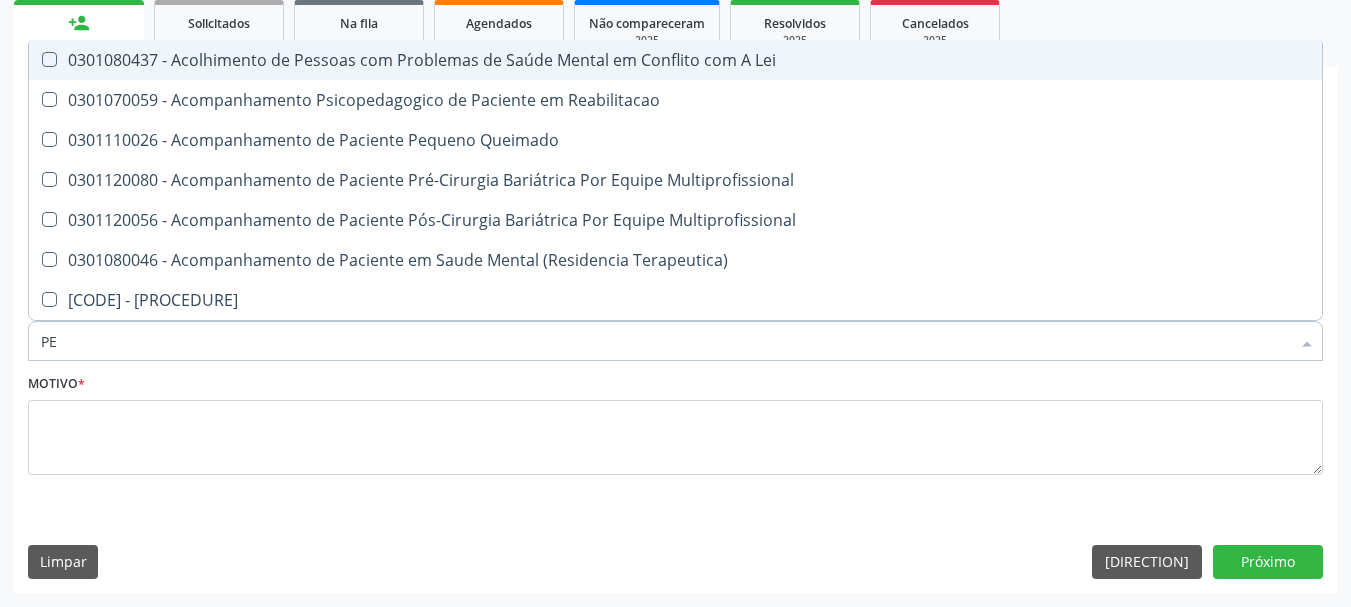 type on "PED" 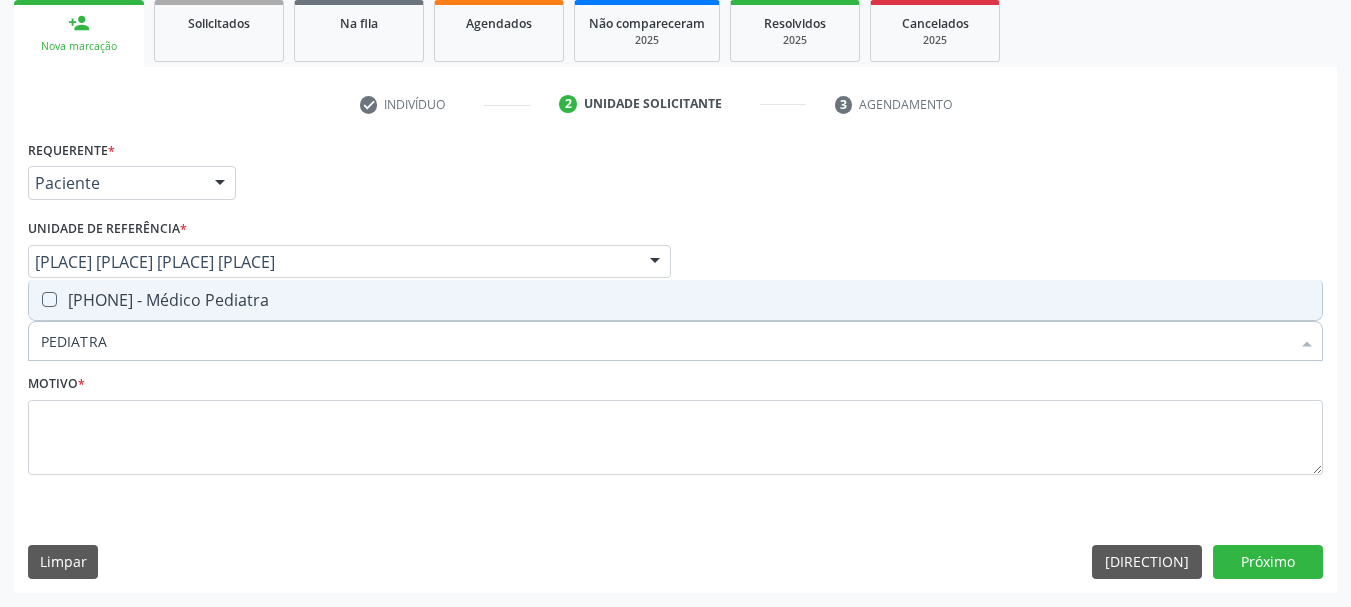 click on "0301010072-225124 - Médico Pediatra" at bounding box center (675, 300) 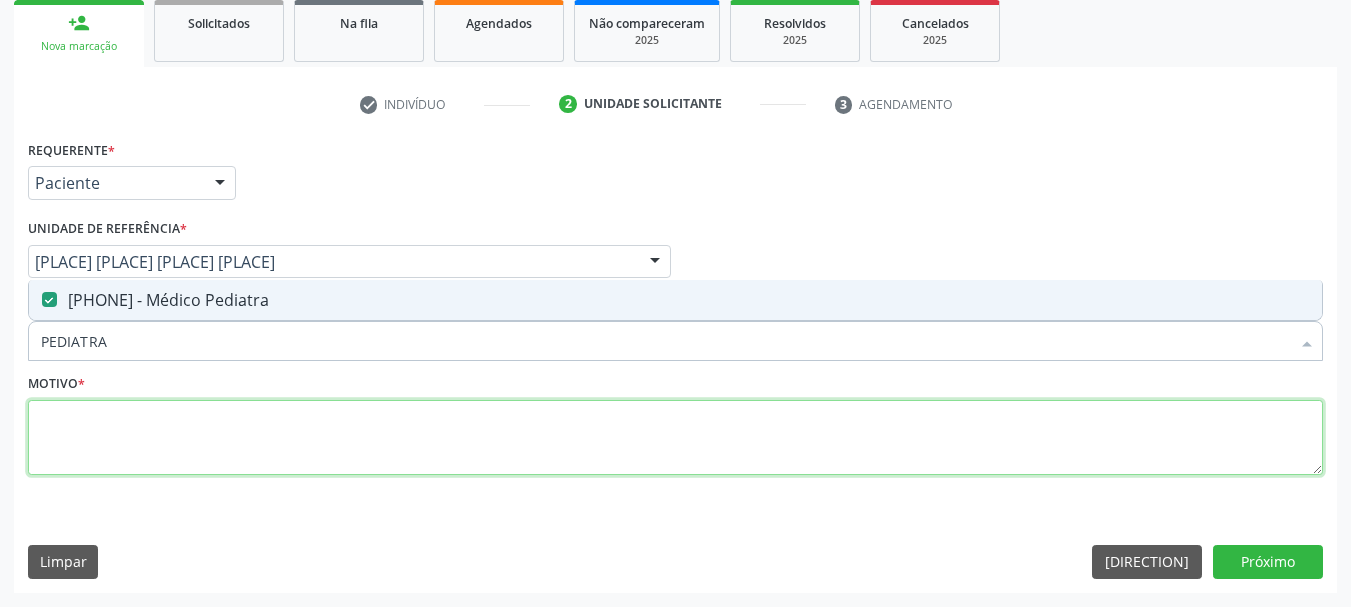click at bounding box center (675, 438) 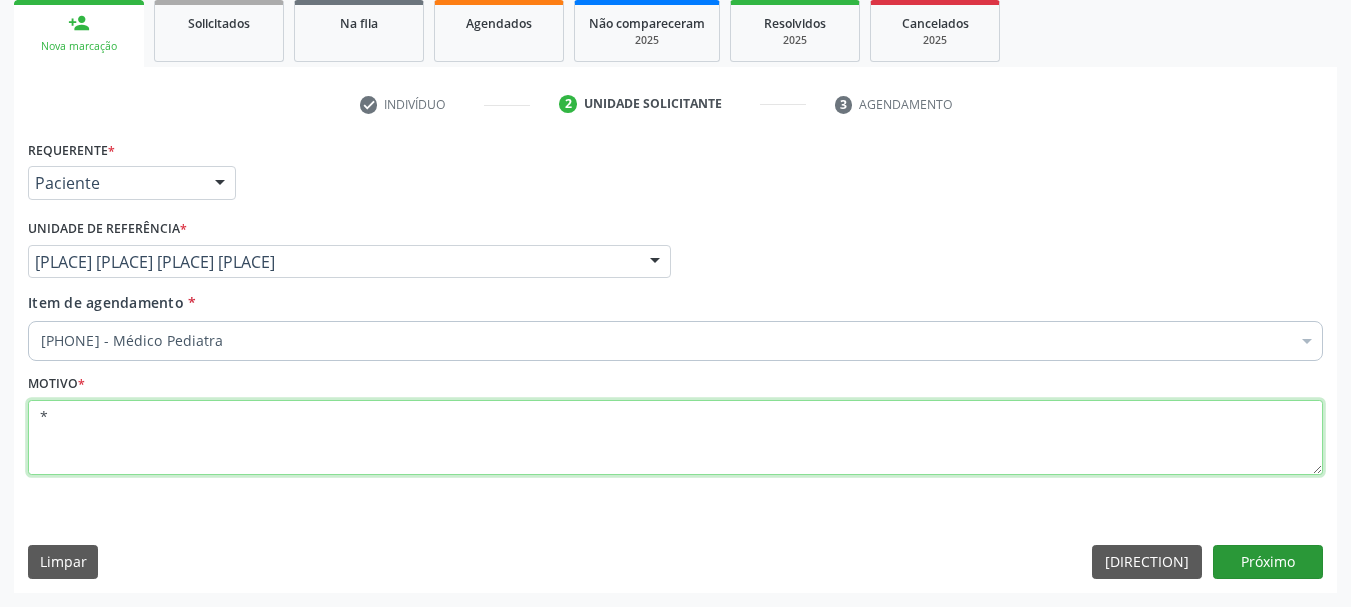 type on "*" 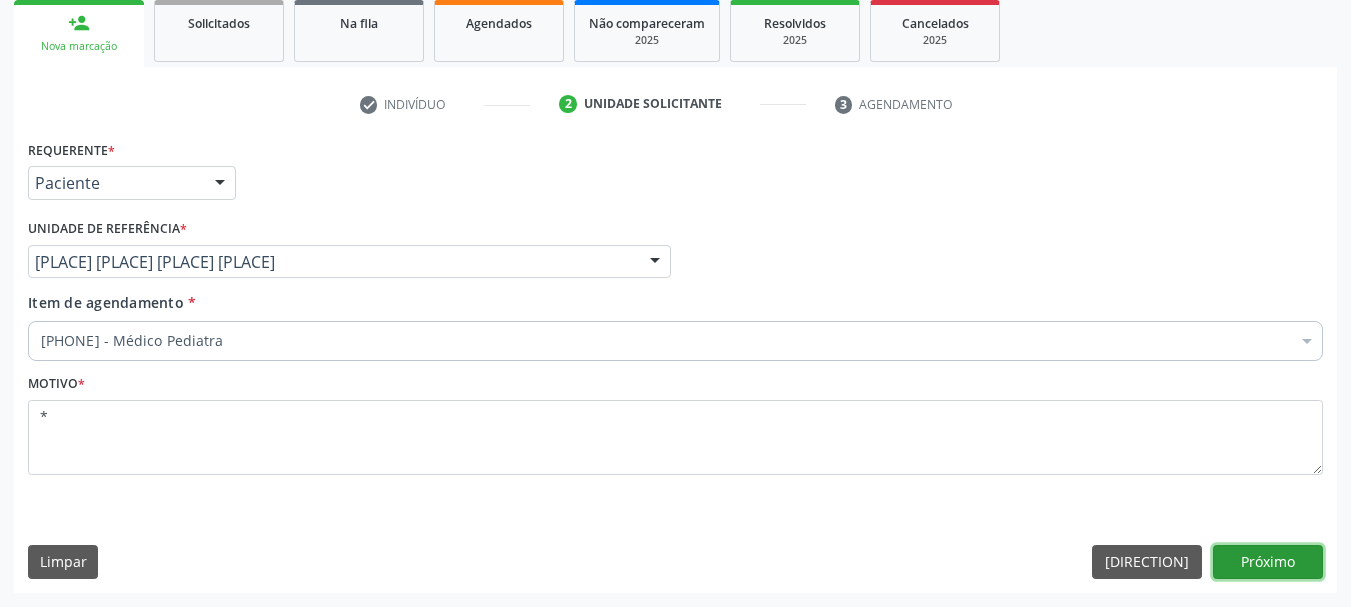 click on "Próximo" at bounding box center (1268, 562) 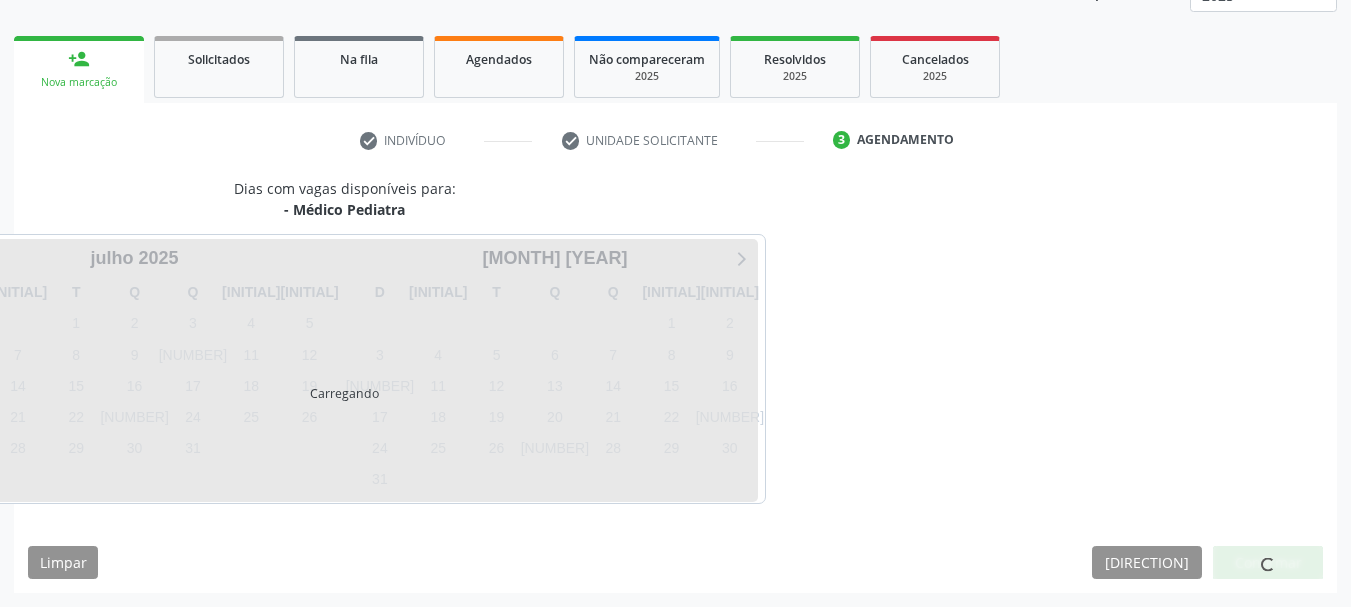 scroll, scrollTop: 263, scrollLeft: 0, axis: vertical 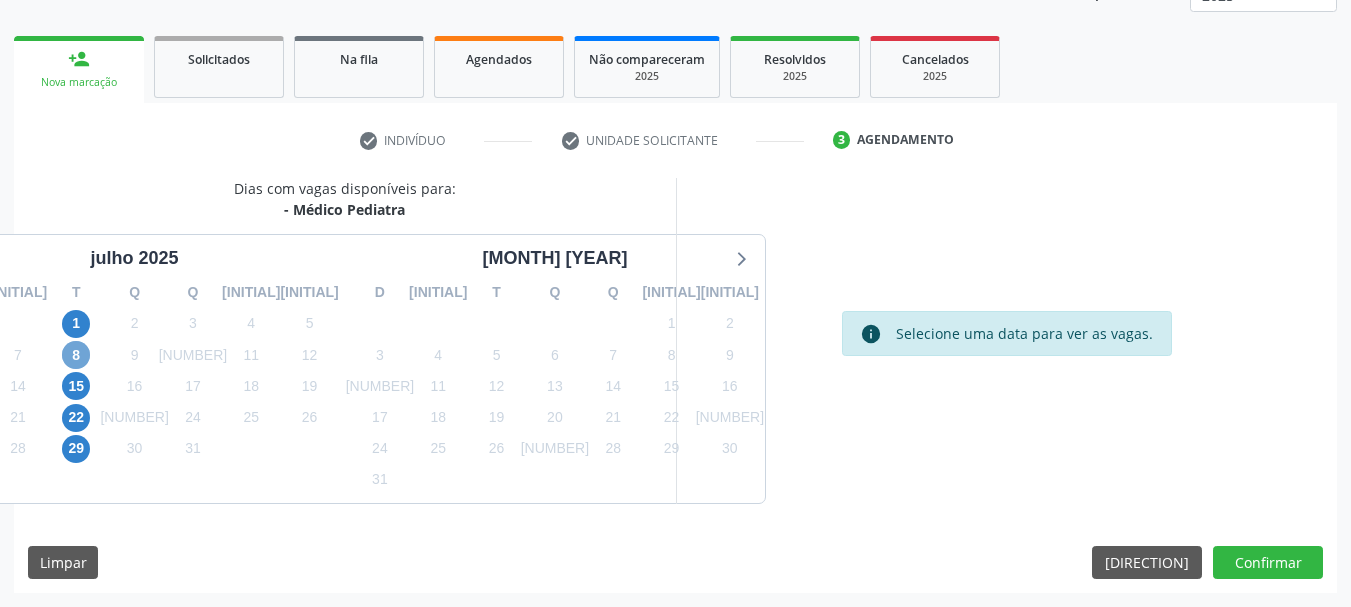 click on "8" at bounding box center (76, 355) 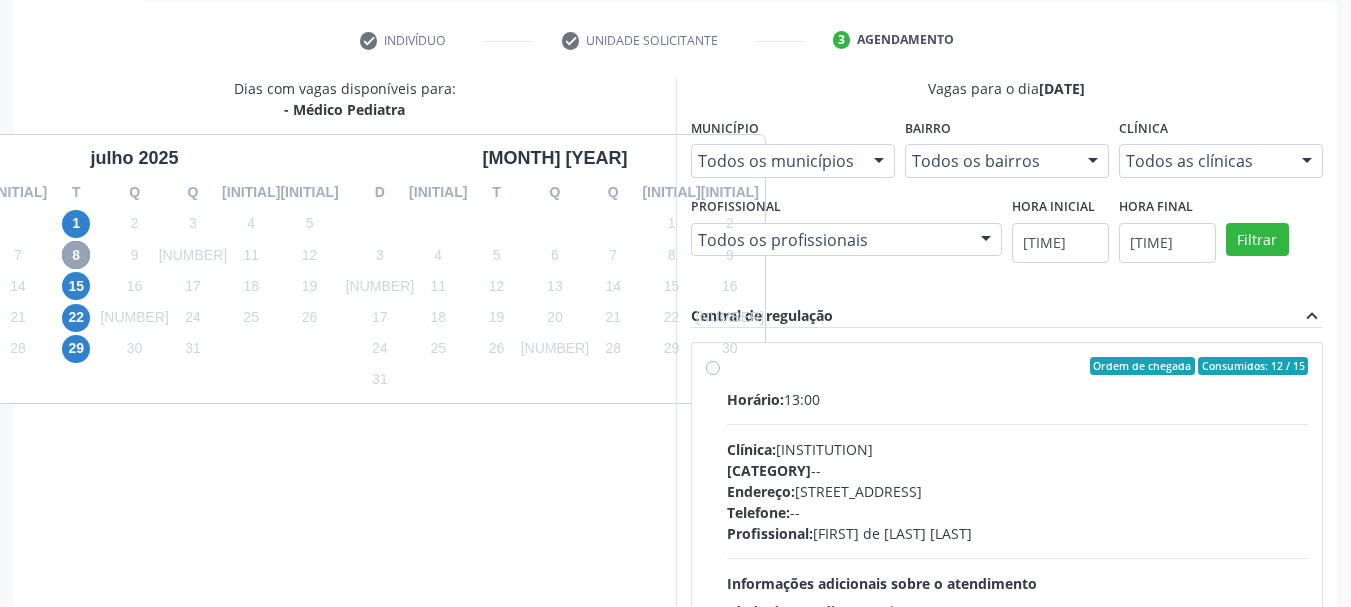 scroll, scrollTop: 463, scrollLeft: 0, axis: vertical 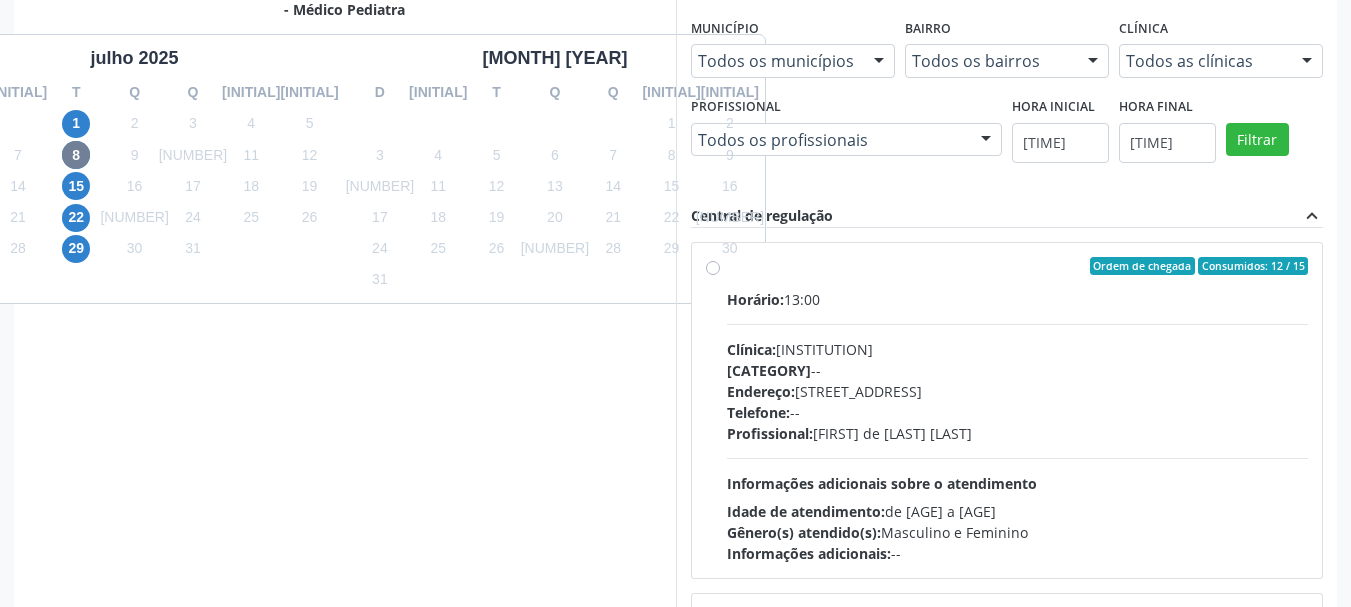 click on "Rede:
--" at bounding box center [1018, 370] 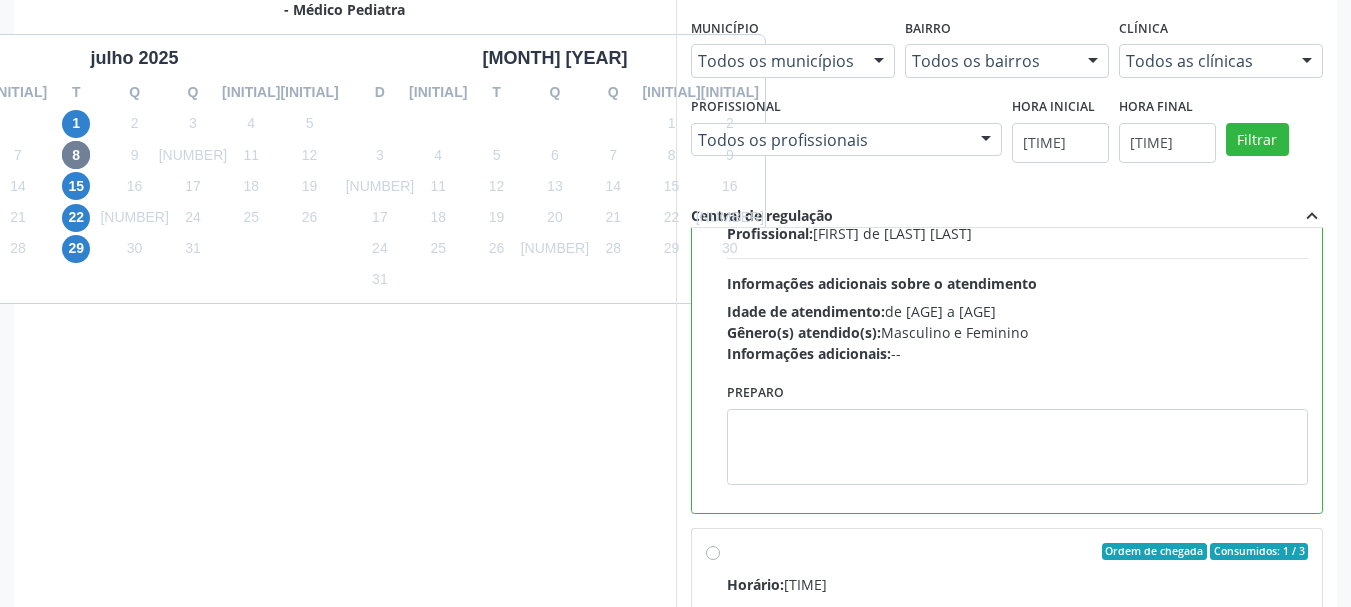 scroll, scrollTop: 300, scrollLeft: 0, axis: vertical 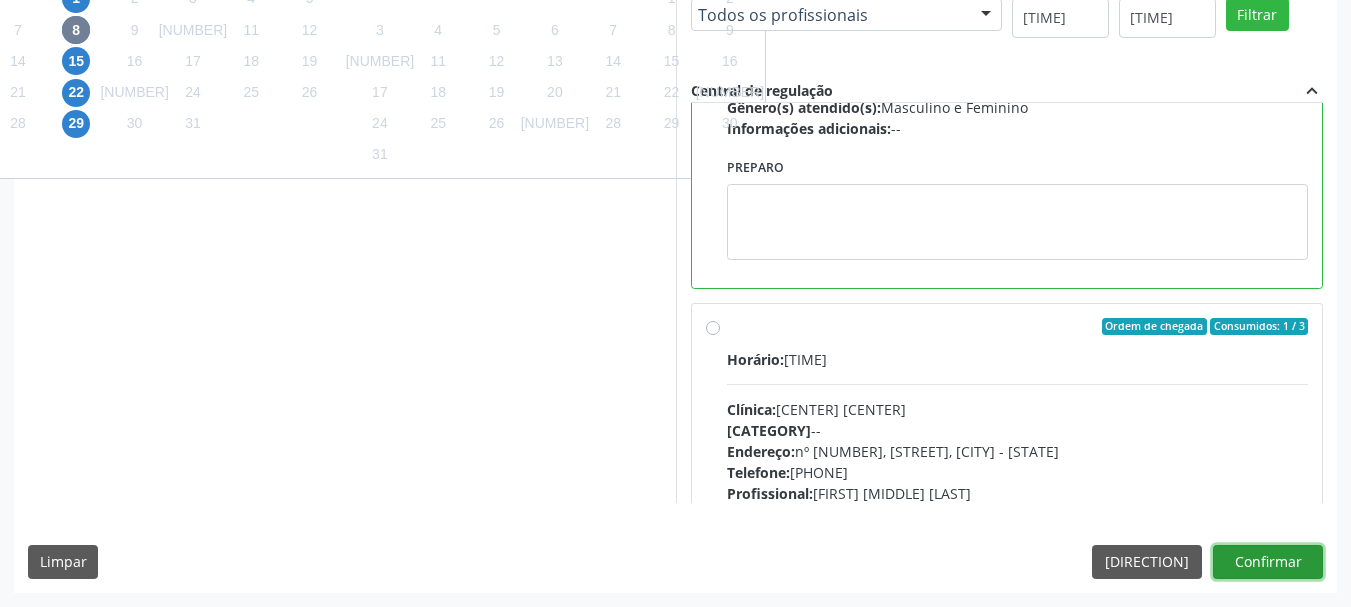 click on "Confirmar" at bounding box center (1268, 562) 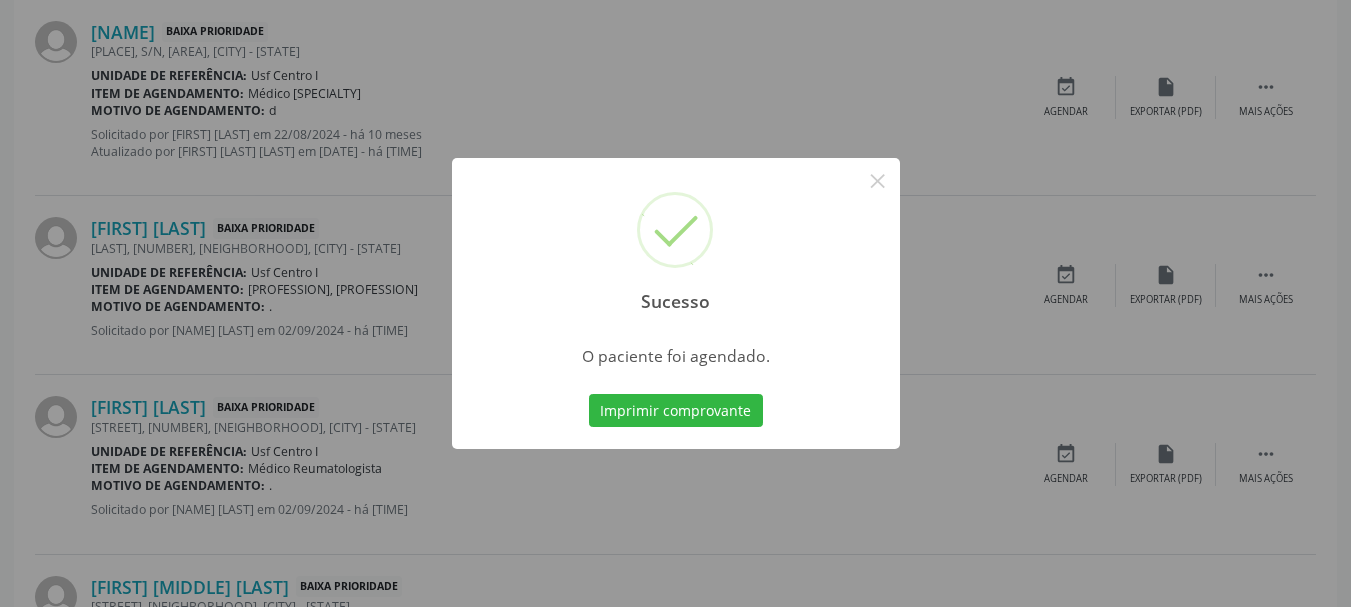 scroll, scrollTop: 60, scrollLeft: 0, axis: vertical 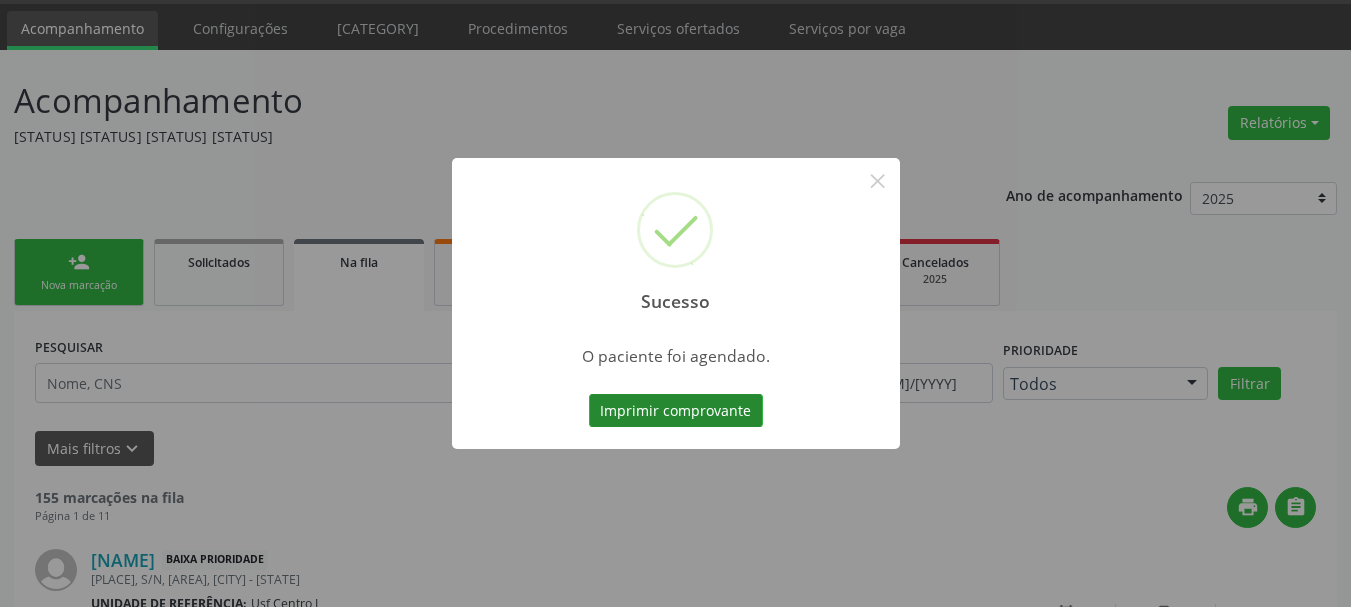 click on "Imprimir comprovante" at bounding box center (676, 411) 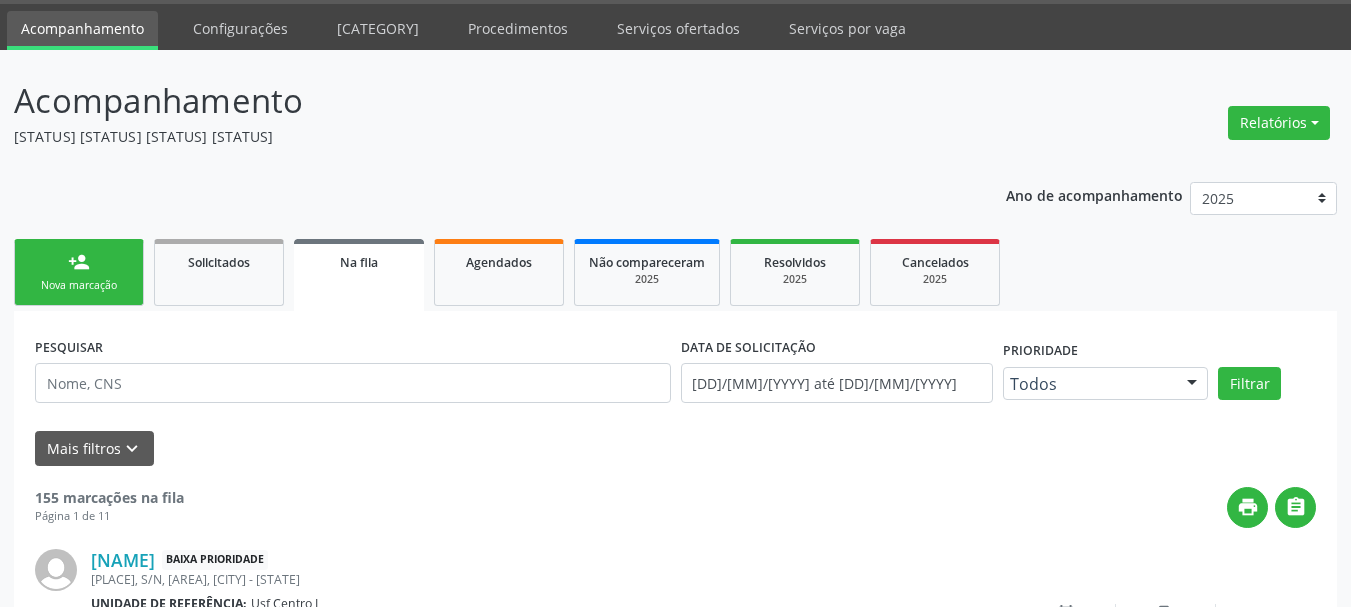 click on "••••••••••
•••• ••••••••" at bounding box center [79, 272] 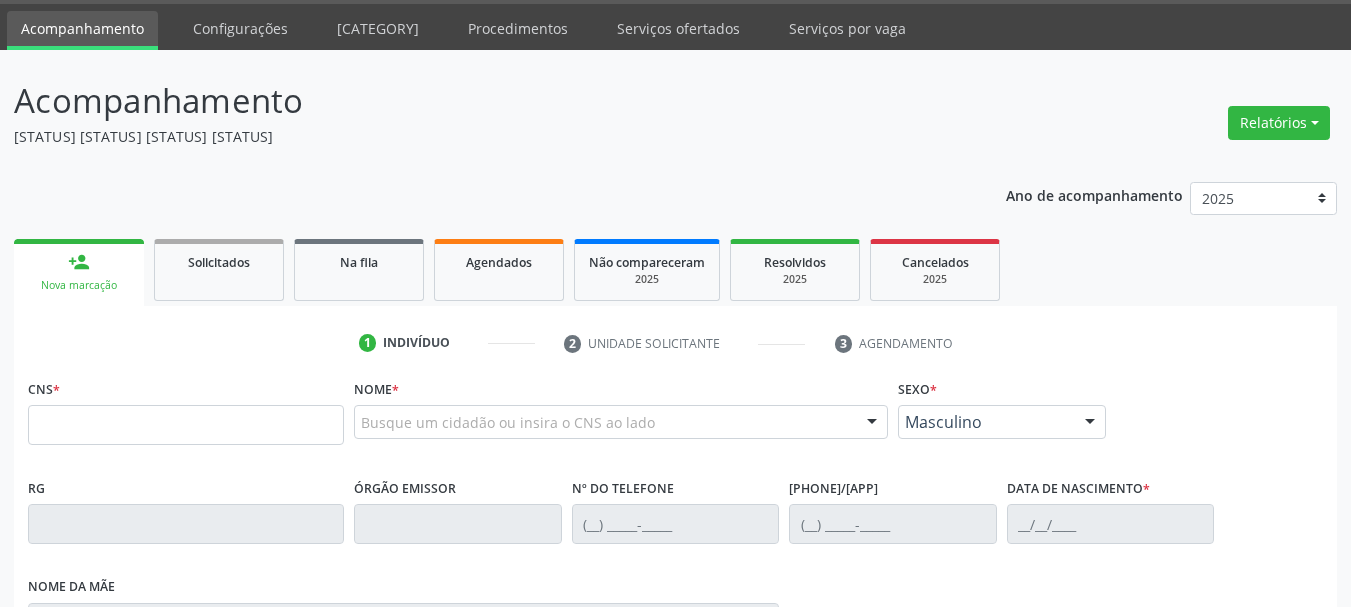 click on "••••••••••
•••• ••••••••" at bounding box center [79, 272] 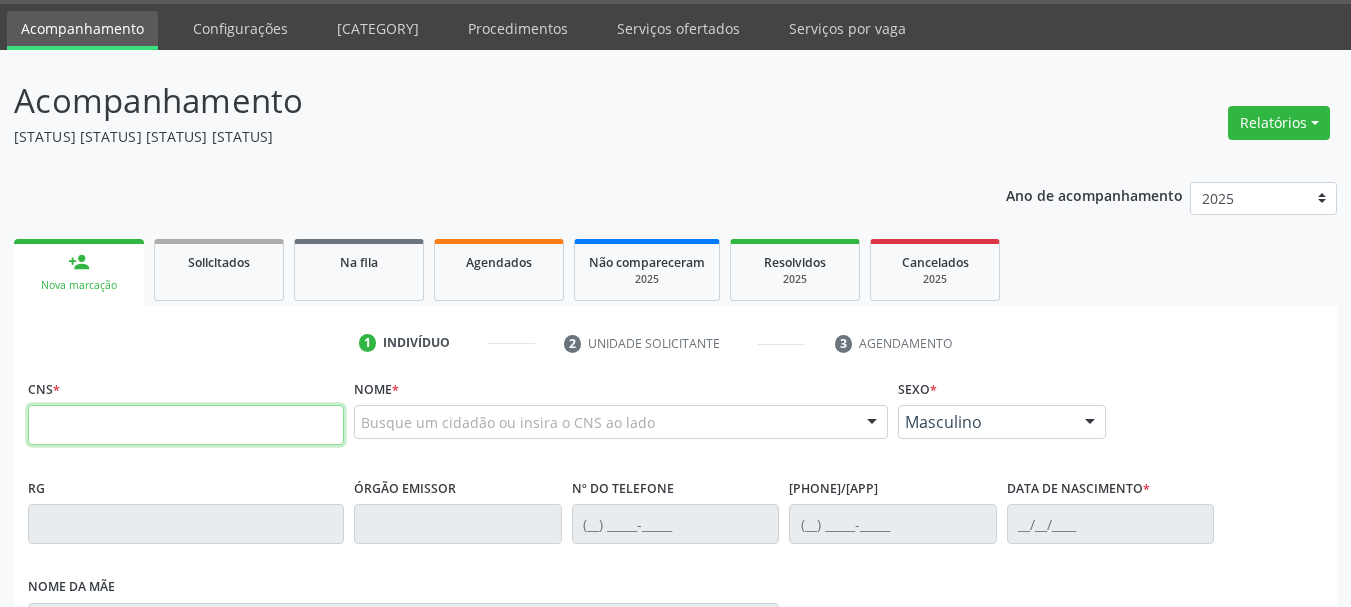 click at bounding box center [186, 425] 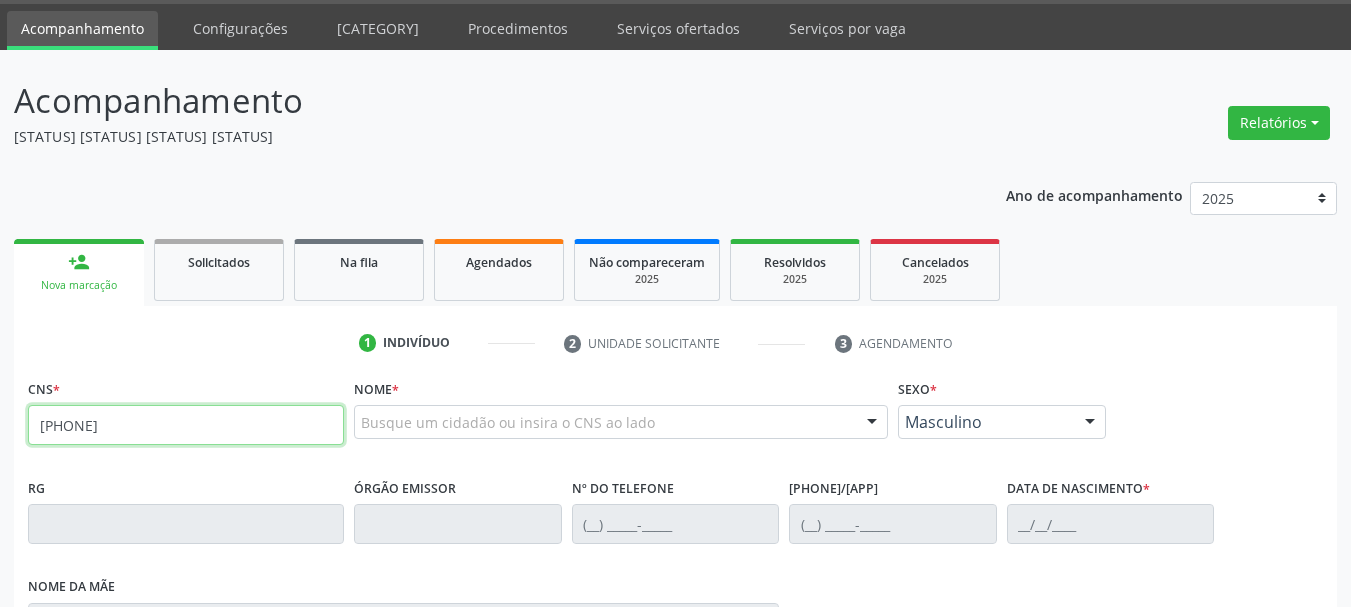 type on "898 0063 9776 8963" 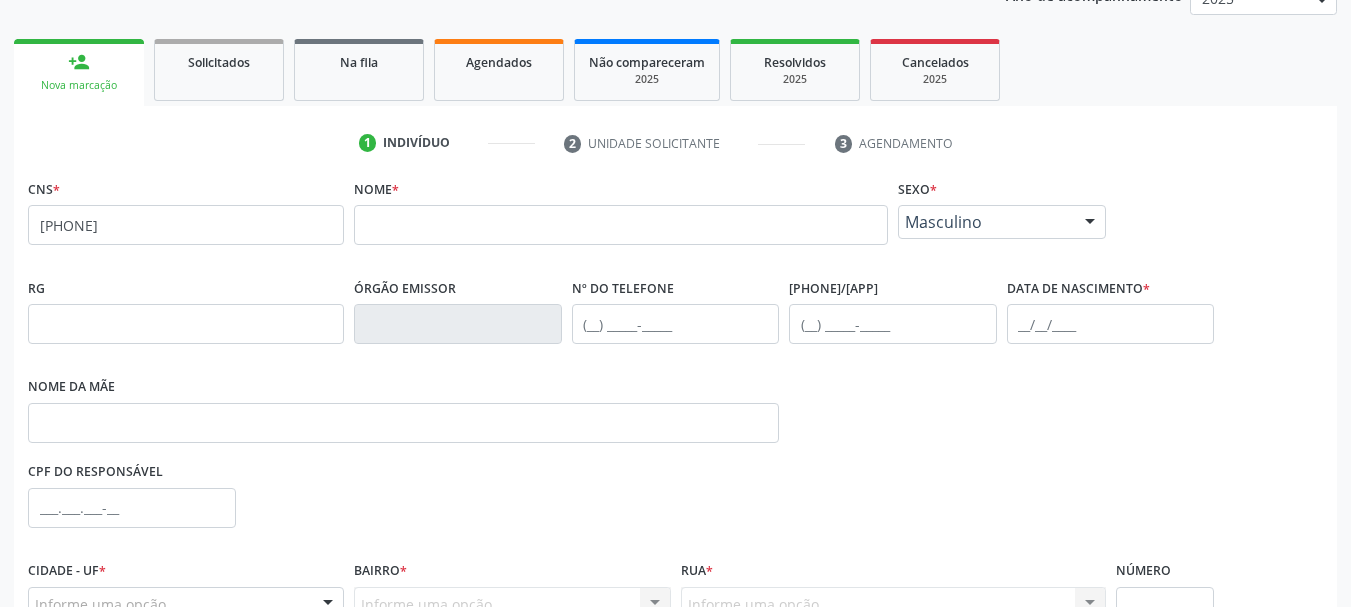 scroll, scrollTop: 160, scrollLeft: 0, axis: vertical 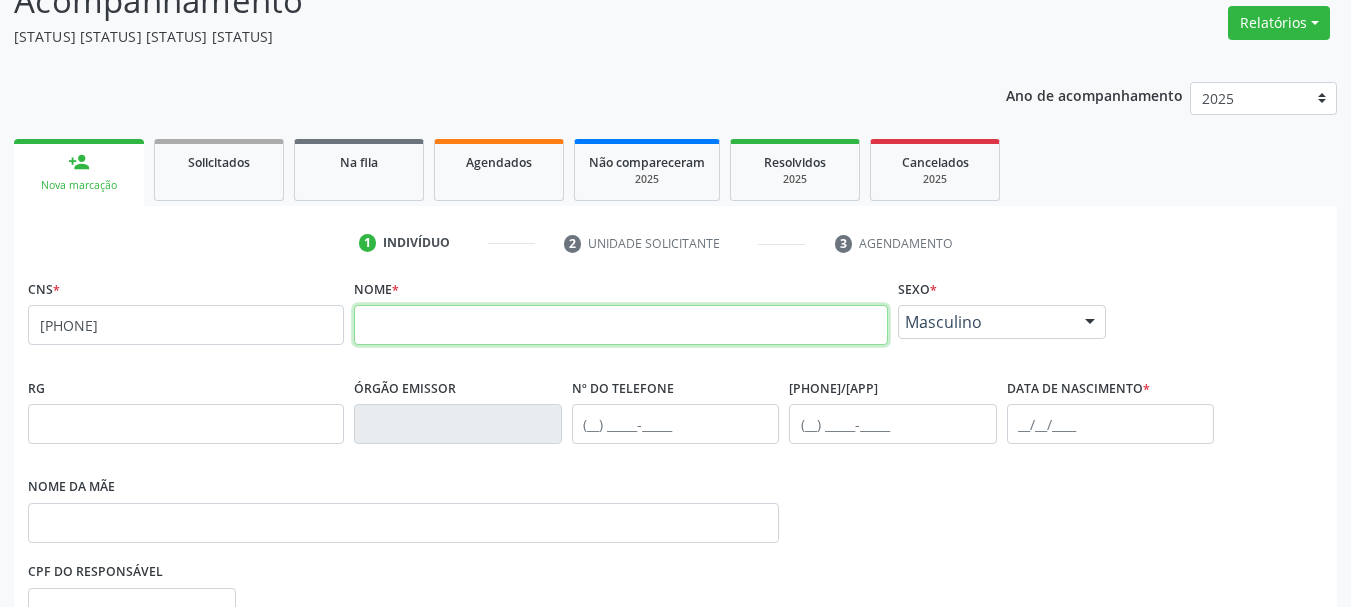 click at bounding box center [621, 325] 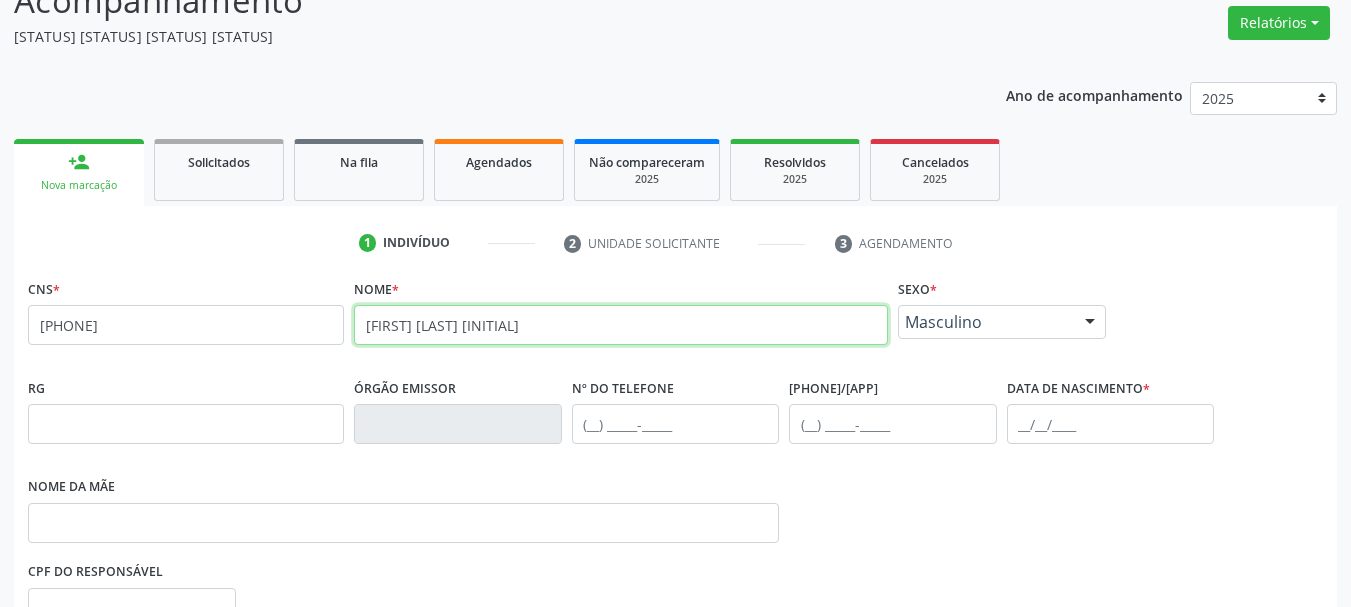 type on "ANY THAILA NUNES SILVA" 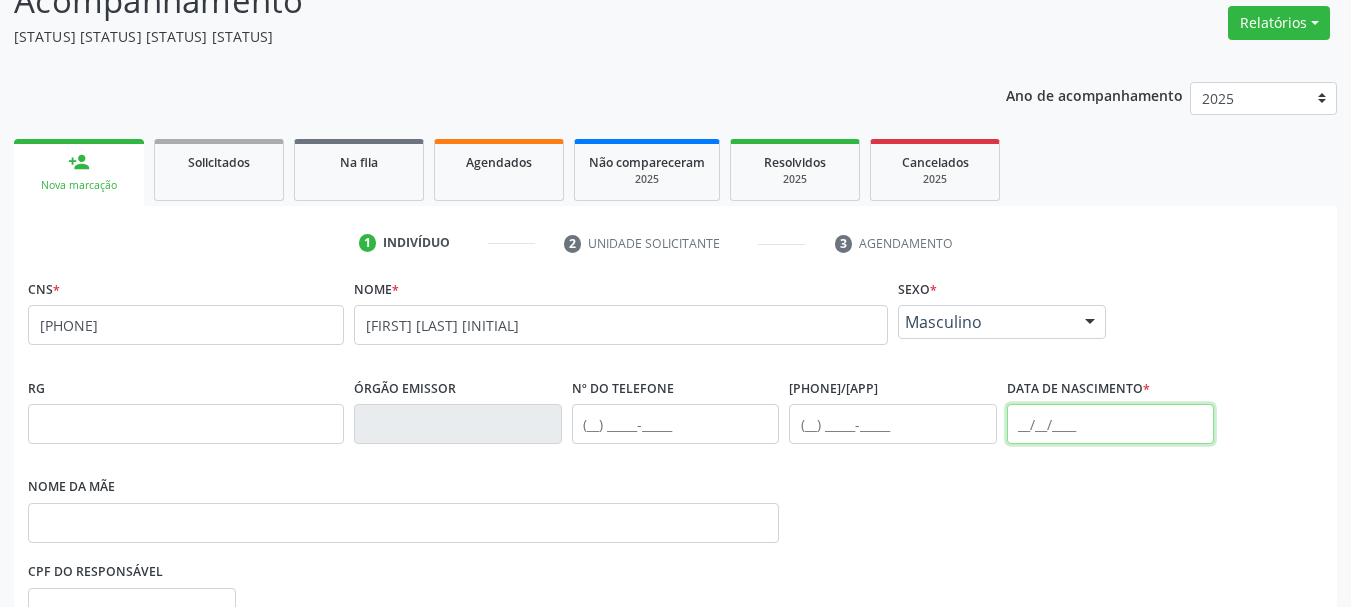 click at bounding box center (1111, 424) 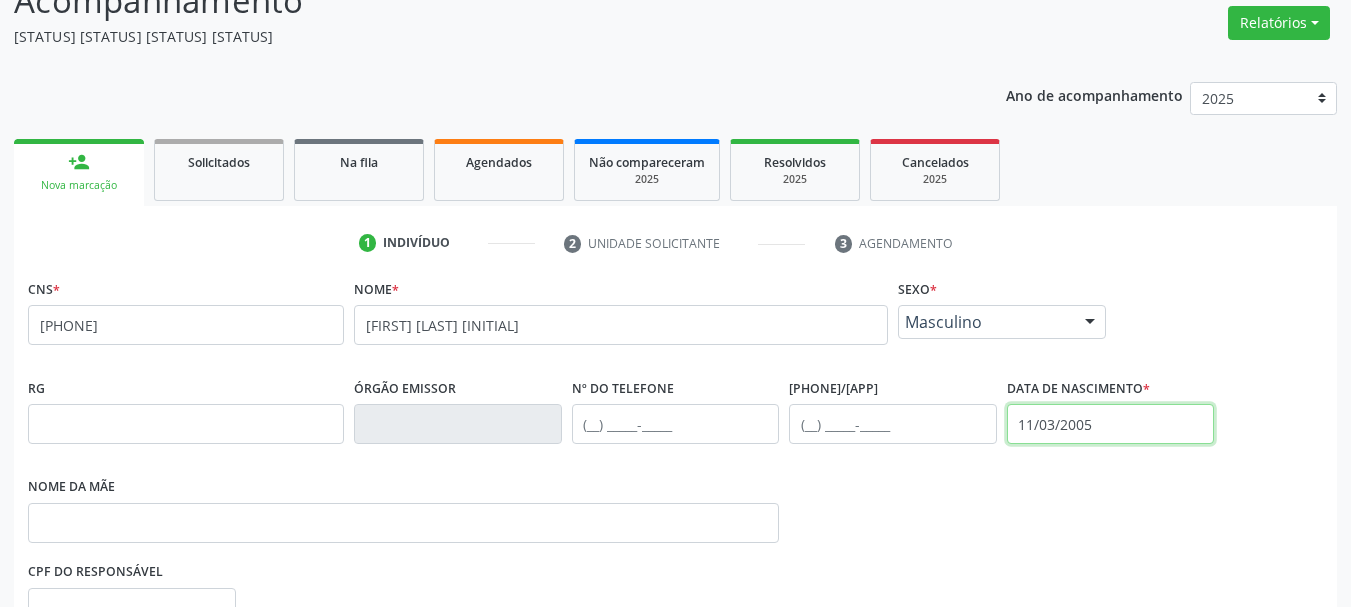 type on "11/03/2005" 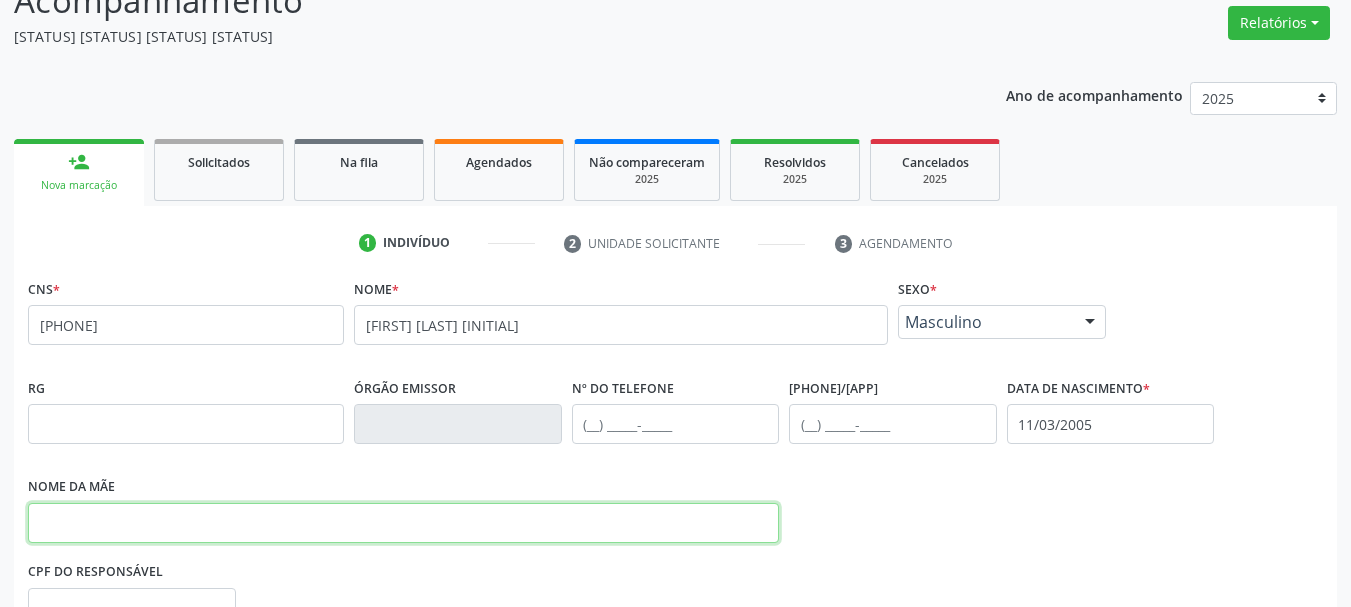 click at bounding box center (403, 523) 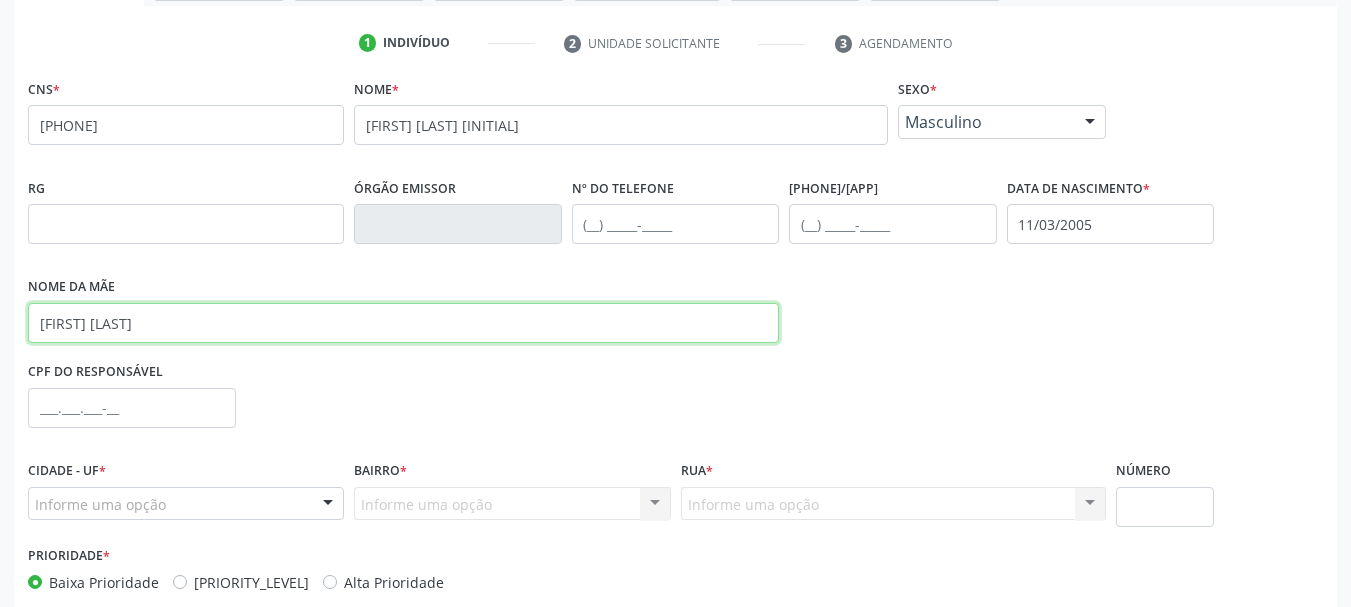 scroll, scrollTop: 463, scrollLeft: 0, axis: vertical 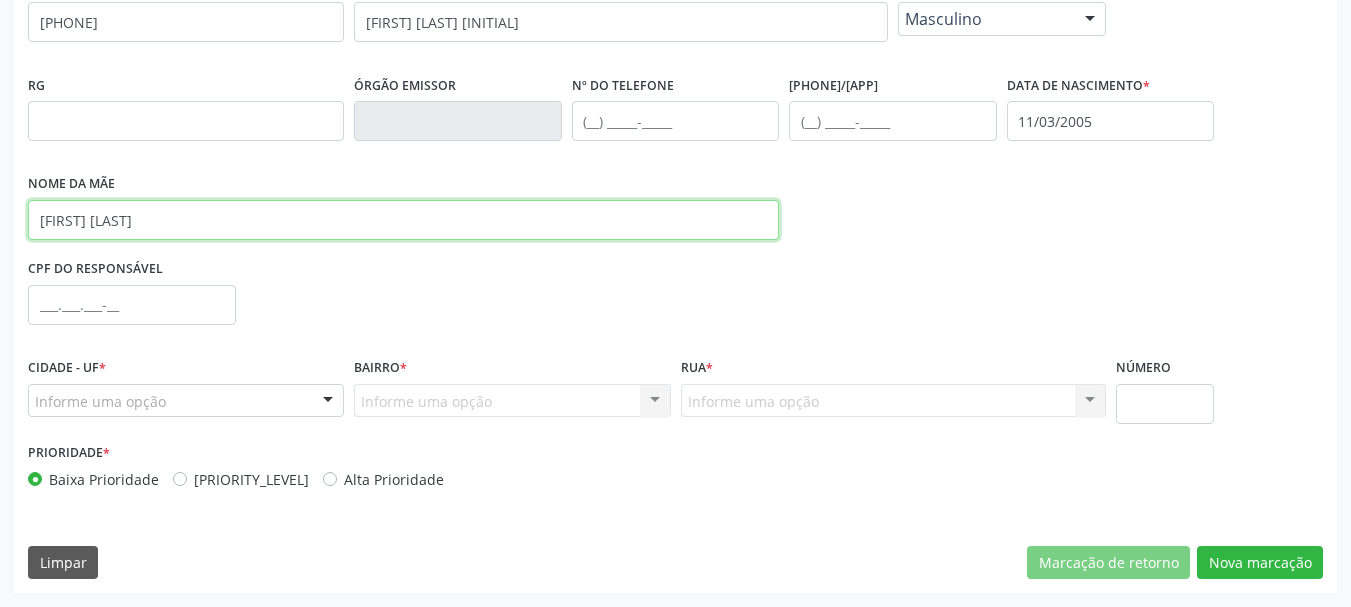 type on "TAMIRIS NUNES SILVA" 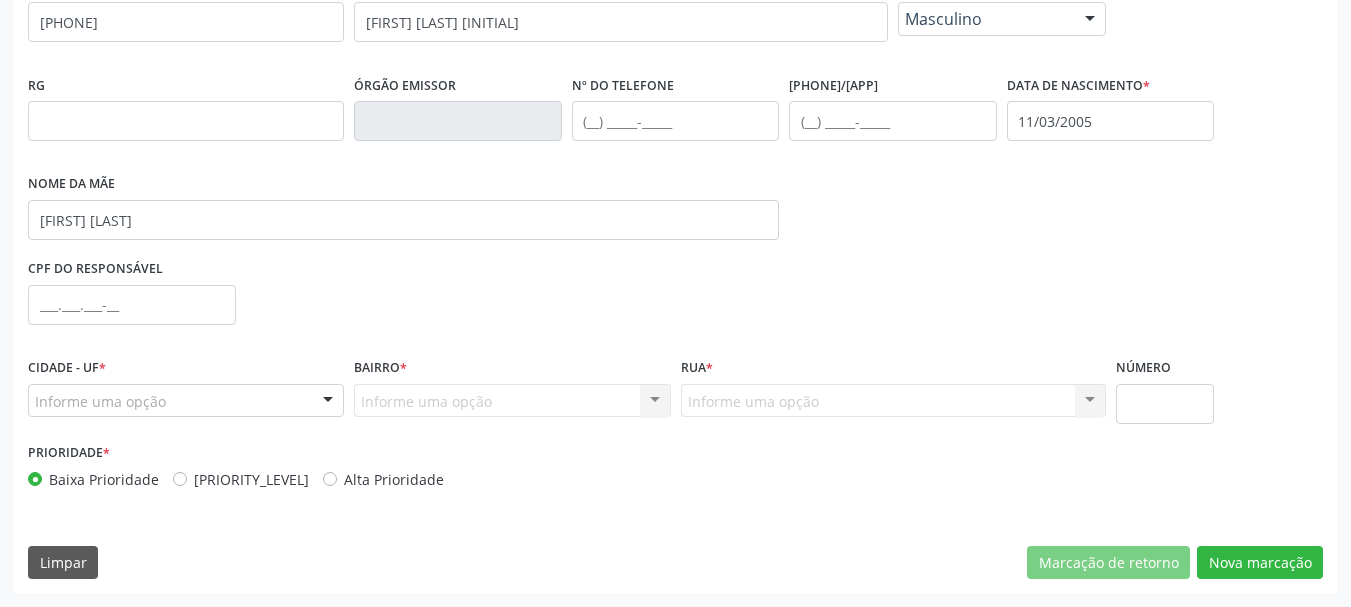 click on "Informe uma opção" at bounding box center [186, 401] 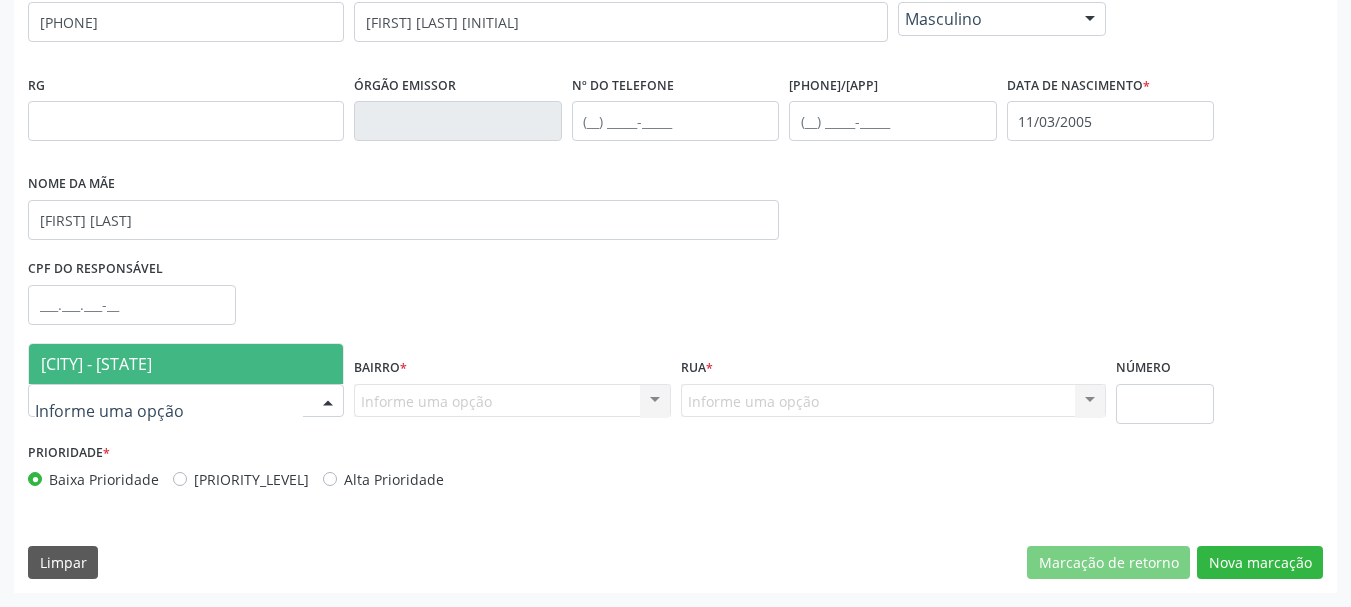 click on "[CITY] - [STATE]" at bounding box center (186, 364) 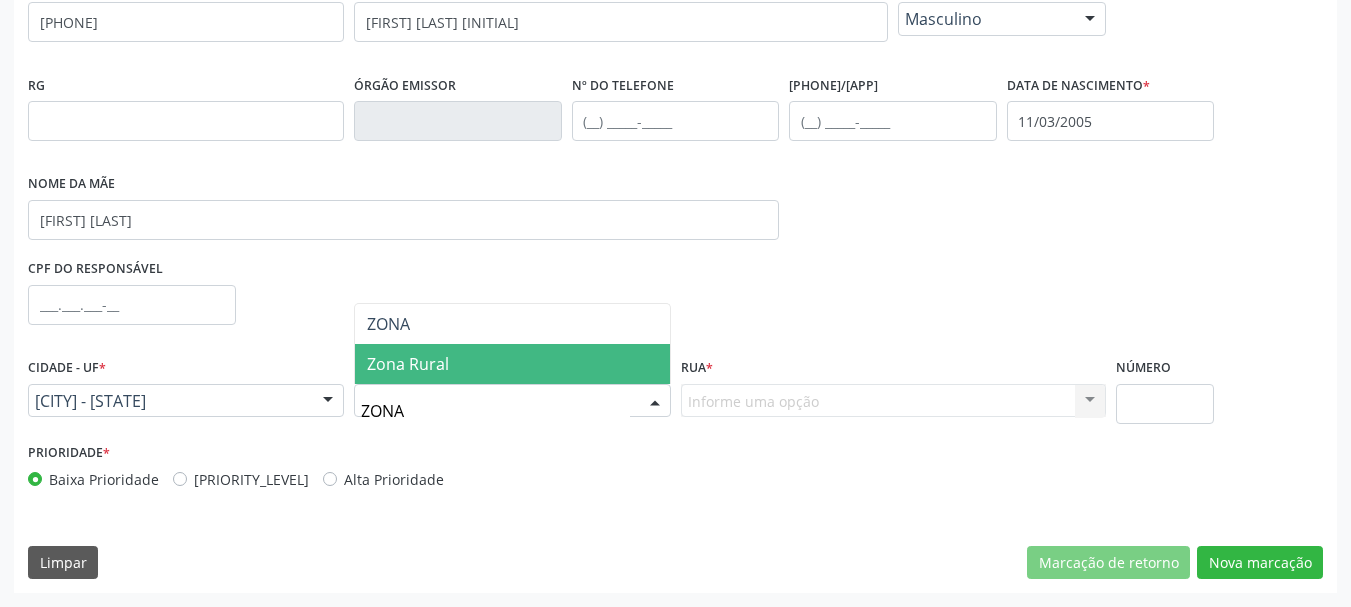 click on "[AREA_TYPE]" at bounding box center (408, 364) 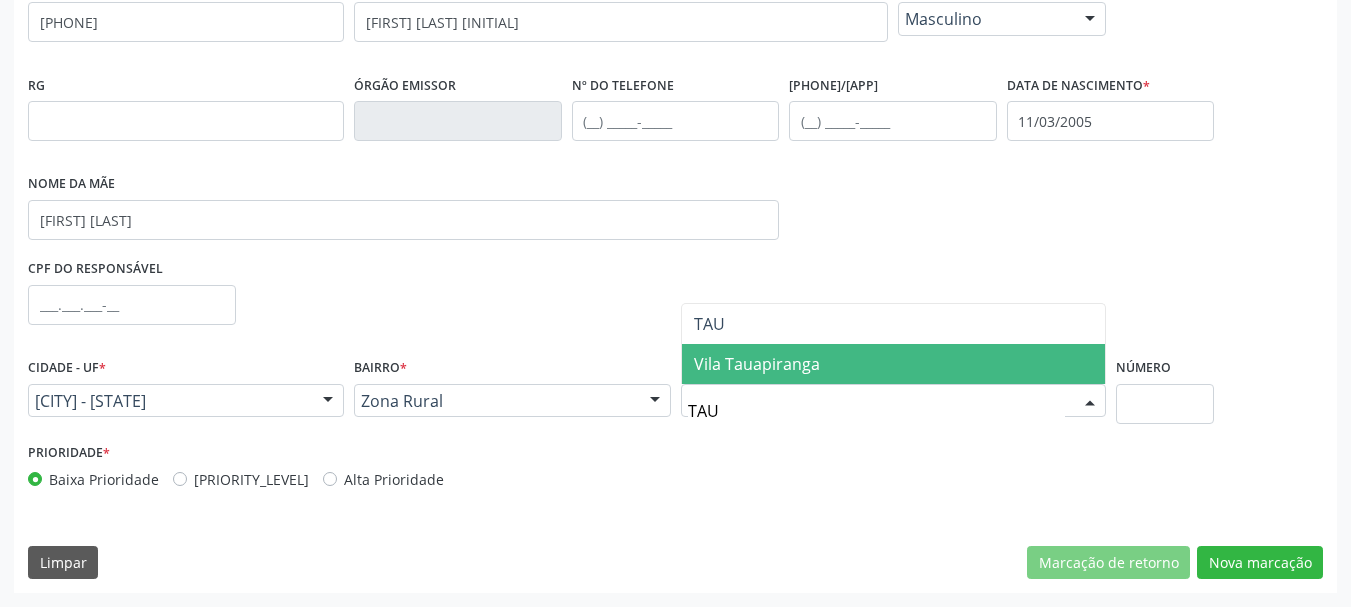 click on "Vila Tauapiranga" at bounding box center (757, 364) 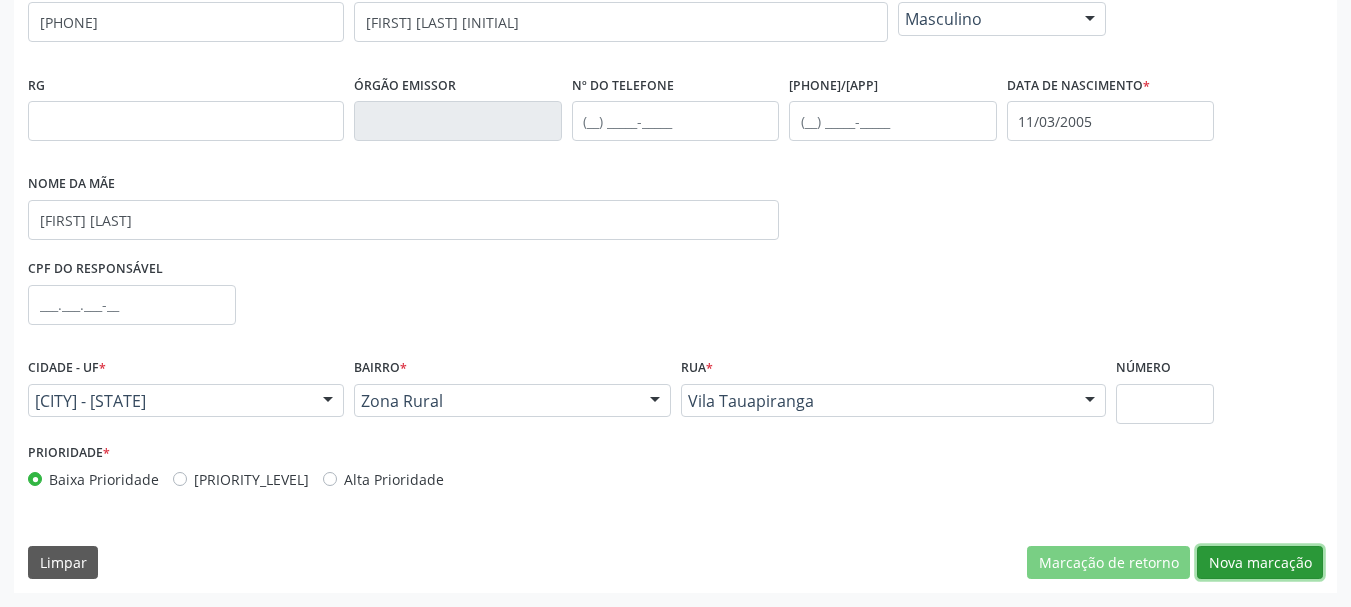 click on "Nova marcação" at bounding box center [1108, 563] 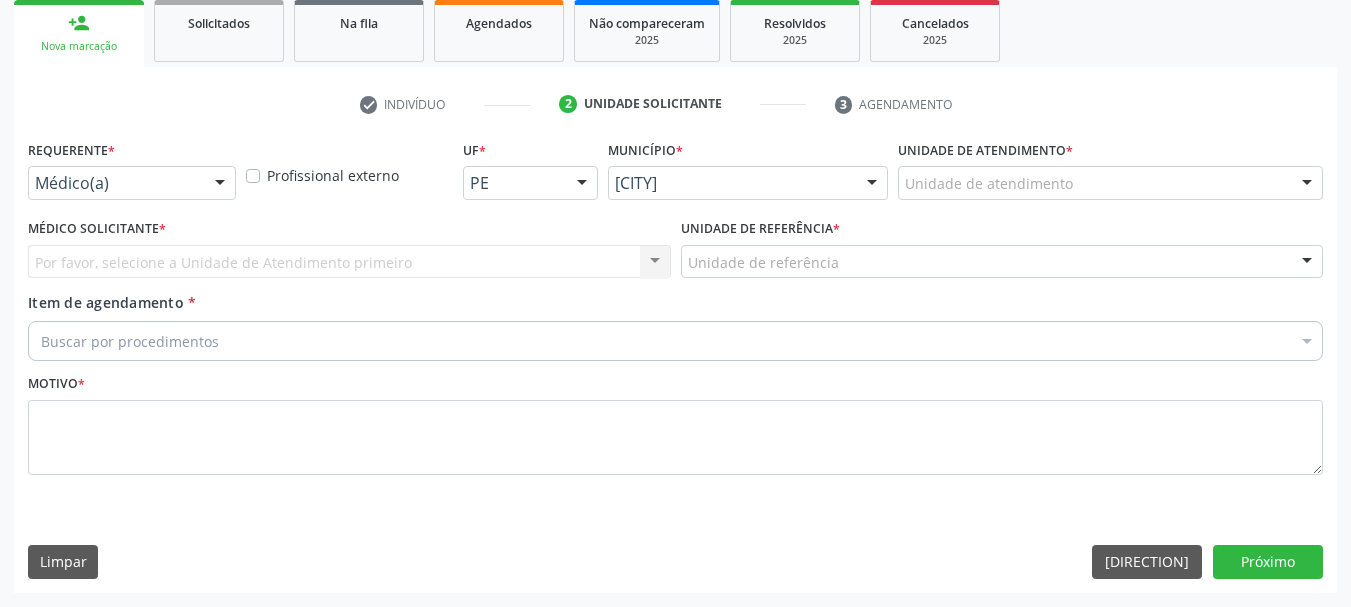 scroll, scrollTop: 299, scrollLeft: 0, axis: vertical 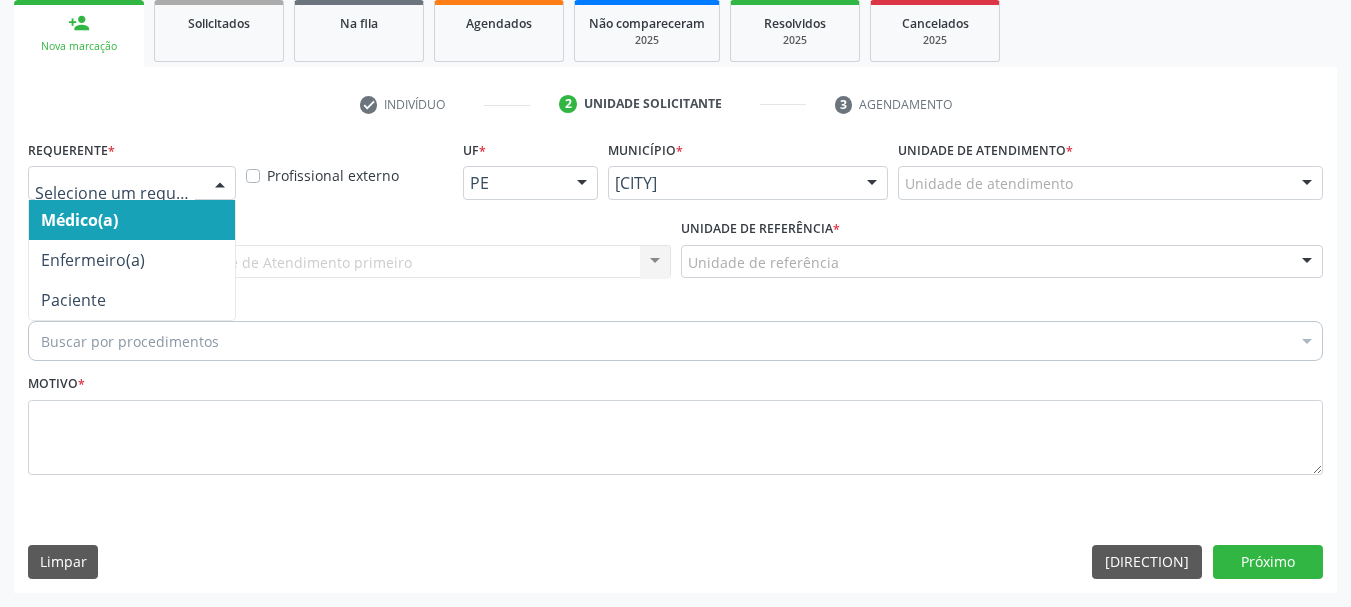 click at bounding box center [132, 183] 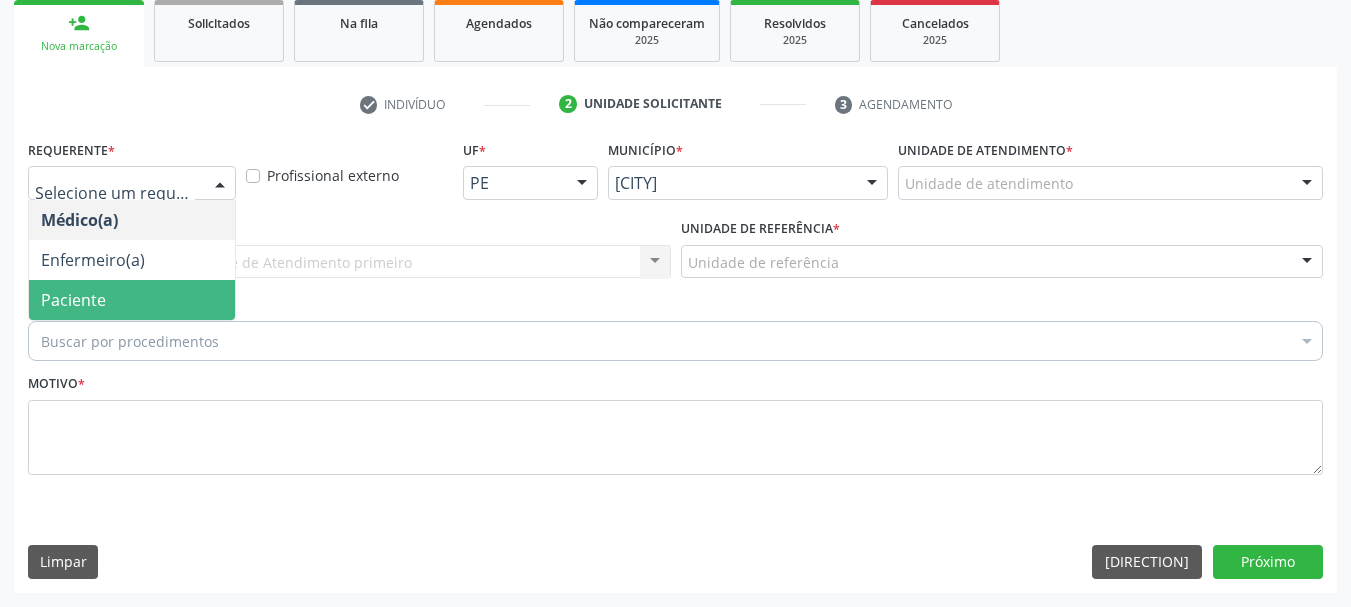 click on "Paciente" at bounding box center [132, 300] 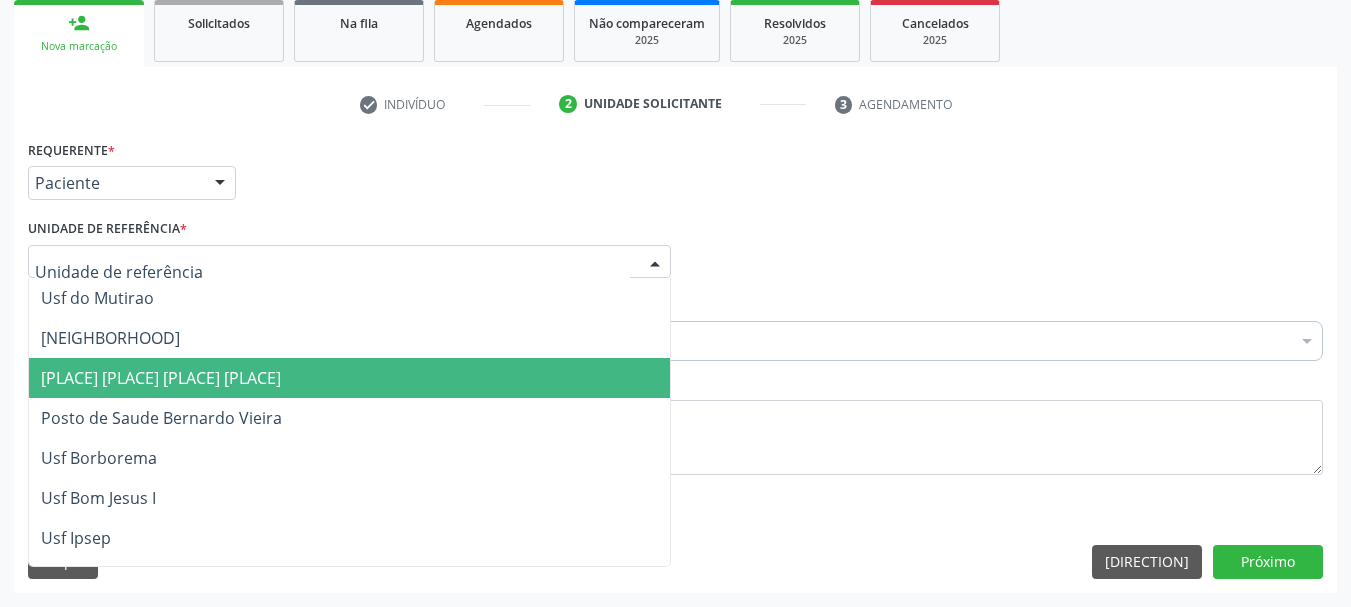click on "[HEALTH_CENTER_NAME]" at bounding box center (161, 378) 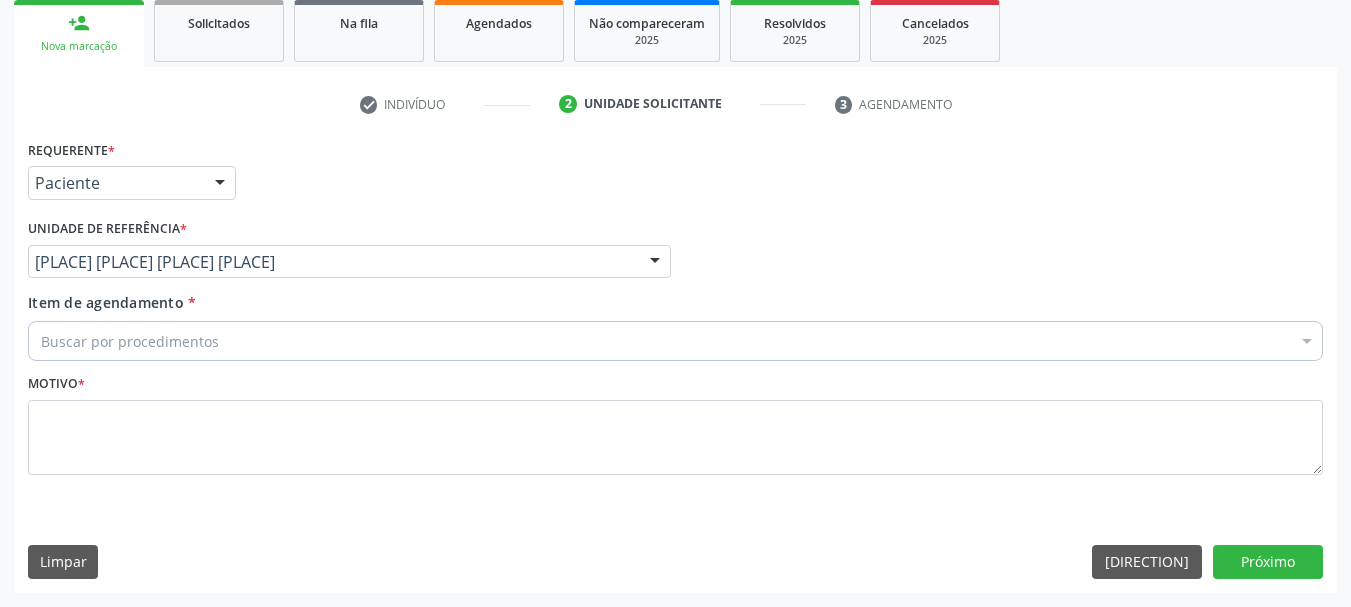 click on "•••••• ••• •••••••••••••
•••••••••• •••••
•••••••••• • •••••••••••••• •• •••••••• •••••••••••••••••••••• •••••• •••••••• •••••••• ••••• • •••••••• •••••••••••••• ••••• •• •••••••• • •••••••••••• • •• ••••• • •••• •• ••••••••••
•••••••••• • •••••••••• ••• •• ••••••••• •••• ••••••• •••••••••••
•••••••••• • •••••••••• ••• •• ••••••••• •••• •••••• ••••••••
•••••••••• • ••••••••••
•••••••••• • •••••••• •• ••••••••••• ••••••••••••
•••••••••• • •••••••• •• •••••••• ••••••• ••••••
•••••••••• • •••••••• •• •••••••• ••••••• •••••• •••••••• • ••••••••••••
•••••••••• • •••••••• •• •••••••• •••••••• ••••••
•••••••••• • •••••••• •• •••••••• •••••••• •••••• •••••••• • ••••••••••••
•••••••••• • ••••••••• ••••••••• •••••••••••••• •• ••••••• •••• ••••••••••• • •••••••••
•••••••••• • ••••••••••••• ••• •• •••• •••••••••••" at bounding box center [675, 338] 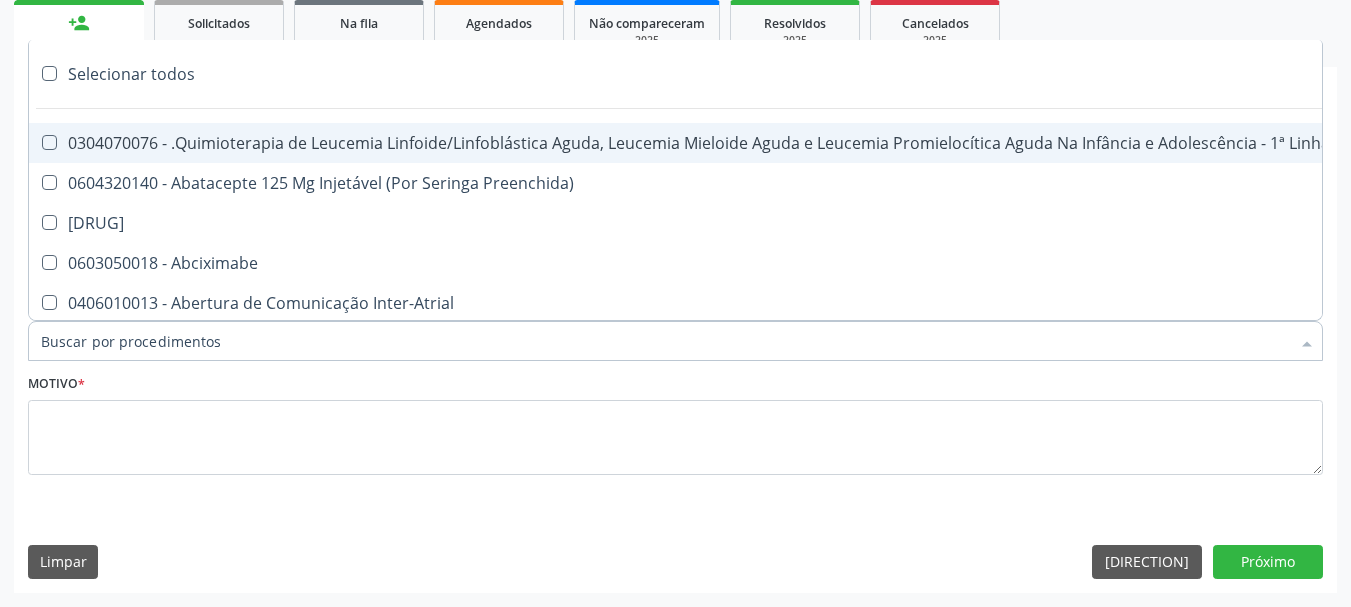 click on "Item de agendamento
*" at bounding box center (665, 341) 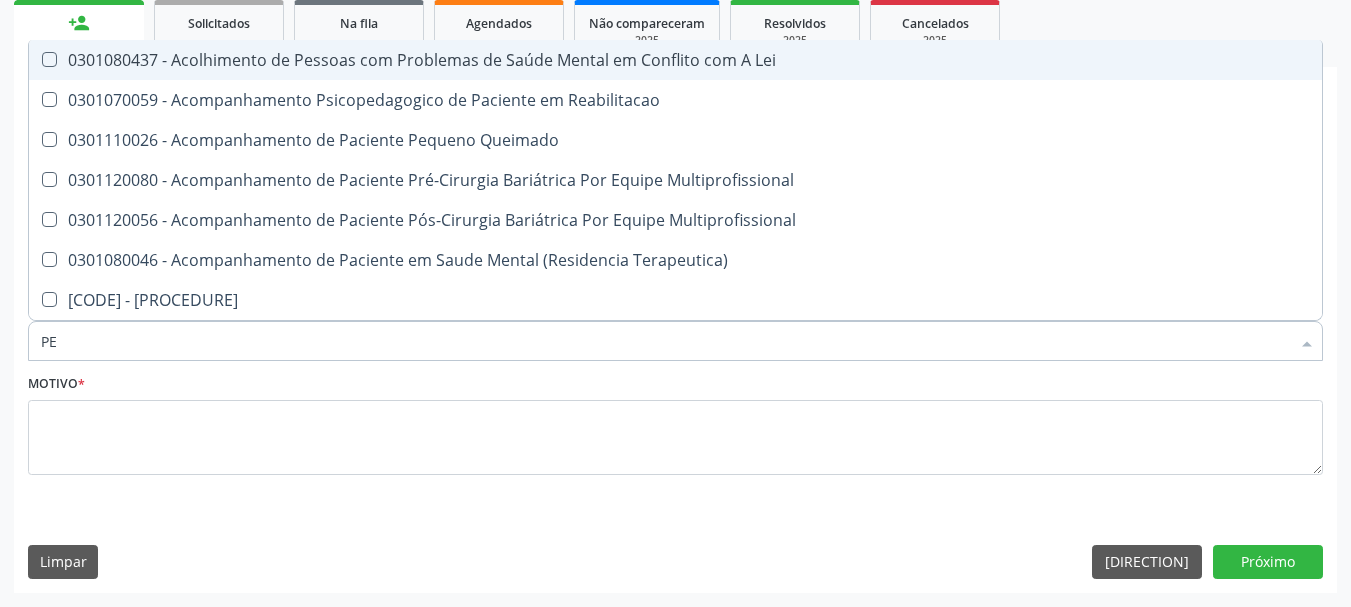 type on "PED" 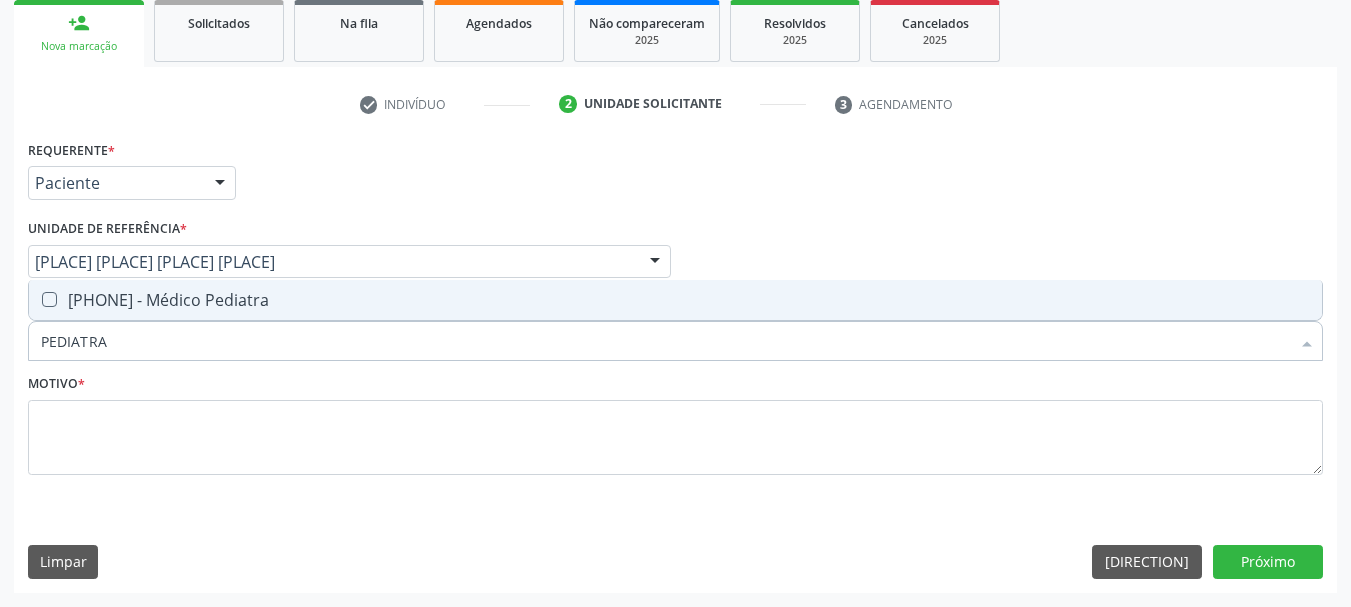 click on "0301010072-225124 - Médico Pediatra" at bounding box center [675, 300] 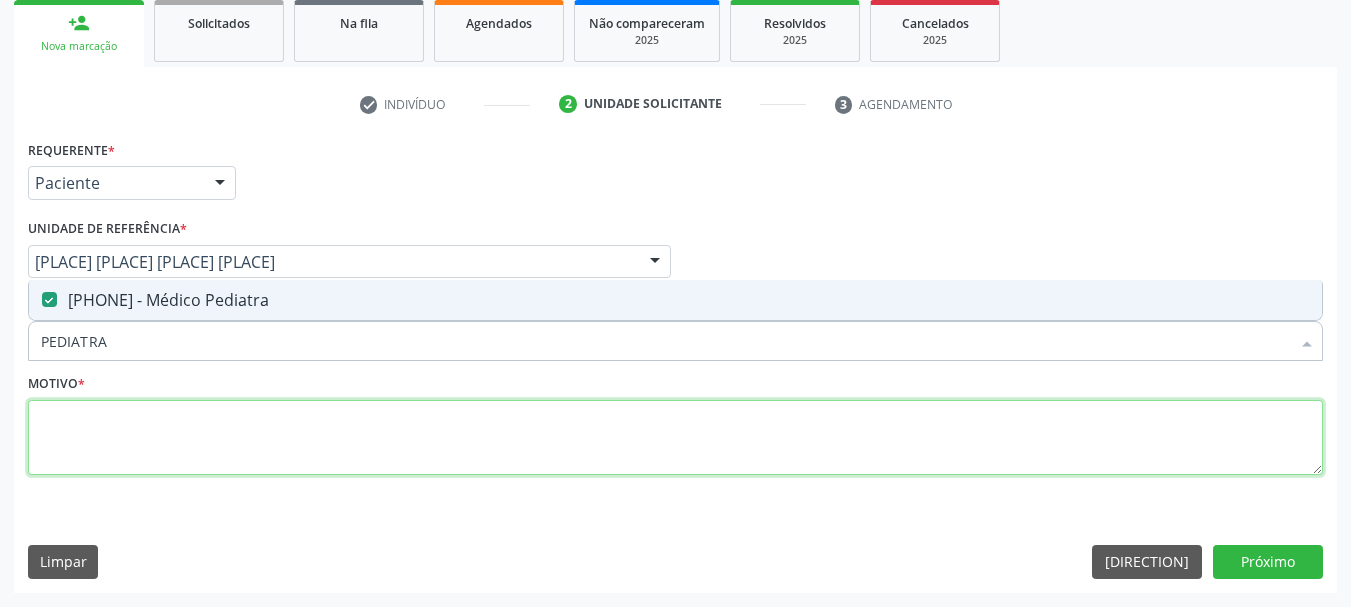click at bounding box center [675, 438] 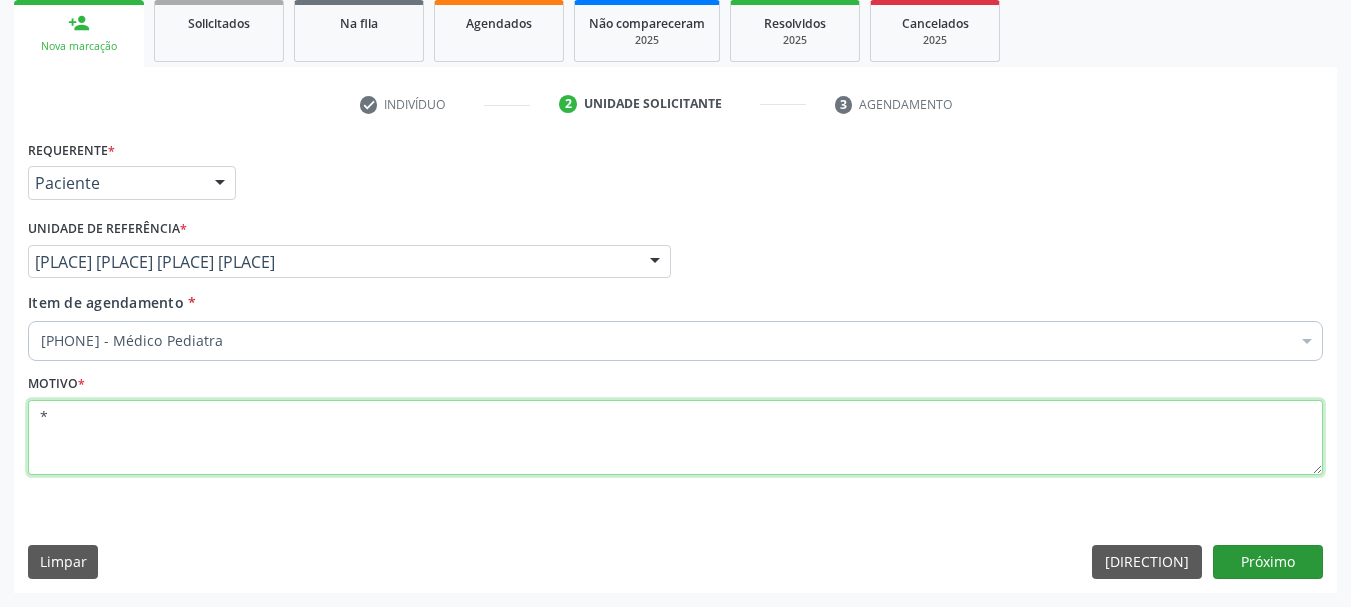 type on "*" 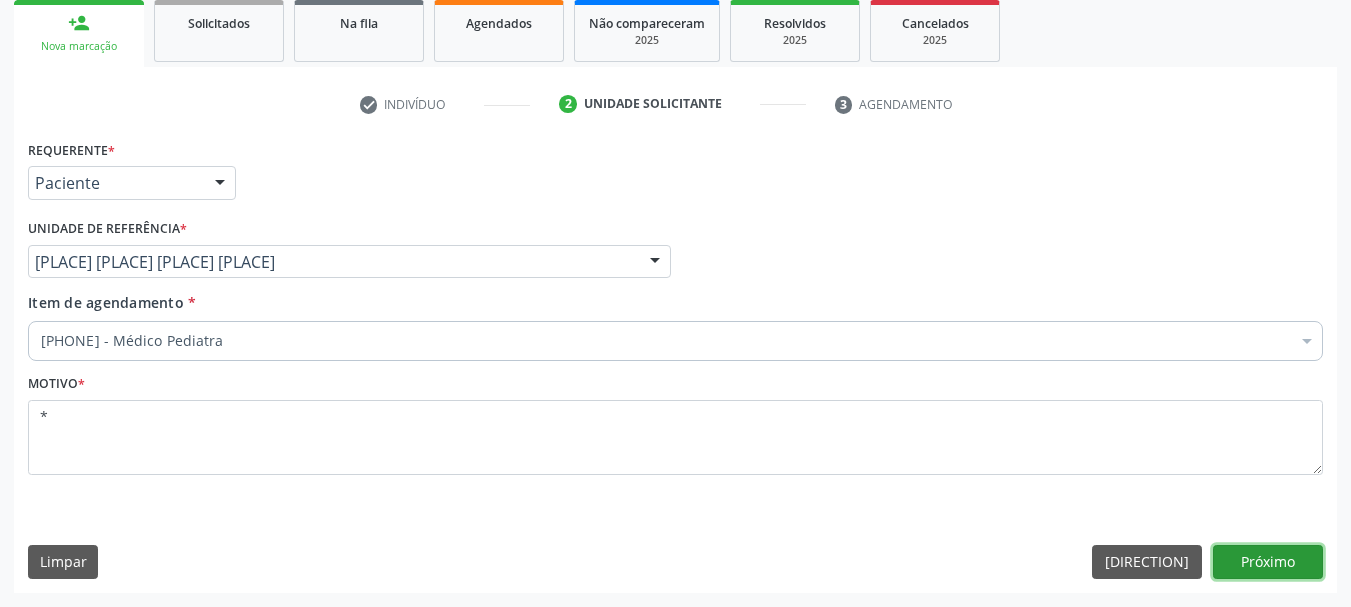 click on "Próximo" at bounding box center [1268, 562] 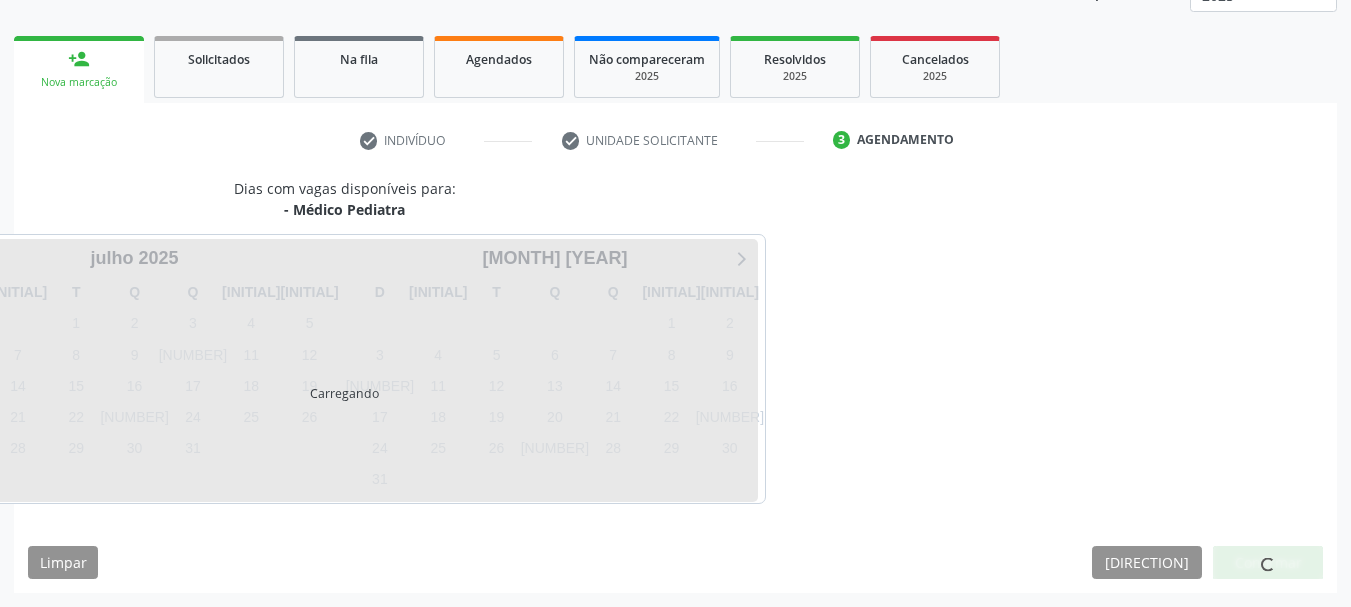 scroll, scrollTop: 263, scrollLeft: 0, axis: vertical 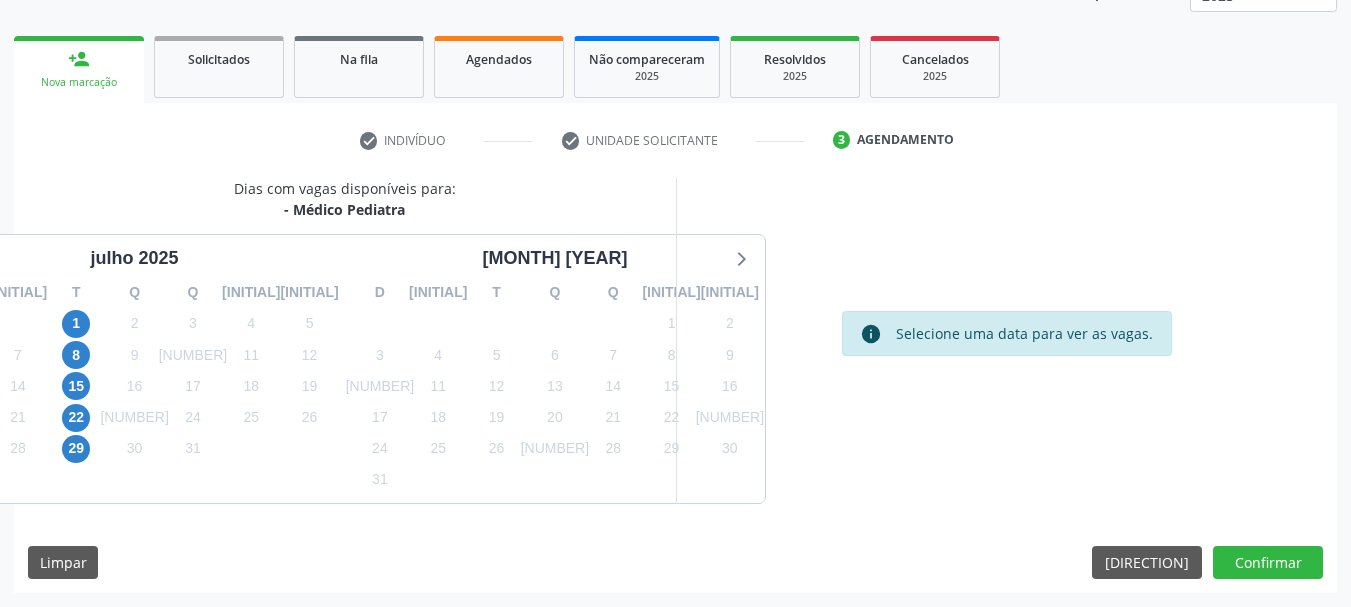 click on "8" at bounding box center [76, 355] 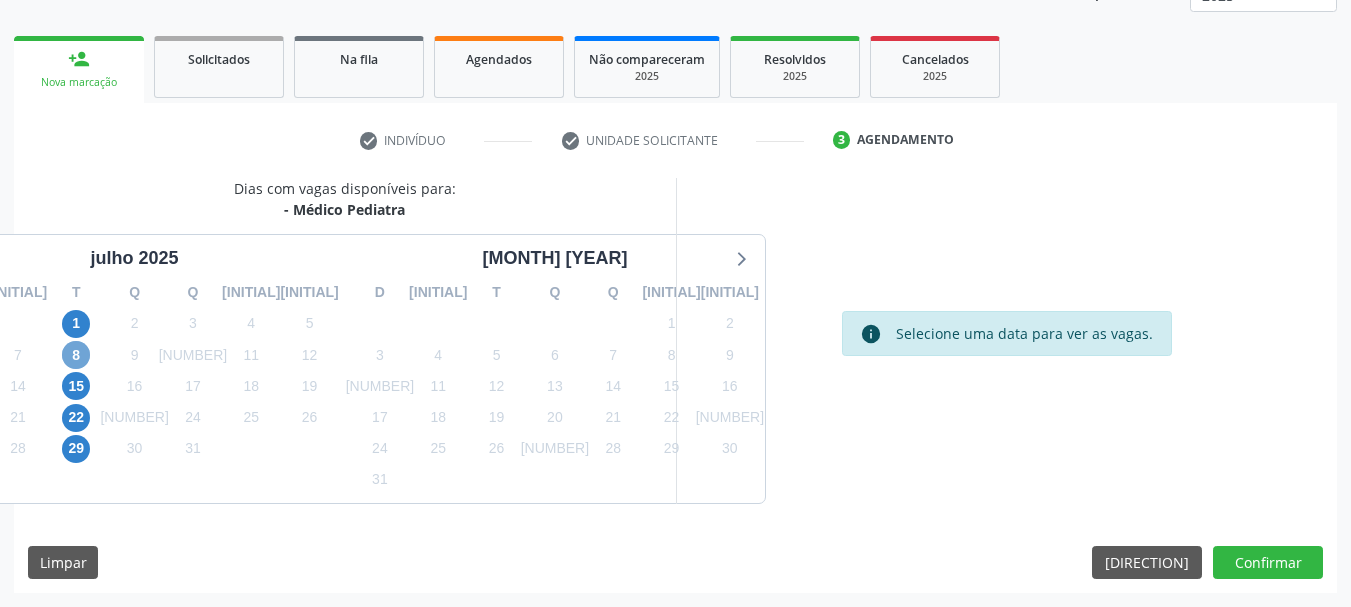 click on "8" at bounding box center [76, 355] 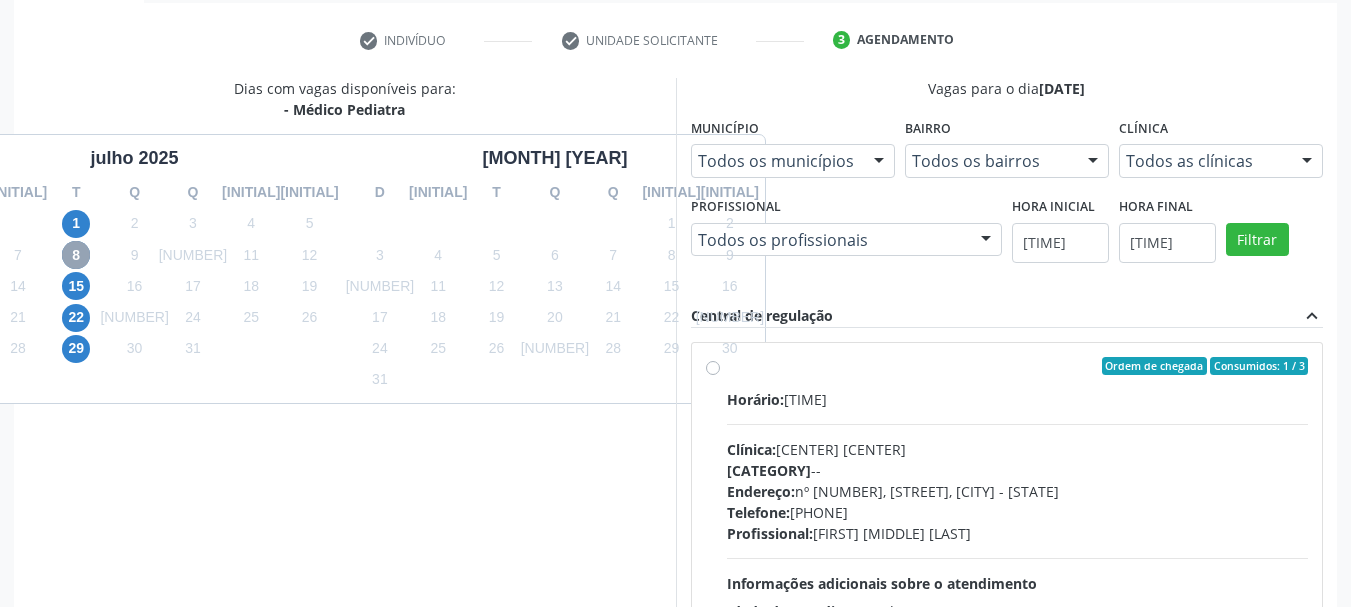 scroll, scrollTop: 463, scrollLeft: 0, axis: vertical 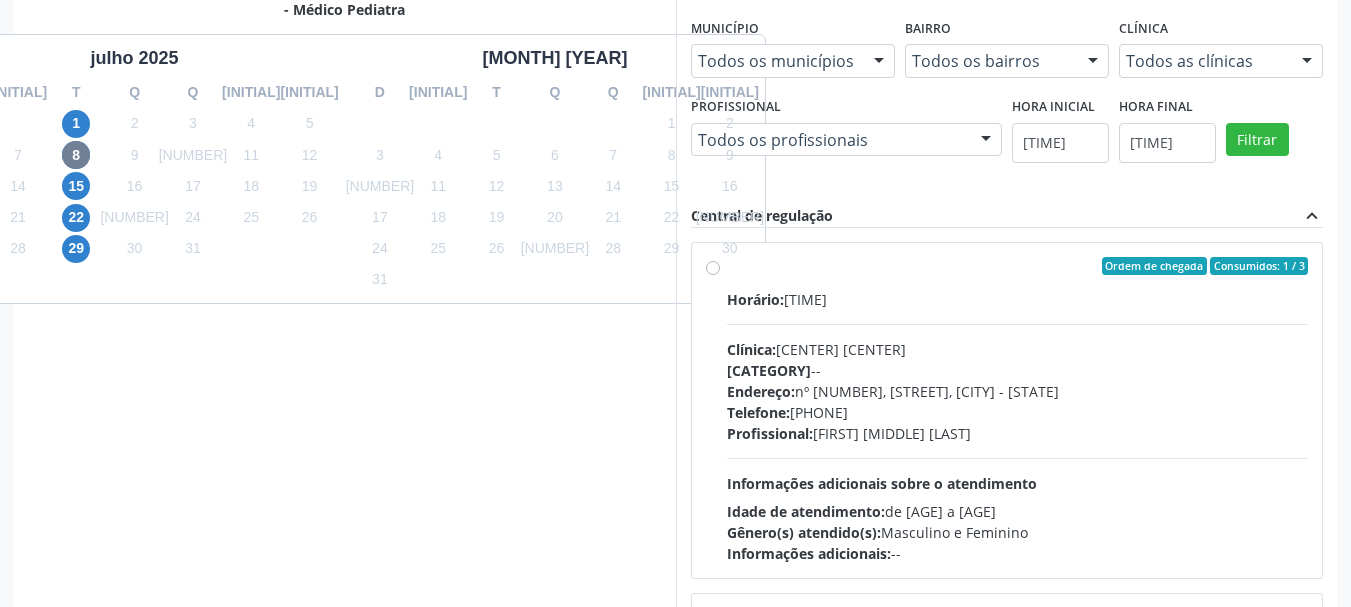 click on "Horário:   14:00" at bounding box center [1018, 299] 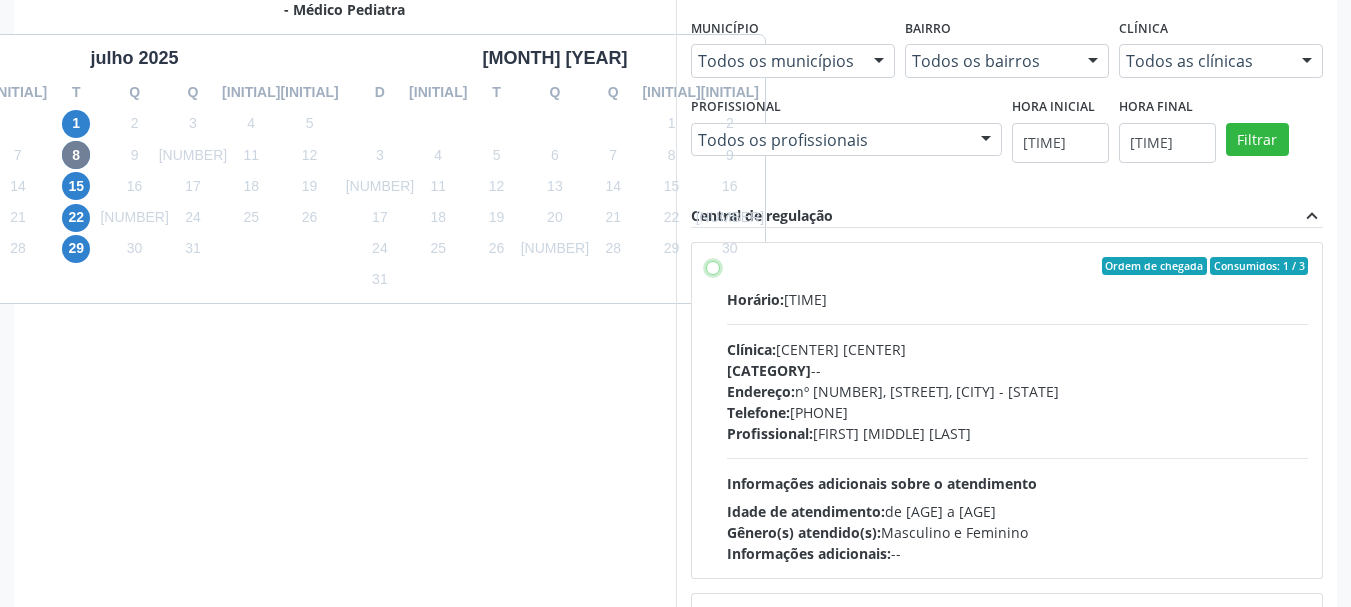 click on "Ordem de chegada
Consumidos: 1 / 3
Horário:   14:00
Clínica:  Centro de Reabilitacao
Rede:
--
Endereço:   nº 1083, Centro, Serra Talhada - PE
Telefone:   (81) 38313112
Profissional:
Joanice Goncalves dos Santos
Informações adicionais sobre o atendimento
Idade de atendimento:
de 0 a 120 anos
Gênero(s) atendido(s):
Masculino e Feminino
Informações adicionais:
--" at bounding box center [713, 266] 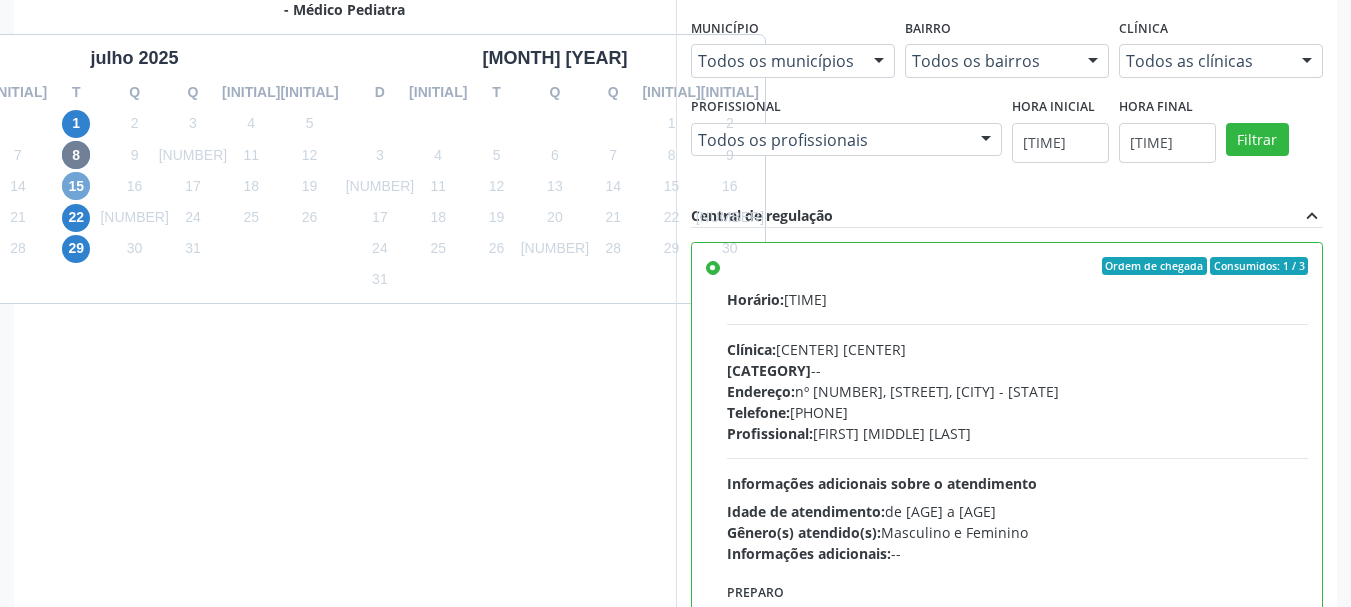 click on "15" at bounding box center [76, 186] 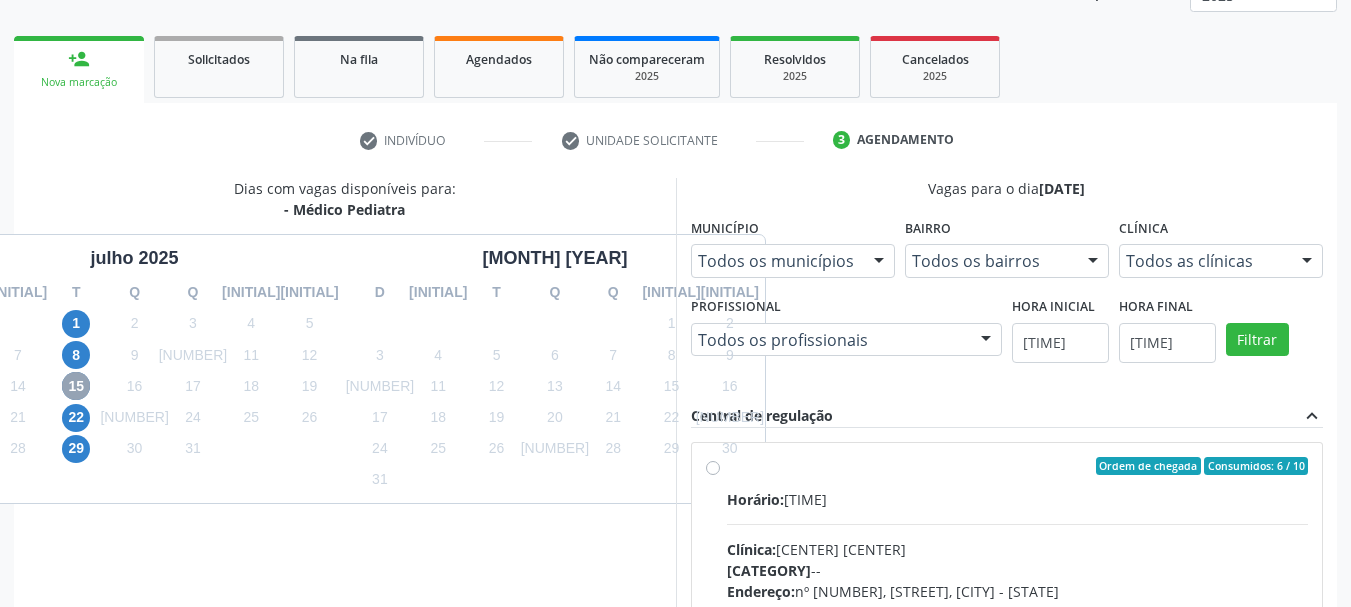 scroll, scrollTop: 463, scrollLeft: 0, axis: vertical 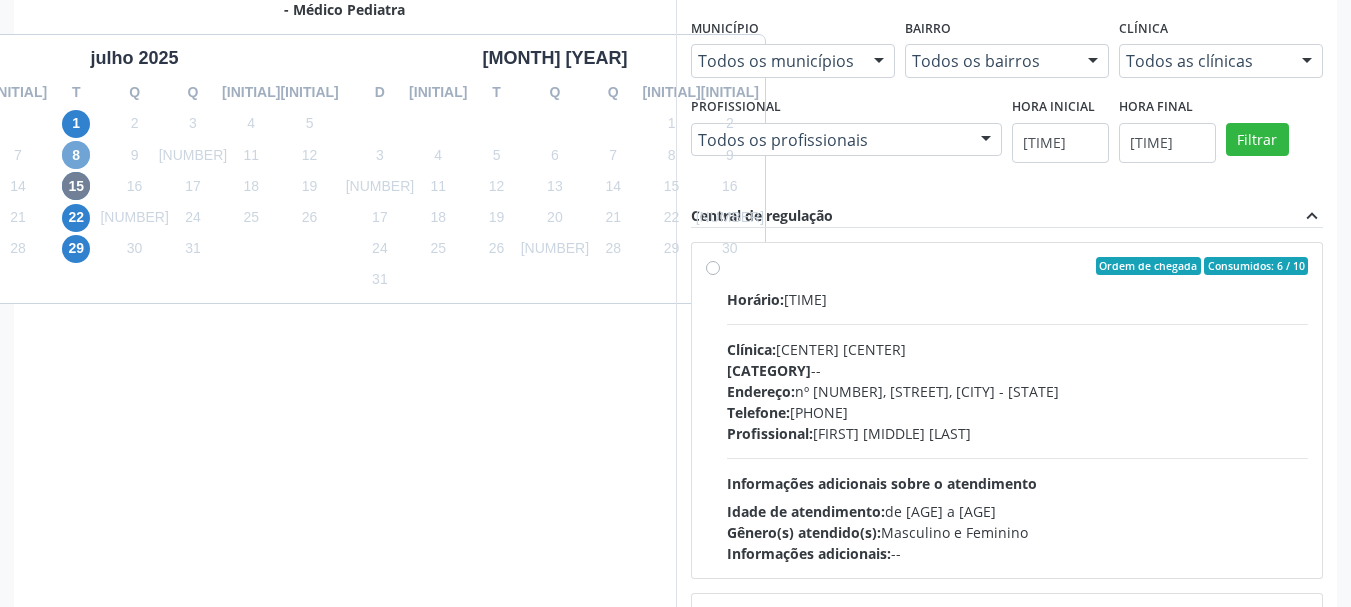 click on "8" at bounding box center (76, 155) 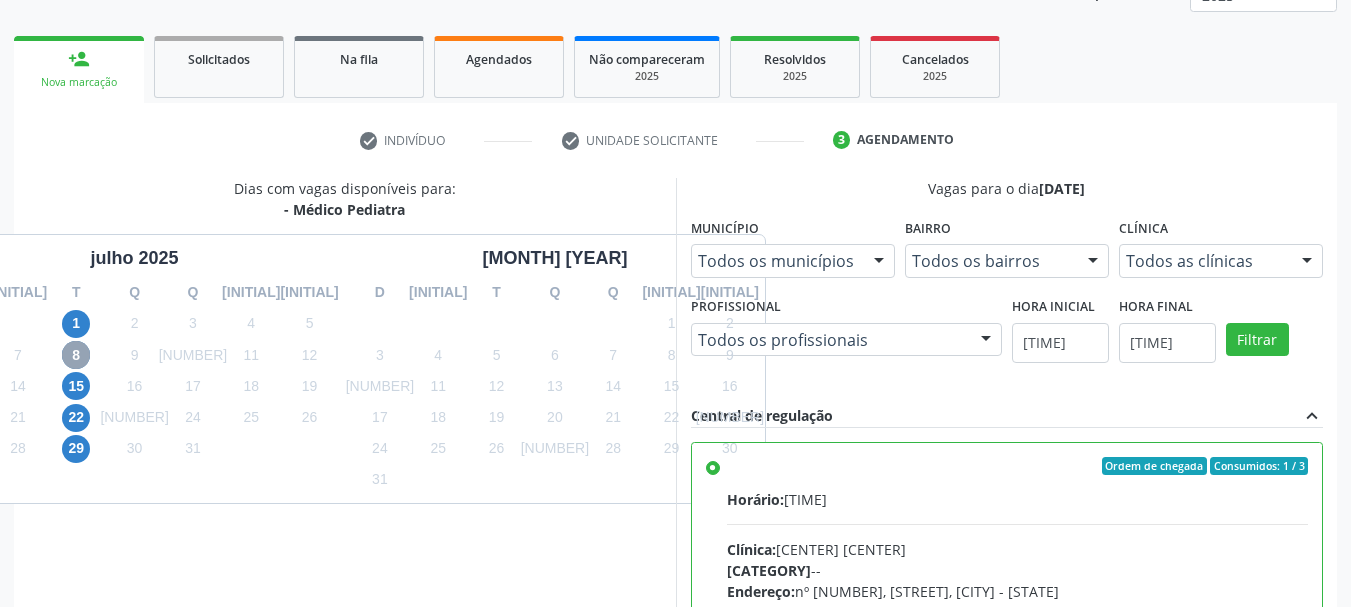 scroll, scrollTop: 463, scrollLeft: 0, axis: vertical 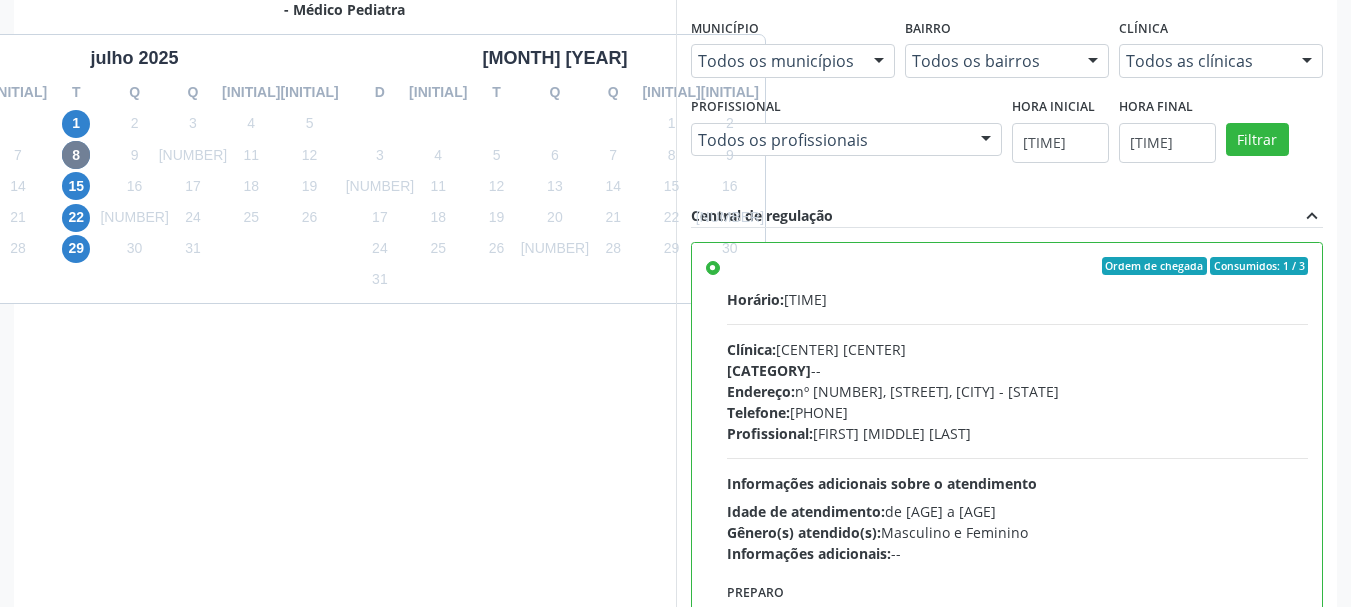 click on "•••••" at bounding box center [755, 299] 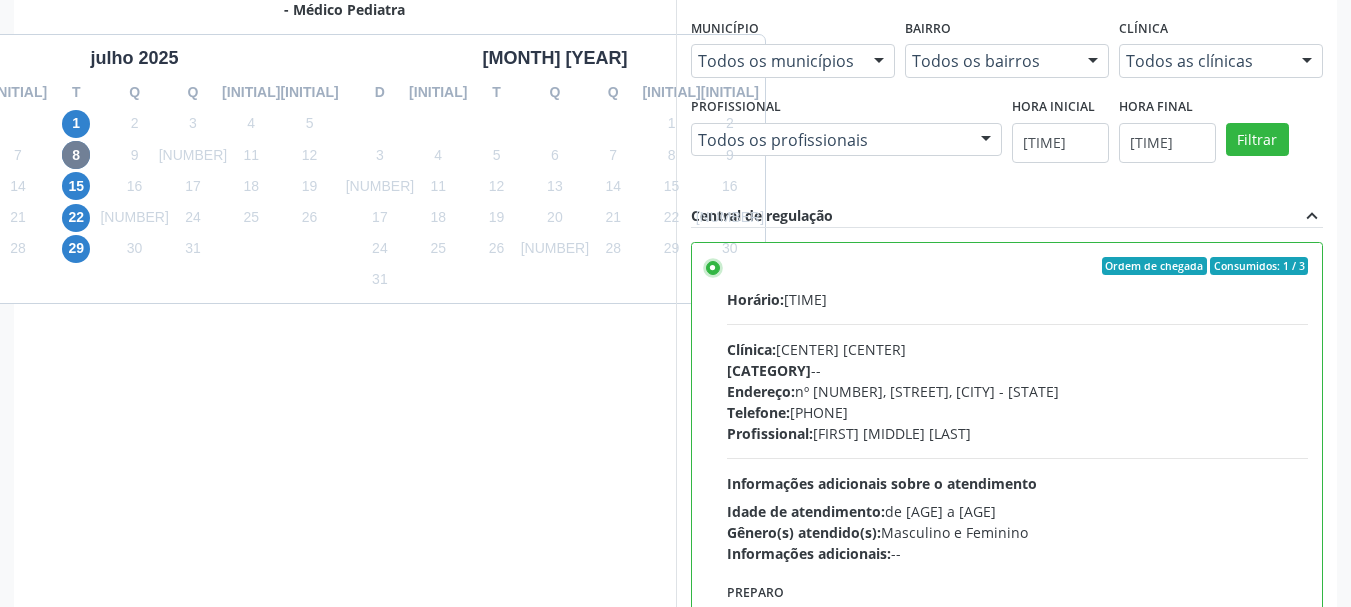 click on "Ordem de chegada
Consumidos: 1 / 3
Horário:   14:00
Clínica:  Centro de Reabilitacao
Rede:
--
Endereço:   nº 1083, Centro, Serra Talhada - PE
Telefone:   (81) 38313112
Profissional:
Joanice Goncalves dos Santos
Informações adicionais sobre o atendimento
Idade de atendimento:
de 0 a 120 anos
Gênero(s) atendido(s):
Masculino e Feminino
Informações adicionais:
--" at bounding box center (713, 266) 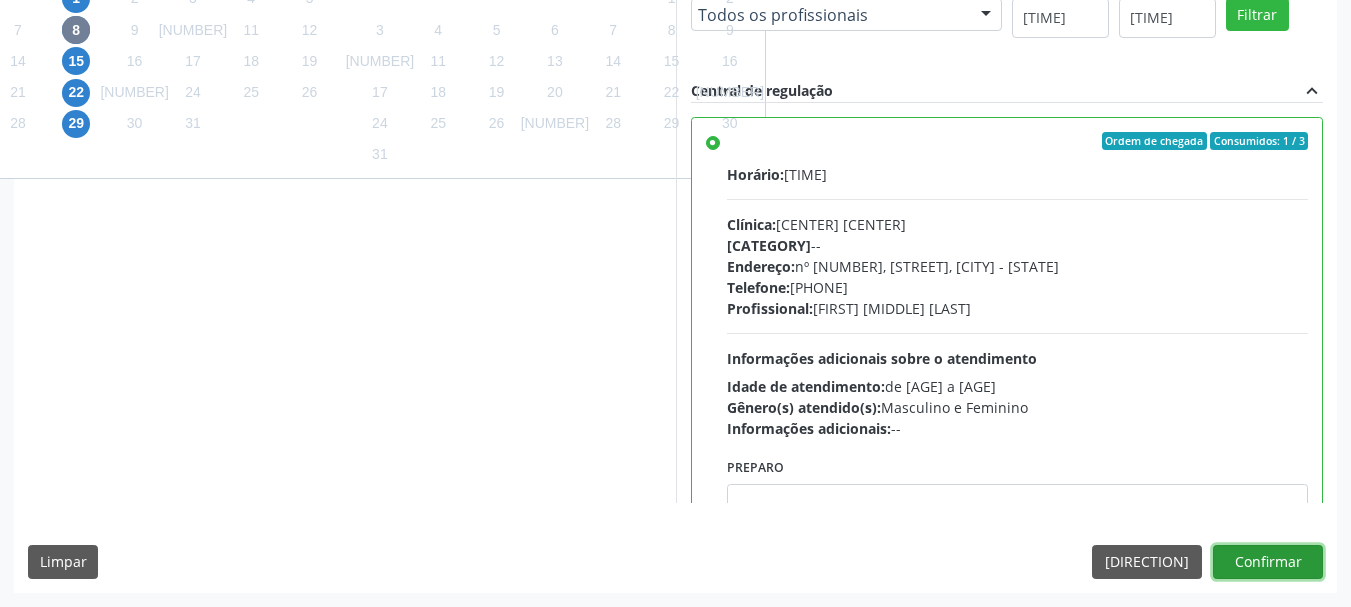 click on "Confirmar" at bounding box center (1268, 562) 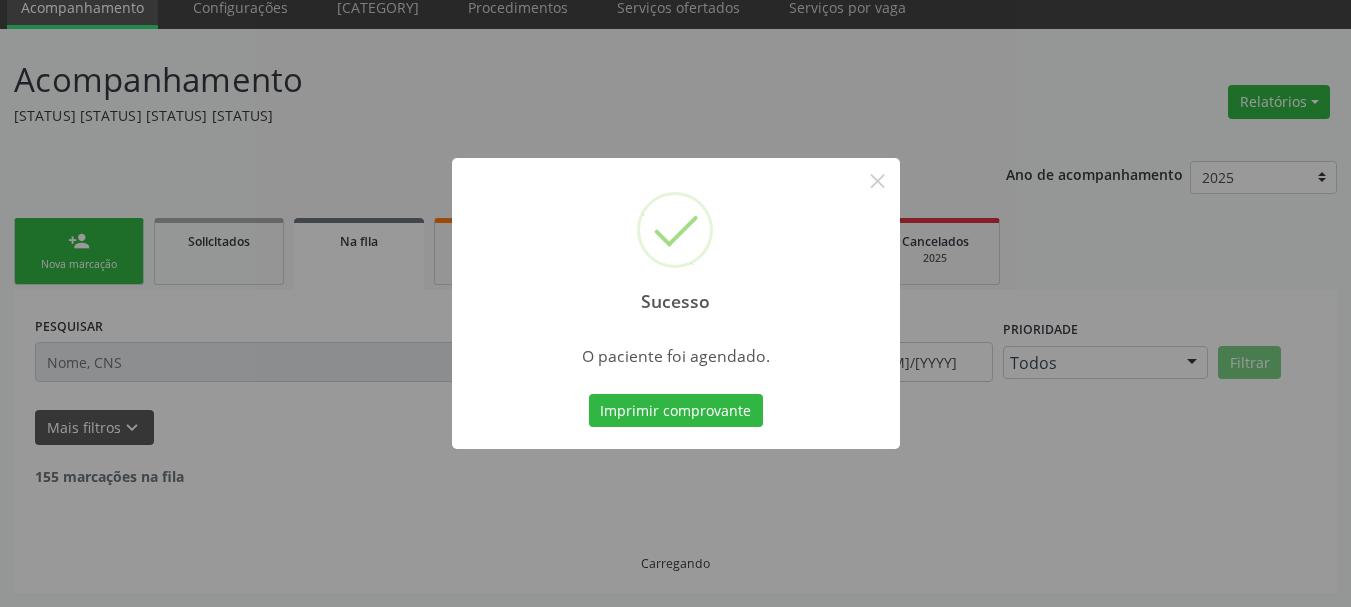 scroll, scrollTop: 60, scrollLeft: 0, axis: vertical 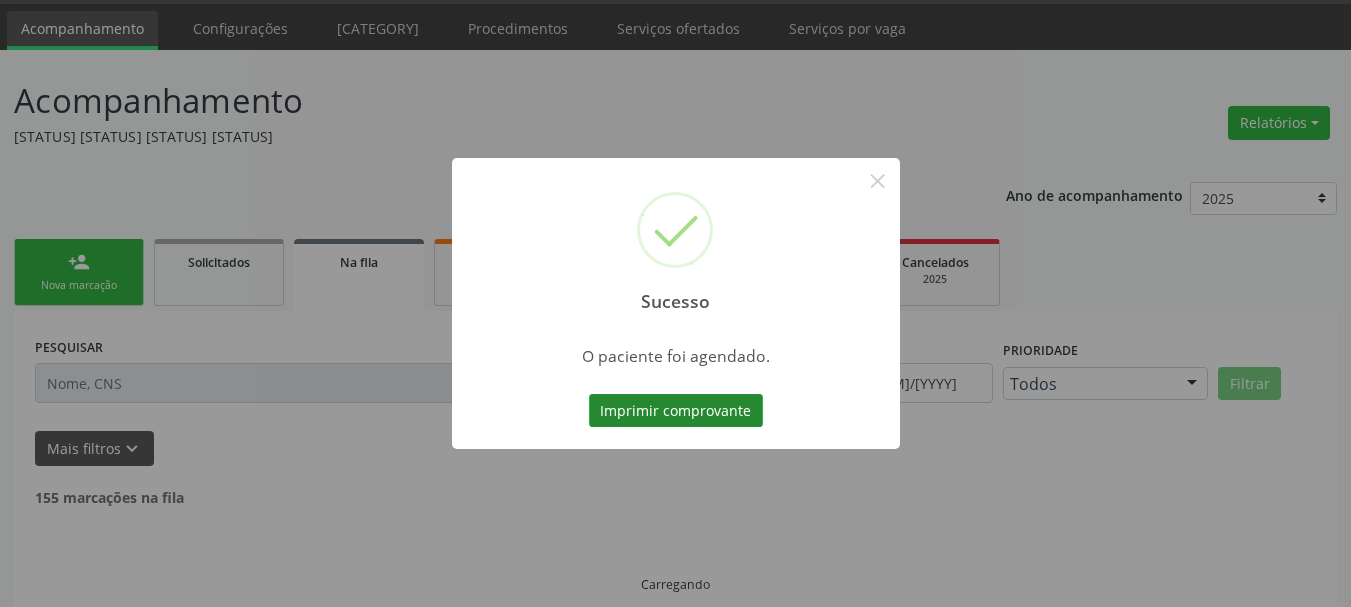 click on "Imprimir comprovante" at bounding box center [676, 411] 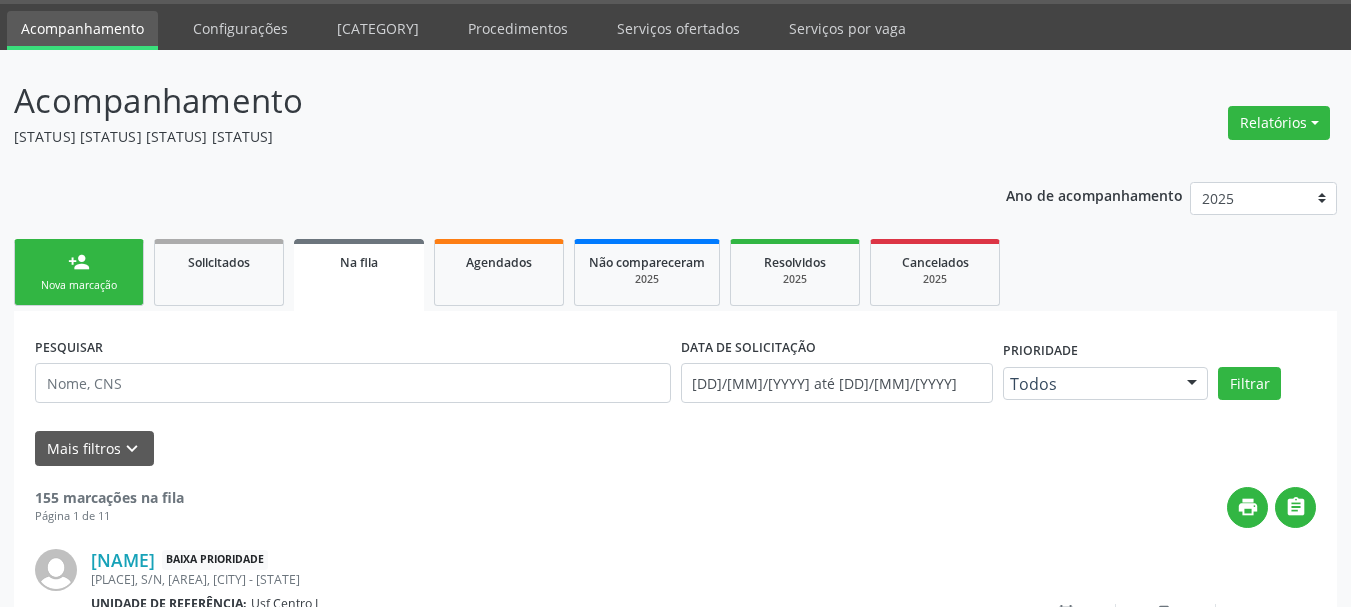 click on "Nova marcação" at bounding box center [79, 285] 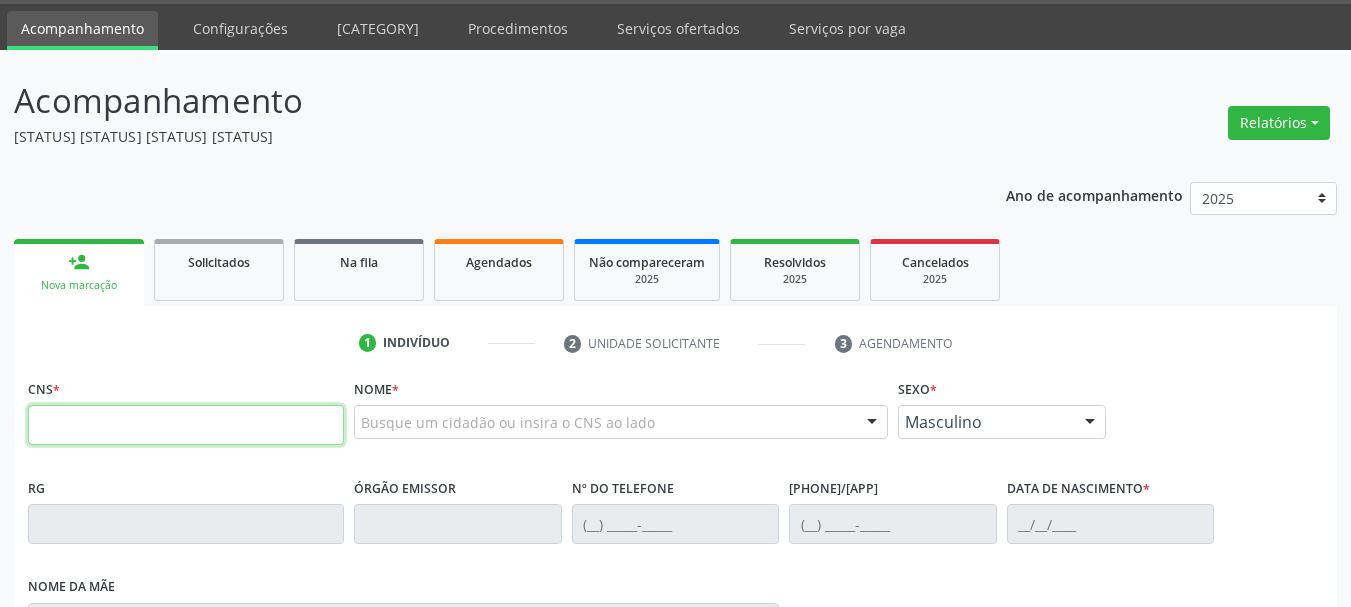 click at bounding box center (186, 425) 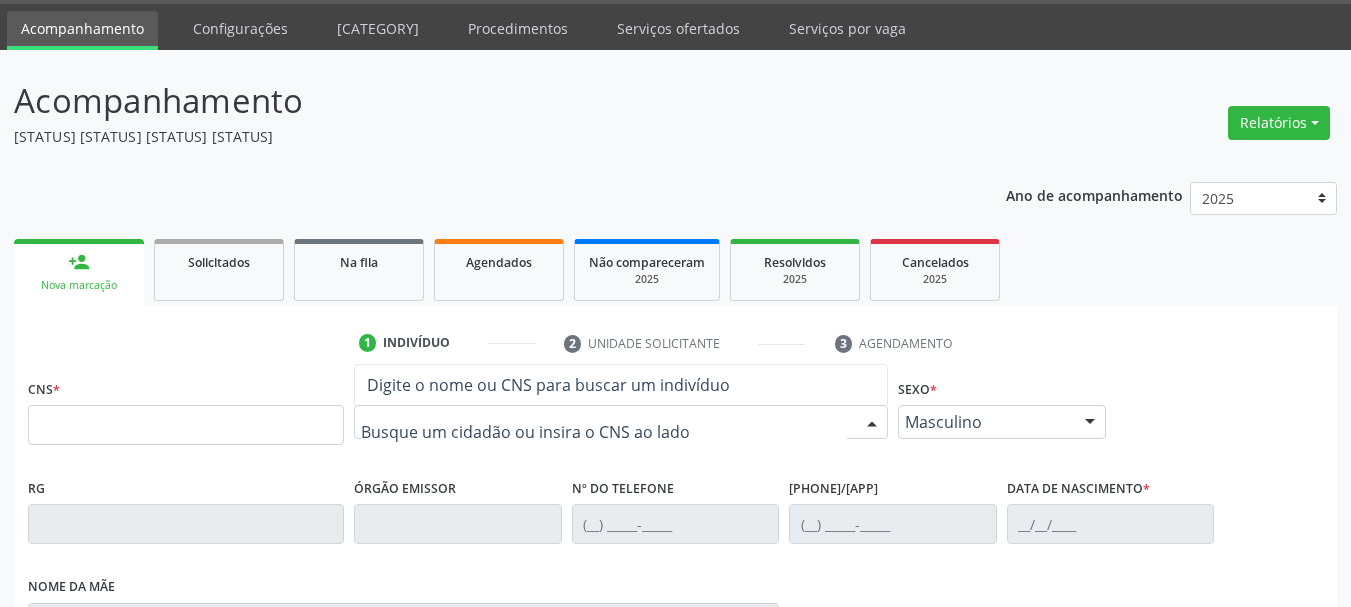 click at bounding box center (621, 422) 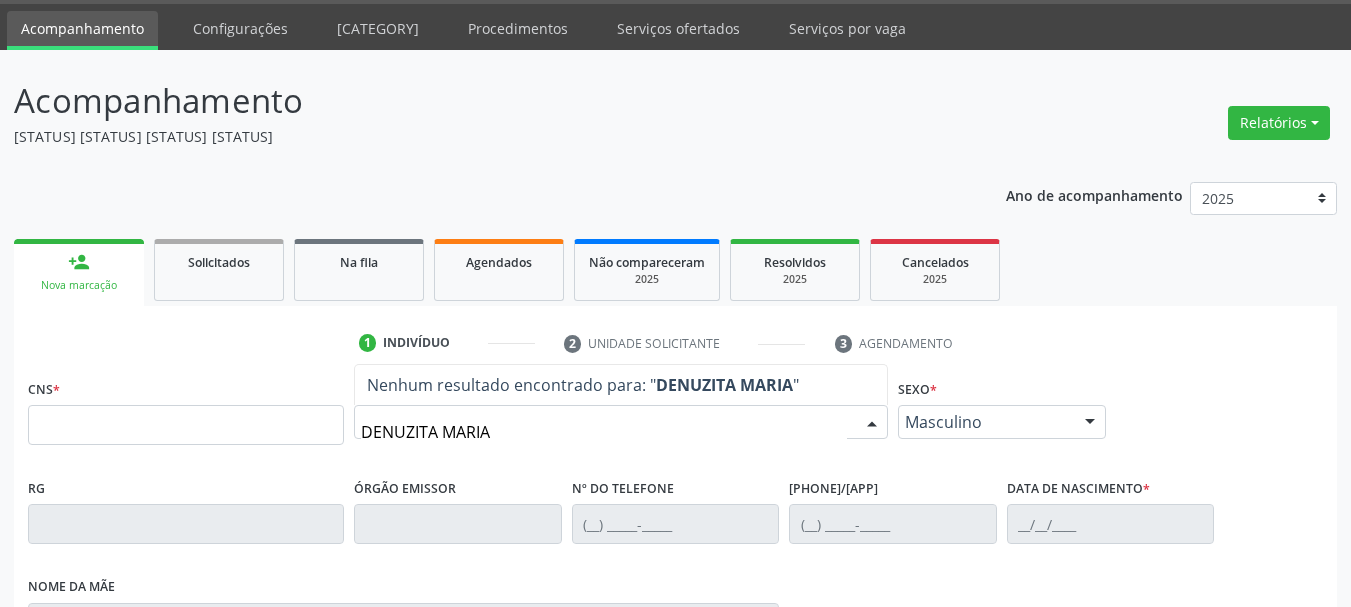 click on "DENUZITA MARIA" at bounding box center [604, 432] 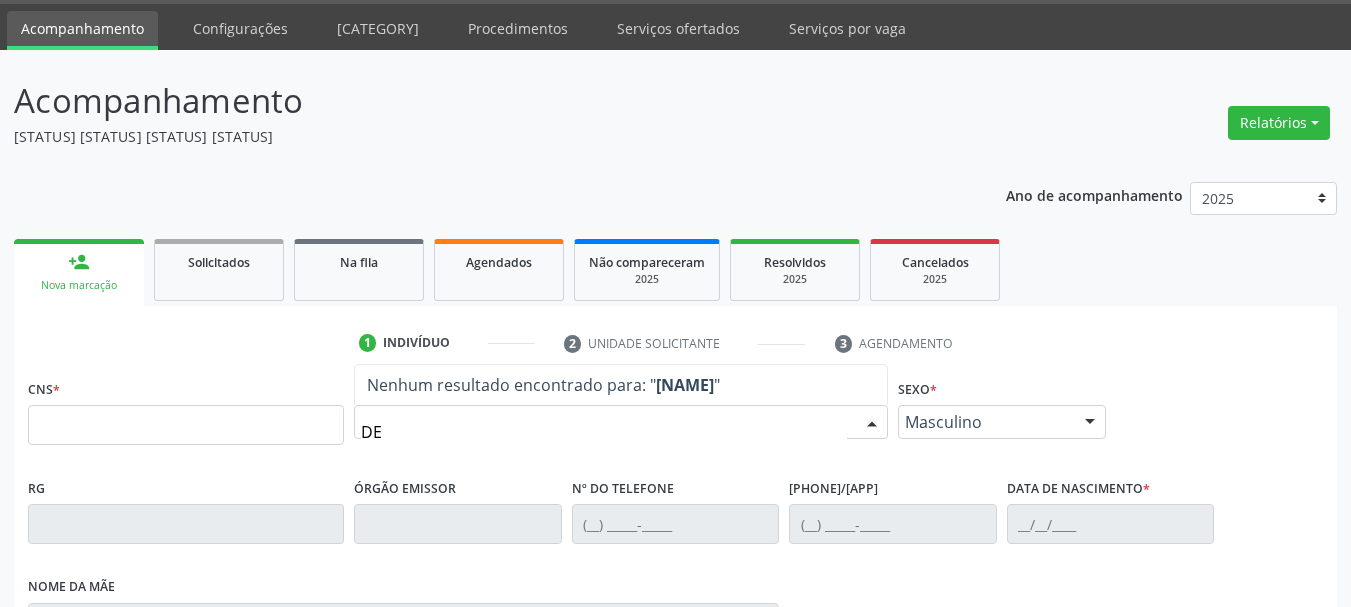 type on "•" 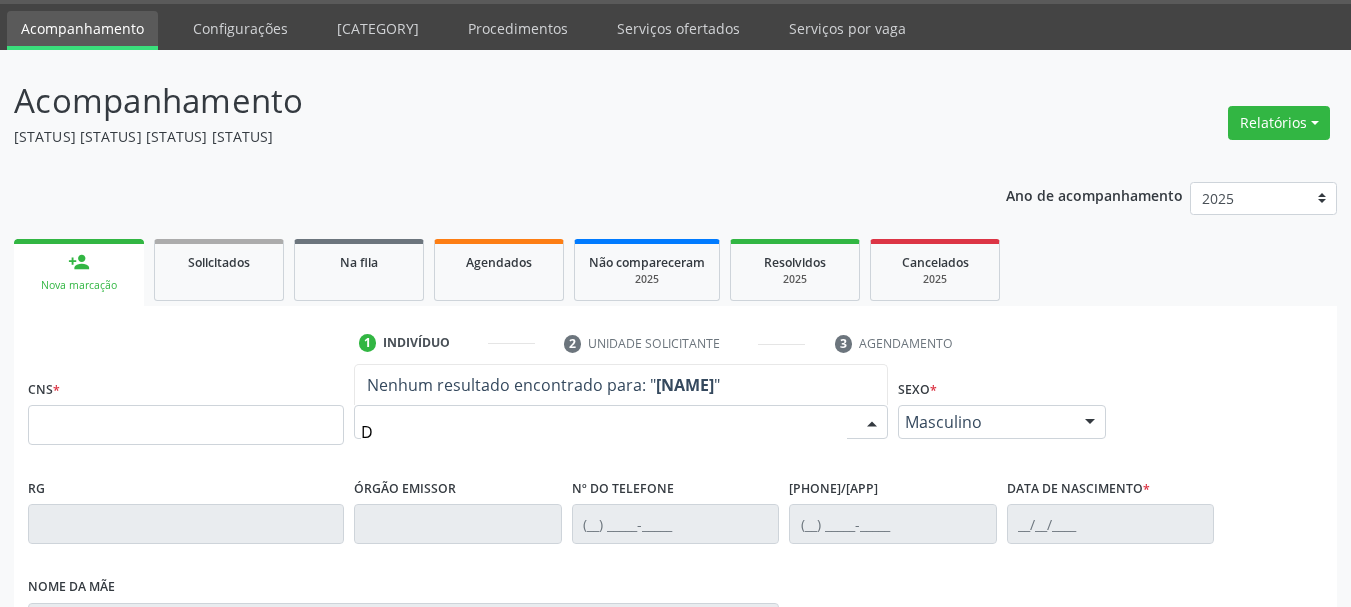 type 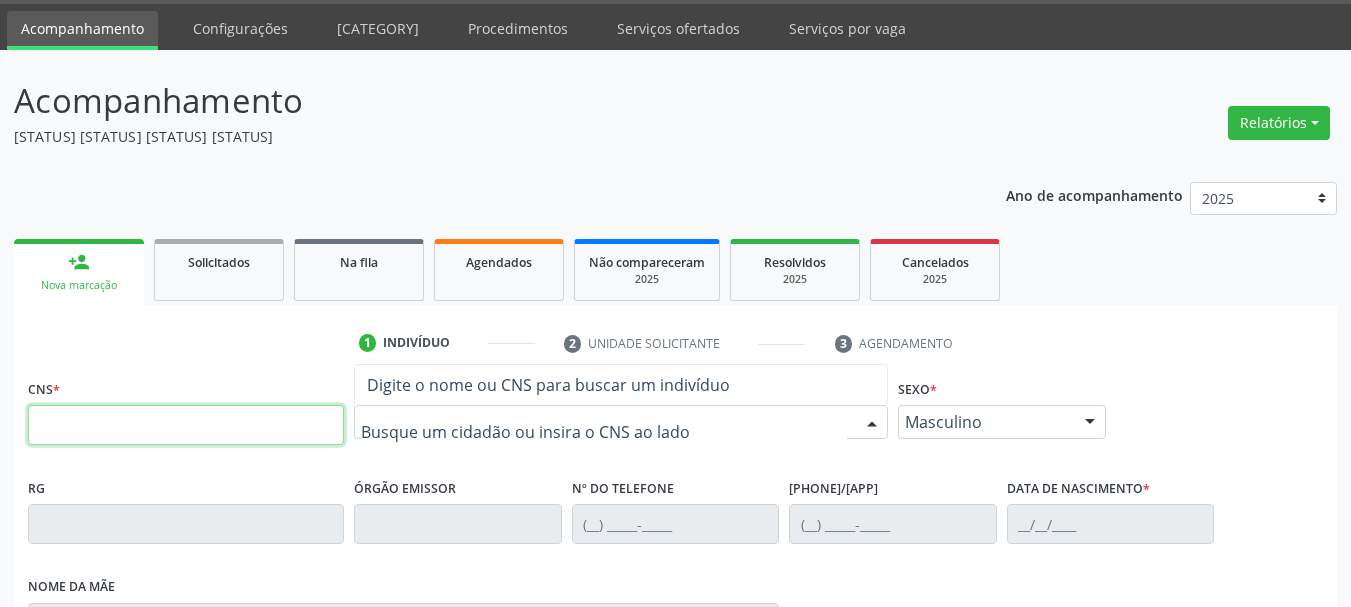 click at bounding box center (186, 425) 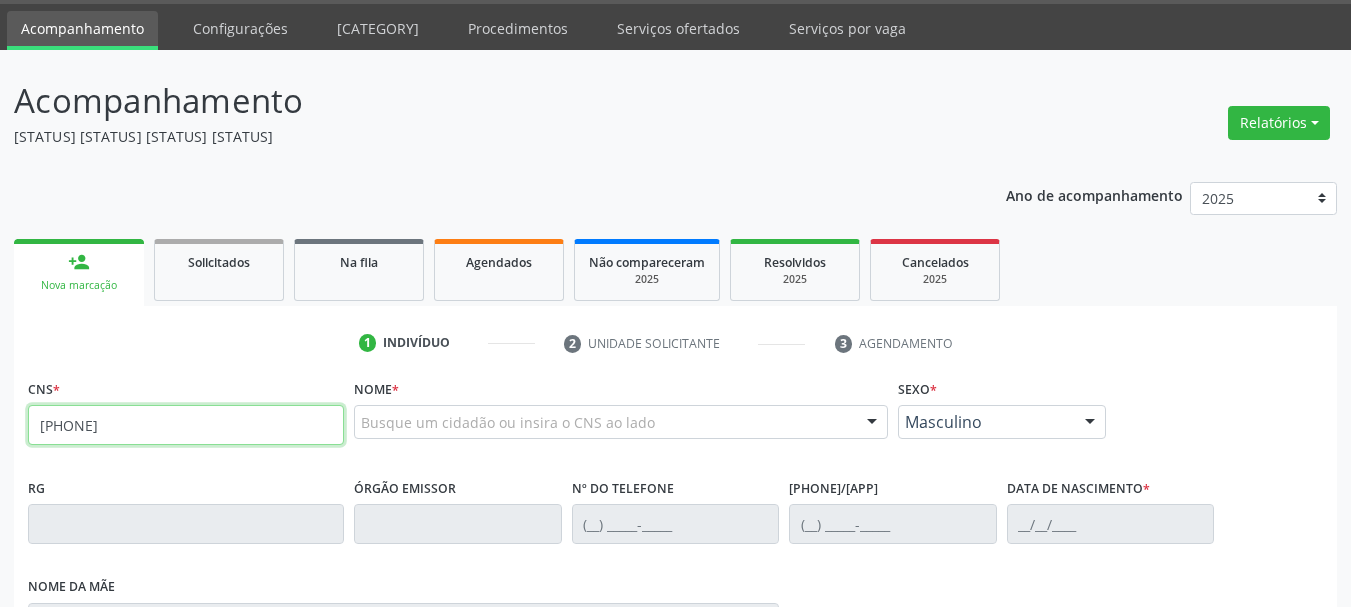 type on "898 0048 3140 2992" 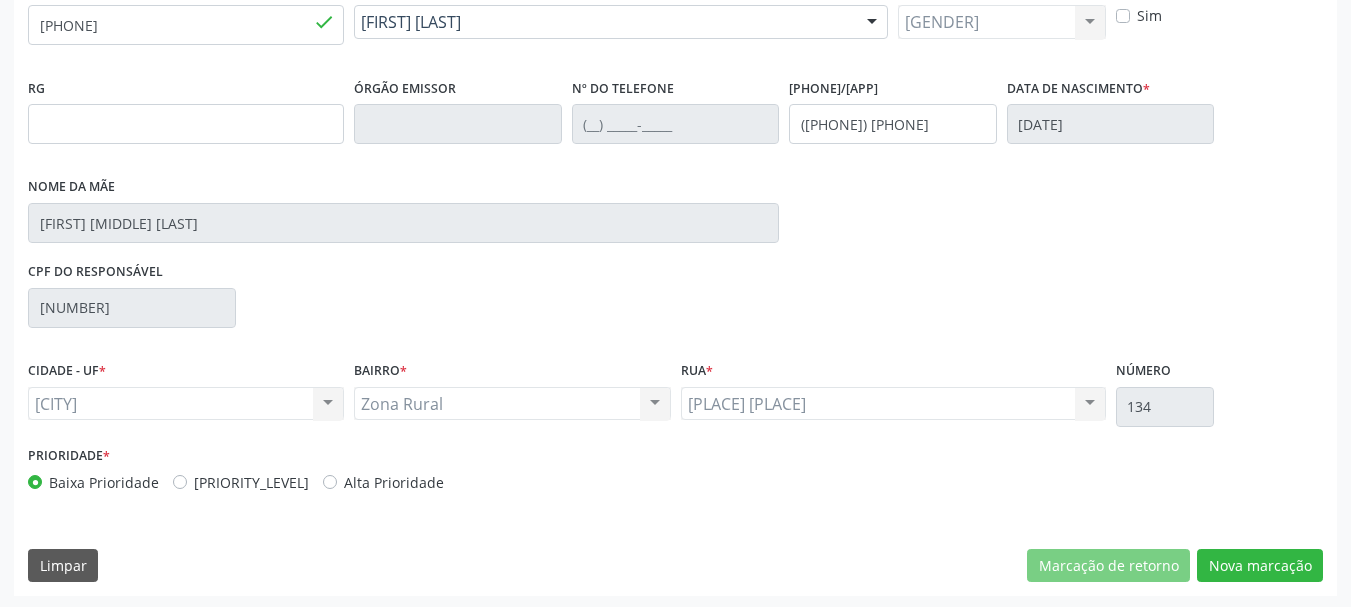 scroll, scrollTop: 463, scrollLeft: 0, axis: vertical 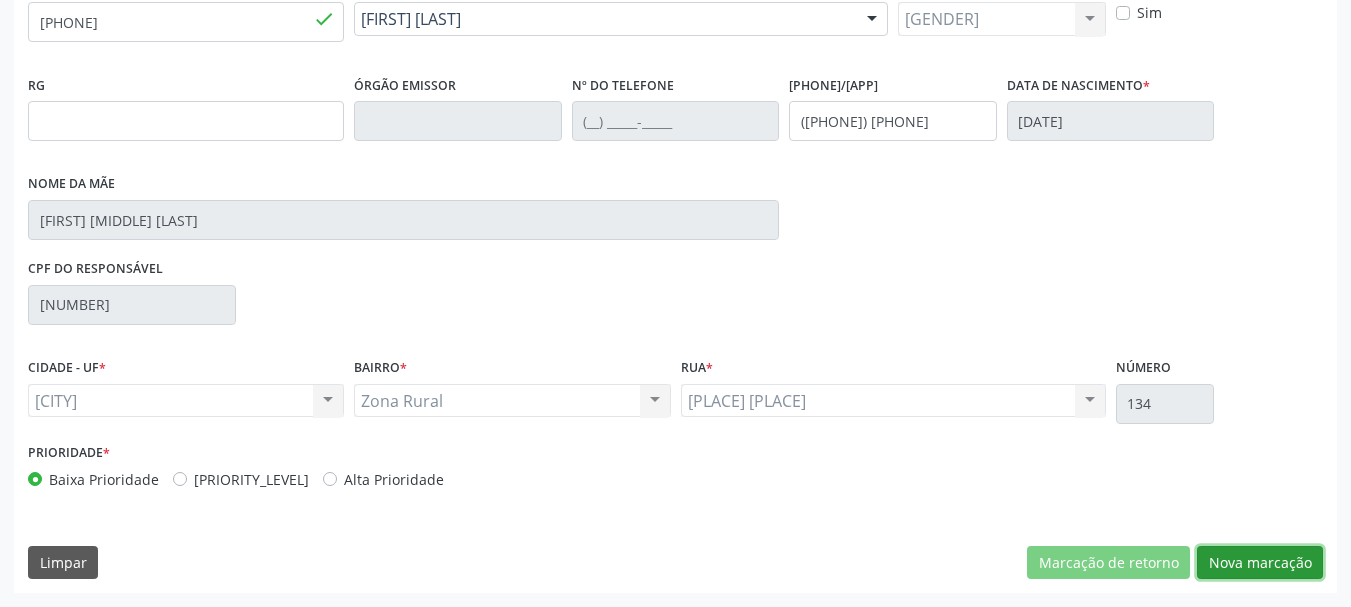 click on "Nova marcação" at bounding box center (1108, 563) 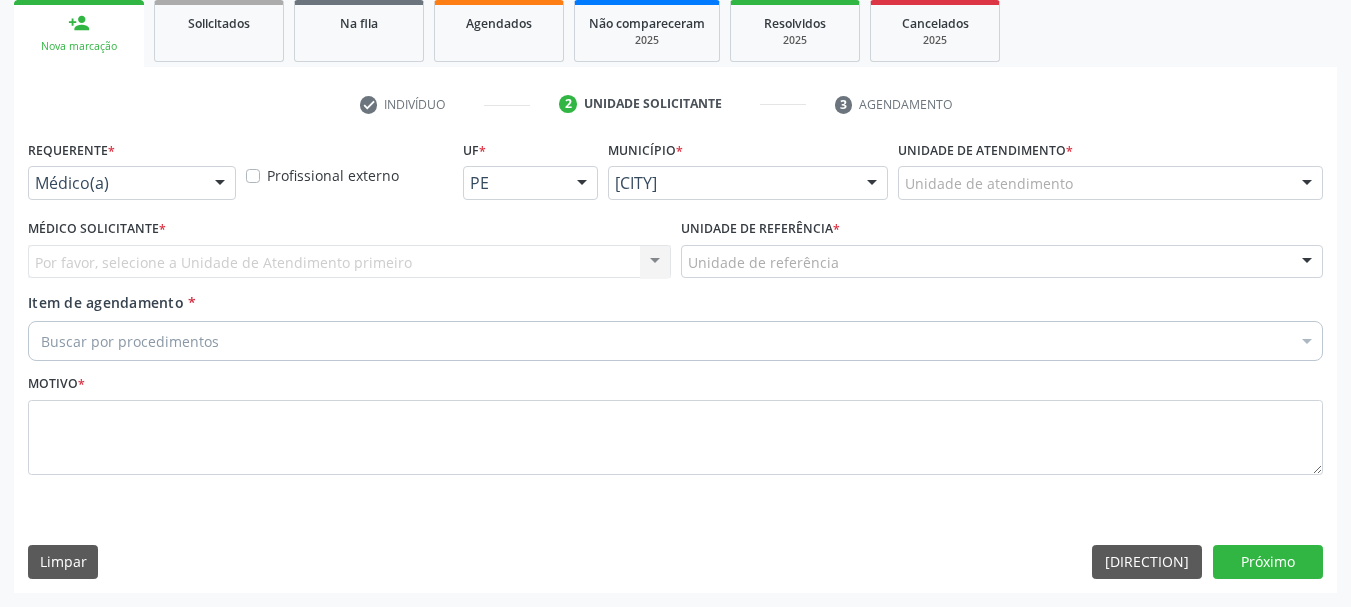 scroll, scrollTop: 299, scrollLeft: 0, axis: vertical 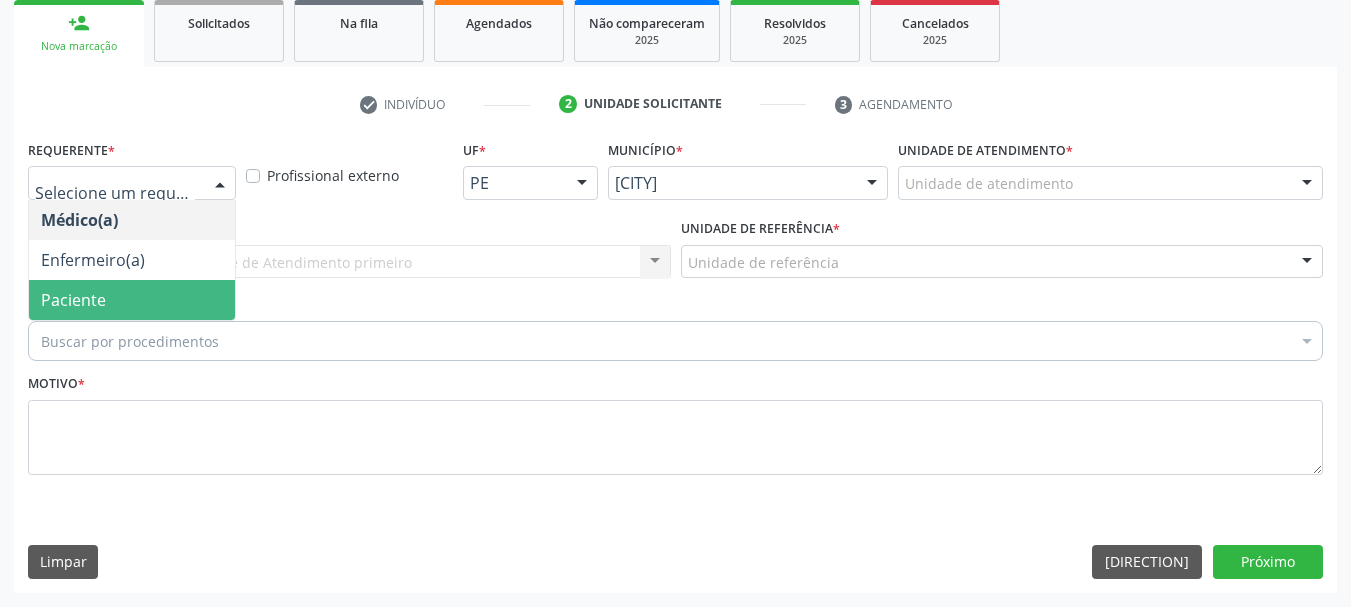 click on "Paciente" at bounding box center [132, 300] 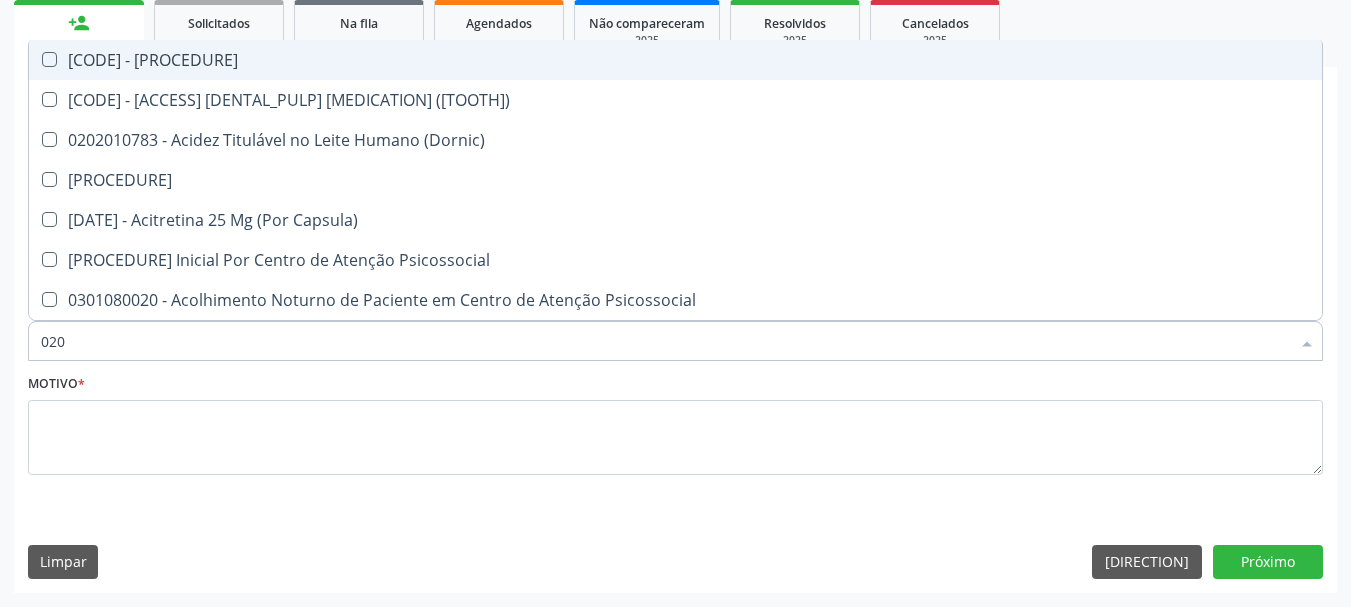 type on "0204" 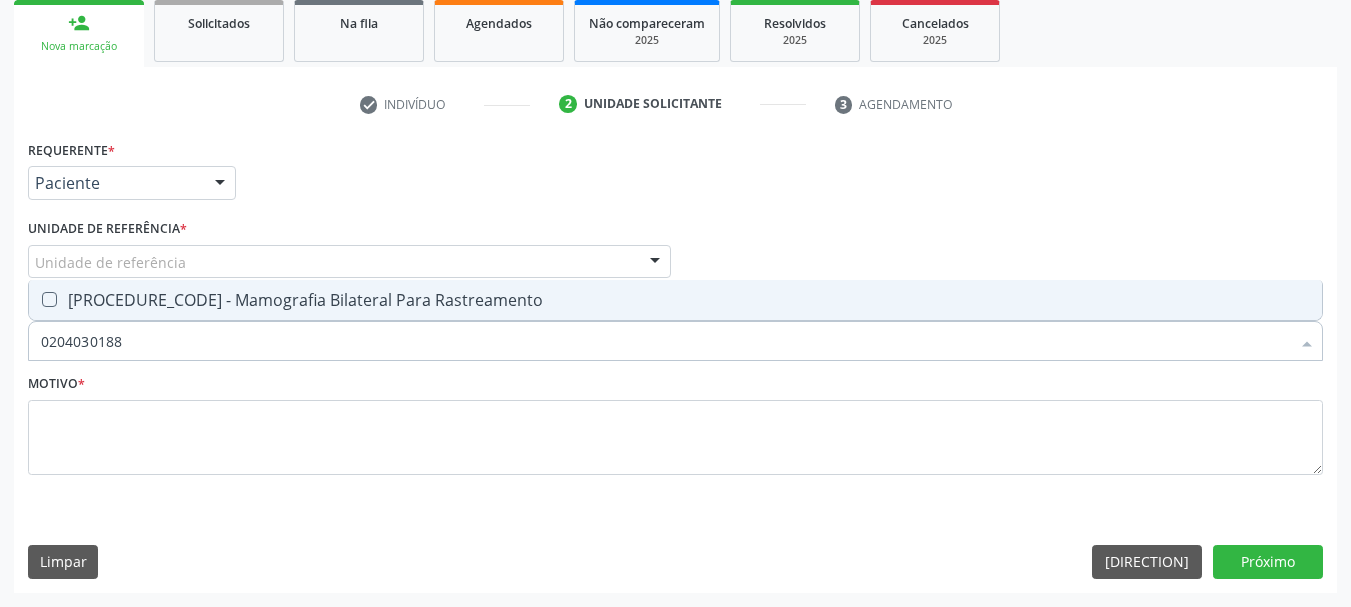 drag, startPoint x: 143, startPoint y: 343, endPoint x: 30, endPoint y: 321, distance: 115.12167 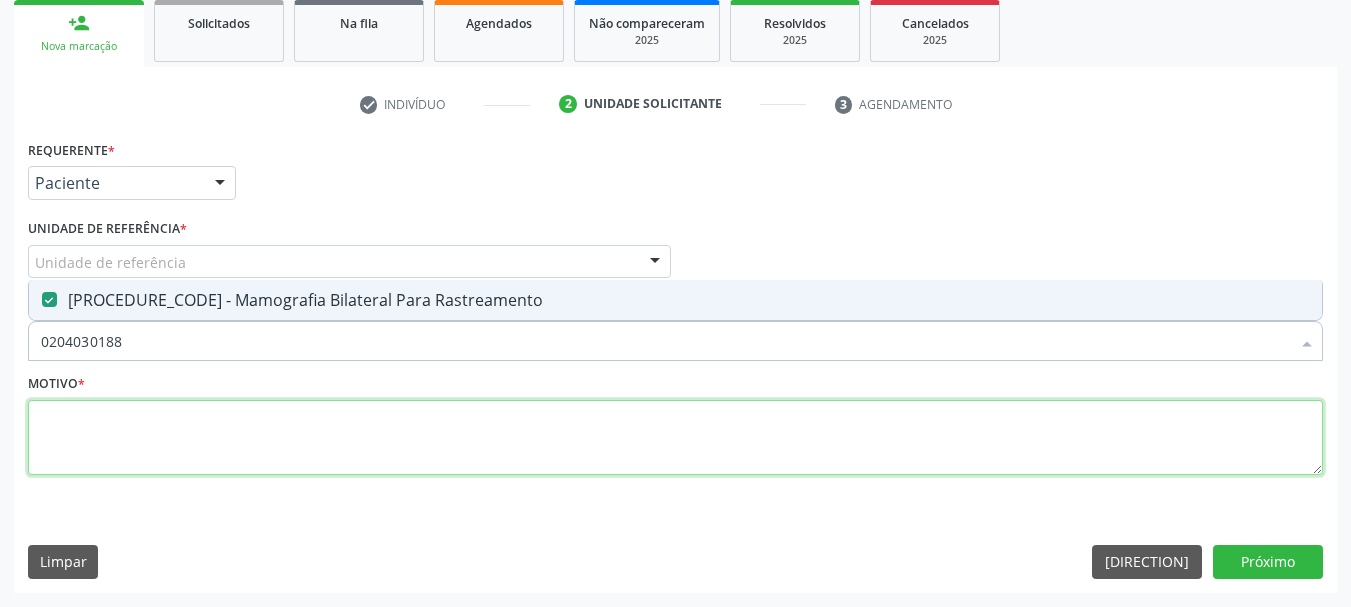 click at bounding box center [675, 438] 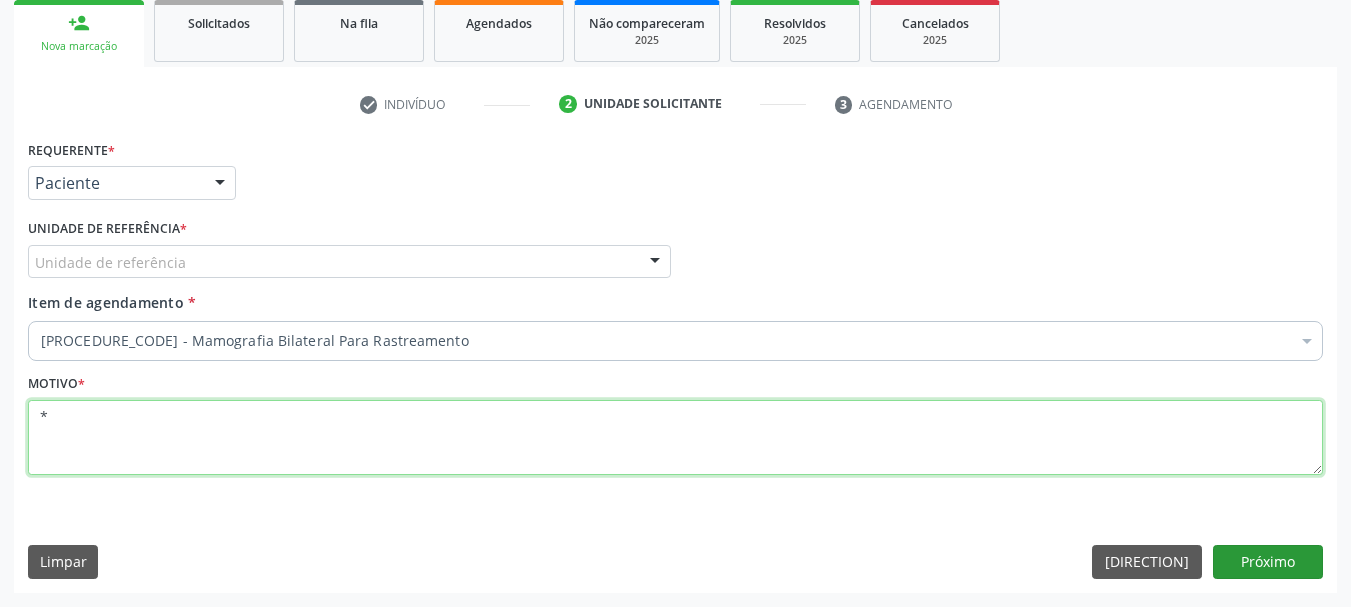 type on "*" 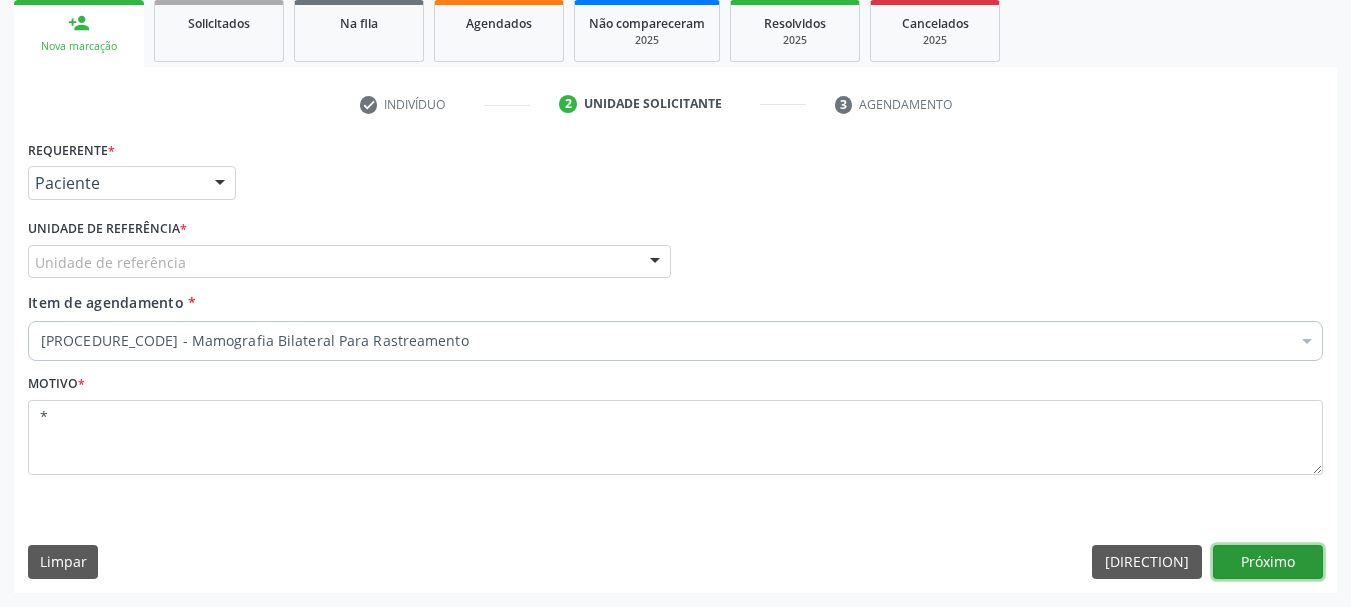 click on "Próximo" at bounding box center [1268, 562] 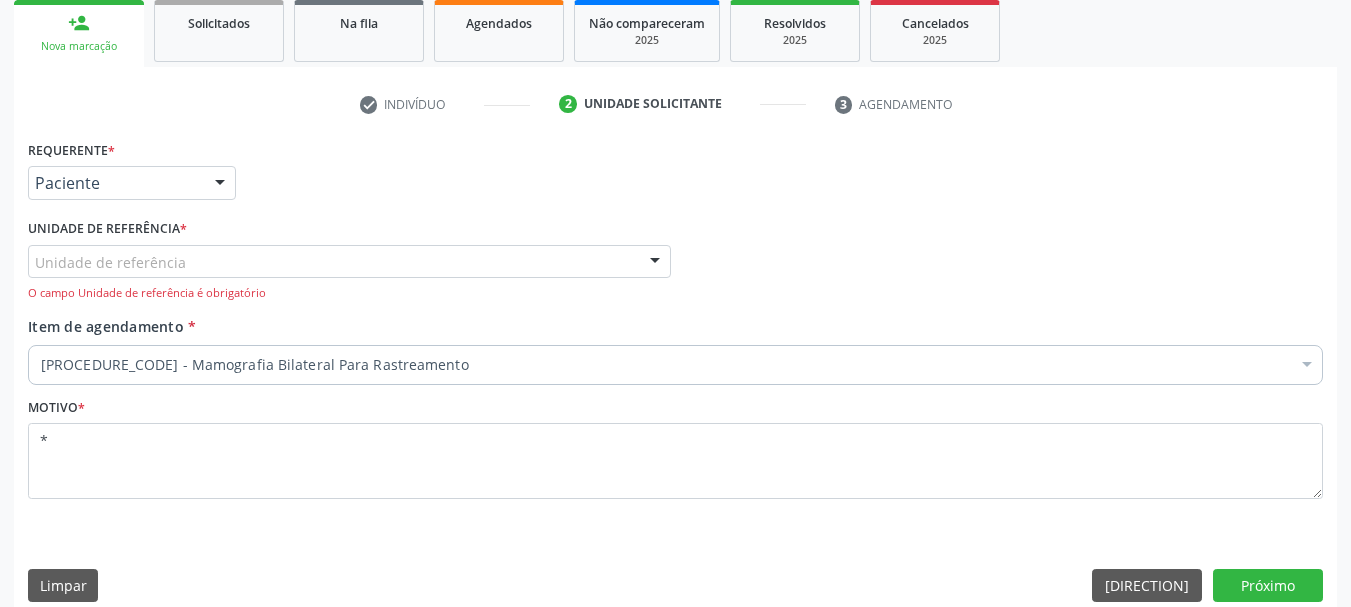click on "Unidade de referência" at bounding box center [349, 262] 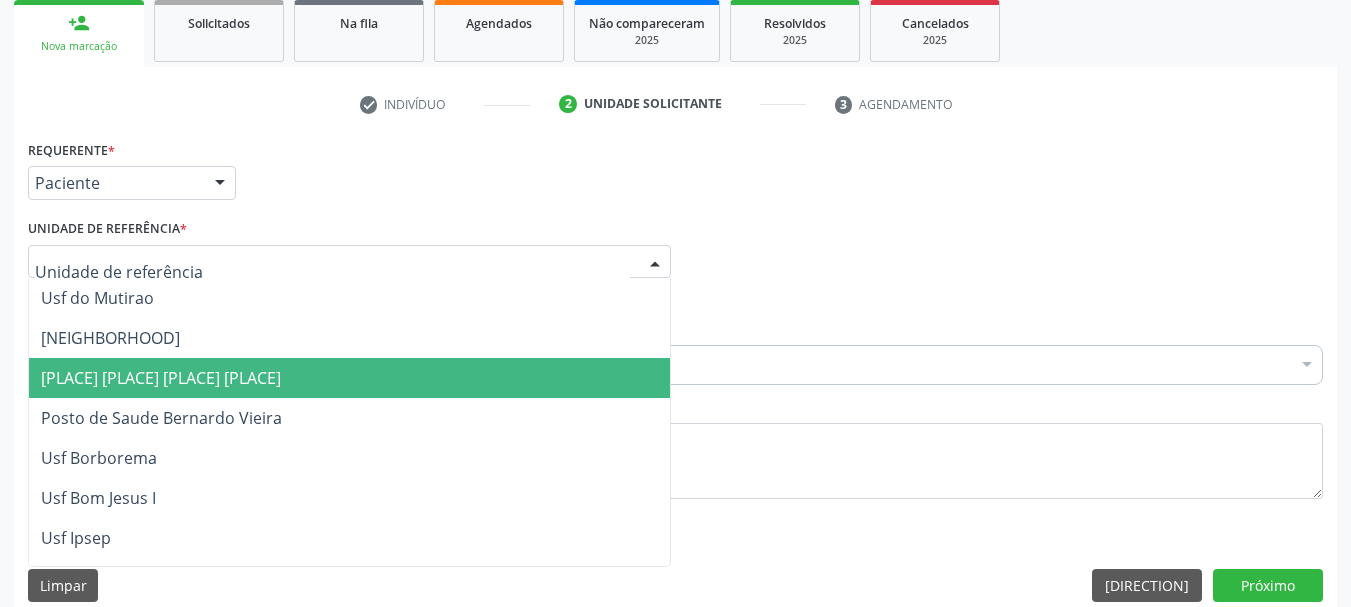 click on "[HEALTH_CENTER_NAME]" at bounding box center (161, 378) 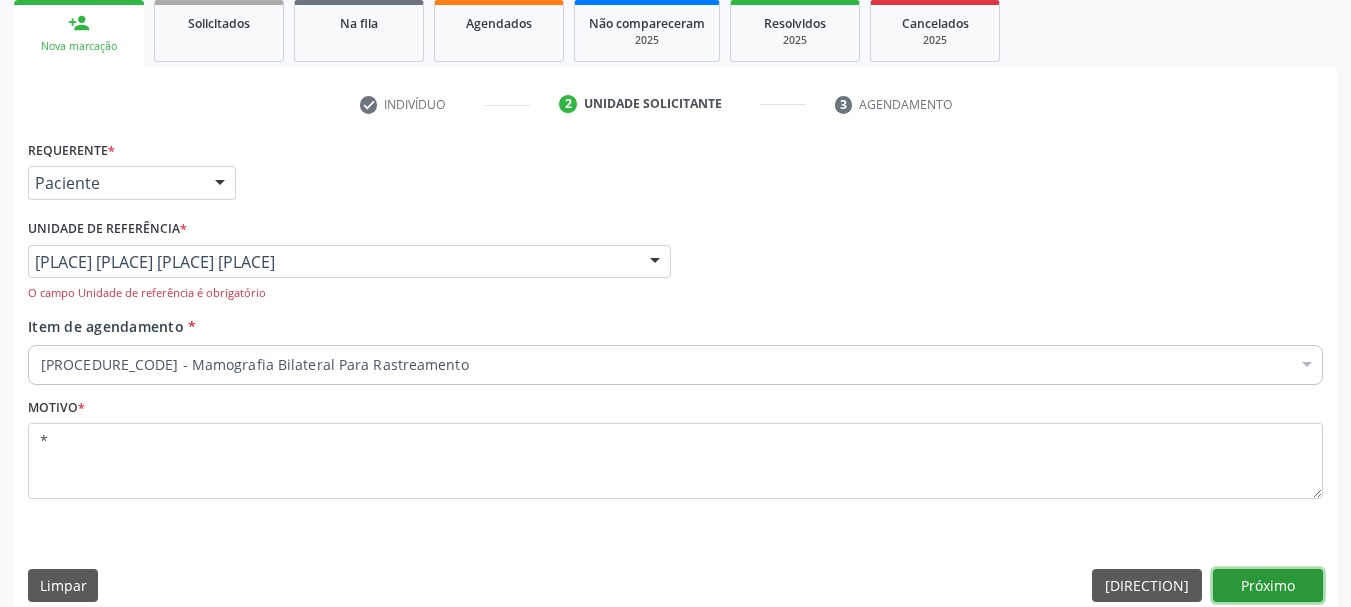 click on "Próximo" at bounding box center (1268, 586) 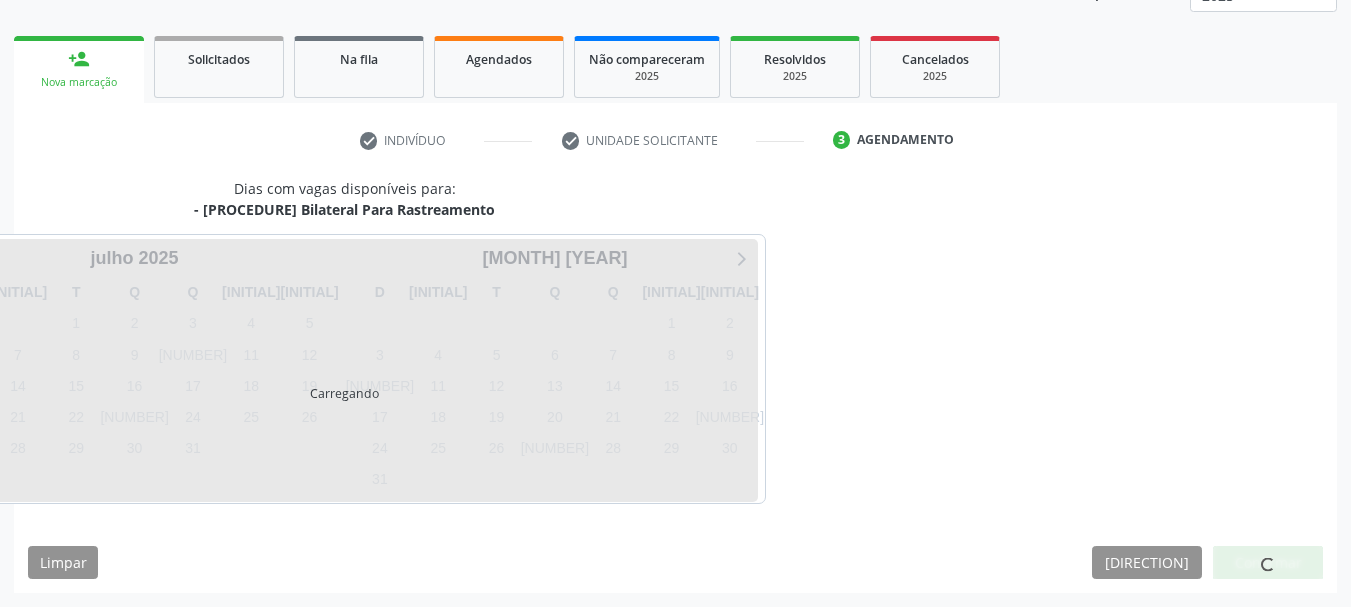 scroll, scrollTop: 263, scrollLeft: 0, axis: vertical 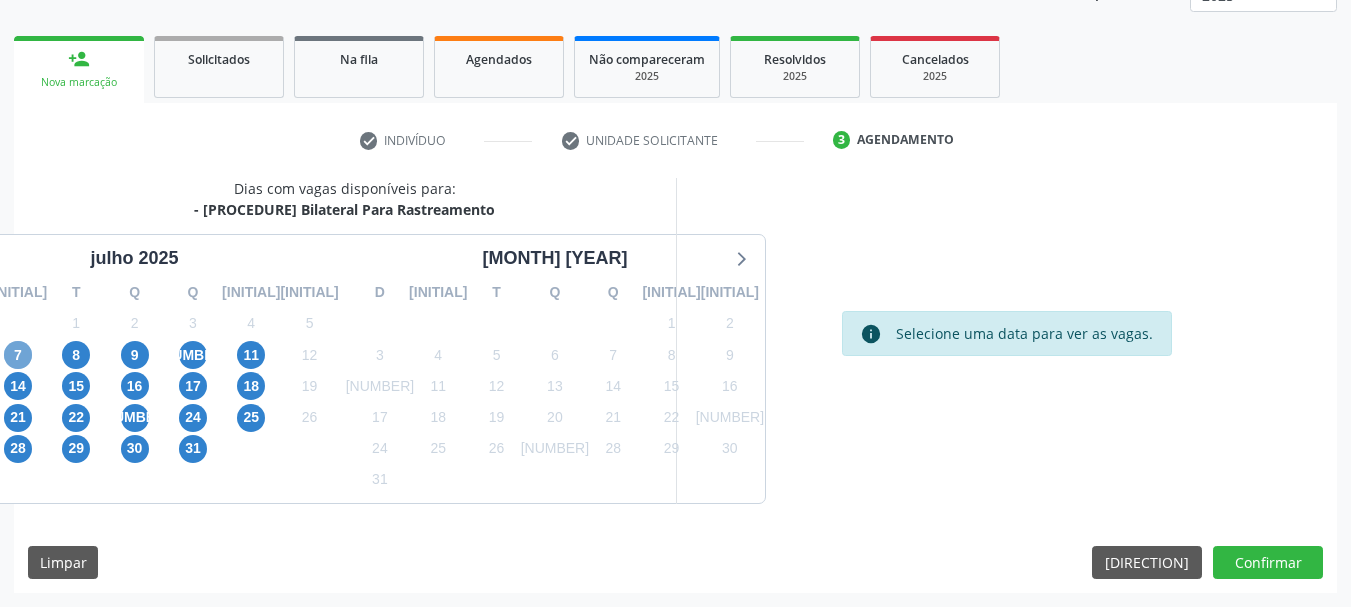 click on "7" at bounding box center [18, 355] 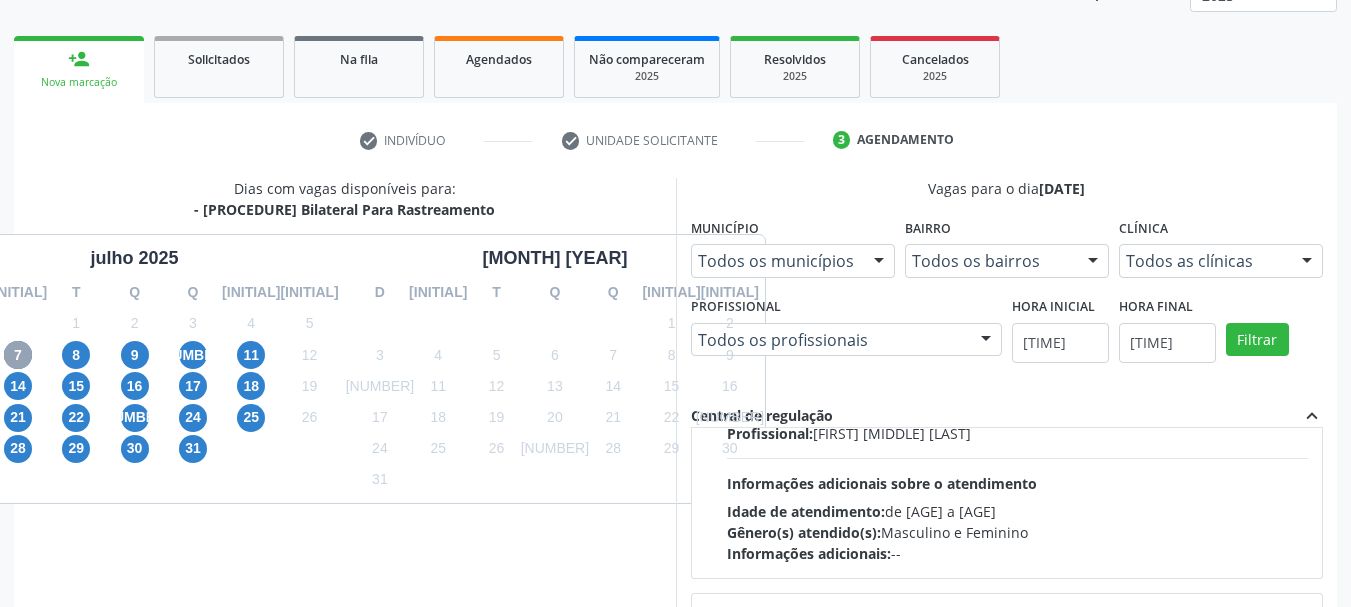 scroll, scrollTop: 0, scrollLeft: 0, axis: both 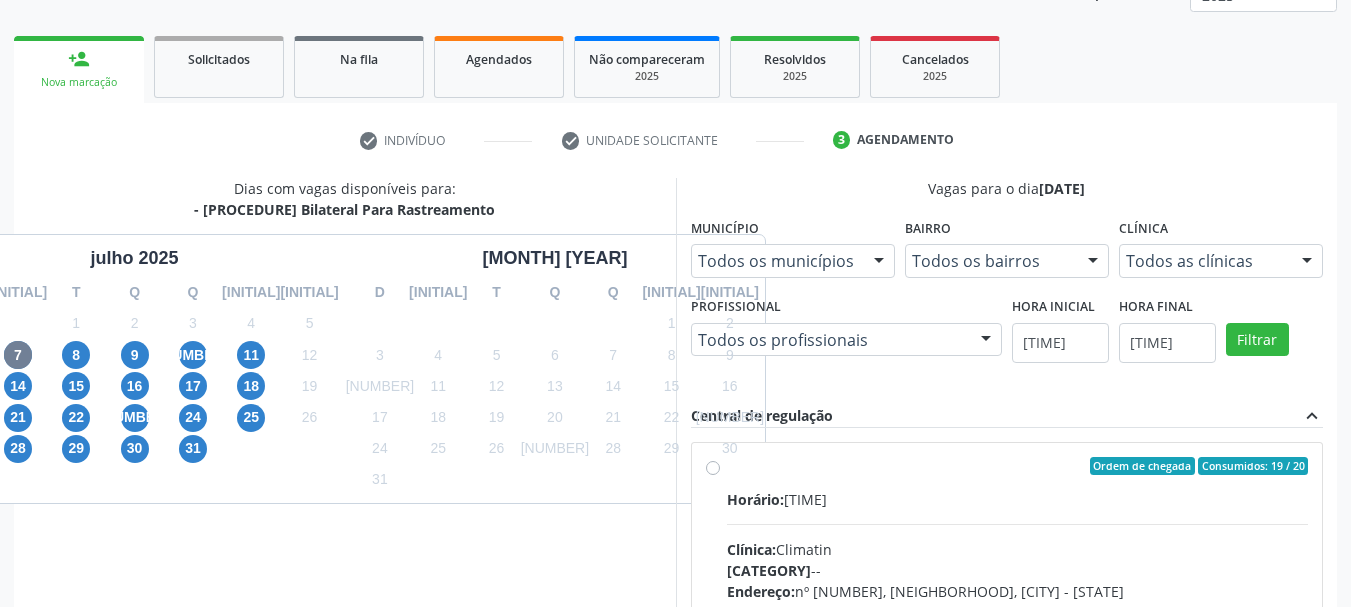 click on "Horário:   07:00
Clínica:  Climatin
Rede:
--
Endereço:   nº 00640, Centro, Serra Talhada - PE
Telefone:   (81) 38311133
Profissional:
Ana Carolina Barboza de Andrada Melo Lyra
Informações adicionais sobre o atendimento
Idade de atendimento:
de 0 a 120 anos
Gênero(s) atendido(s):
Masculino e Feminino
Informações adicionais:
--" at bounding box center (1018, 626) 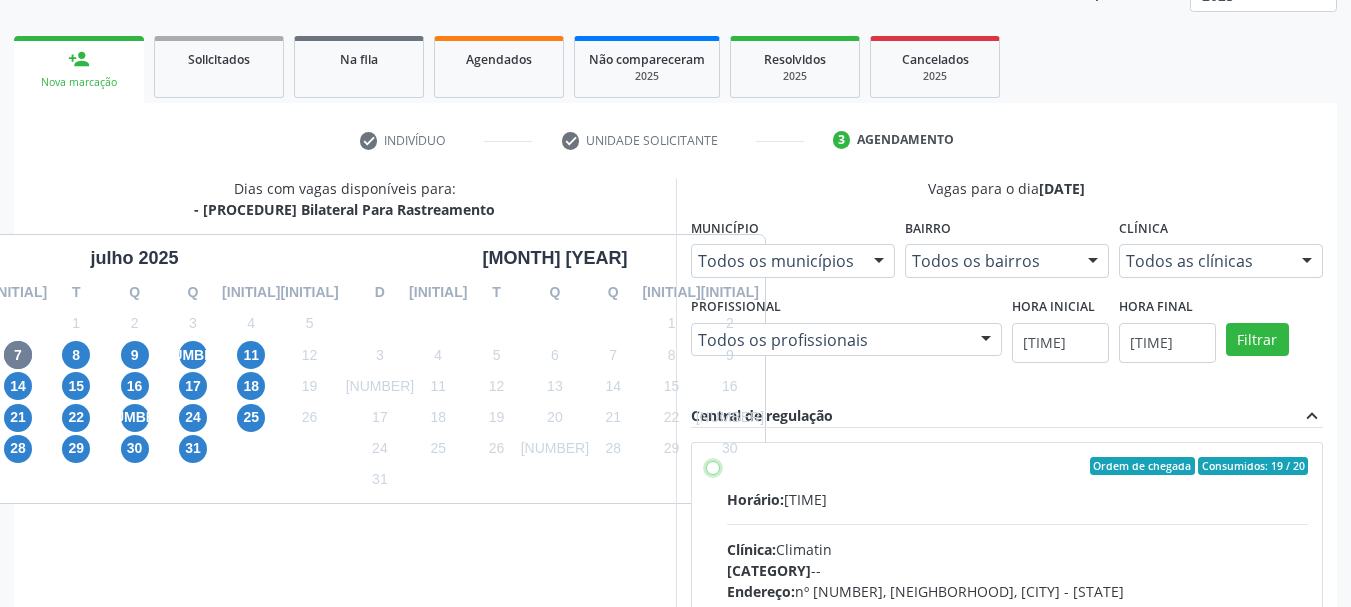click on "Ordem de chegada
Consumidos: 19 / 20
Horário:   07:00
Clínica:  Climatin
Rede:
--
Endereço:   nº 00640, Centro, Serra Talhada - PE
Telefone:   (81) 38311133
Profissional:
Ana Carolina Barboza de Andrada Melo Lyra
Informações adicionais sobre o atendimento
Idade de atendimento:
de 0 a 120 anos
Gênero(s) atendido(s):
Masculino e Feminino
Informações adicionais:
--" at bounding box center [713, 466] 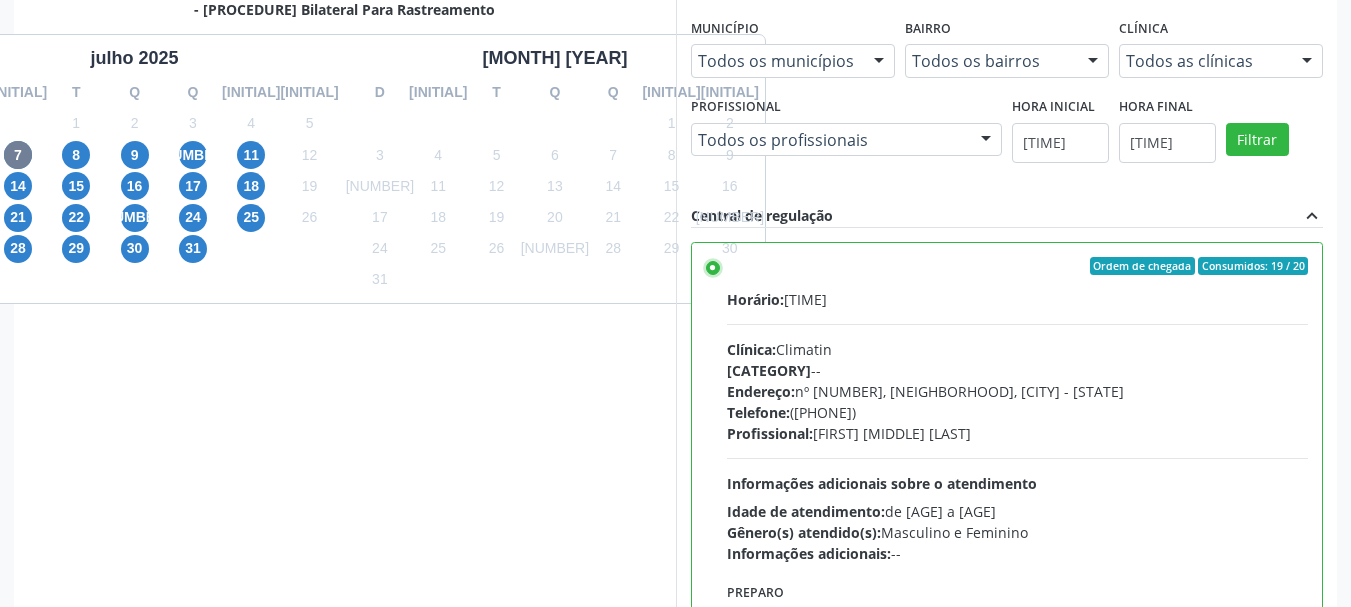 scroll, scrollTop: 588, scrollLeft: 0, axis: vertical 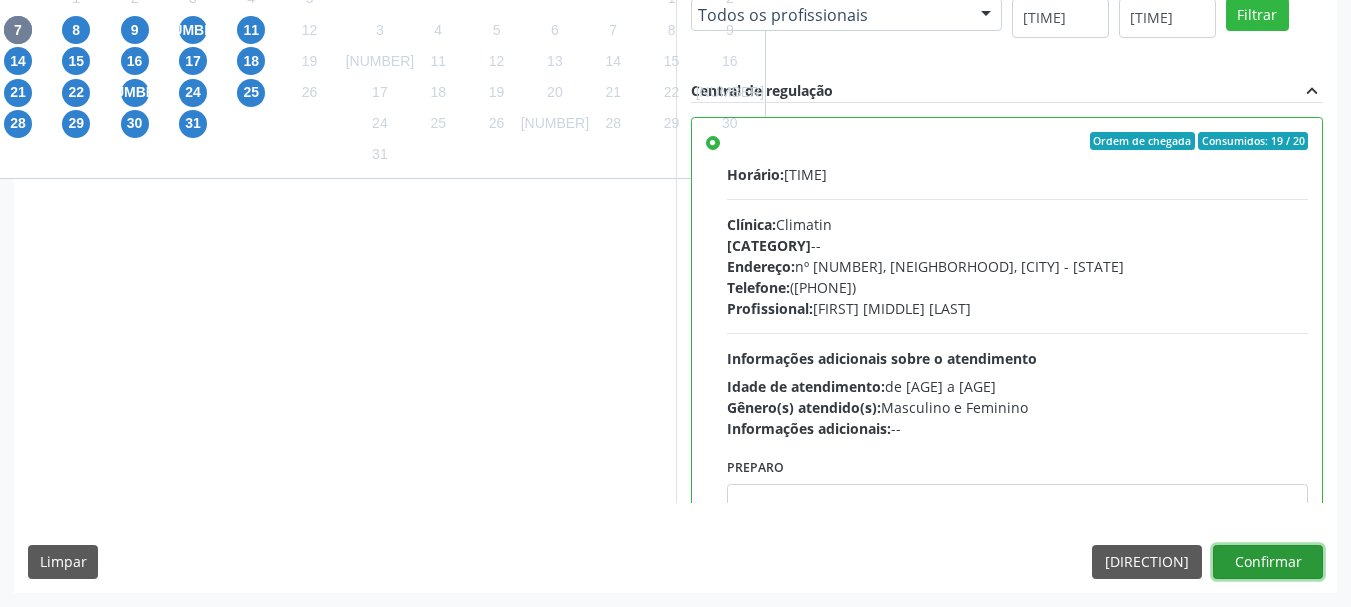 click on "Confirmar" at bounding box center (1268, 562) 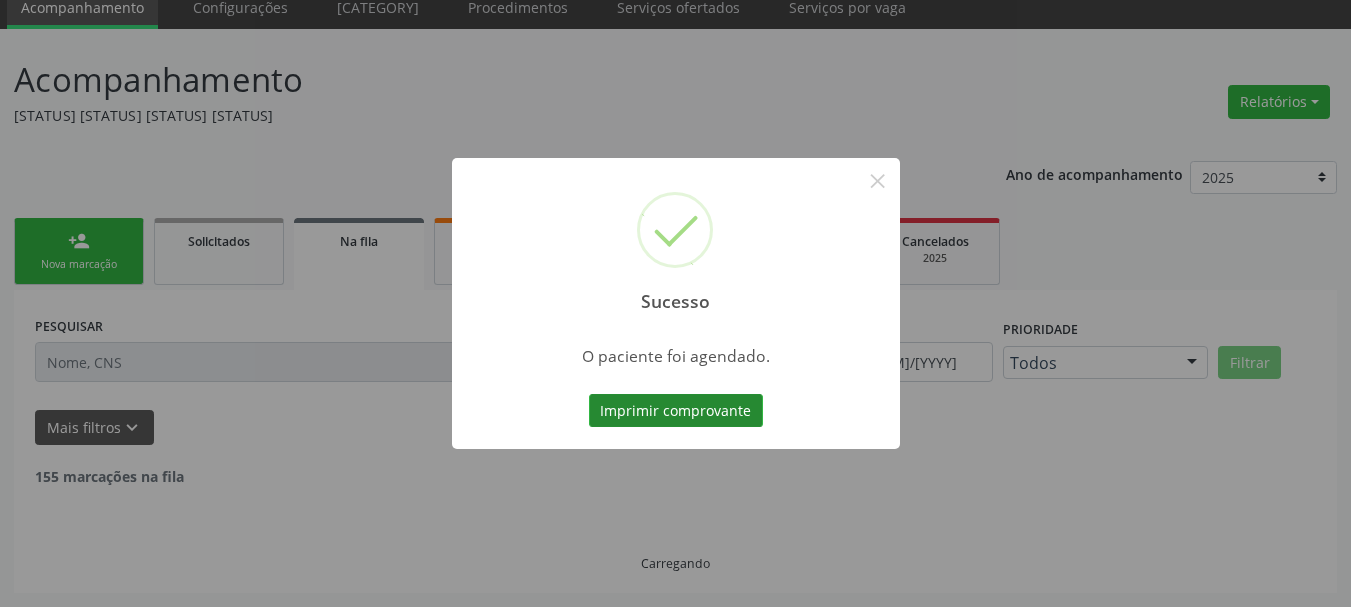 scroll, scrollTop: 60, scrollLeft: 0, axis: vertical 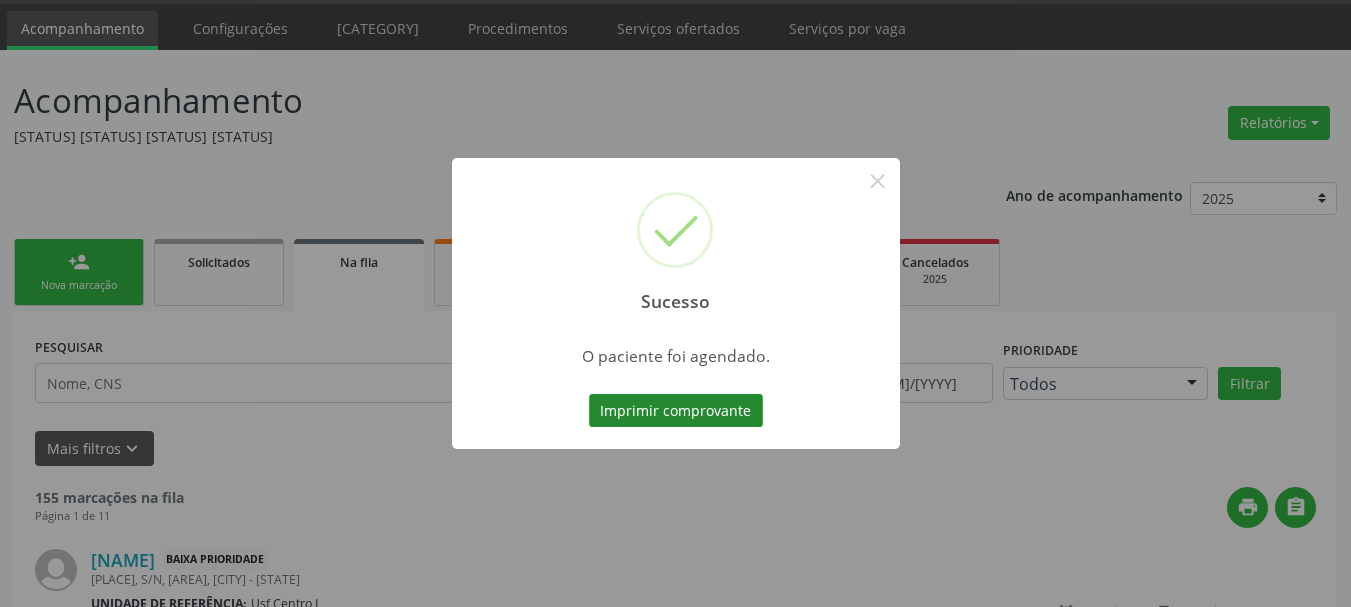 click on "Imprimir comprovante" at bounding box center (676, 411) 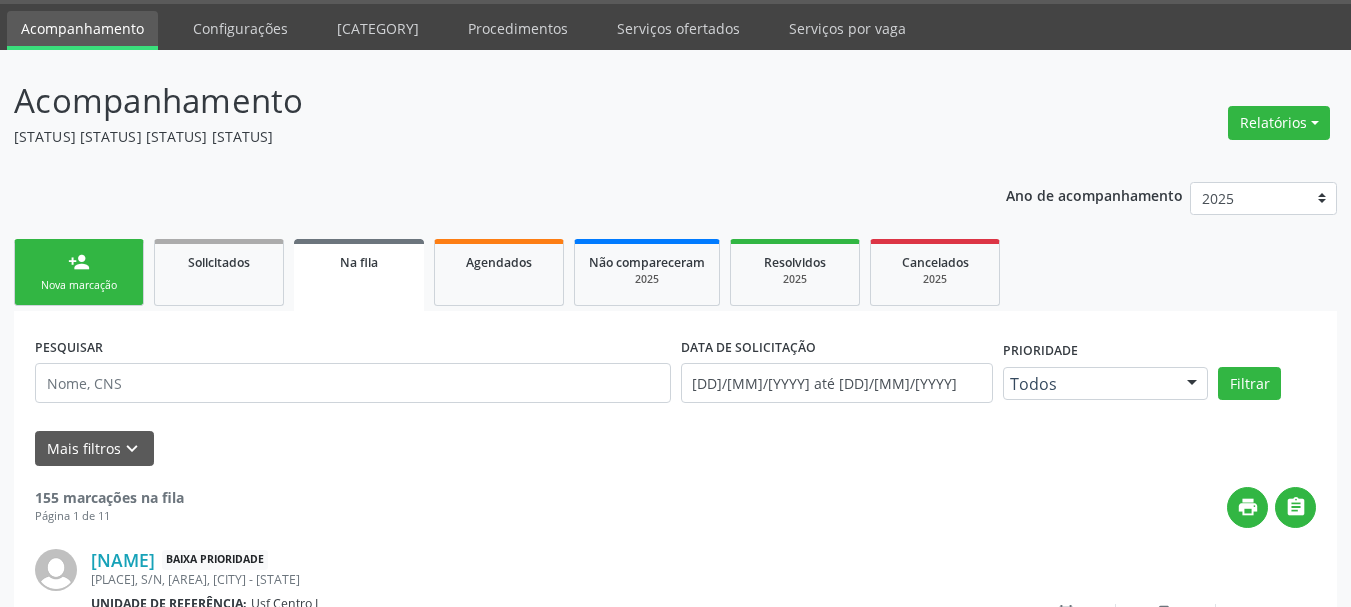 click on "Nova marcação" at bounding box center [79, 285] 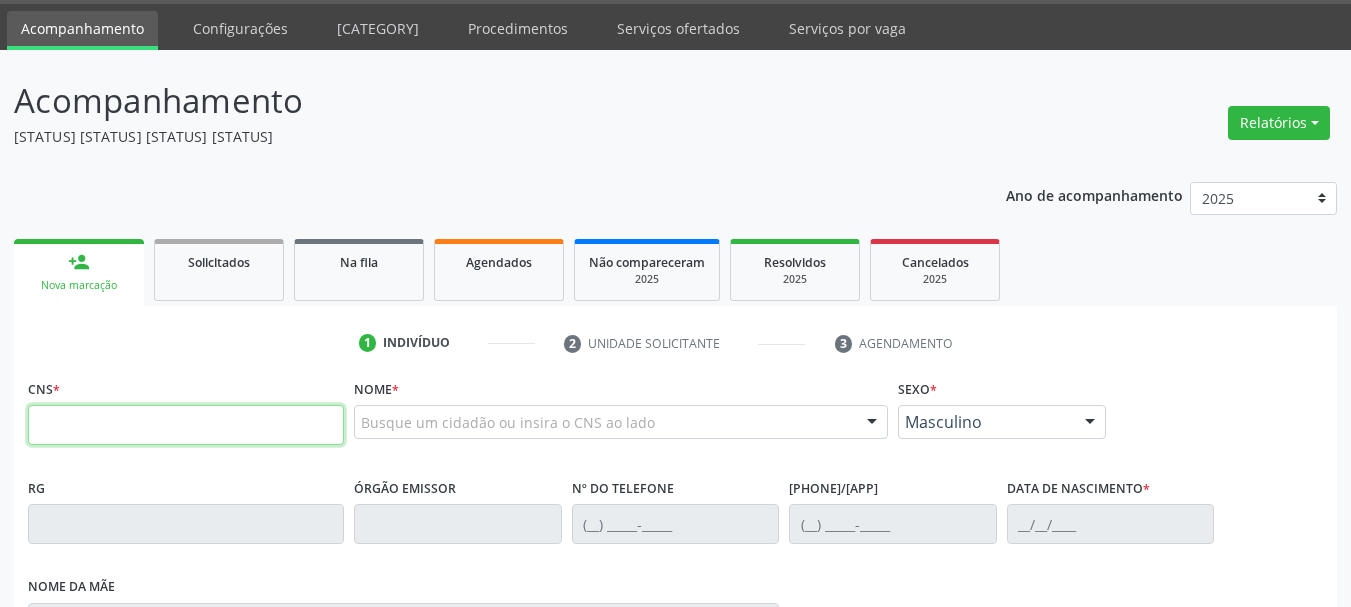 click at bounding box center (186, 425) 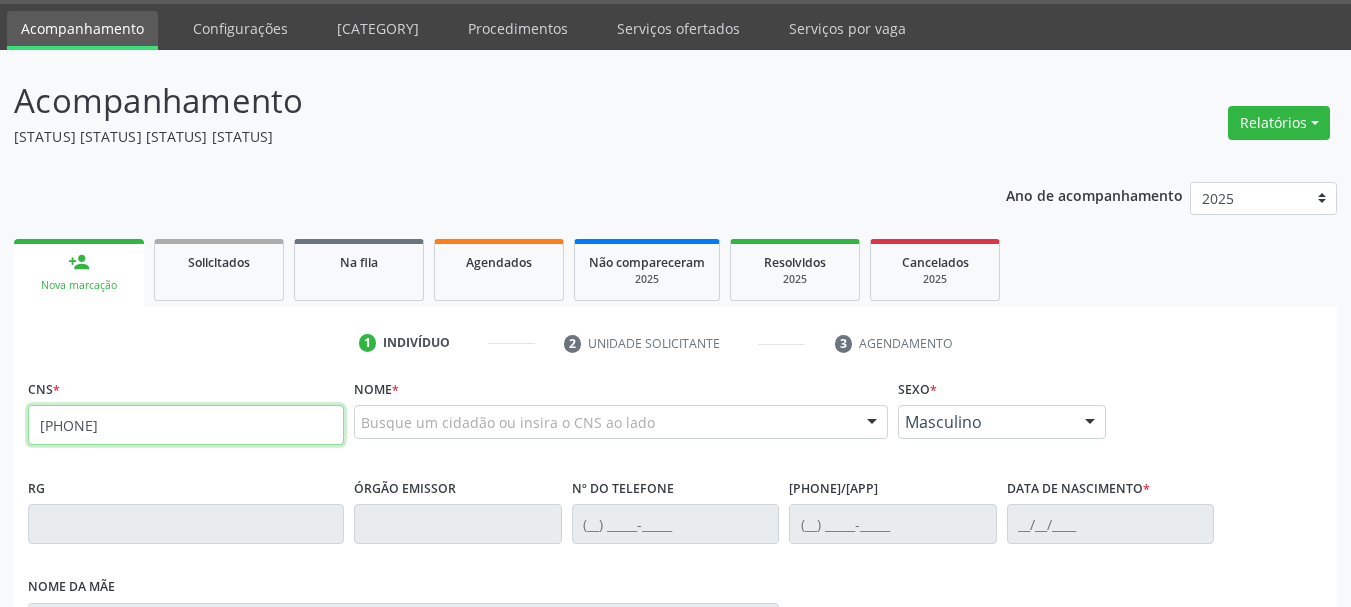 type on "898 0034 1854 8484" 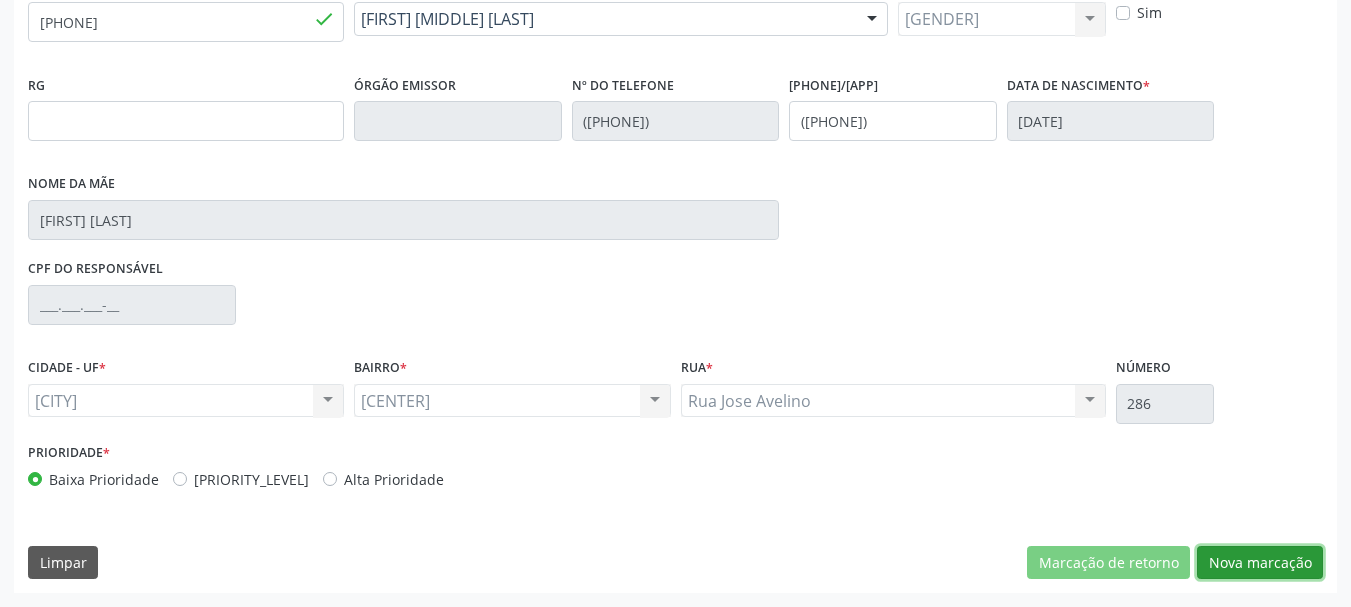 click on "Nova marcação" at bounding box center (1108, 563) 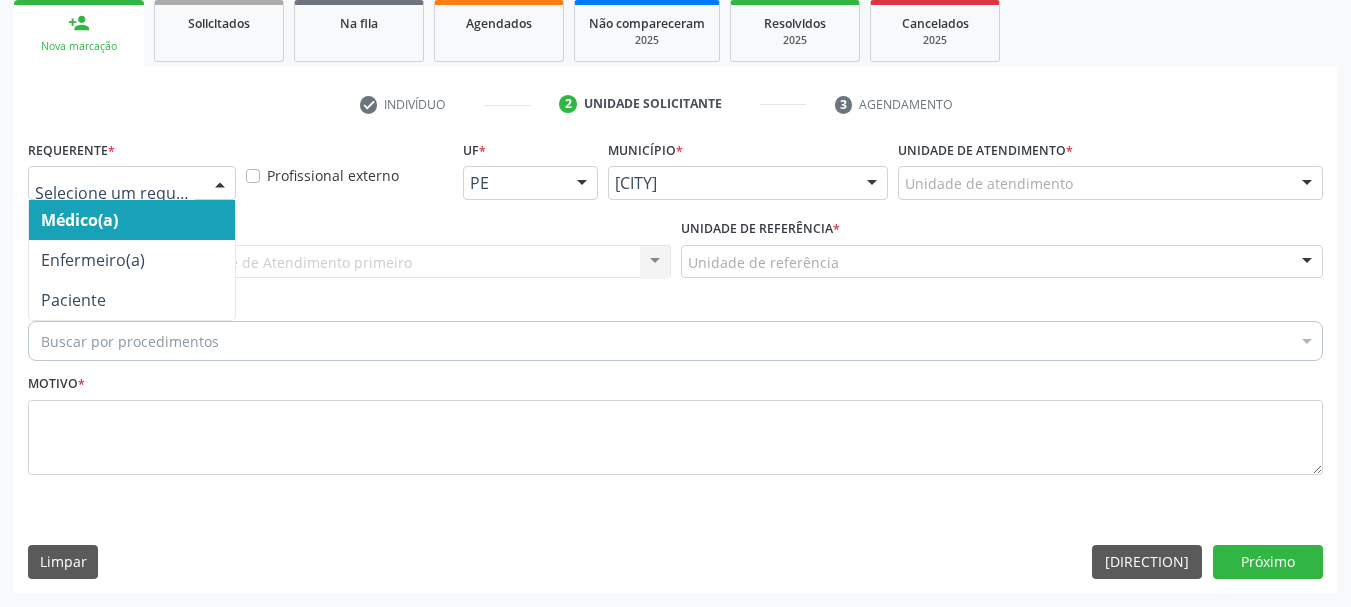click at bounding box center [220, 184] 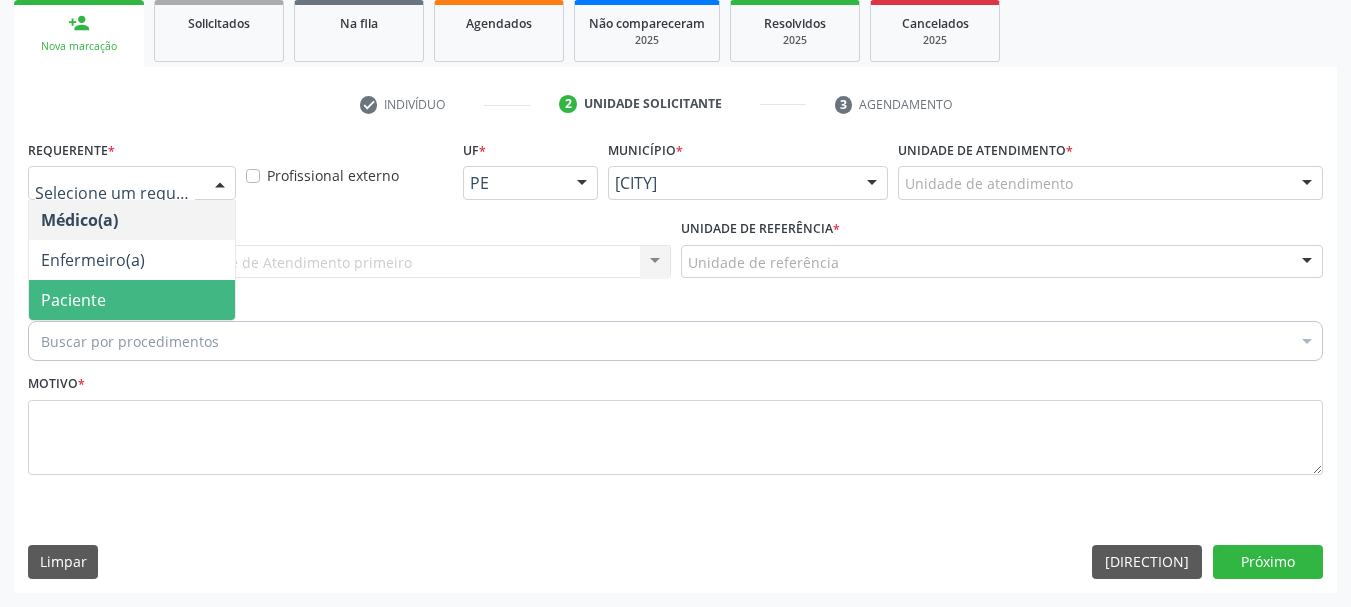 click on "Paciente" at bounding box center (132, 300) 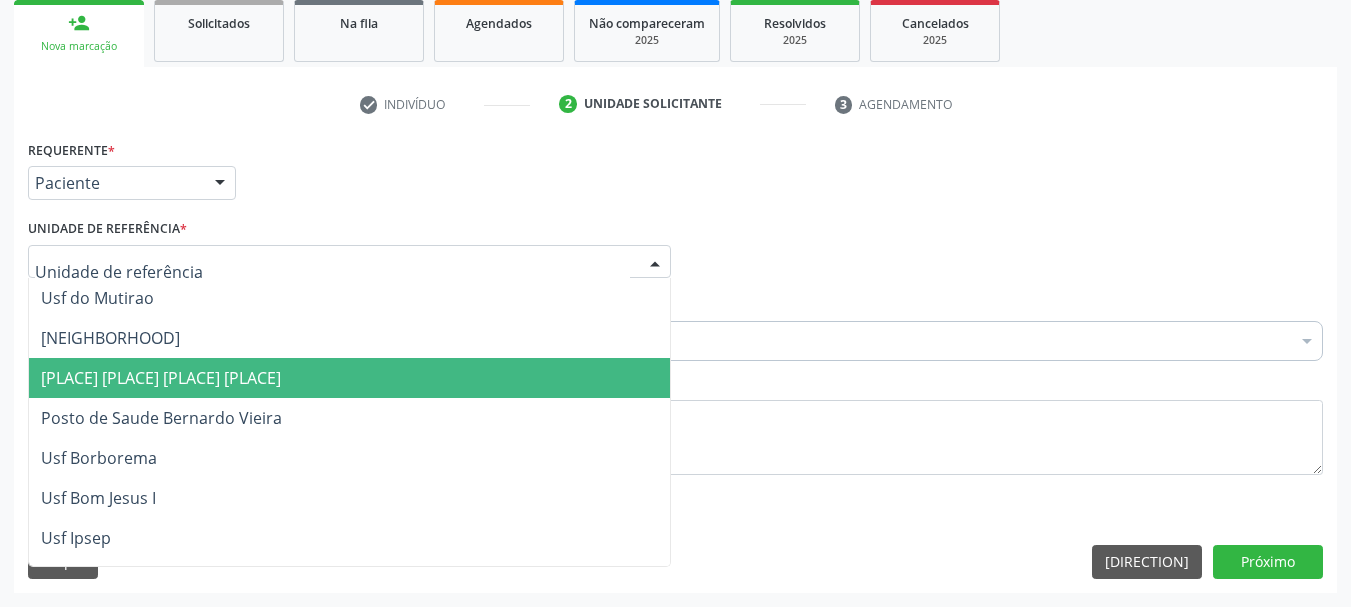 click on "[HEALTH_CENTER_NAME]" at bounding box center [349, 378] 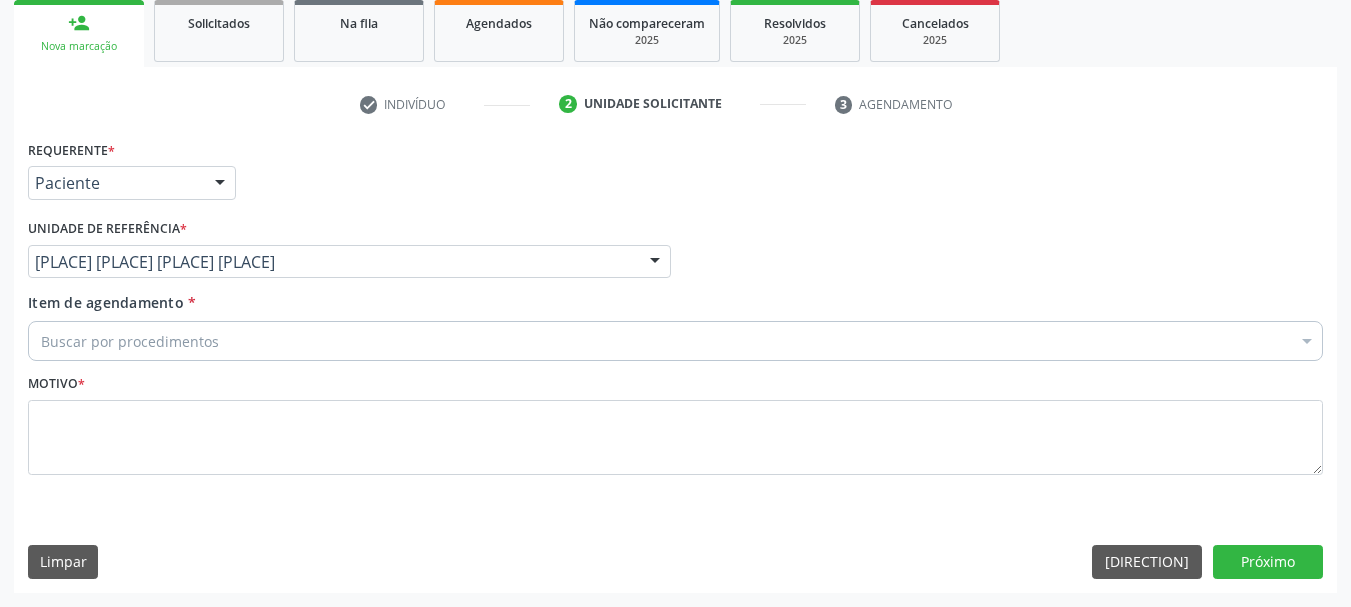 click on "[SEARCH_CRITERIA]" at bounding box center [675, 341] 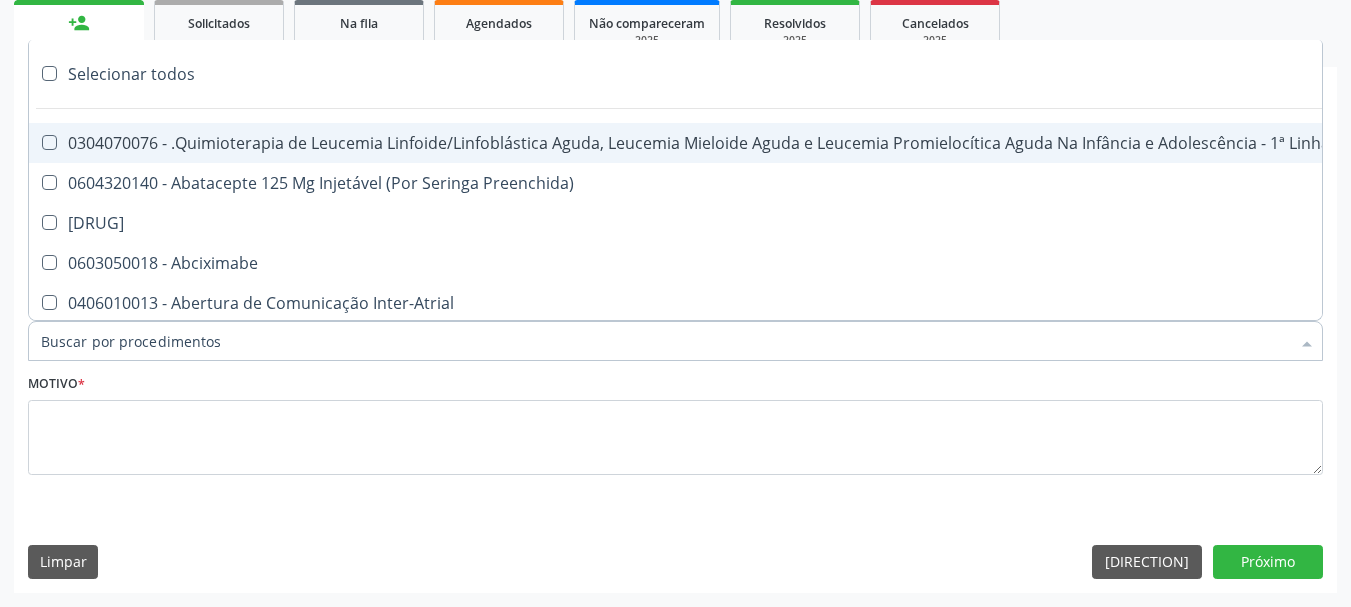 paste on "0204030188" 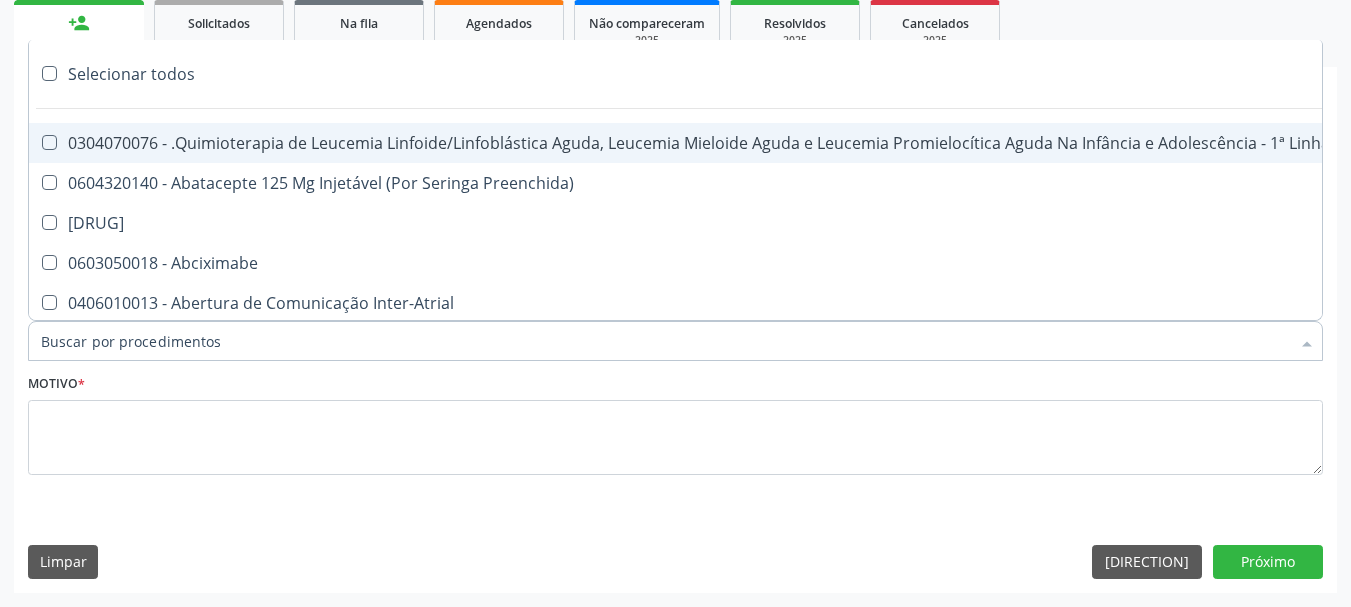 type on "0204030188" 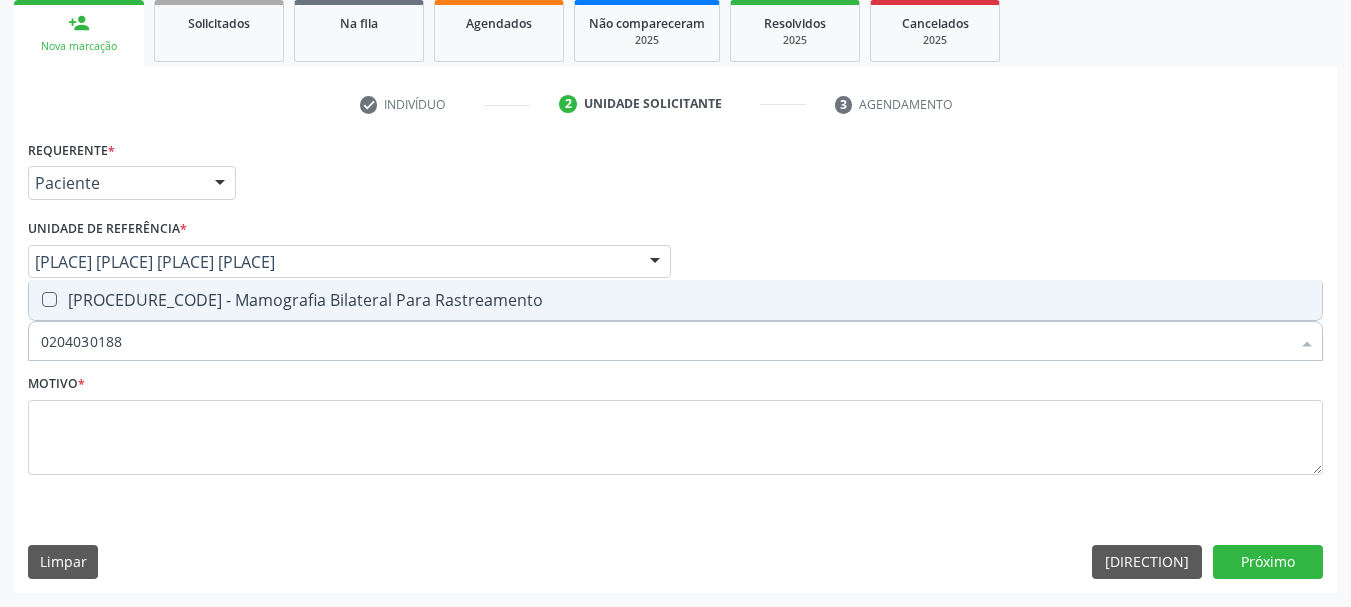 click on "[PROCEDURE_CODE] - Mamografia Bilateral Para Rastreamento" at bounding box center [675, 300] 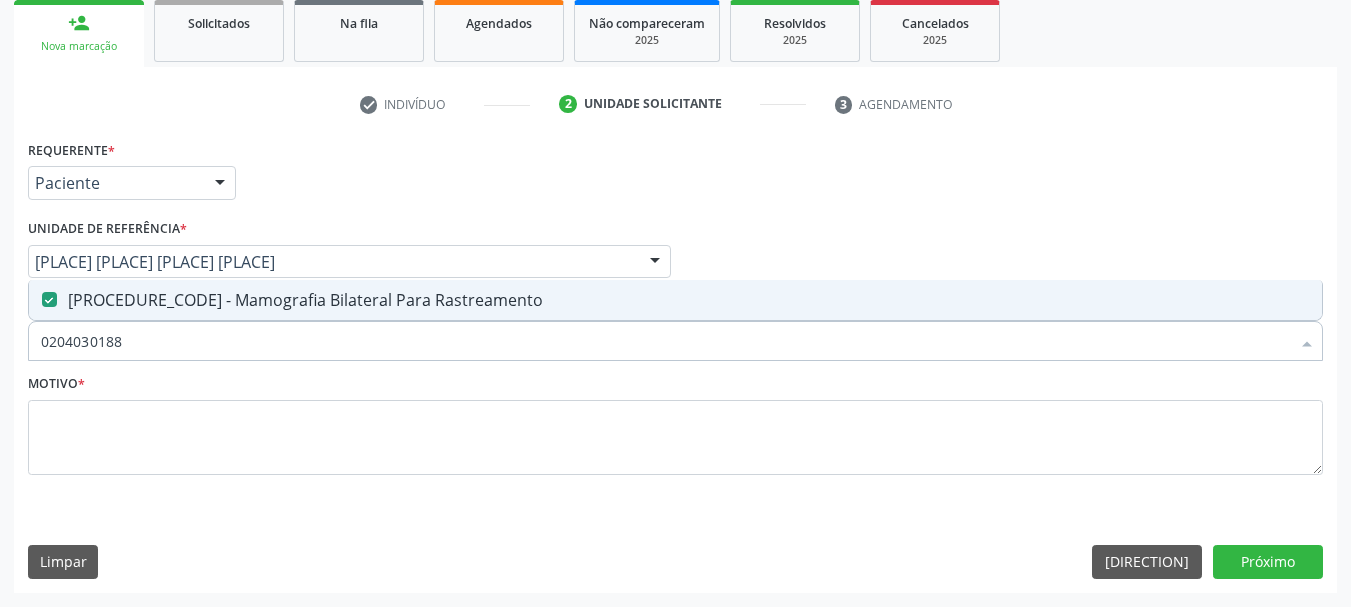click on "Motivo
*" at bounding box center (56, 384) 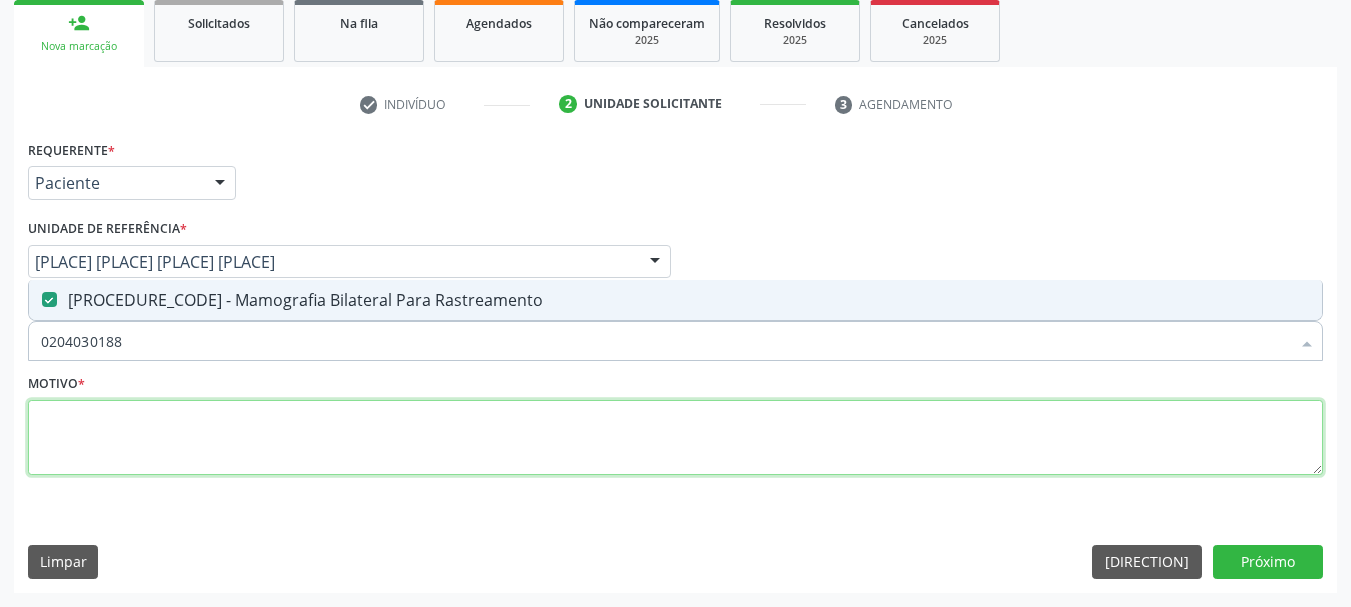click at bounding box center (675, 438) 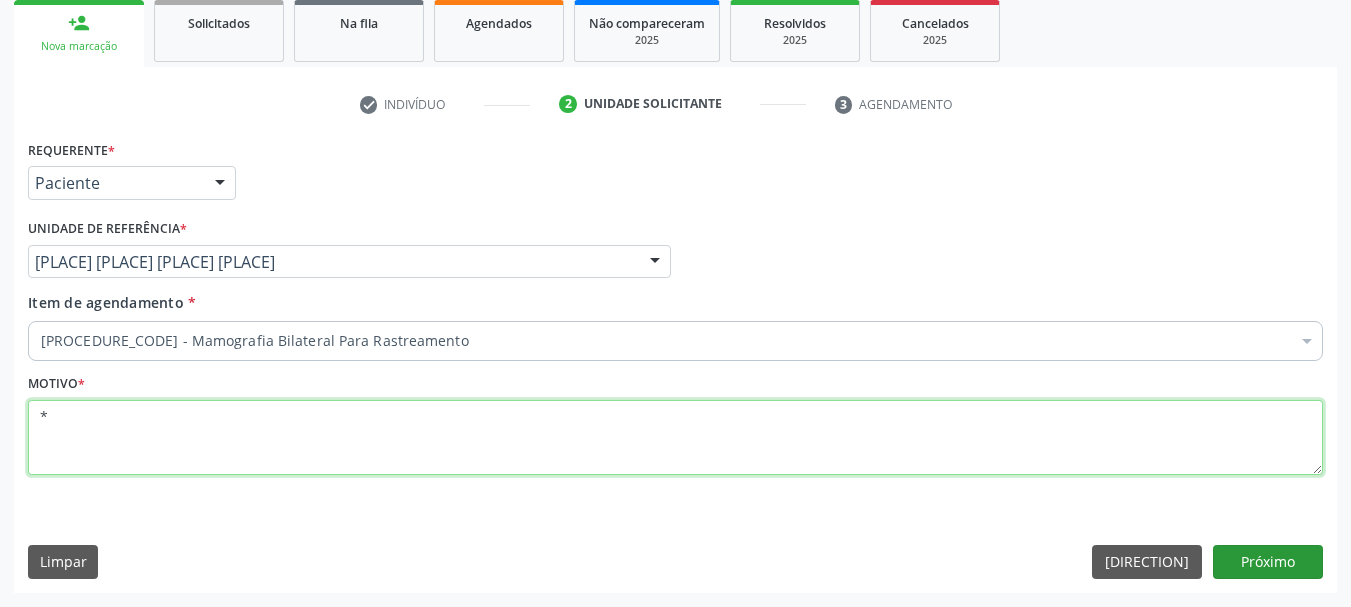 type on "*" 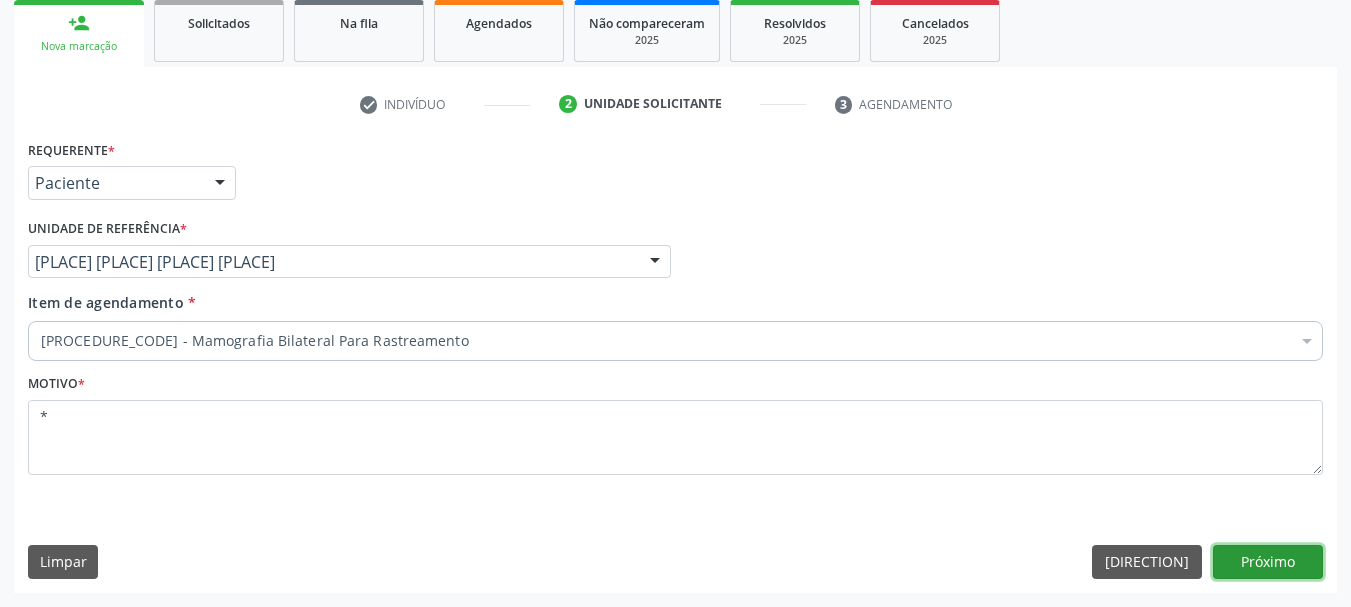 click on "Próximo" at bounding box center (1268, 562) 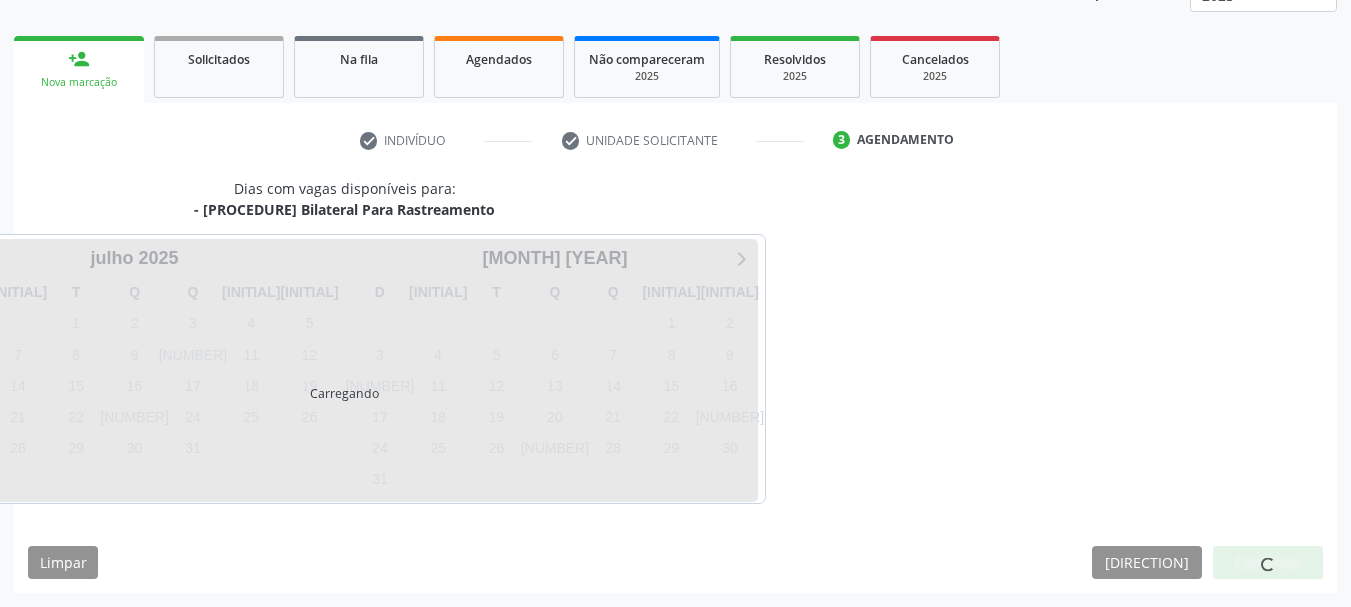 scroll, scrollTop: 263, scrollLeft: 0, axis: vertical 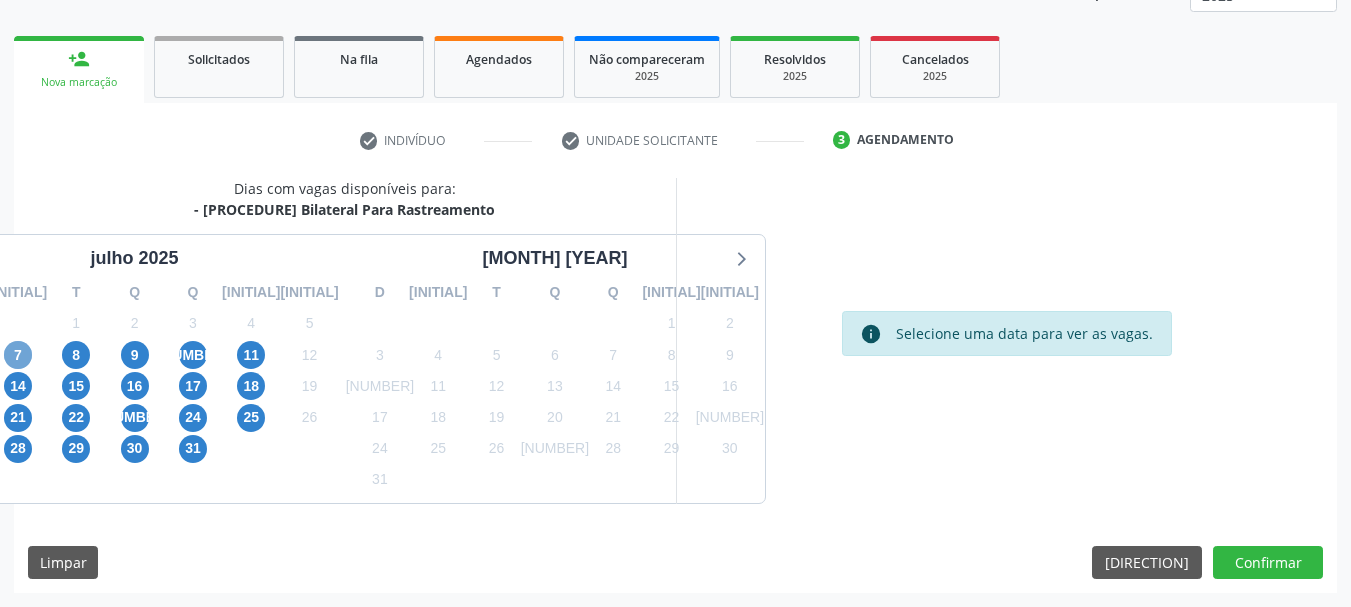 click on "7" at bounding box center [18, 355] 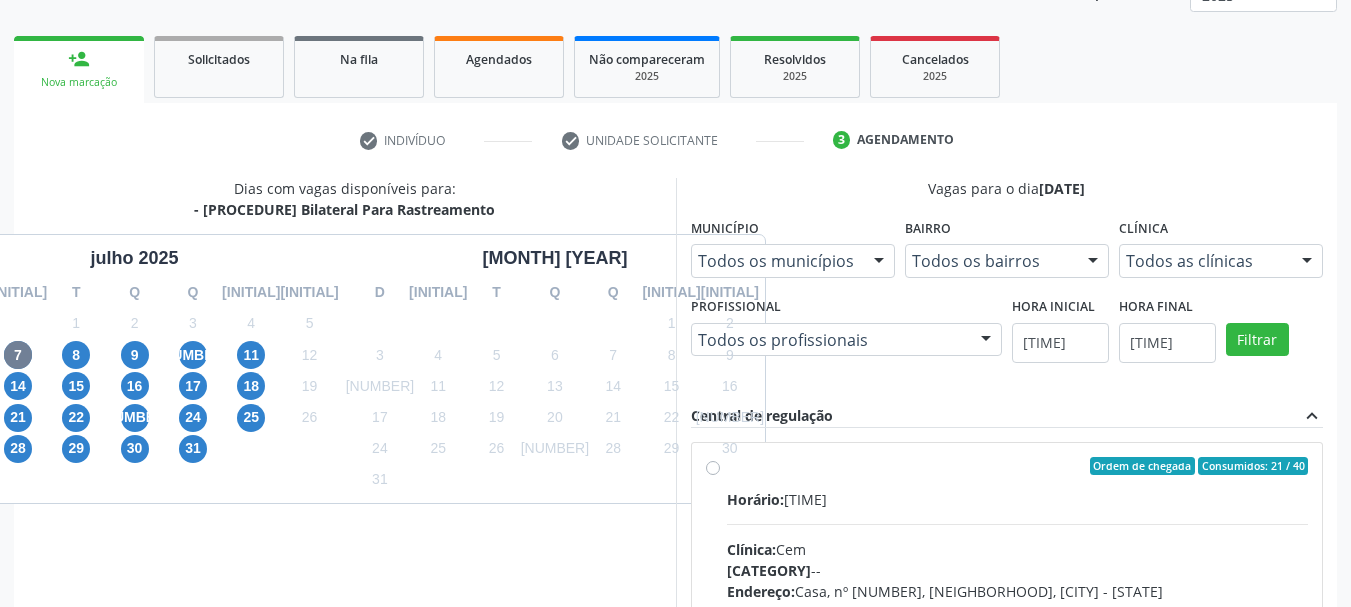 click on "Ordem de chegada
Consumidos: 21 / 40
Horário:   07:00
Clínica:  Cem
Rede:
--
Endereço:   Casa, nº 393, Nossa Senhora da Pen, Serra Talhada - PE
Telefone:   --
Profissional:
Ebenone Antonio da Silva
Informações adicionais sobre o atendimento
Idade de atendimento:
de 0 a 120 anos
Gênero(s) atendido(s):
Masculino e Feminino
Informações adicionais:
--" at bounding box center [1018, 610] 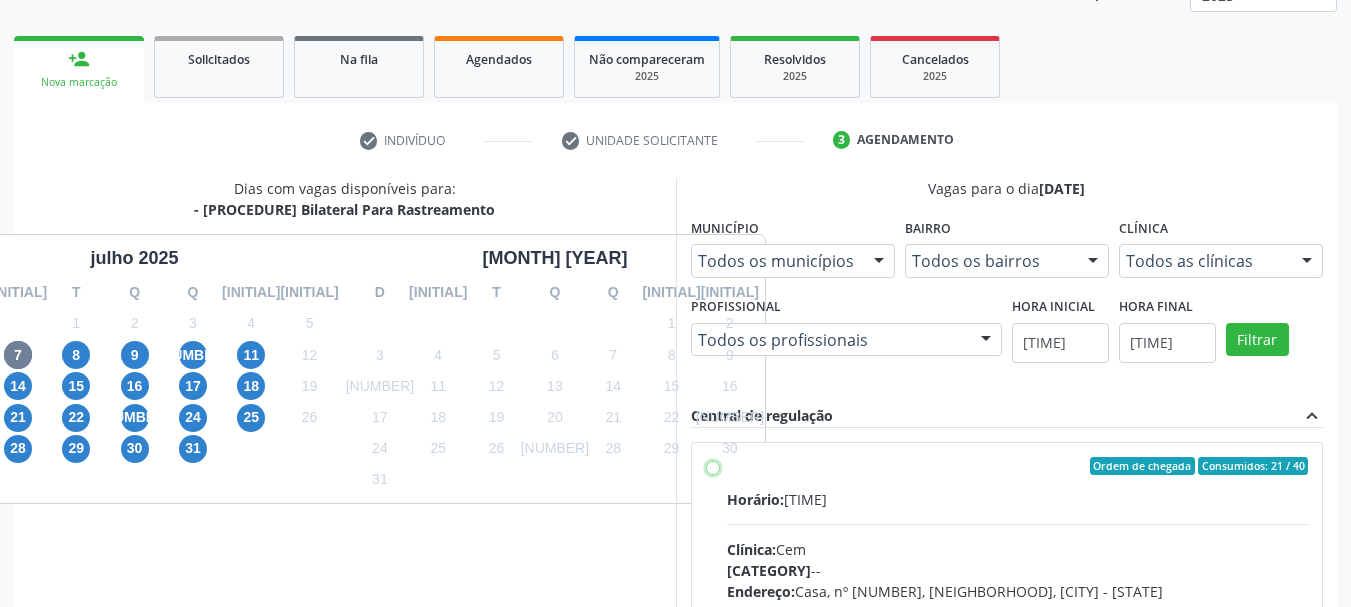 click on "Ordem de chegada
Consumidos: 21 / 40
Horário:   07:00
Clínica:  Cem
Rede:
--
Endereço:   Casa, nº 393, Nossa Senhora da Pen, Serra Talhada - PE
Telefone:   --
Profissional:
Ebenone Antonio da Silva
Informações adicionais sobre o atendimento
Idade de atendimento:
de 0 a 120 anos
Gênero(s) atendido(s):
Masculino e Feminino
Informações adicionais:
--" at bounding box center (713, 466) 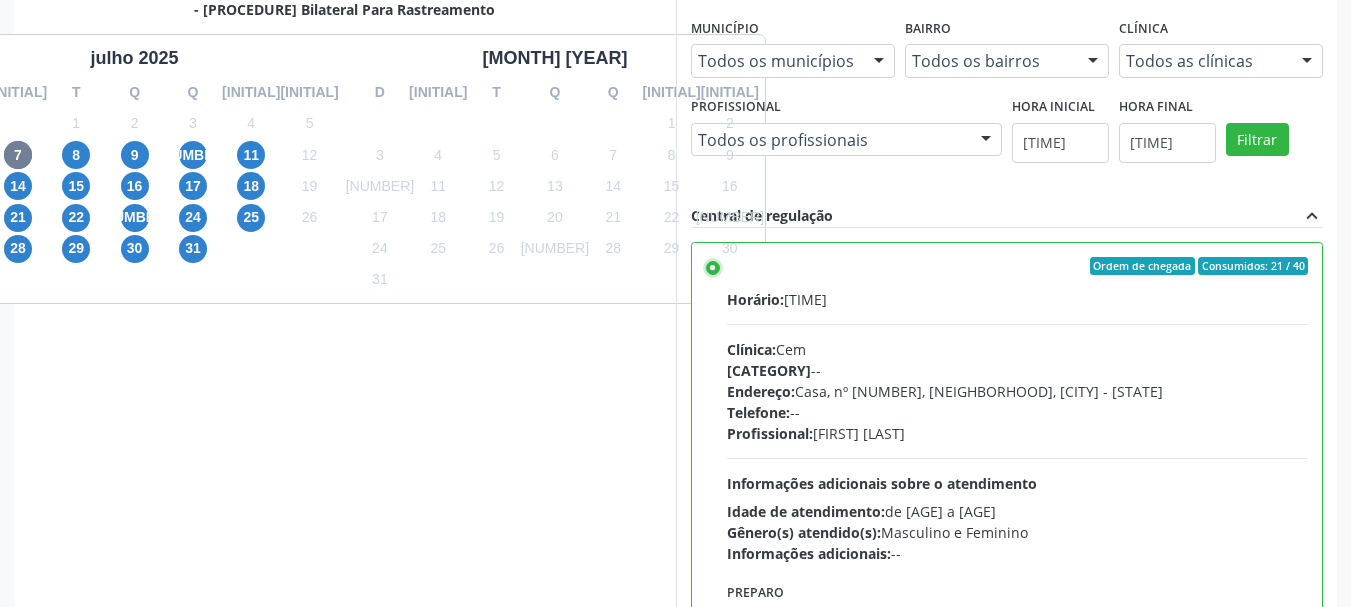 scroll, scrollTop: 588, scrollLeft: 0, axis: vertical 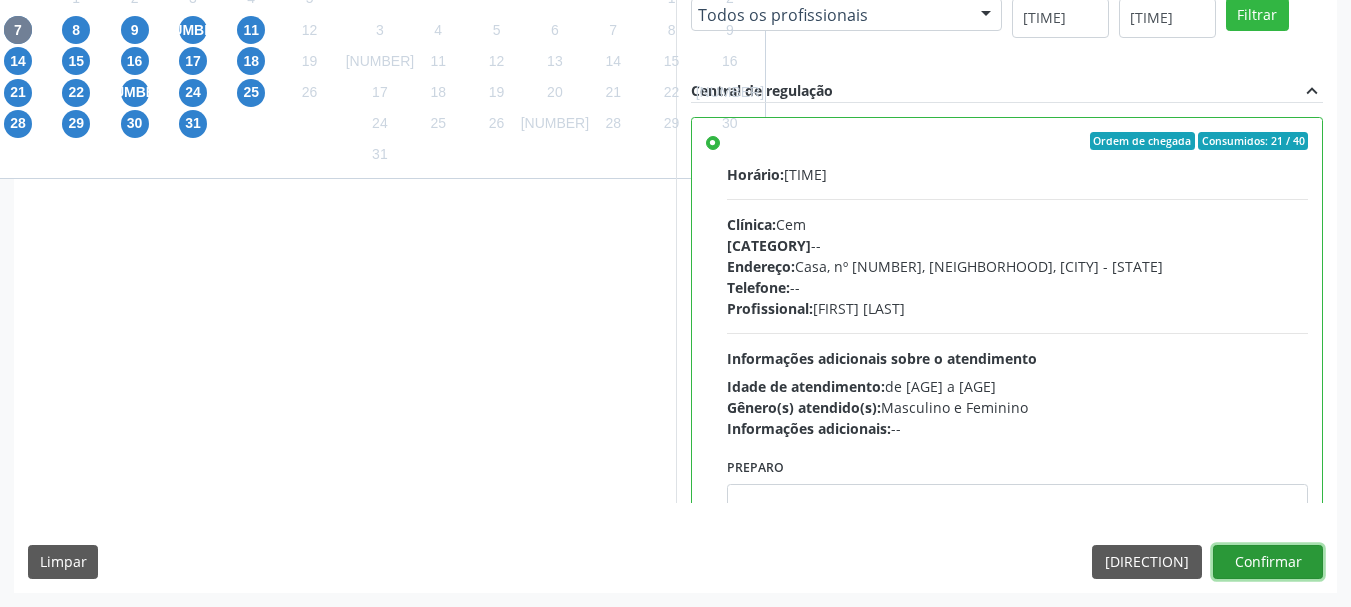 click on "Confirmar" at bounding box center [1268, 562] 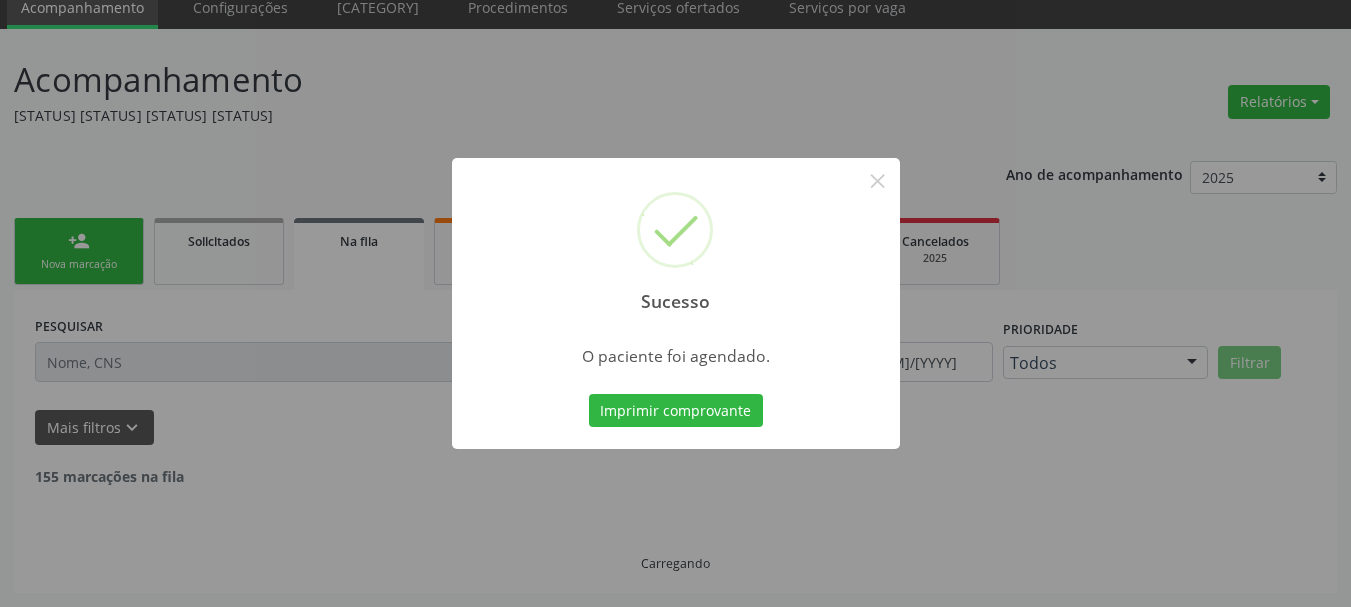 scroll, scrollTop: 60, scrollLeft: 0, axis: vertical 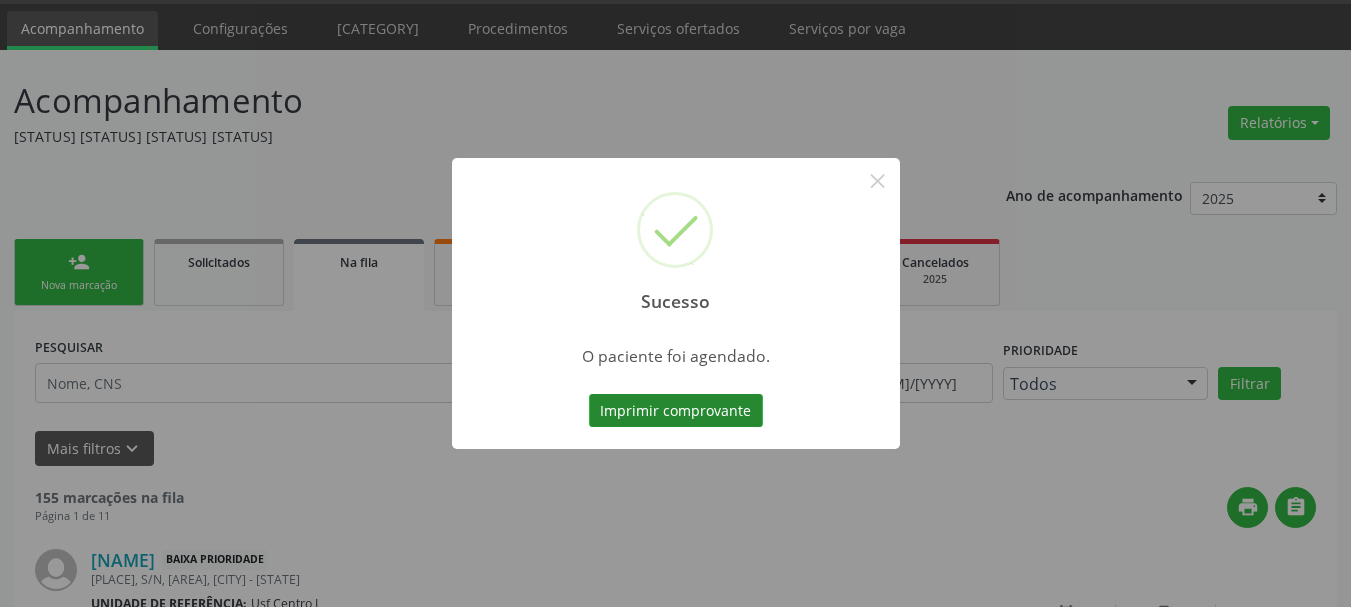 click on "Imprimir comprovante" at bounding box center (676, 411) 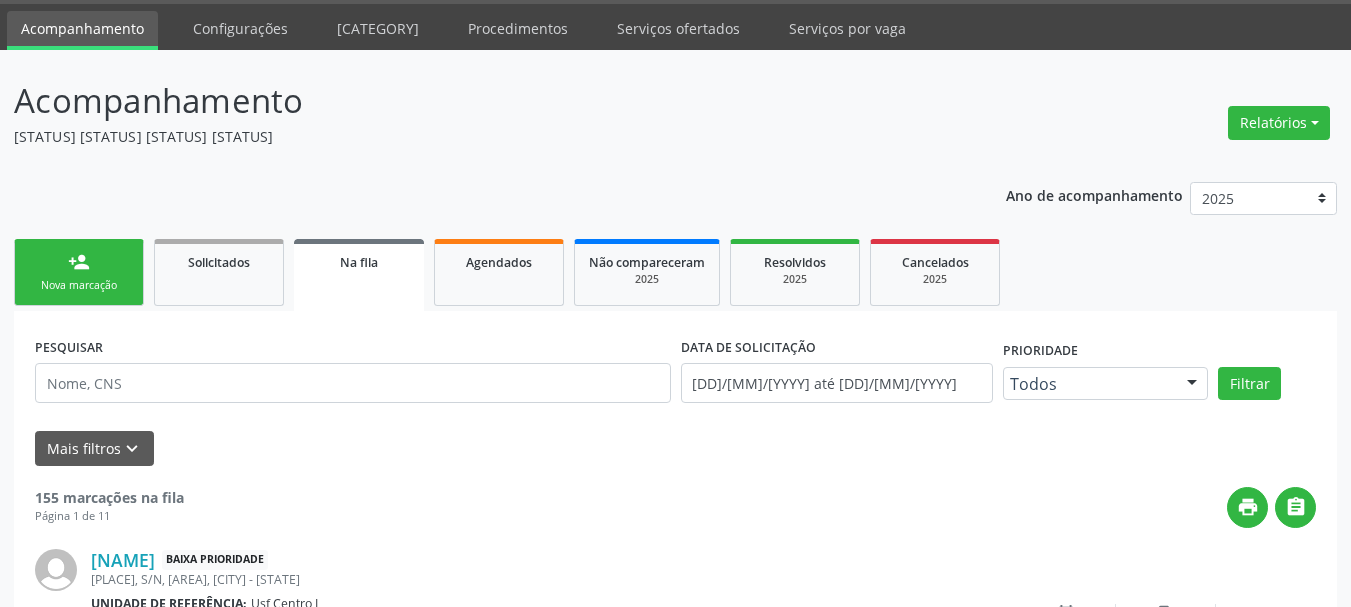 click on "••••••••••
•••• ••••••••" at bounding box center (79, 272) 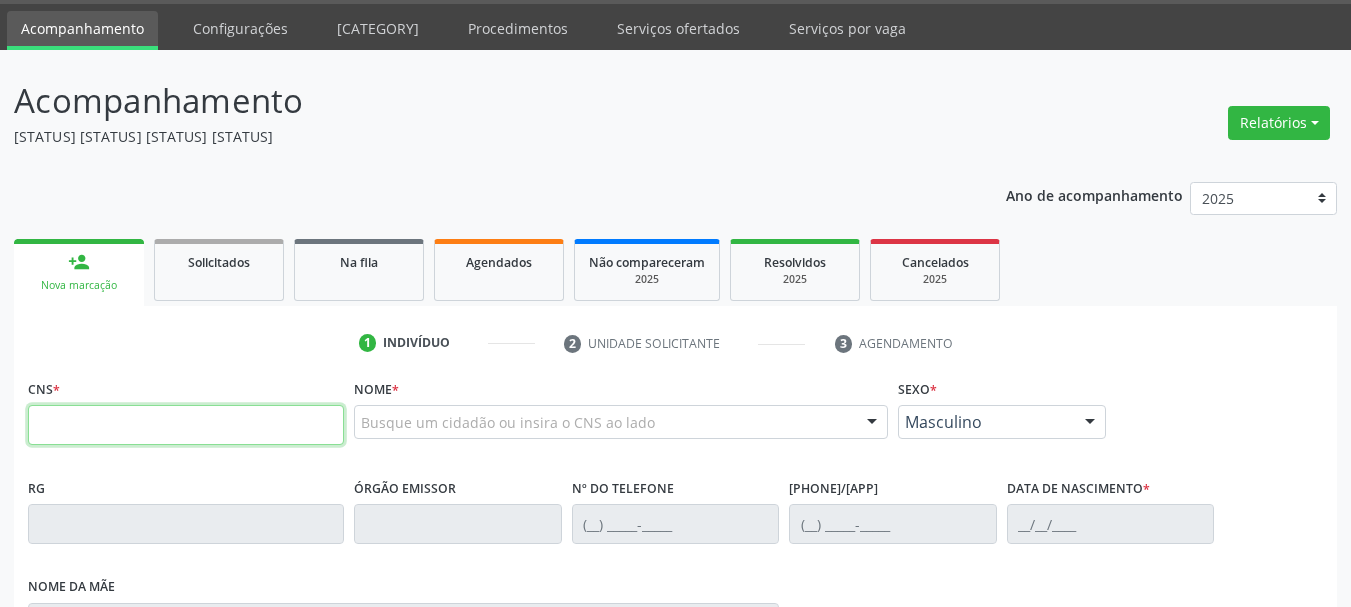 click at bounding box center (186, 425) 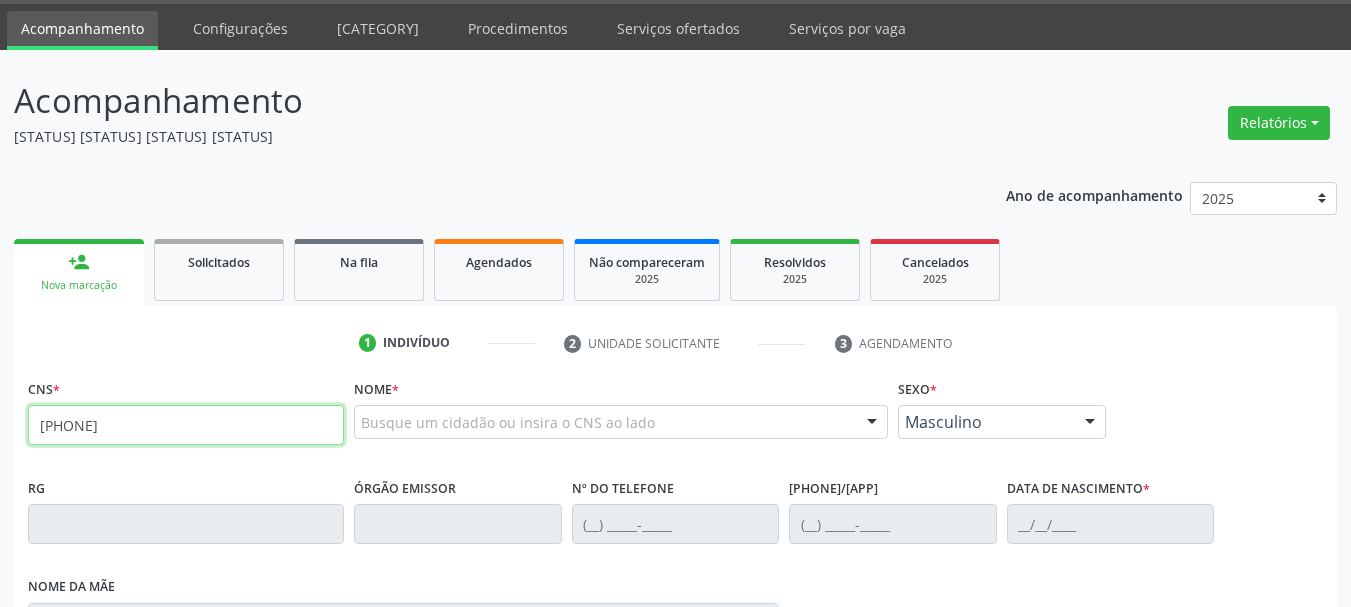 type on "705 7044 3447 9430" 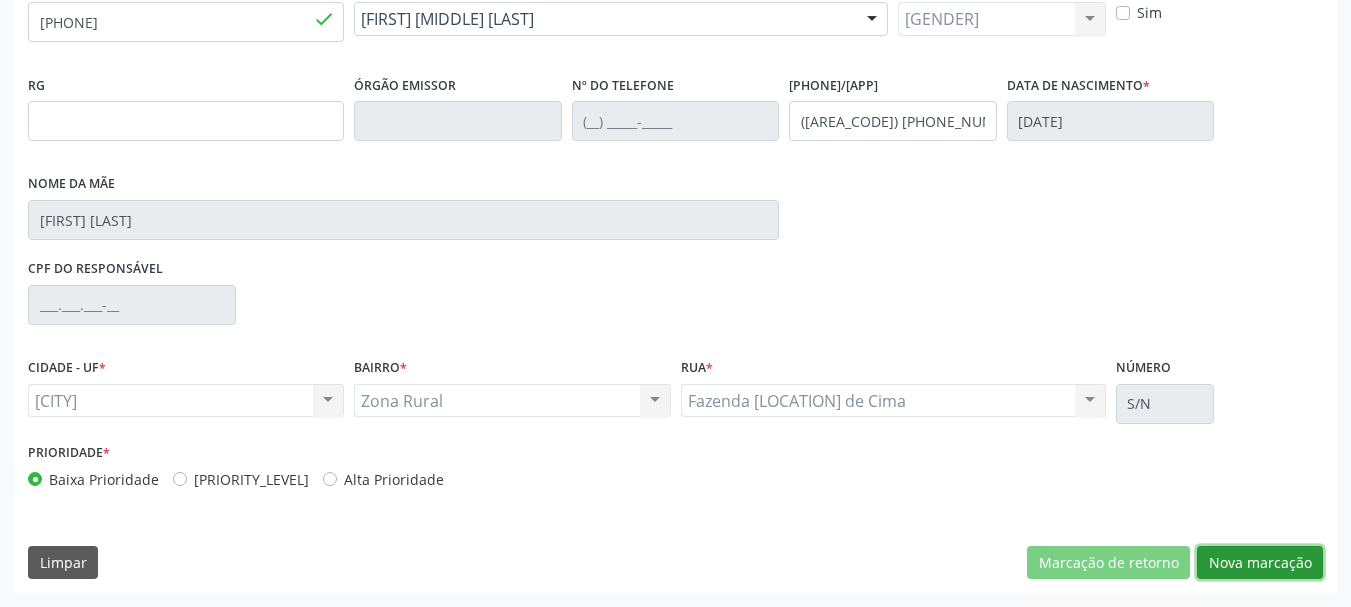 click on "Nova marcação" at bounding box center [1108, 563] 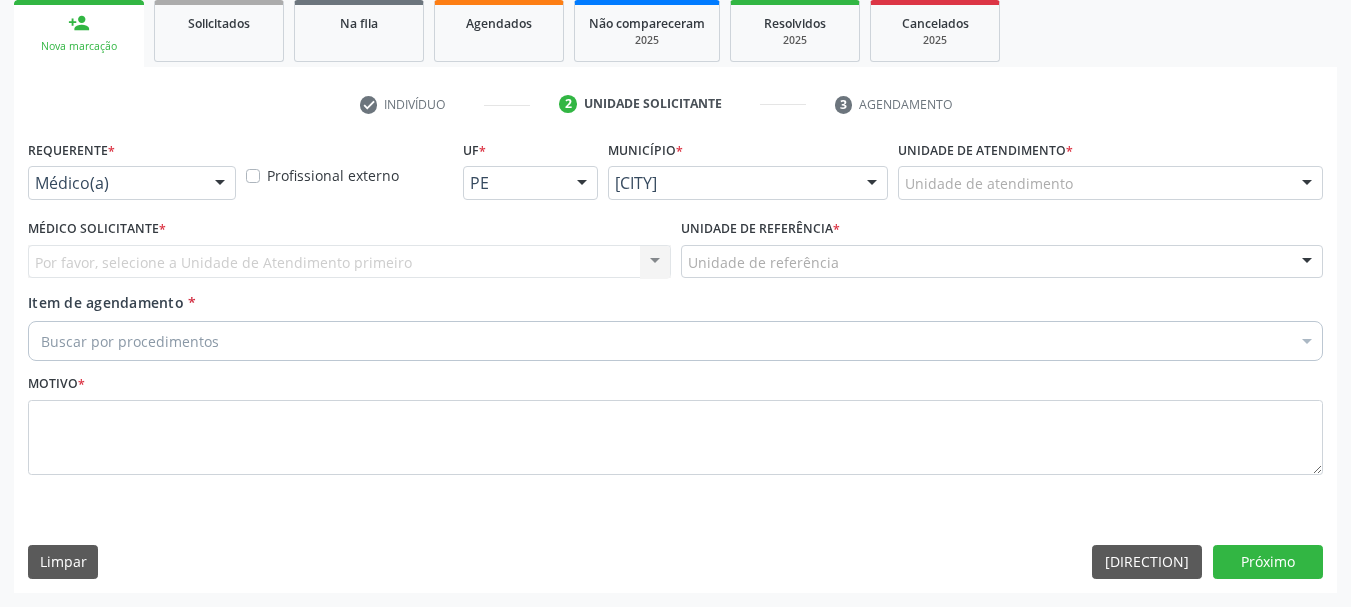 scroll, scrollTop: 299, scrollLeft: 0, axis: vertical 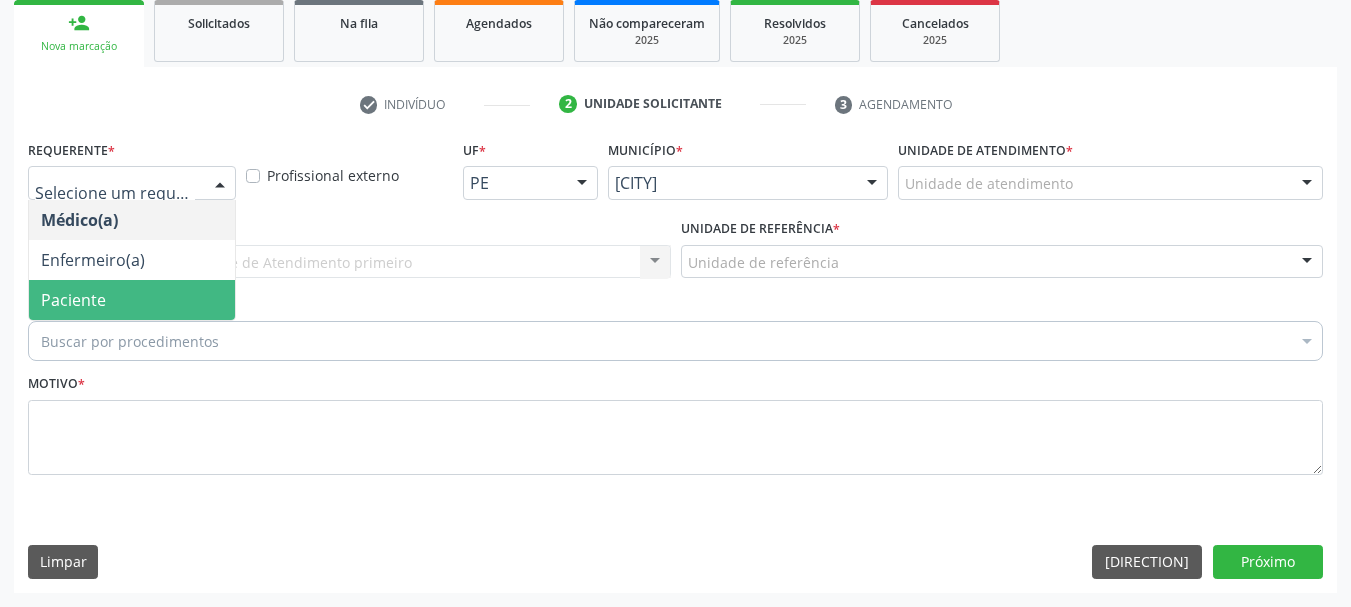 click on "Paciente" at bounding box center (73, 300) 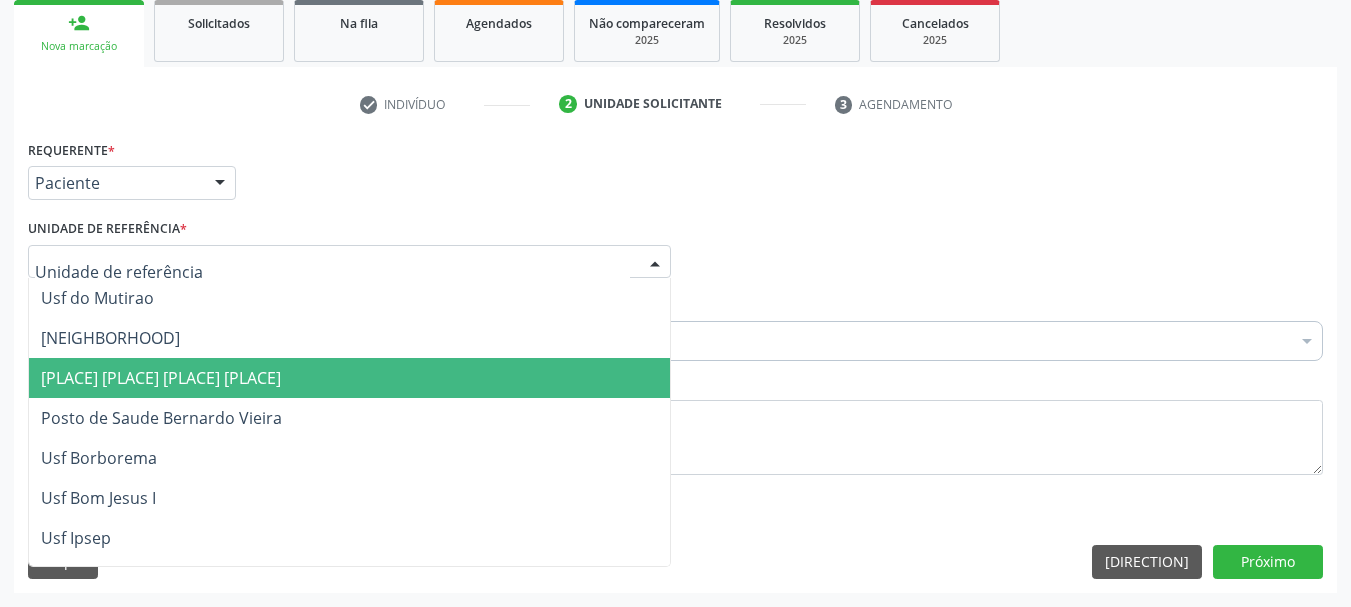 click on "[HEALTH_CENTER_NAME]" at bounding box center [161, 378] 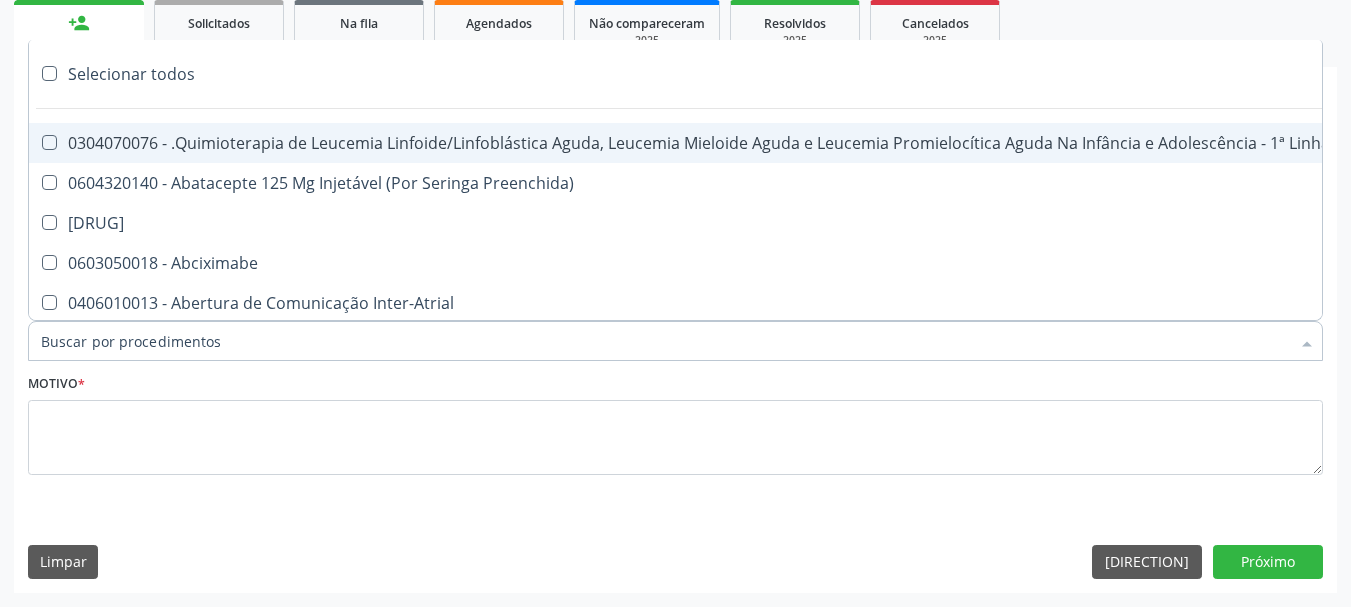 paste on "0204030188" 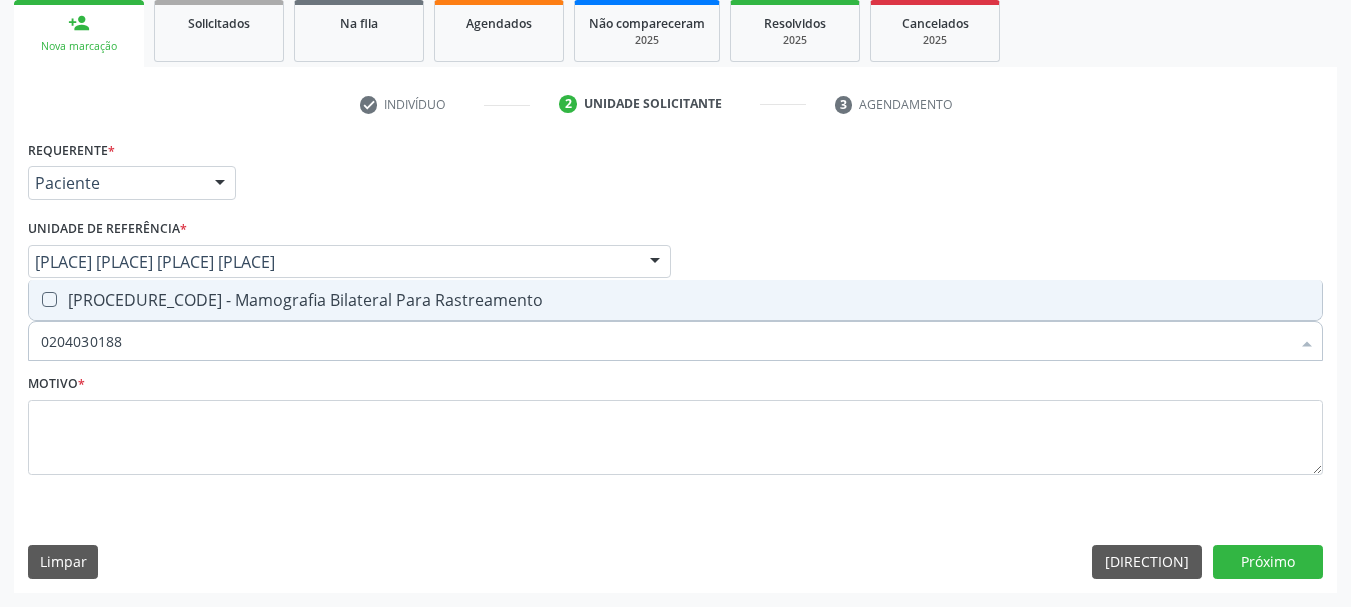 click at bounding box center [49, 299] 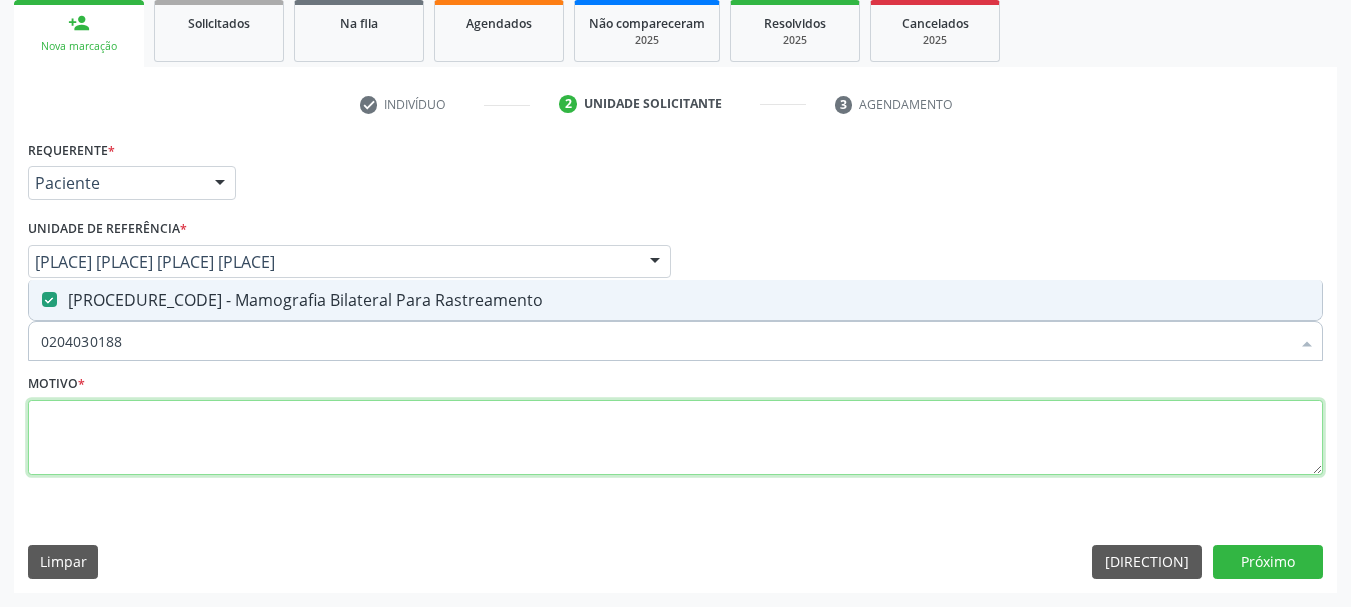 click at bounding box center (675, 438) 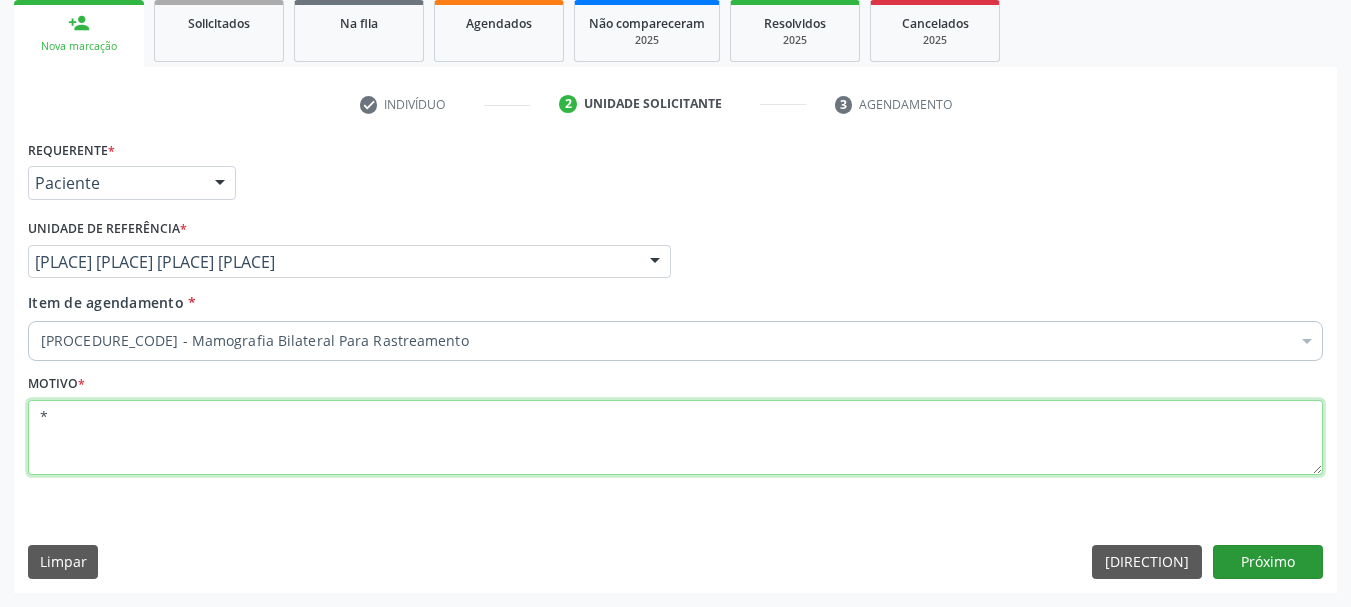 type on "*" 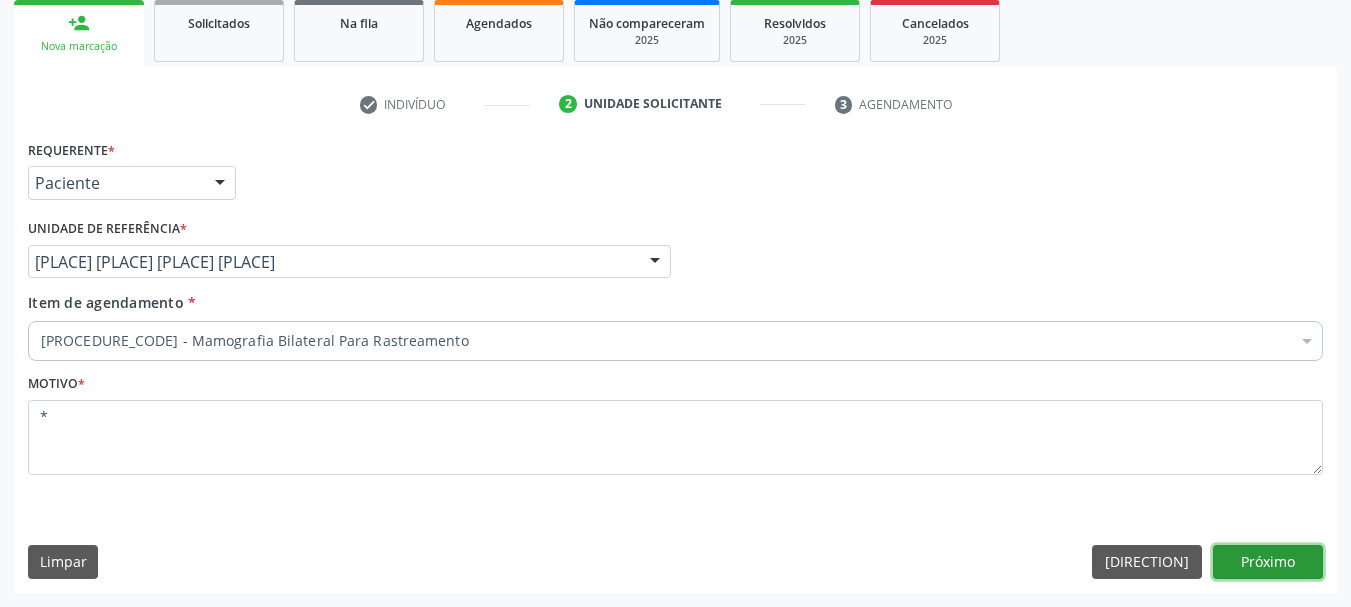 click on "Próximo" at bounding box center [1268, 562] 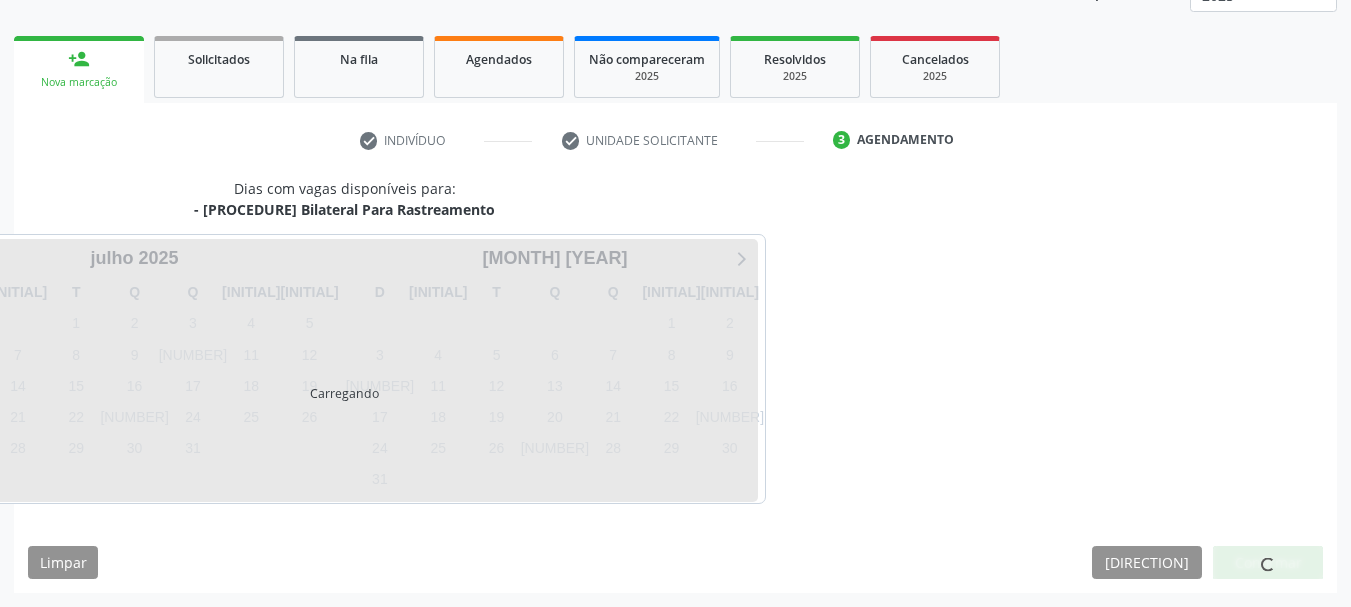 scroll, scrollTop: 263, scrollLeft: 0, axis: vertical 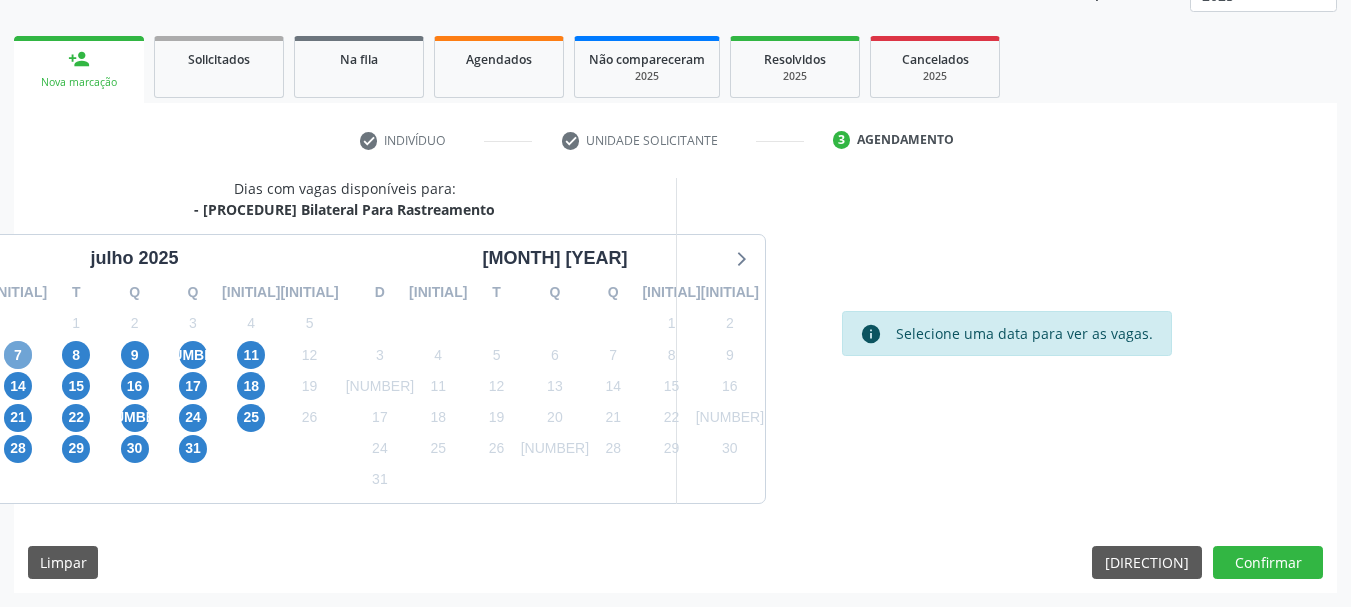 click on "7" at bounding box center [18, 355] 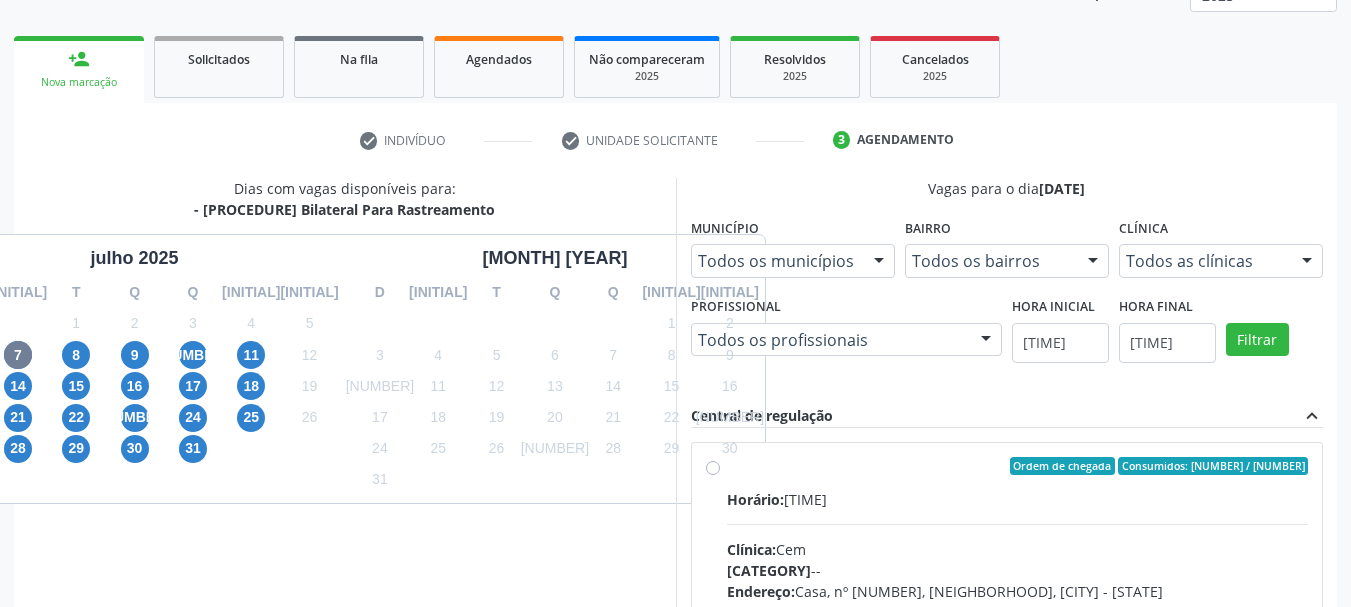 click on "Horário:" at bounding box center [755, 499] 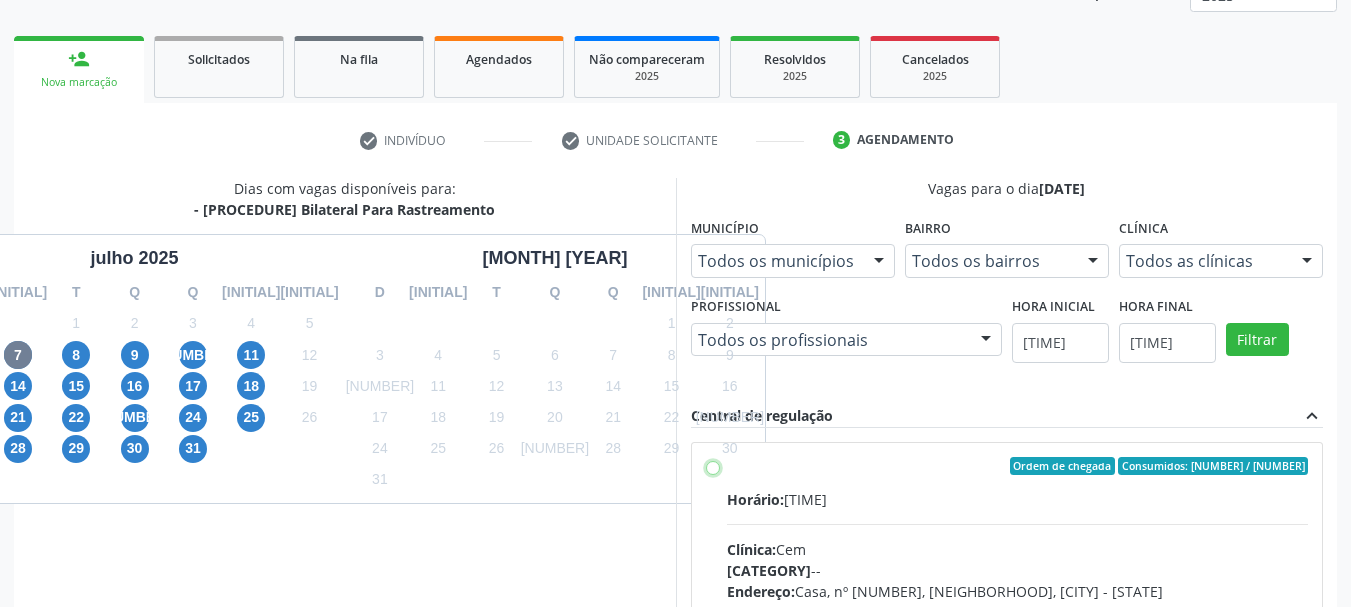 click on "Ordem de chegada
Consumidos: 22 / 40
Horário:   07:00
Clínica:  Cem
Rede:
--
Endereço:   Casa, nº 393, Nossa Senhora da Pen, Serra Talhada - PE
Telefone:   --
Profissional:
Ebenone Antonio da Silva
Informações adicionais sobre o atendimento
Idade de atendimento:
de 0 a 120 anos
Gênero(s) atendido(s):
Masculino e Feminino
Informações adicionais:
--" at bounding box center [713, 466] 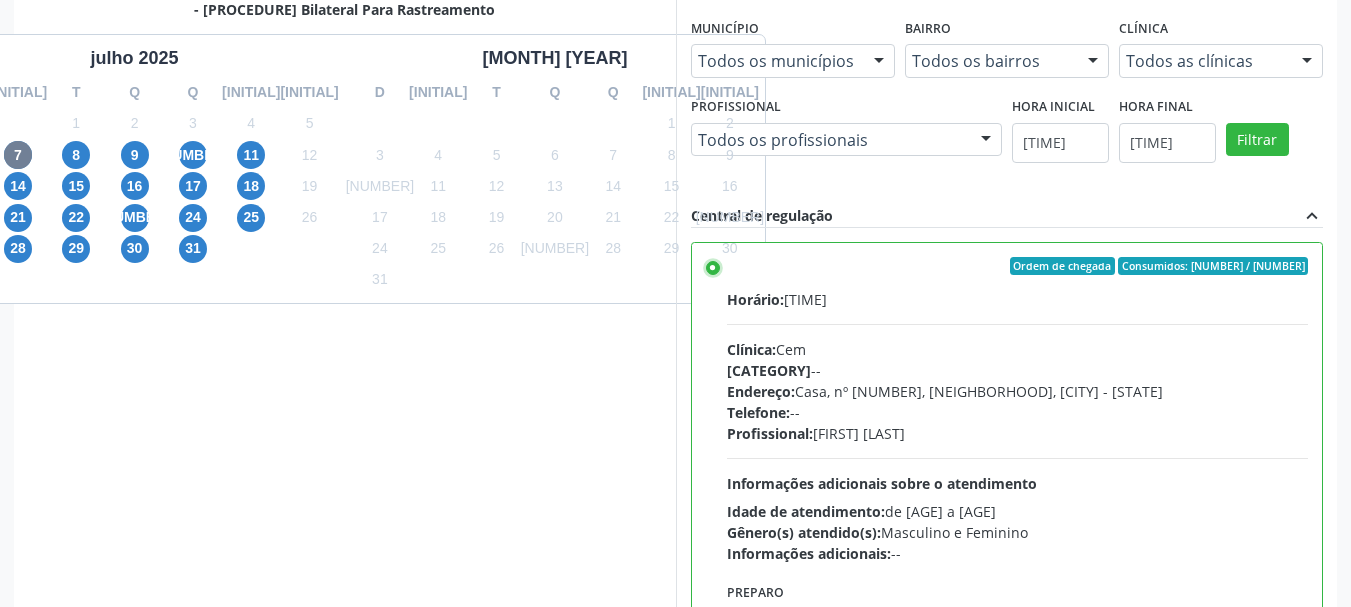 scroll, scrollTop: 563, scrollLeft: 0, axis: vertical 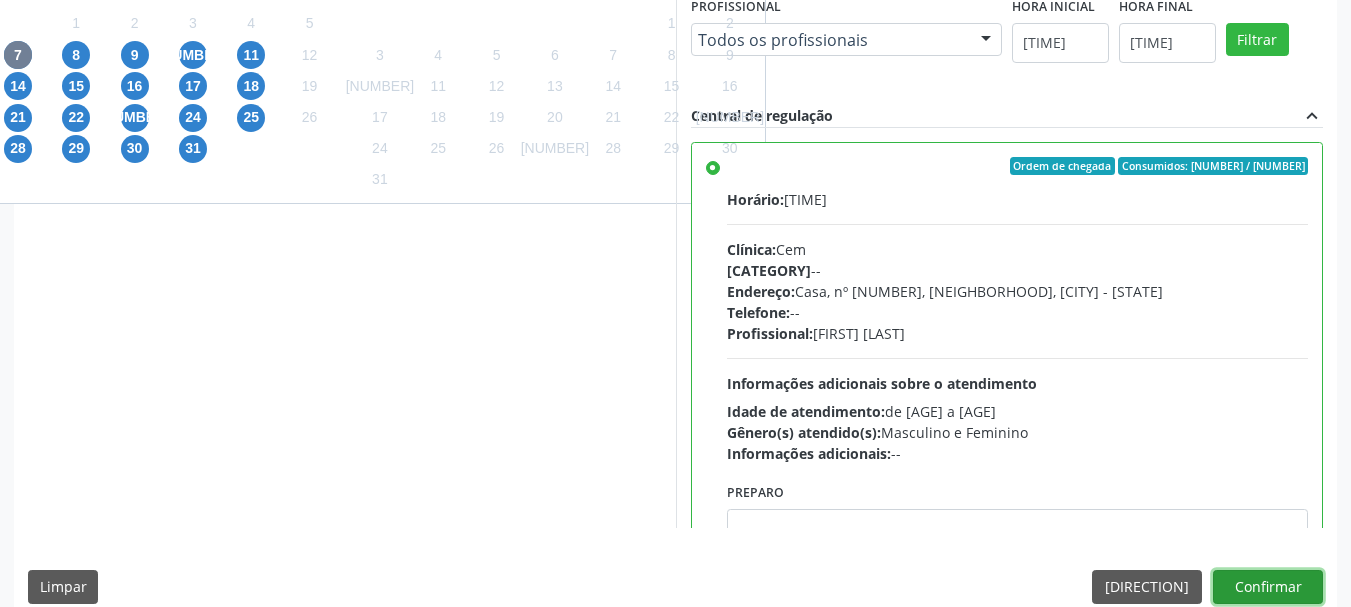 click on "Confirmar" at bounding box center [1268, 587] 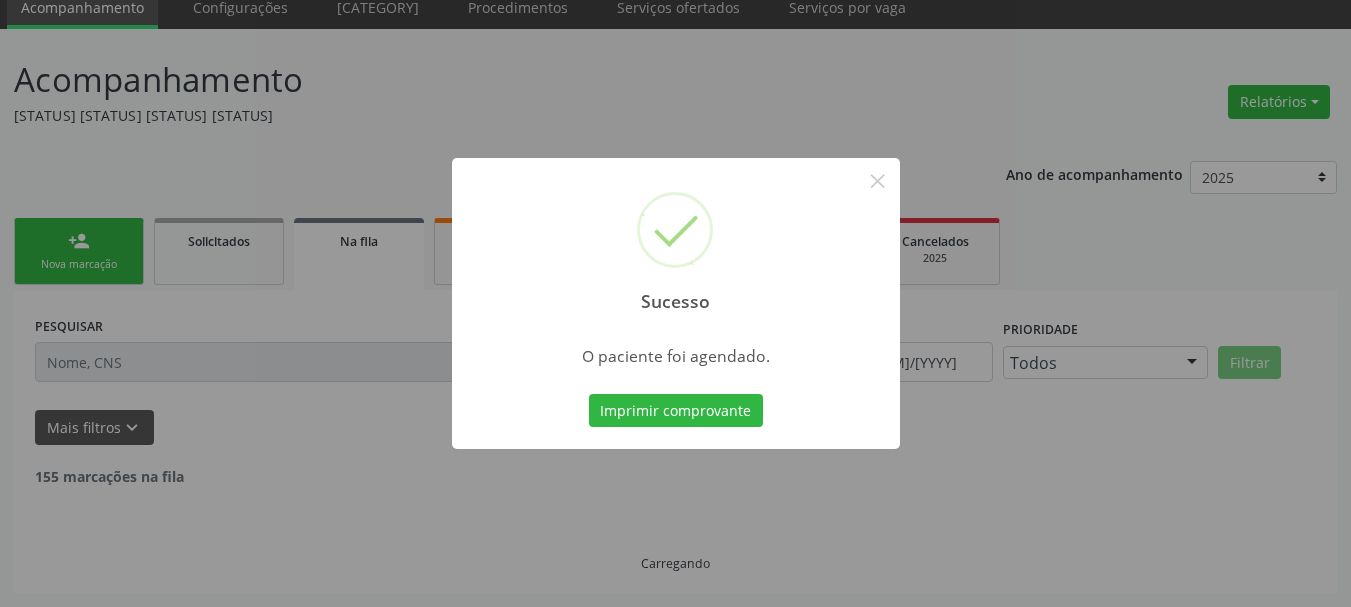 scroll, scrollTop: 60, scrollLeft: 0, axis: vertical 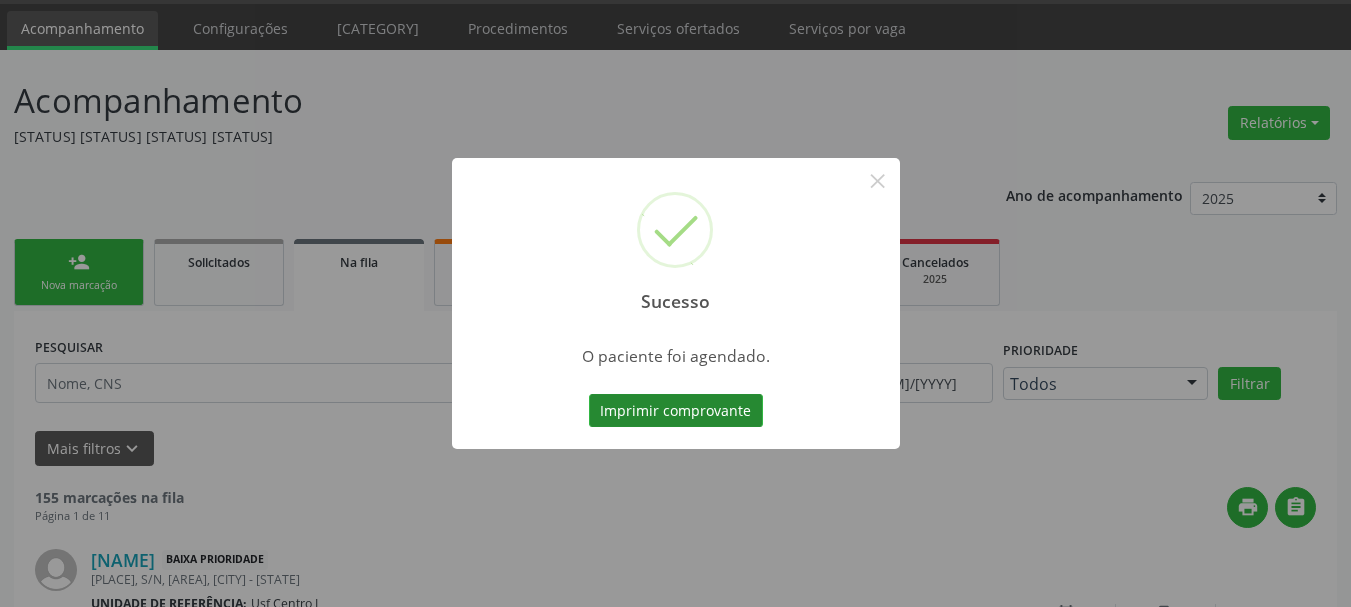 click on "Imprimir comprovante" at bounding box center (676, 411) 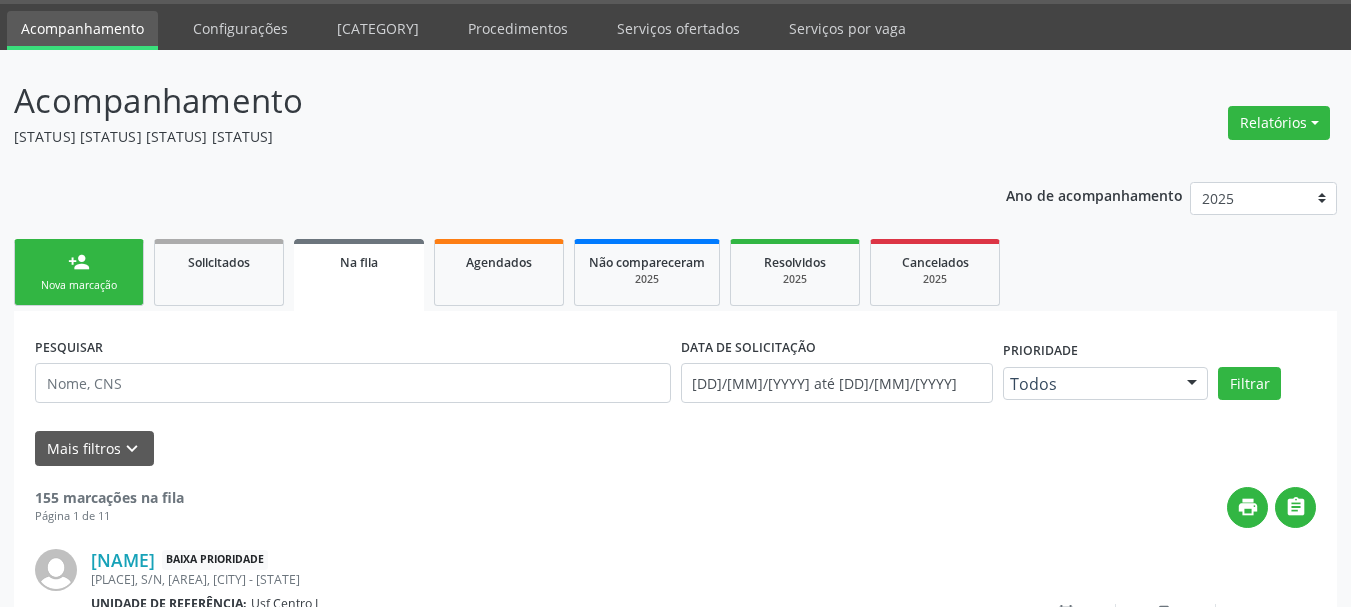 click on "••••••••••
•••• ••••••••" at bounding box center [79, 272] 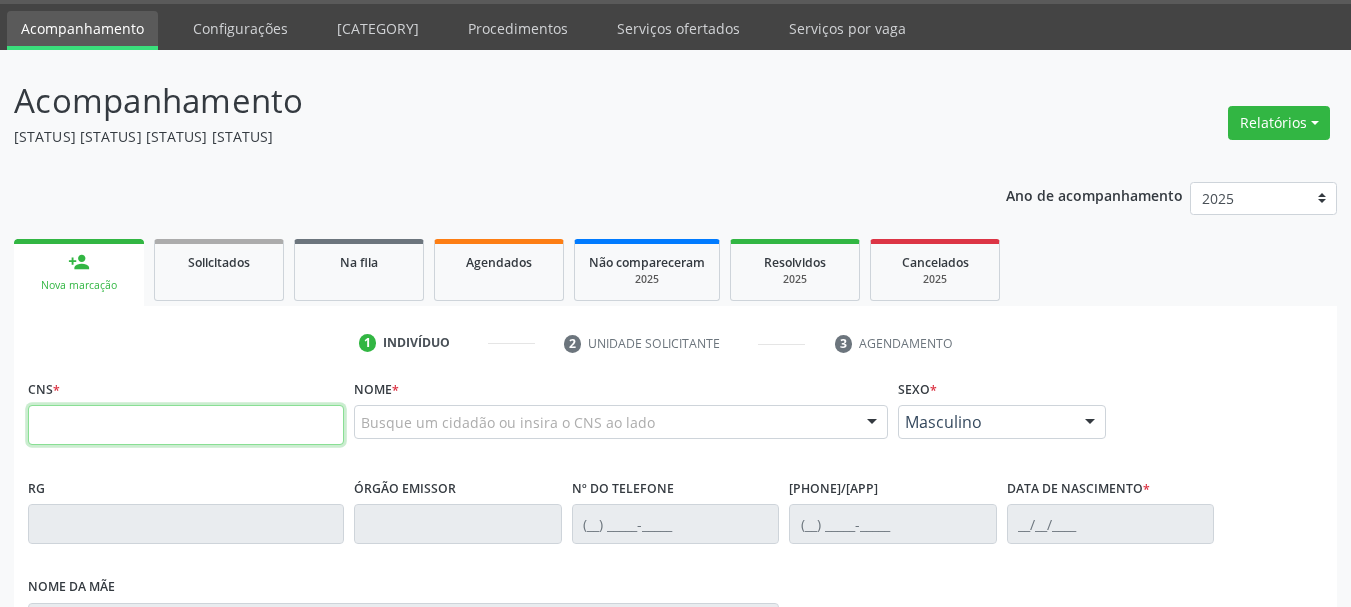 click at bounding box center (186, 425) 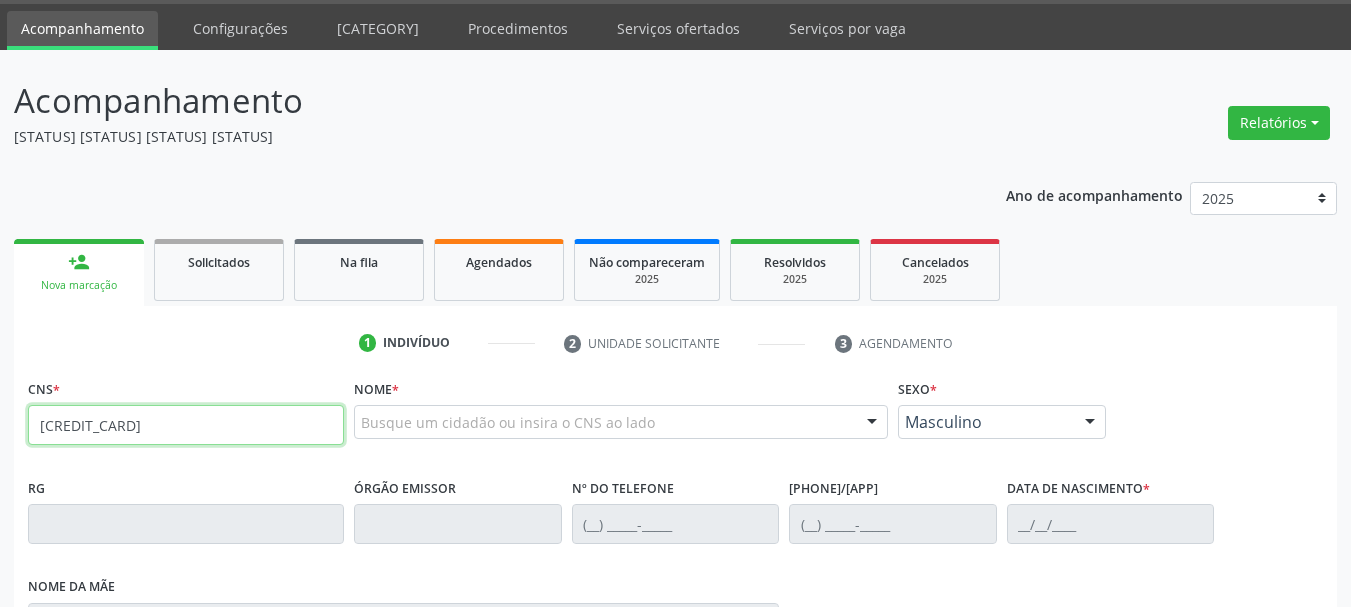 type on "163 9722 7570 0001" 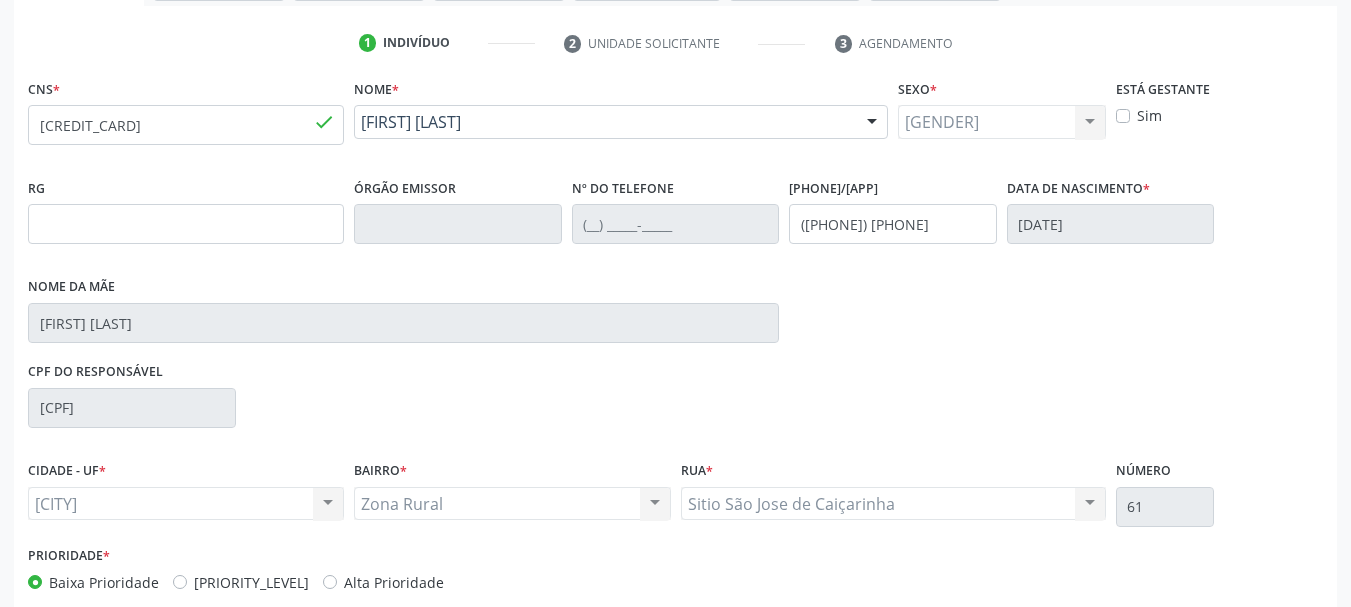 scroll, scrollTop: 463, scrollLeft: 0, axis: vertical 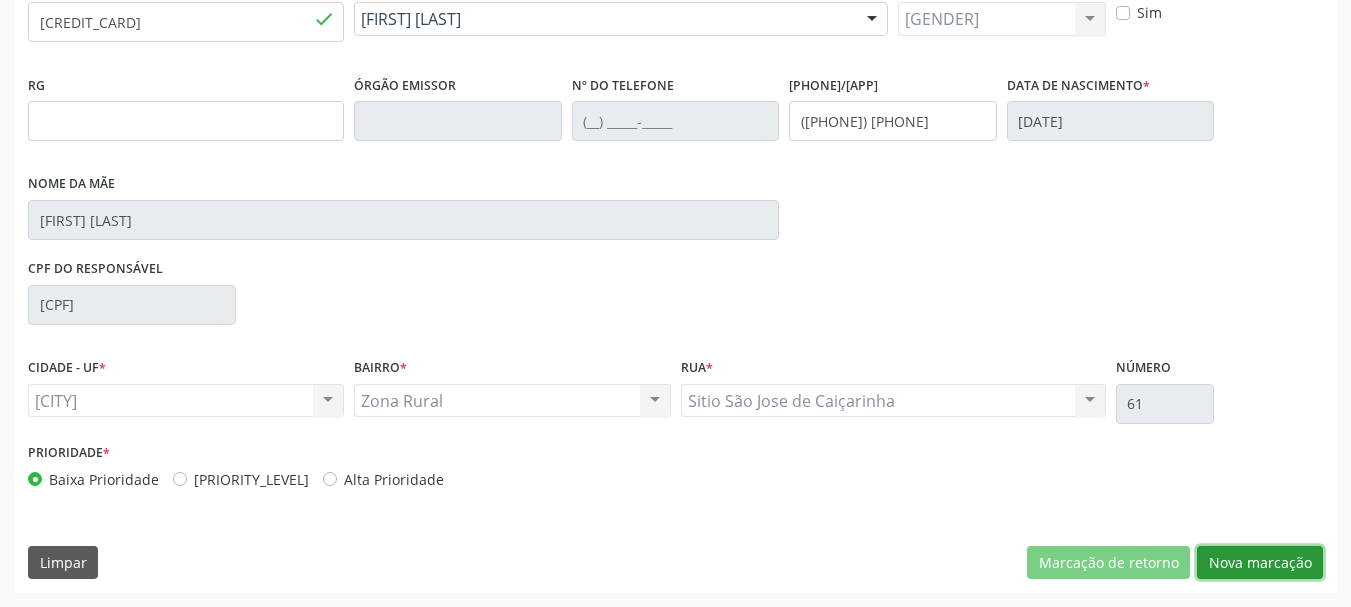 click on "Nova marcação" at bounding box center [1108, 563] 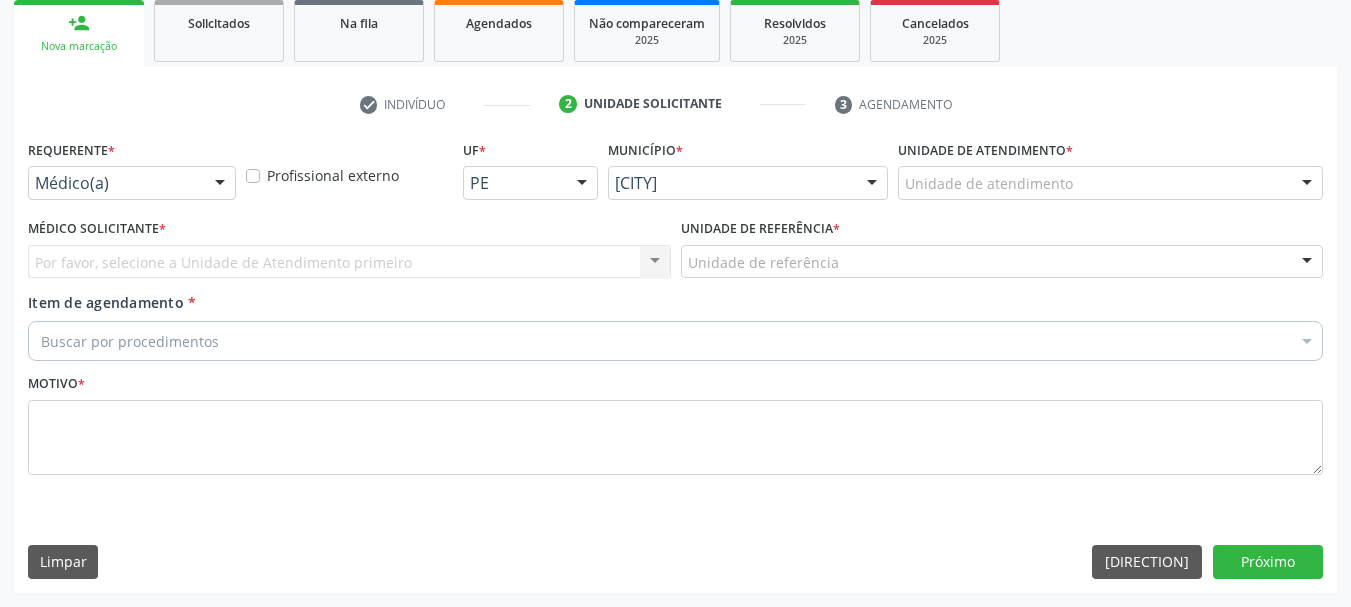 scroll, scrollTop: 299, scrollLeft: 0, axis: vertical 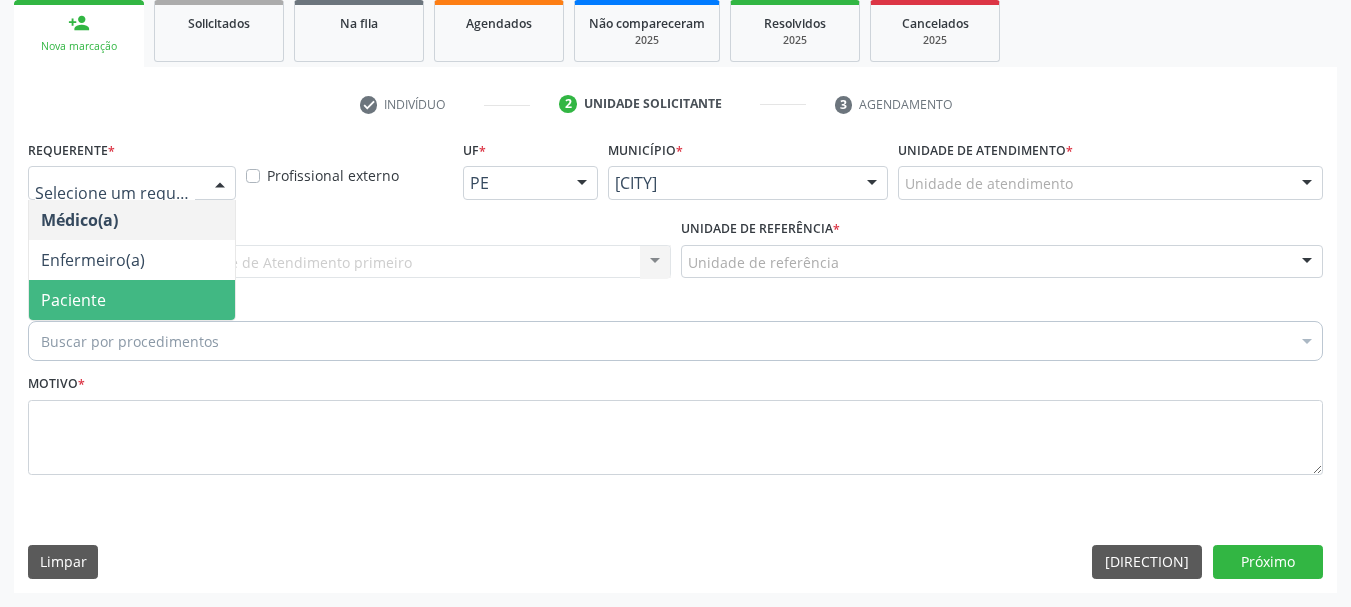 click on "Paciente" at bounding box center (73, 300) 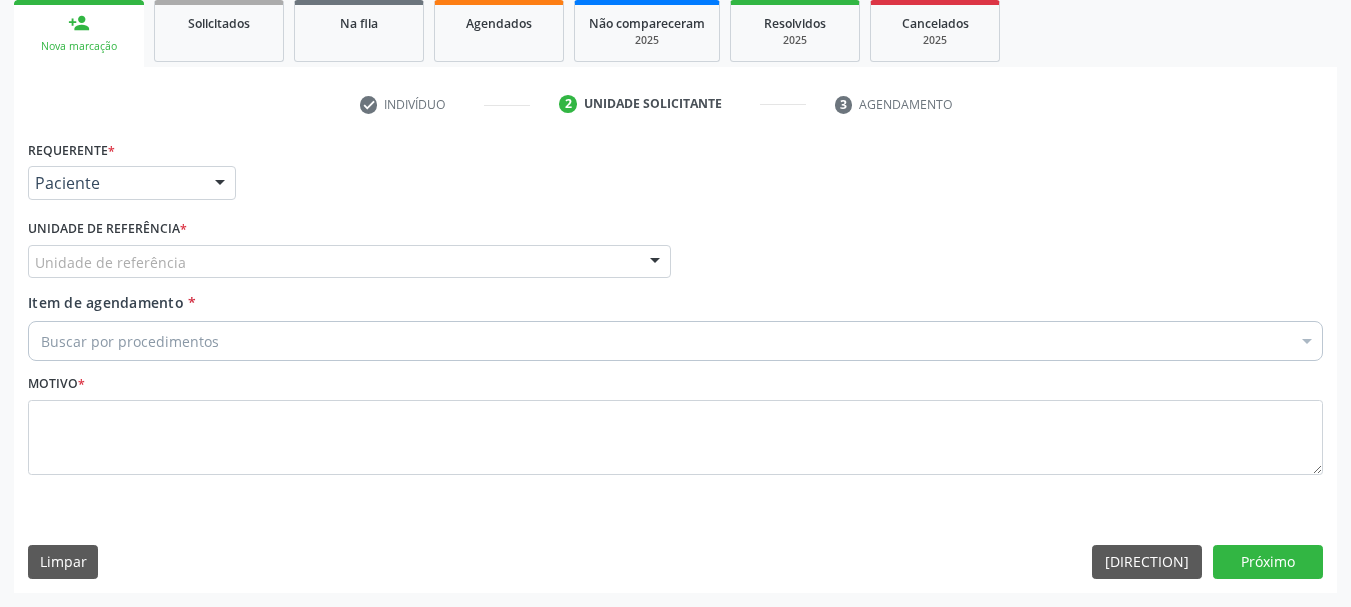 click on "Unidade de referência
*
Unidade de referência
Usf do Mutirao   Usf Cohab   Usf Caicarinha da Penha Tauapiranga   Posto de Saude Bernardo Vieira   Usf Borborema   Usf Bom Jesus I   Usf Ipsep   Usf Sao Cristovao   Usf Santa Rita Bernardo Vieira   Usf Cagep   Usf Caxixola   Usf Bom Jesus II   Usf Malhada Cortada   Usf Alto da Conceicao   Usf Varzea Aabb   Usf Ipsep II   Usf Cohab II   Usf Varzinha   Usf Ipa Faz Nova   Usf Centro I   Usf Vila Bela   Usf Centro II   Usf Luanda Jardim   Usf Ipsep III   Posto de Saude Logradouro   Posto de Saude Poco da Cerca   Posto de Saude de Juazeirinho   Central Regional de Rede de Frio Xi Geres   Hospital Eduardo Campos   Rede de Atencao Ao Covid 19 Leitos de Retaguarda Municipal   Posto de Saude Malhada da Areia   Posto de Saude Malhada do Jua   Vigilancia Epidemiologica   Central de Regulacao Medica das Urgencias Serra Talhada Pe   Usb Base Samu Serra Talhada   Usa Base Samu Serra Talhada   3 Grupamento de Bombeiros" at bounding box center (349, 253) 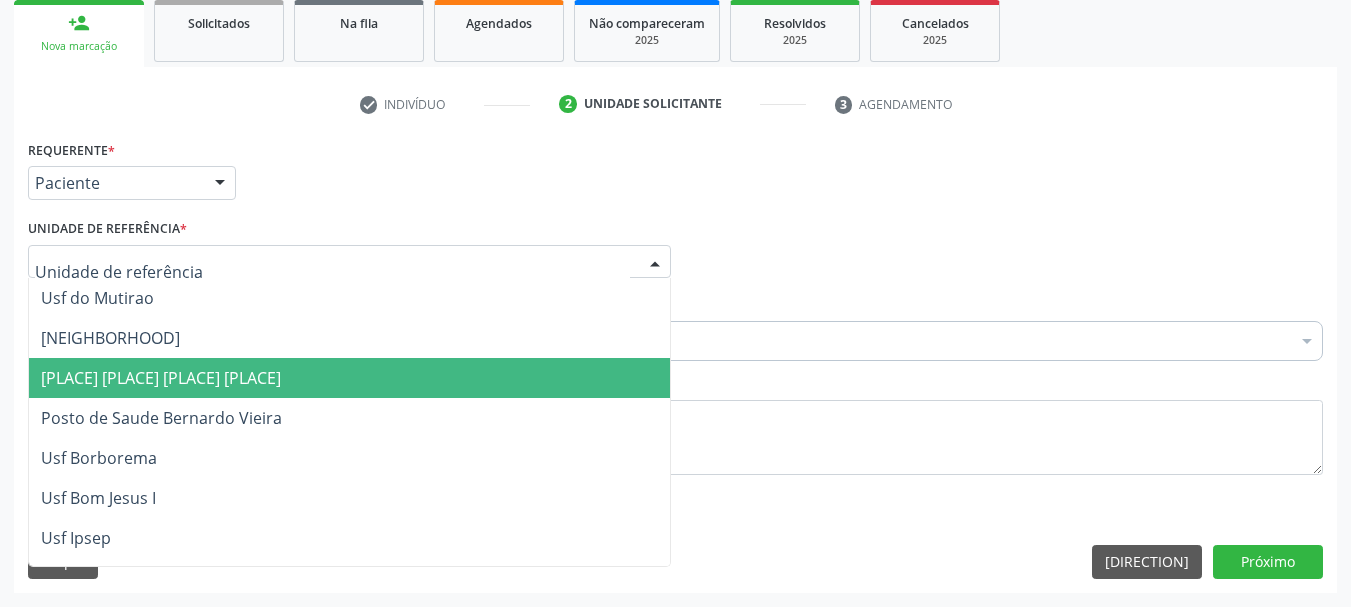 click on "[HEALTH_CENTER_NAME]" at bounding box center [161, 378] 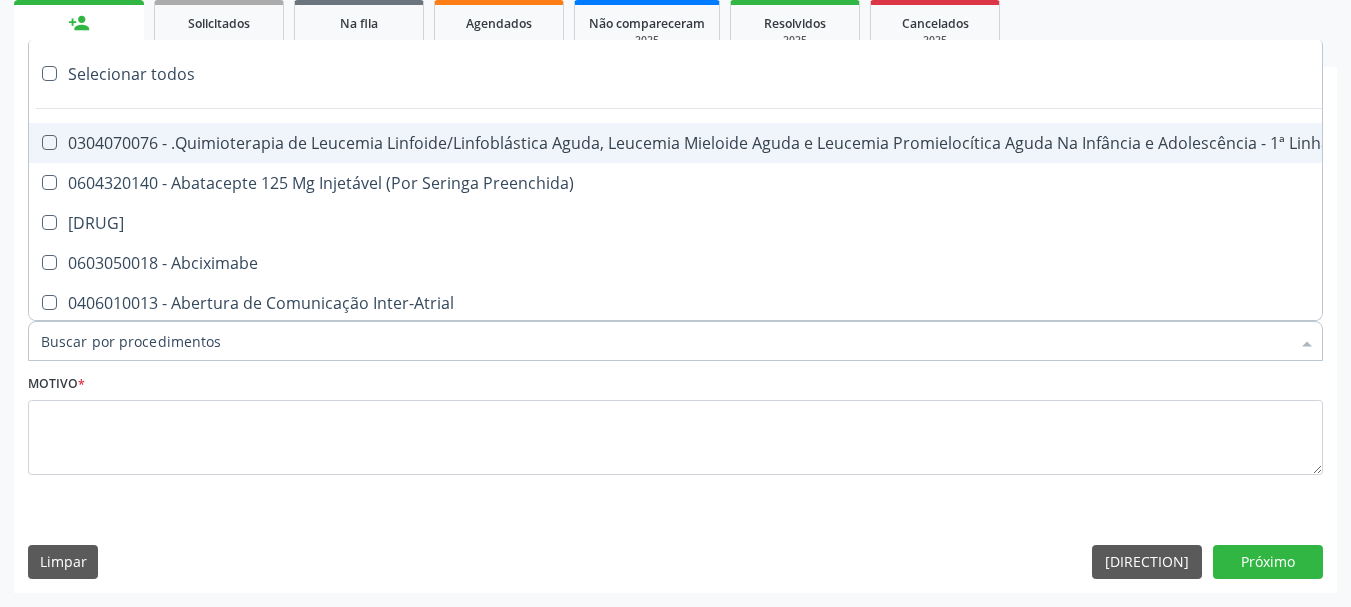paste on "0204030188" 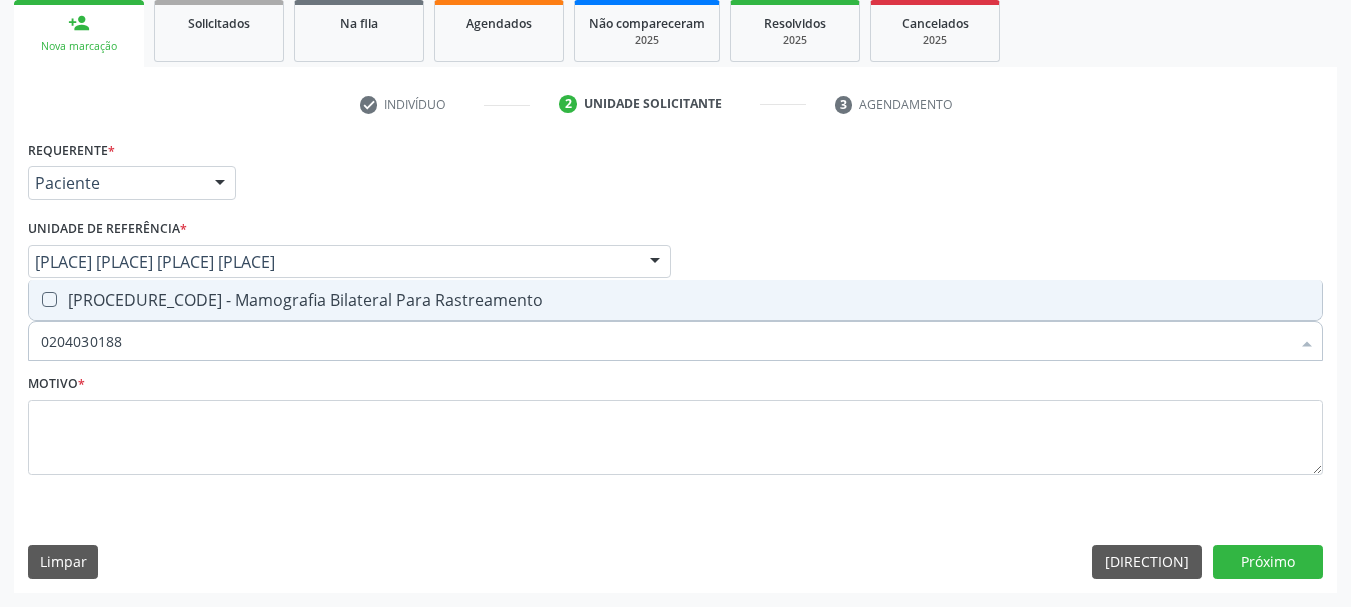 click at bounding box center (49, 299) 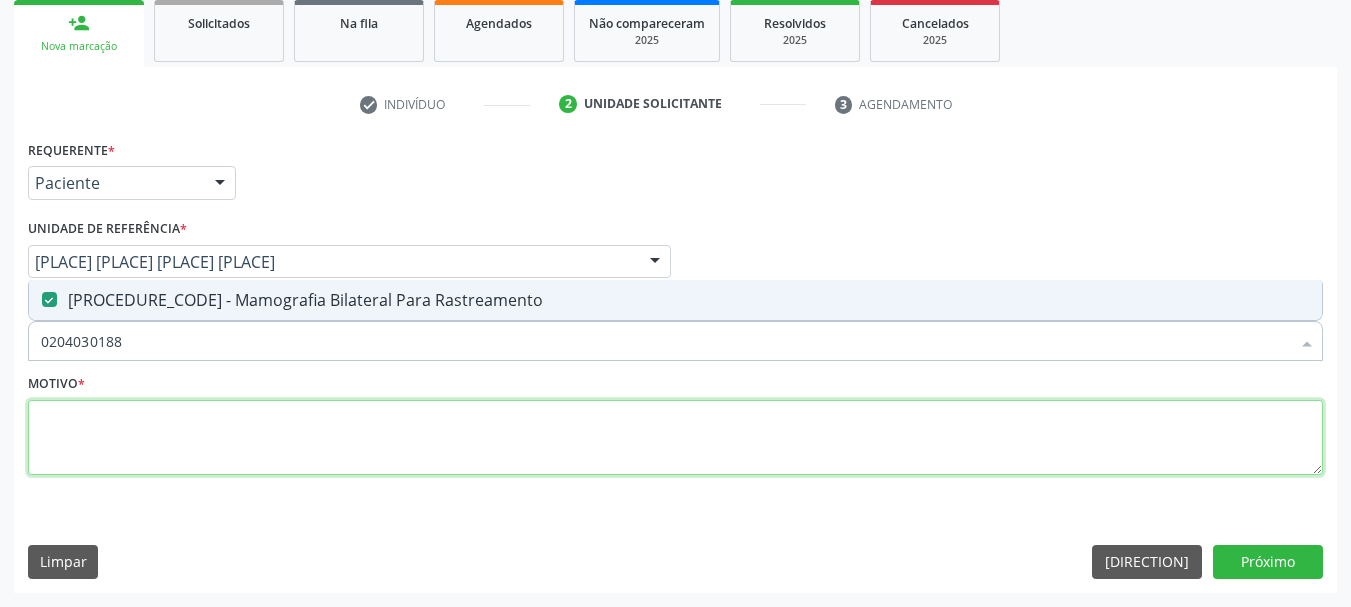 click at bounding box center [675, 438] 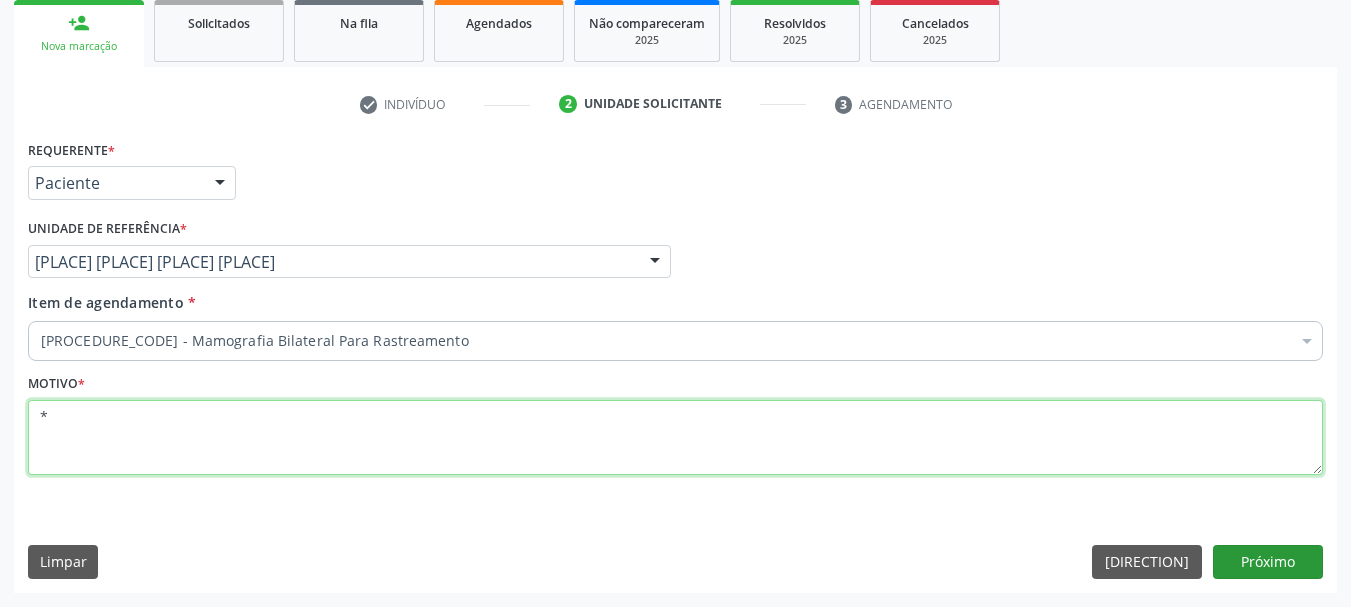 type on "*" 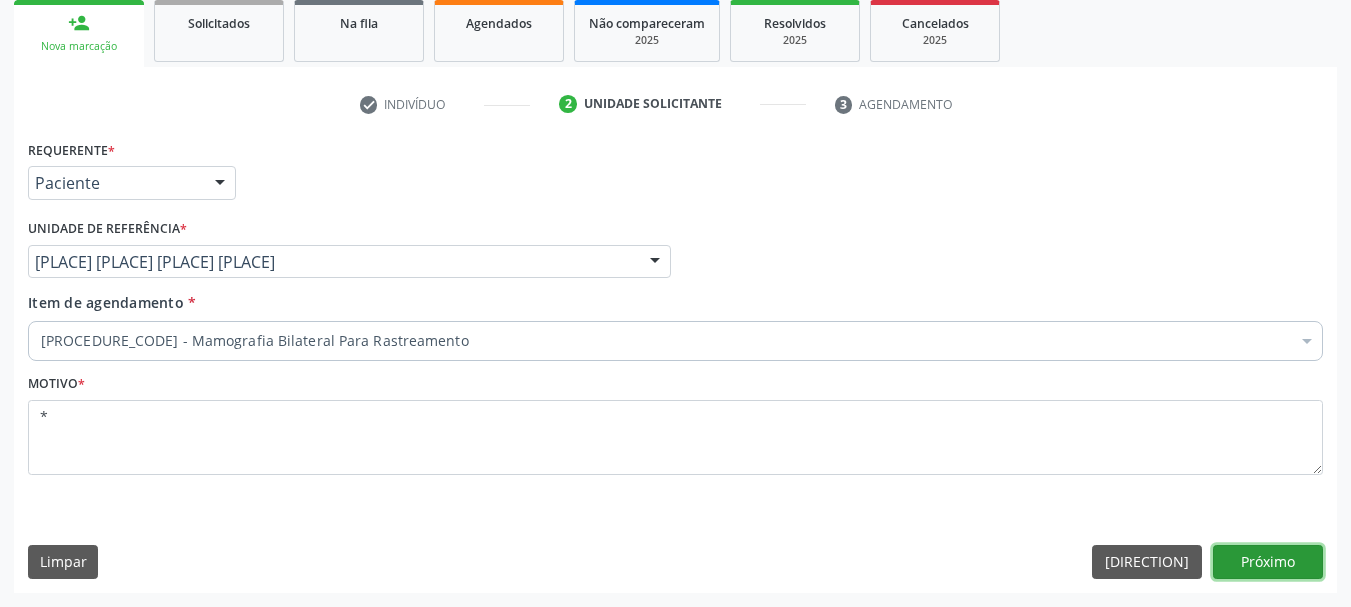 click on "Próximo" at bounding box center [1268, 562] 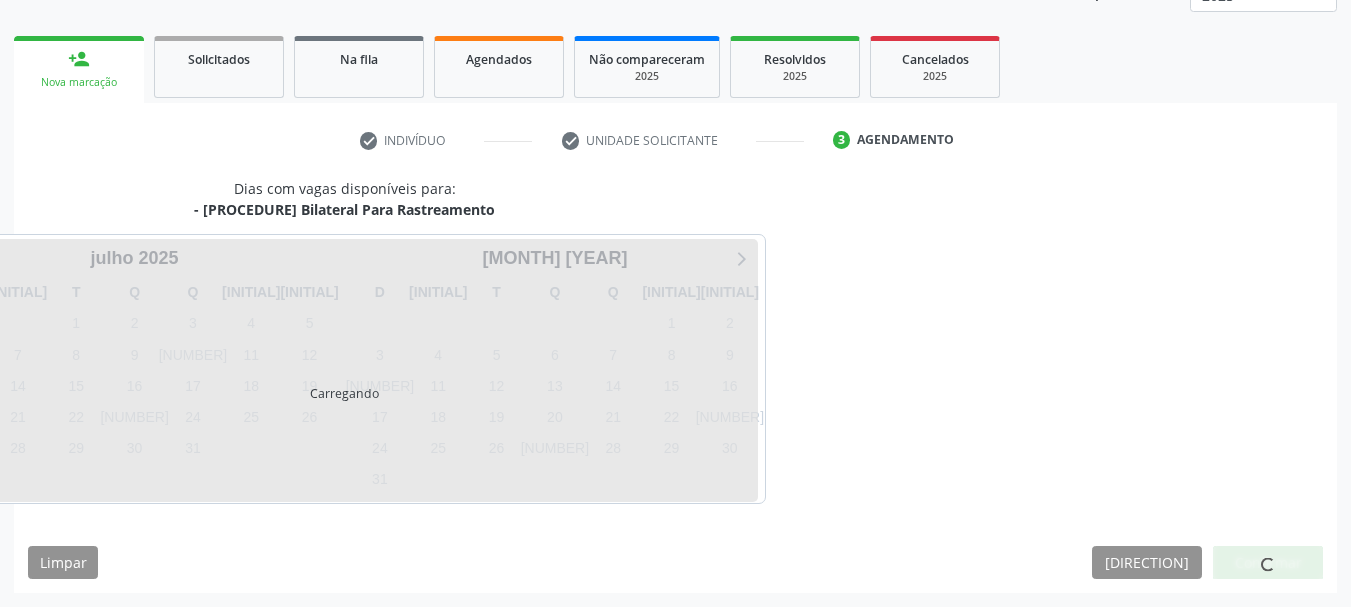 scroll, scrollTop: 263, scrollLeft: 0, axis: vertical 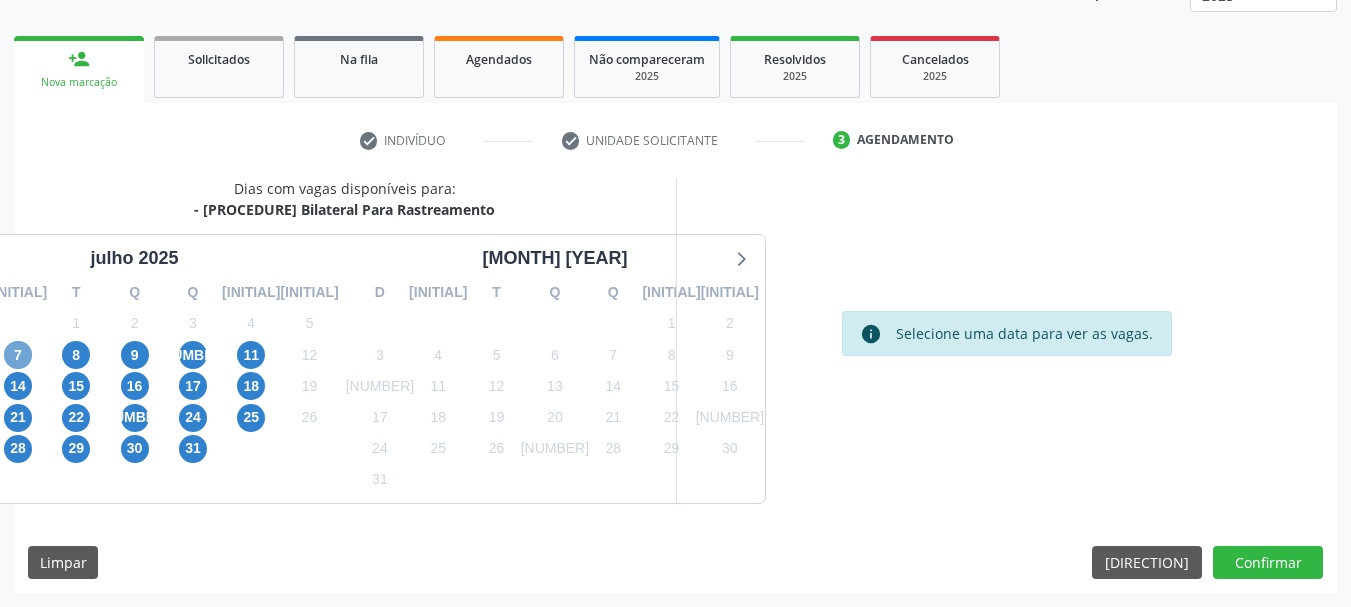 click on "7" at bounding box center (18, 355) 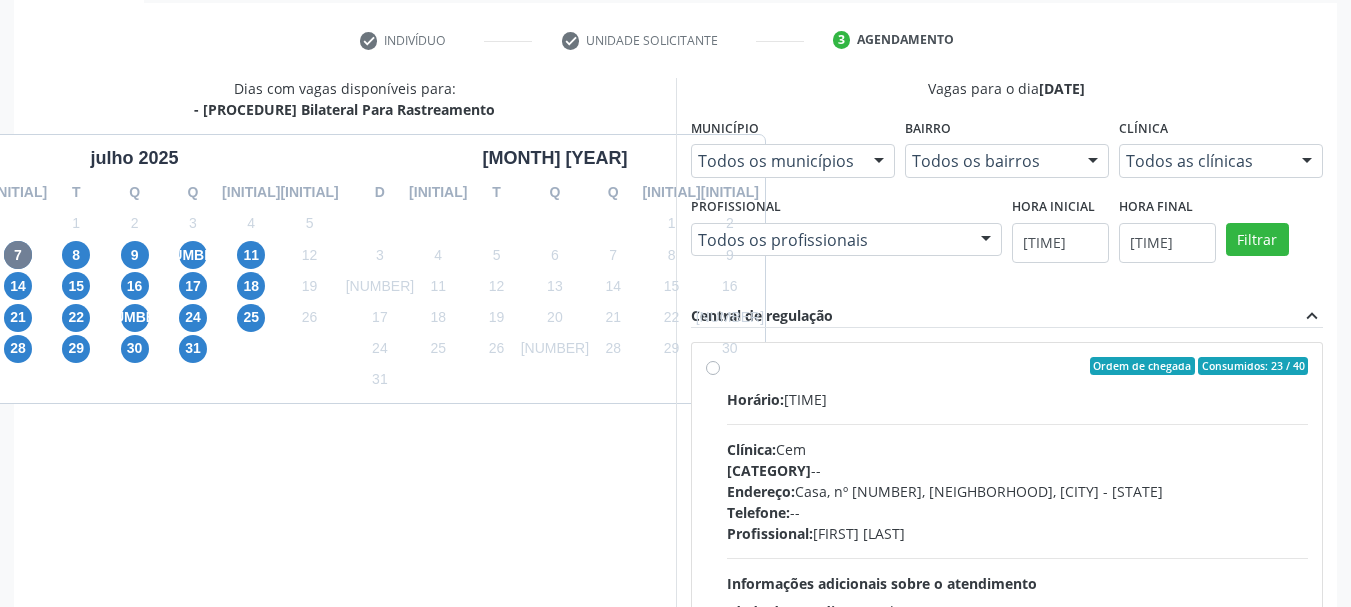 click on "Horário:" at bounding box center (755, 399) 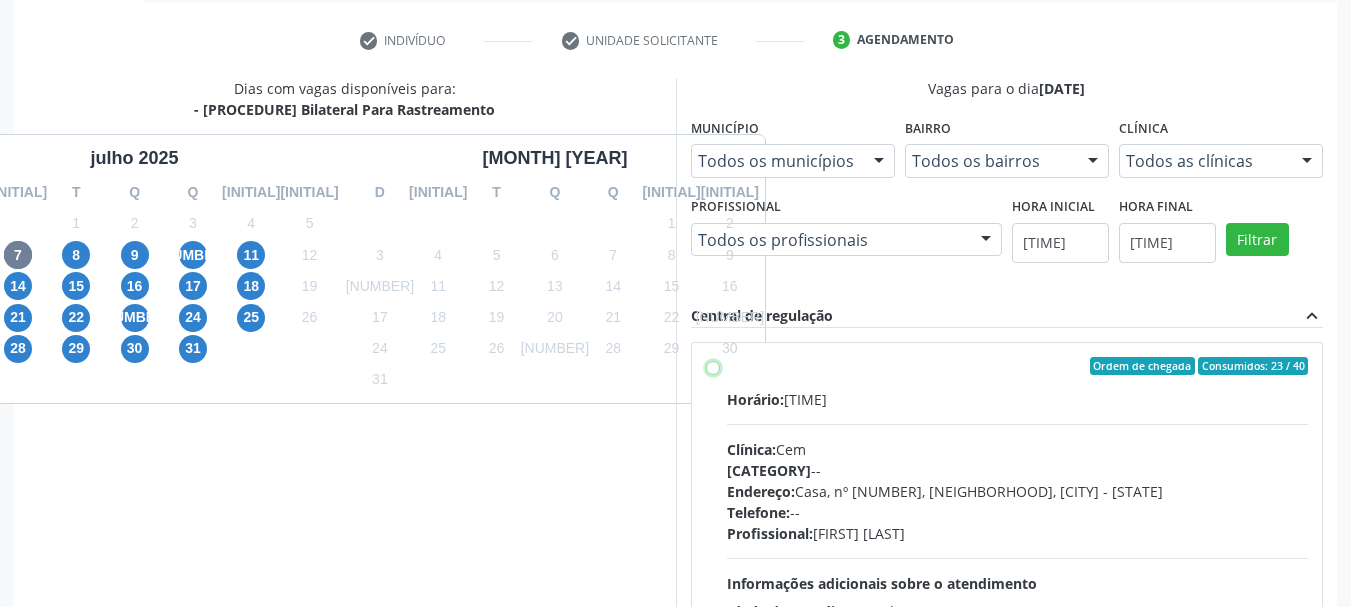 click on "Ordem de chegada
Consumidos: 23 / 40
Horário:   07:00
Clínica:  Cem
Rede:
--
Endereço:   Casa, nº 393, Nossa Senhora da Pen, Serra Talhada - PE
Telefone:   --
Profissional:
Ebenone Antonio da Silva
Informações adicionais sobre o atendimento
Idade de atendimento:
de 0 a 120 anos
Gênero(s) atendido(s):
Masculino e Feminino
Informações adicionais:
--" at bounding box center [713, 366] 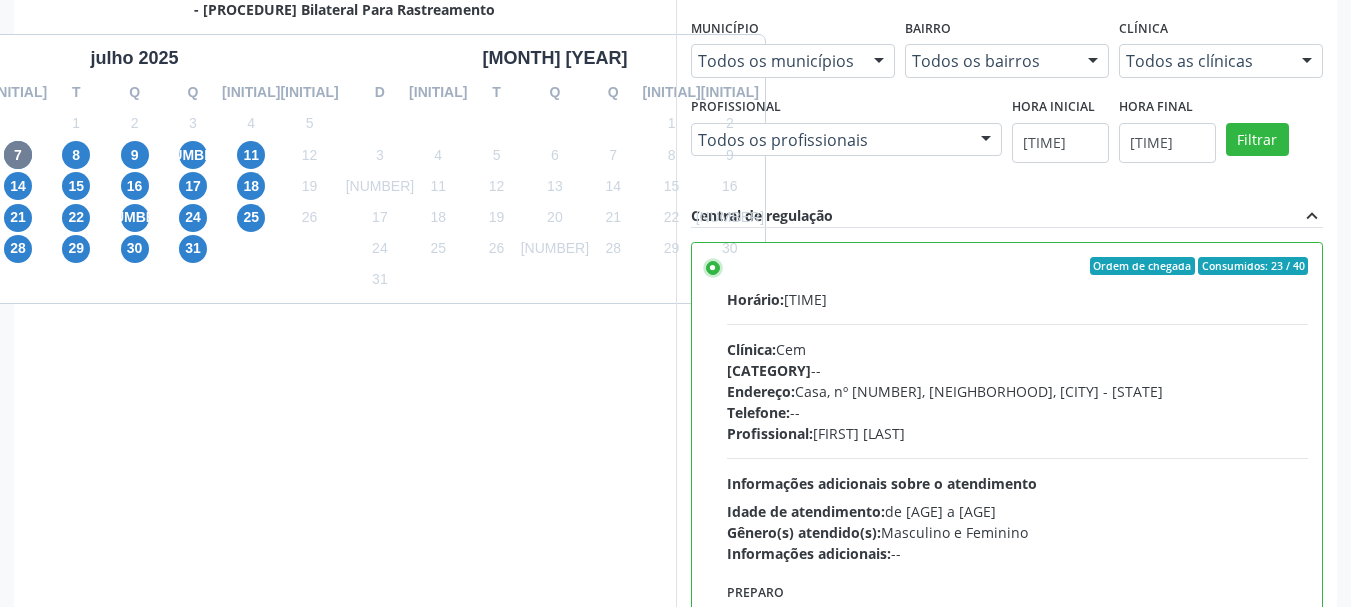 scroll, scrollTop: 588, scrollLeft: 0, axis: vertical 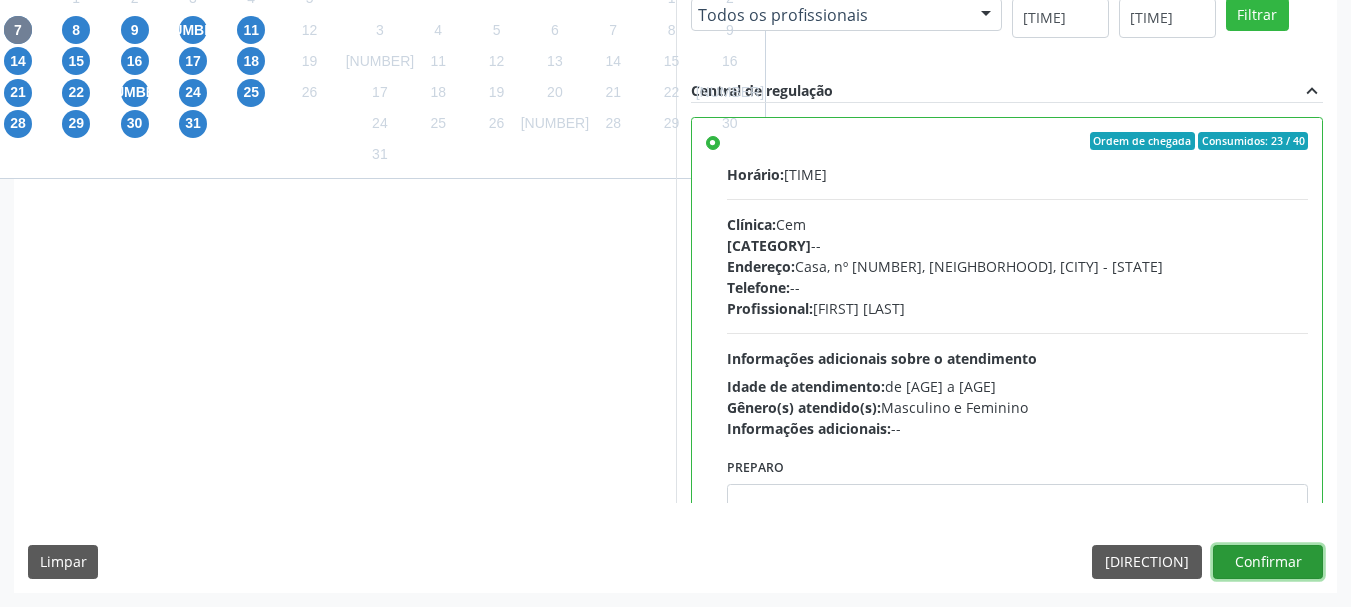 click on "Confirmar" at bounding box center [1268, 562] 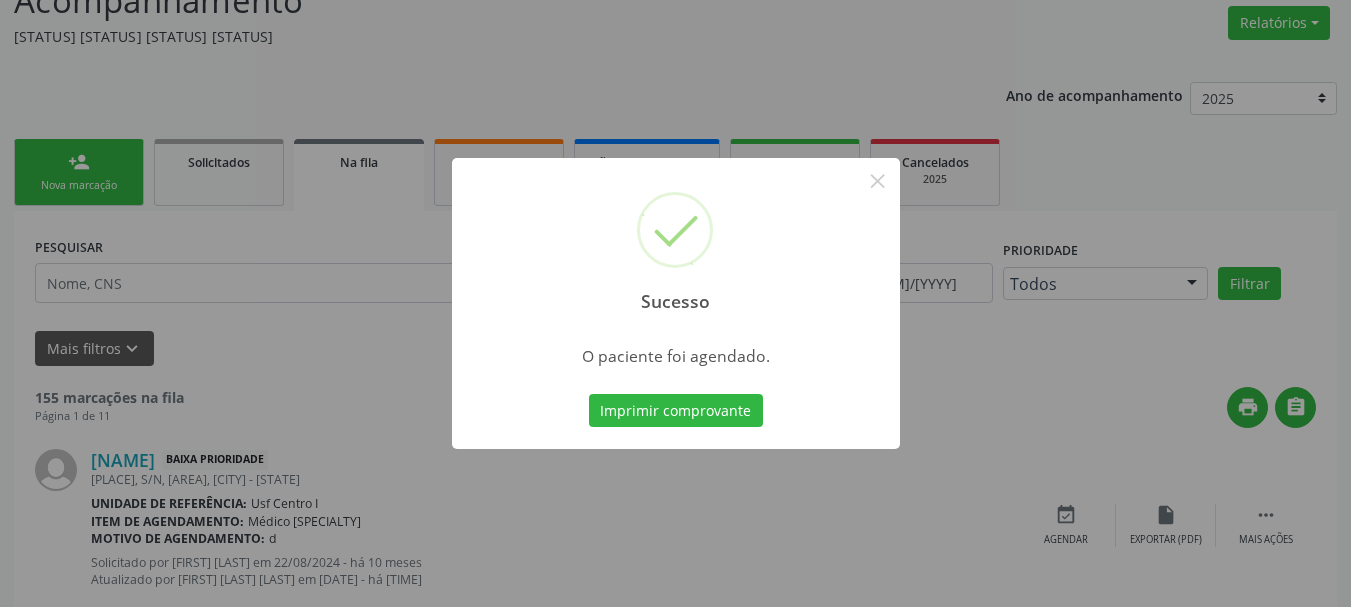 scroll, scrollTop: 360, scrollLeft: 0, axis: vertical 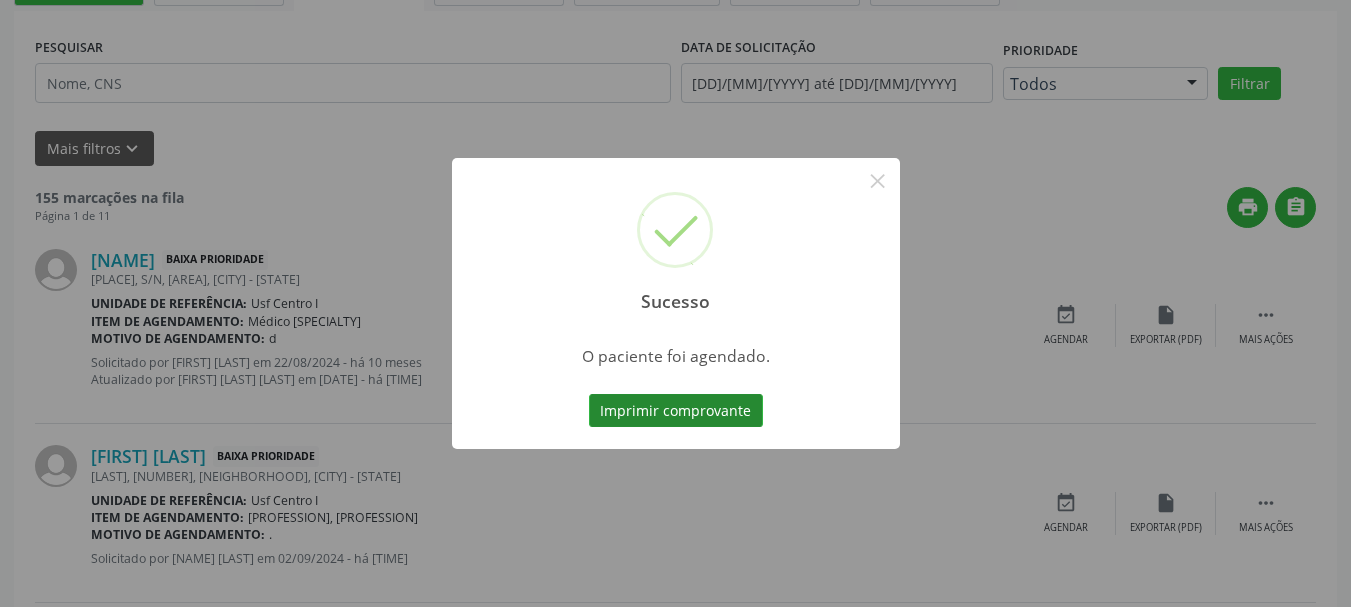 click on "Imprimir comprovante" at bounding box center [676, 411] 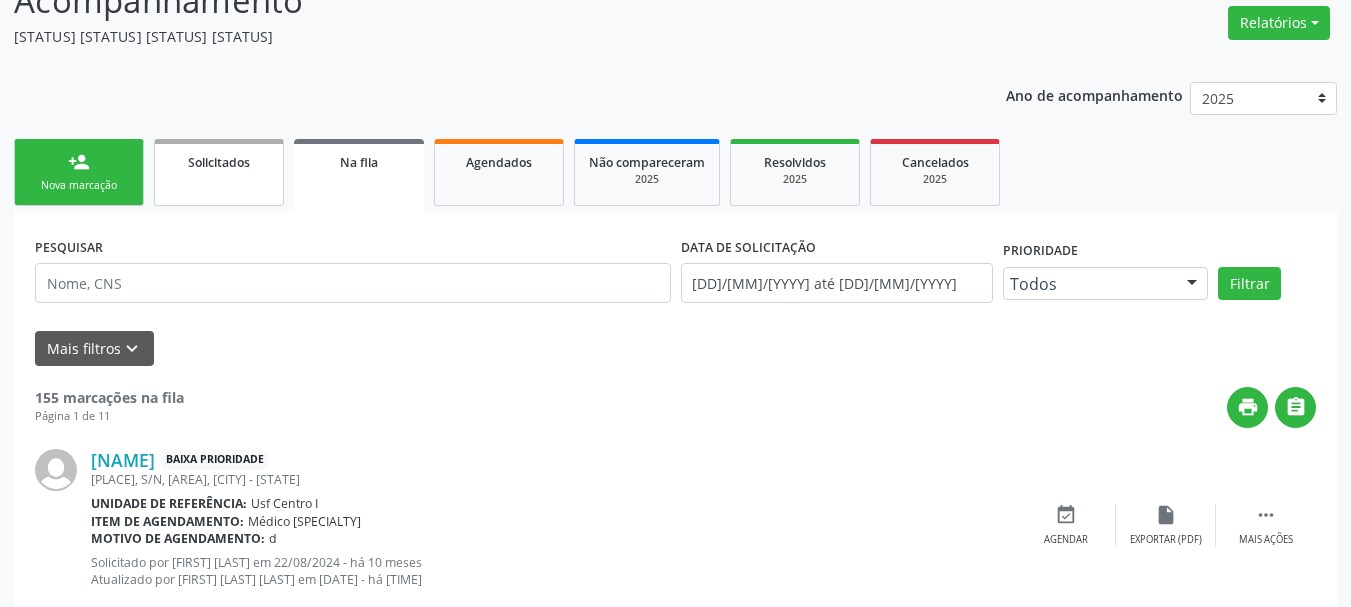 scroll, scrollTop: 60, scrollLeft: 0, axis: vertical 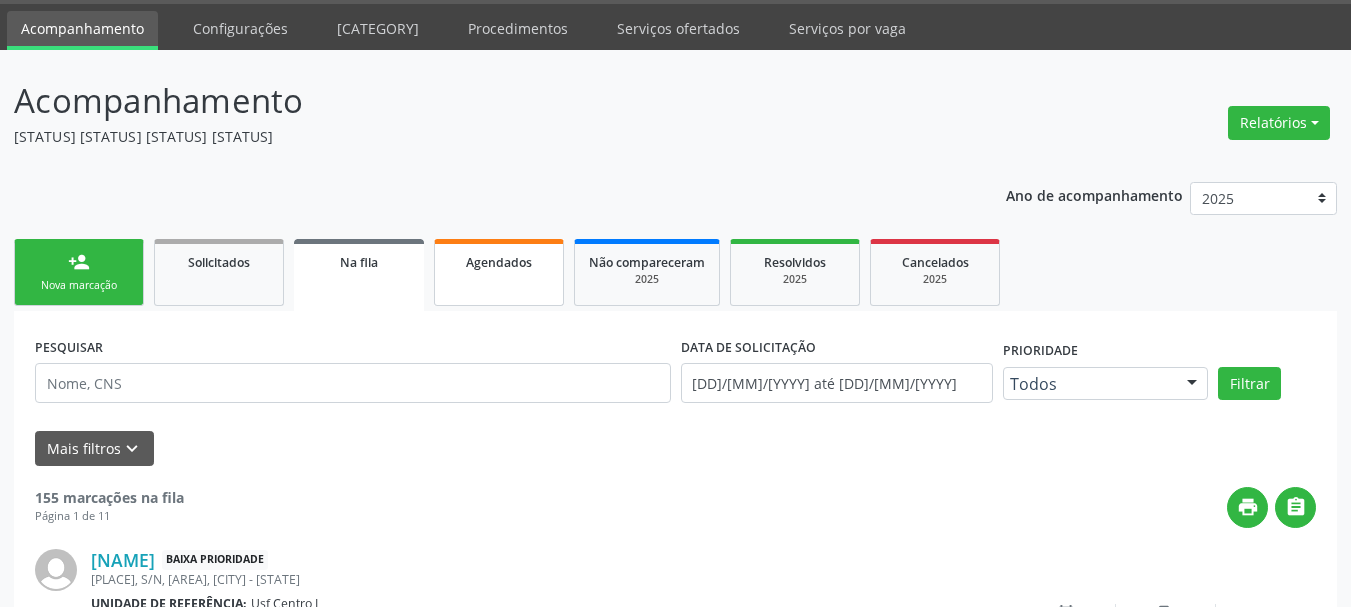 click on "Agendados" at bounding box center [499, 272] 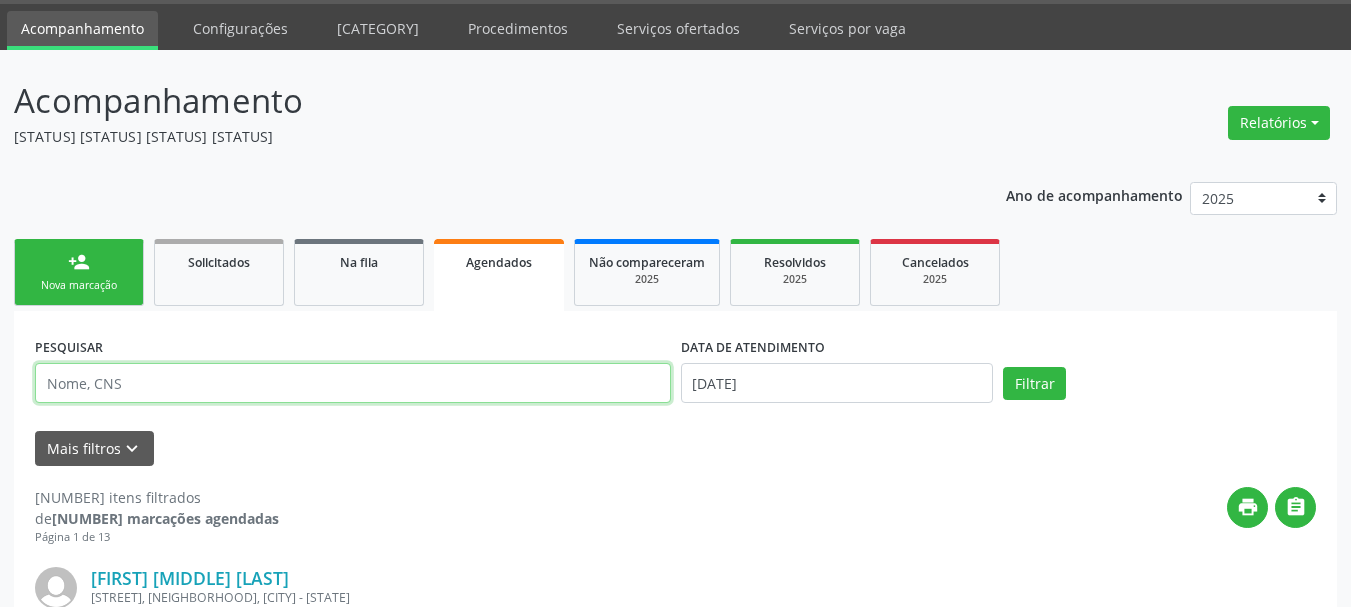 click at bounding box center (353, 383) 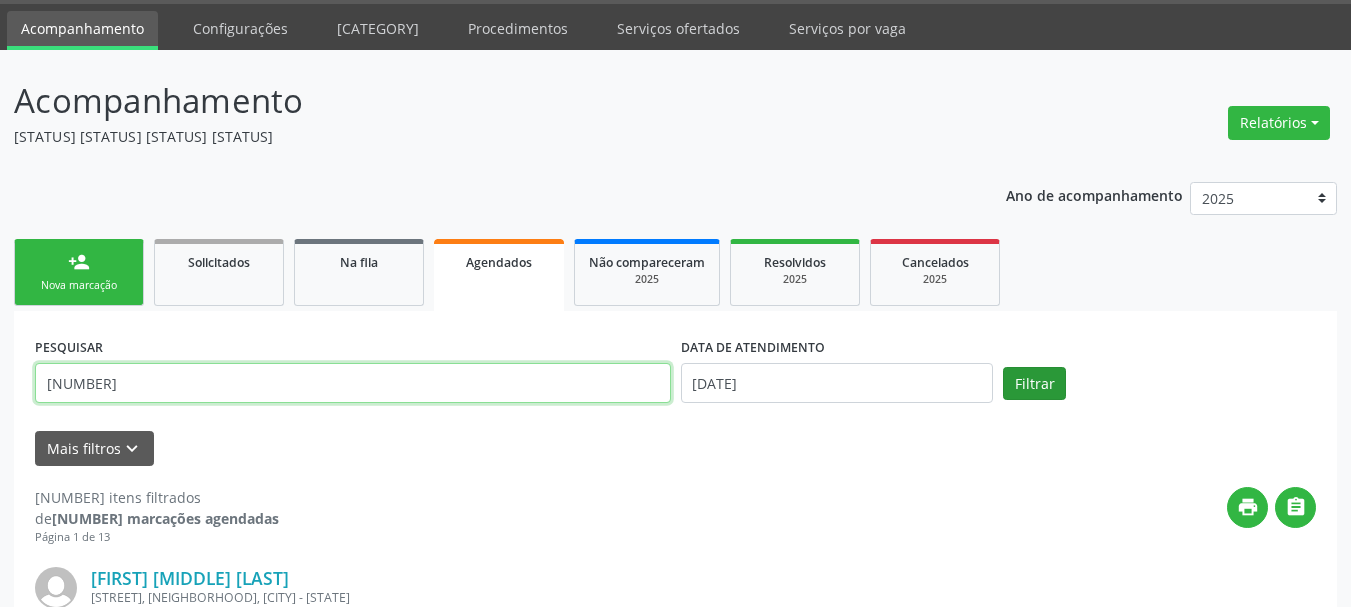 type on "163972275700001" 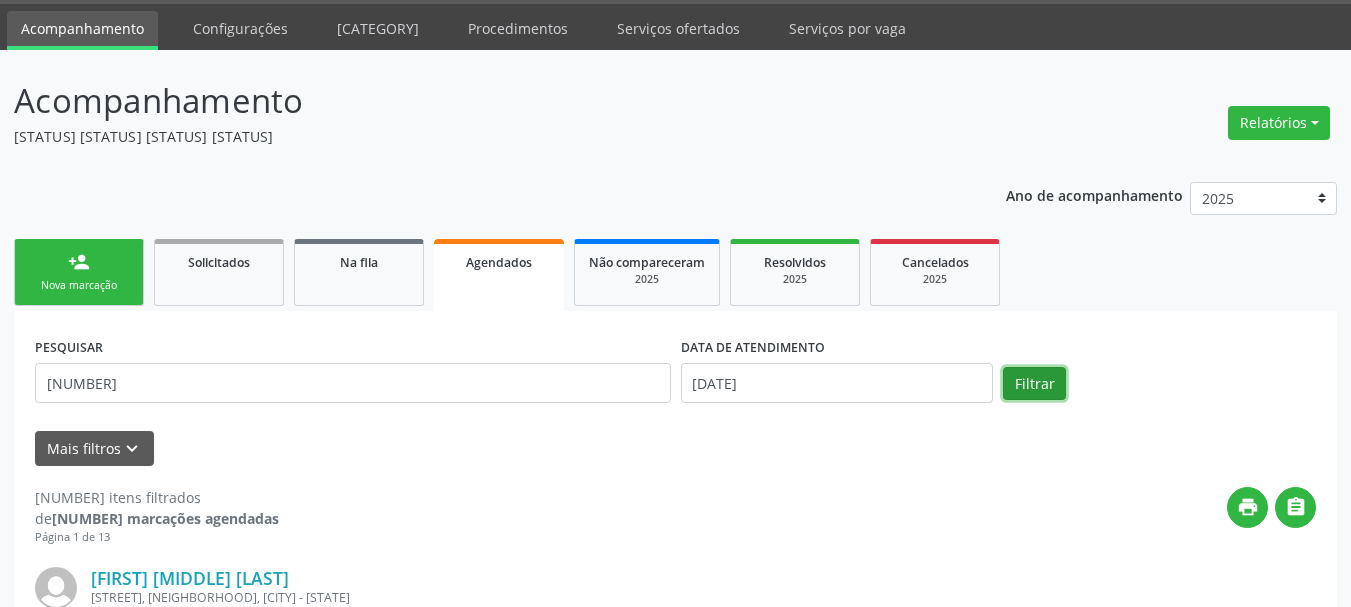 click on "Filtrar" at bounding box center [1034, 384] 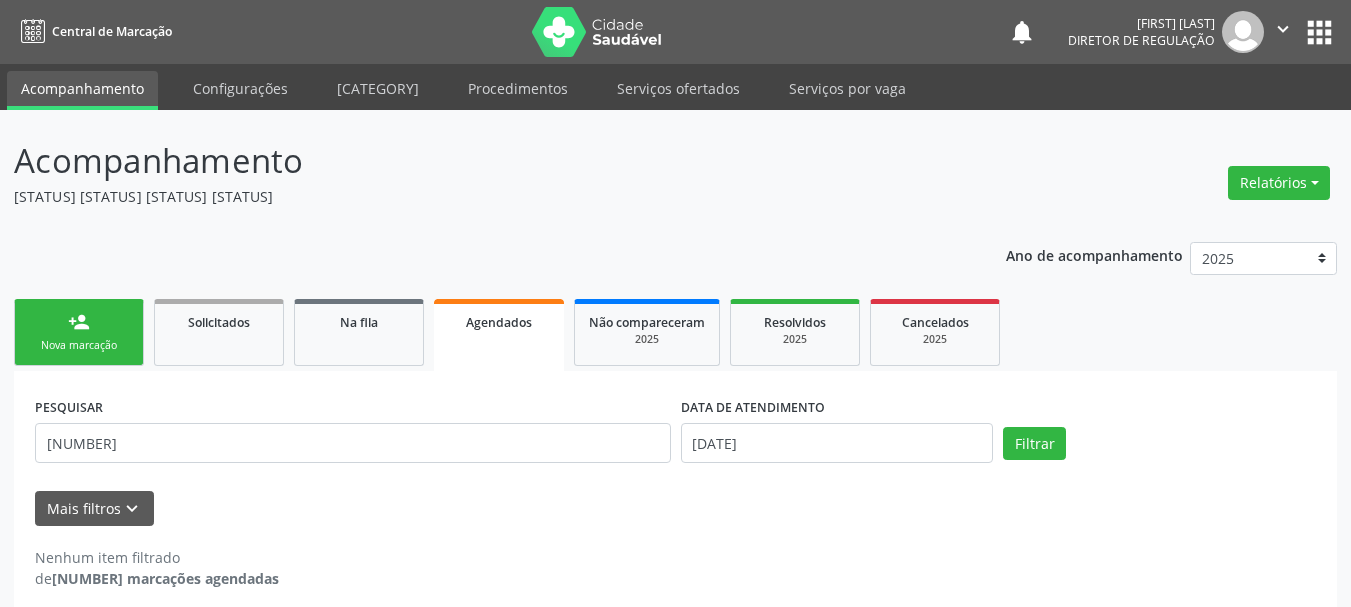 scroll, scrollTop: 17, scrollLeft: 0, axis: vertical 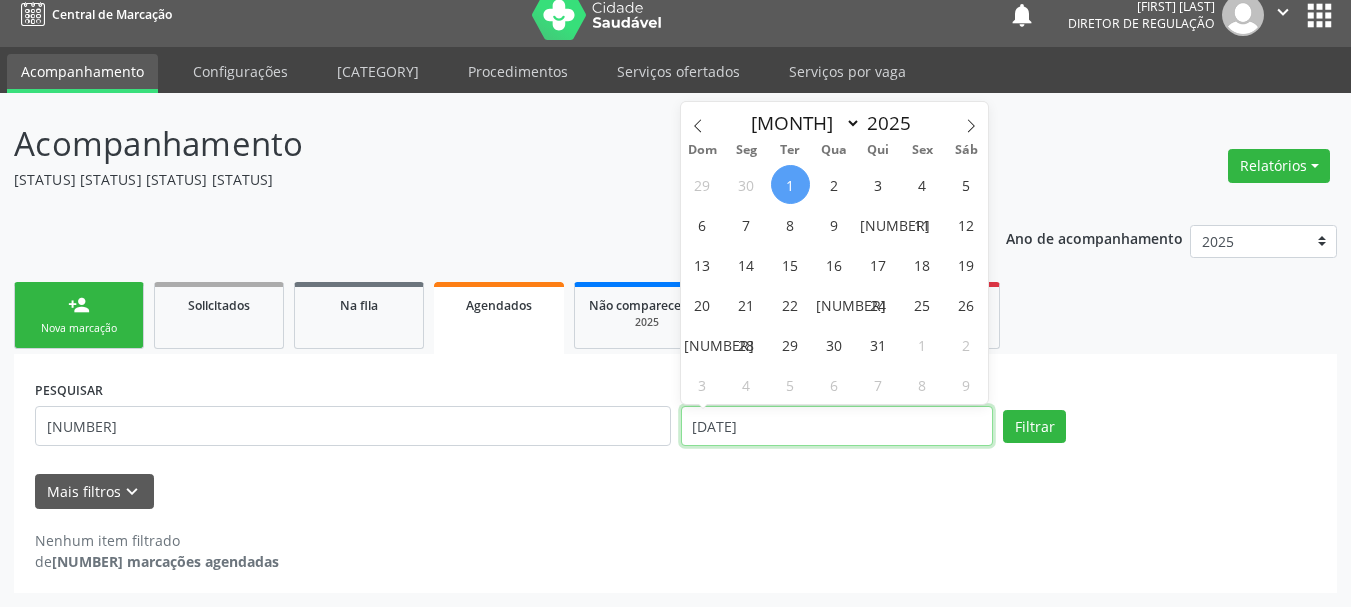 click on "••••••••••" at bounding box center (837, 426) 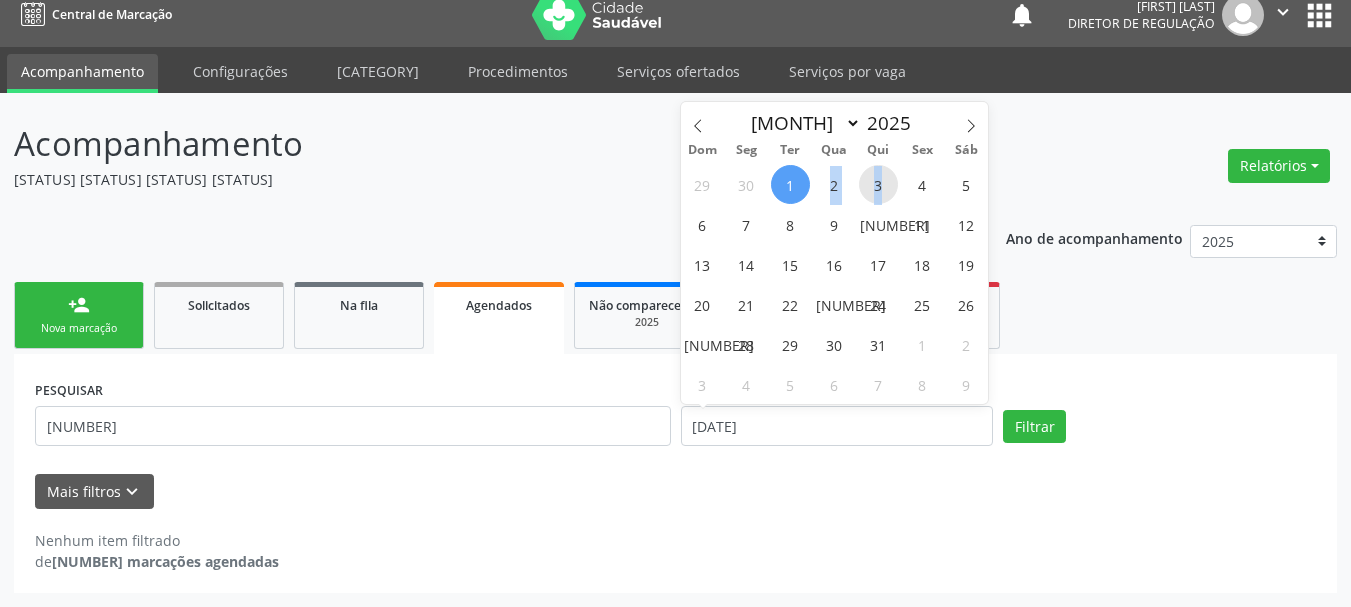 drag, startPoint x: 795, startPoint y: 191, endPoint x: 894, endPoint y: 194, distance: 99.04544 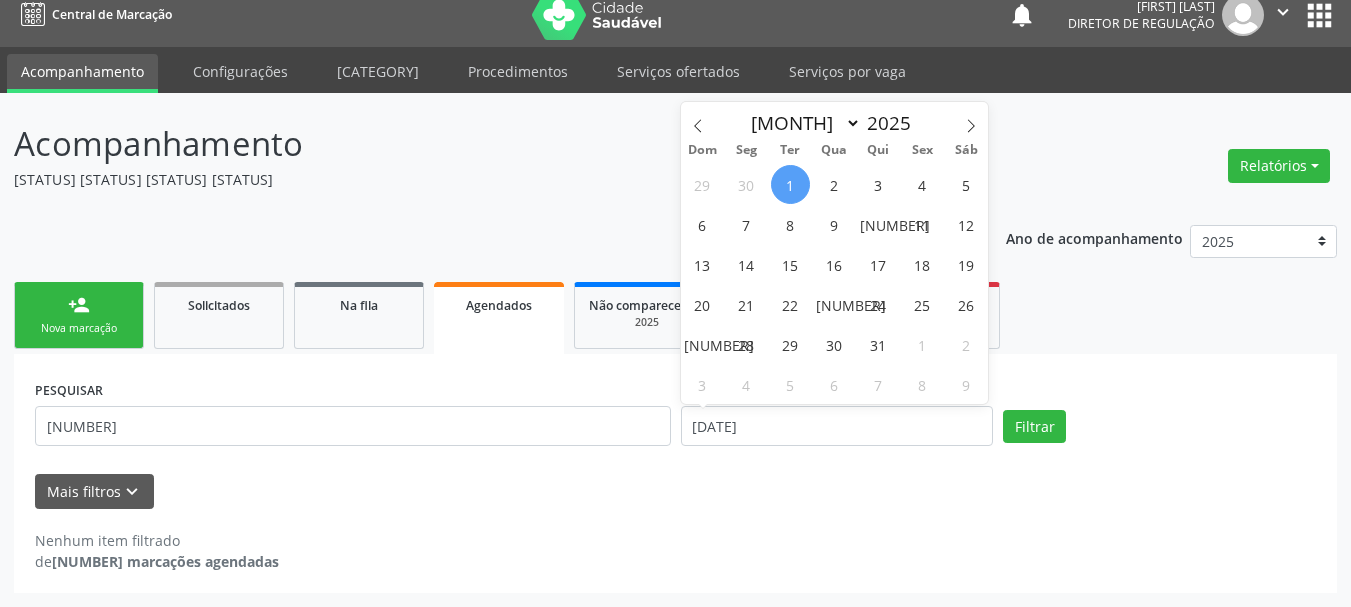 click on "1" at bounding box center [790, 184] 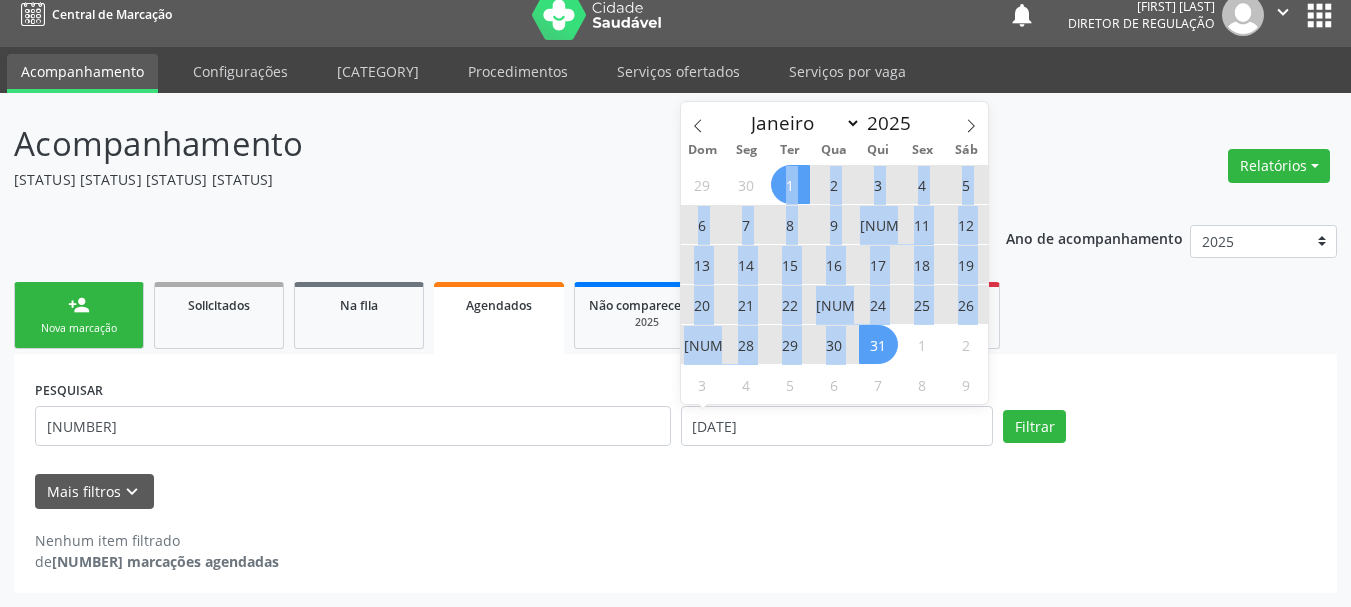 drag, startPoint x: 787, startPoint y: 188, endPoint x: 873, endPoint y: 350, distance: 183.41211 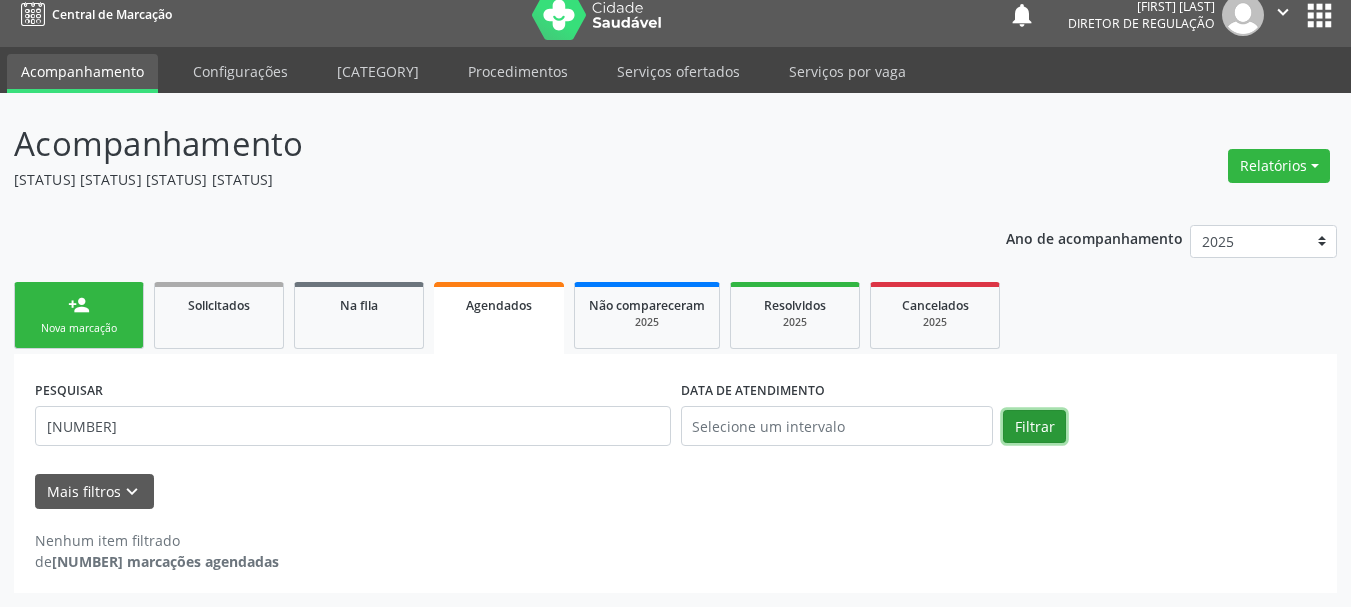 click on "Filtrar" at bounding box center [1034, 427] 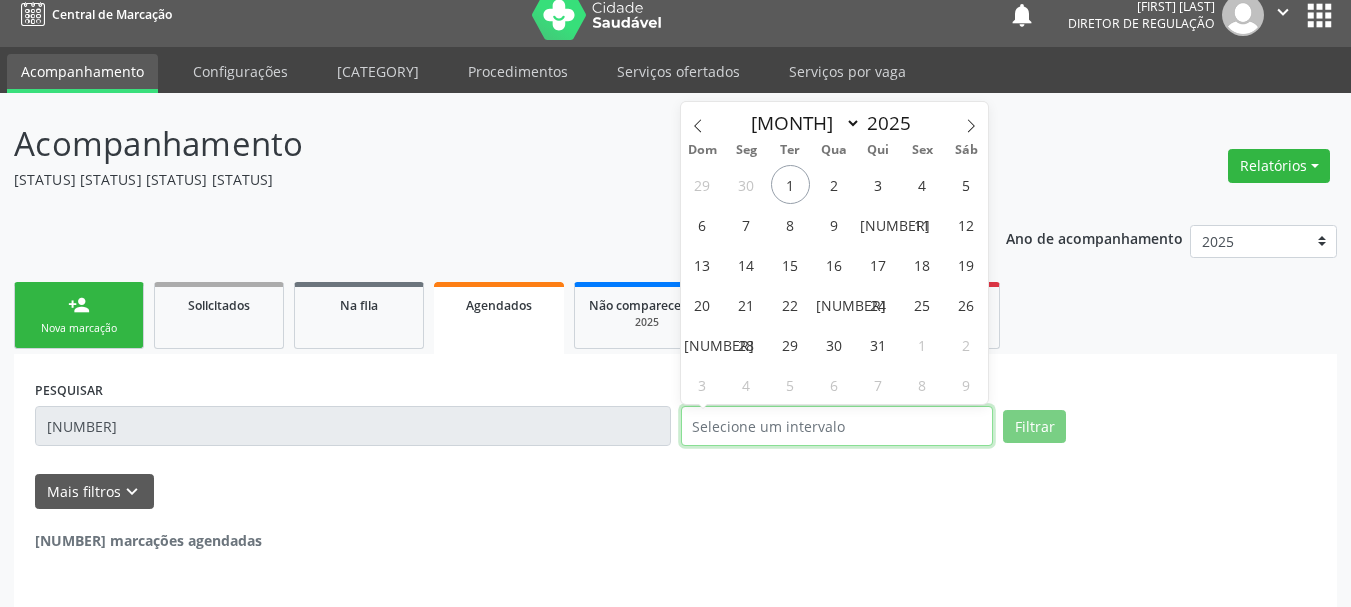 click at bounding box center (837, 426) 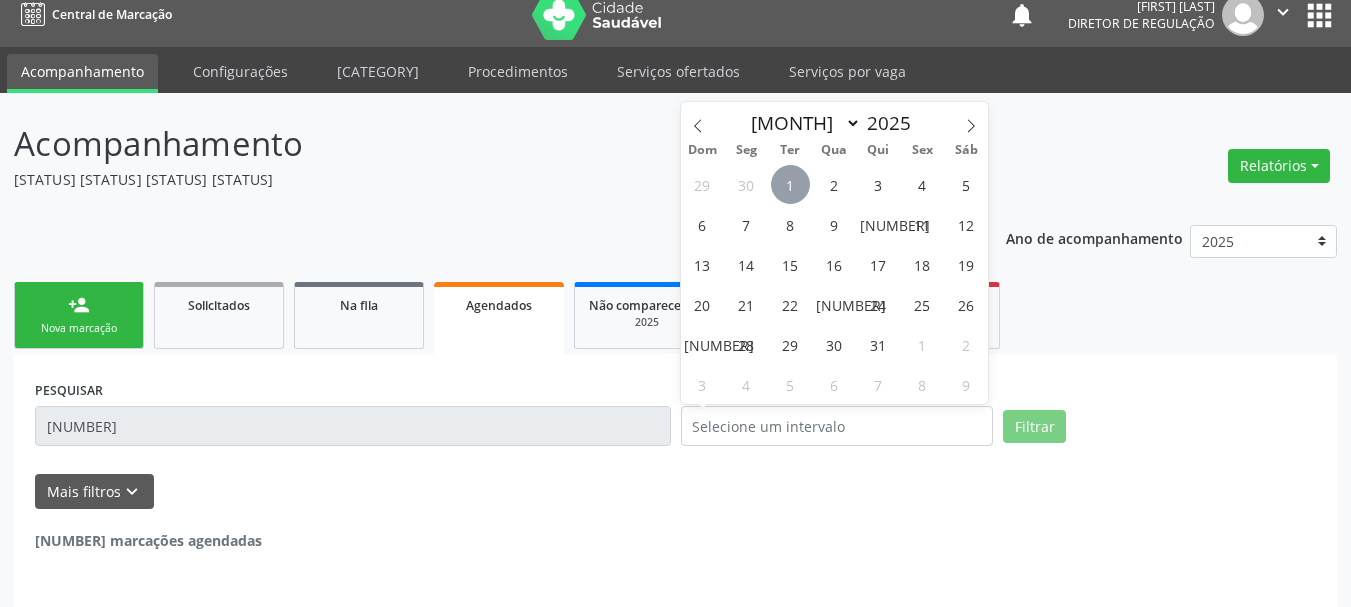 click on "1" at bounding box center [790, 184] 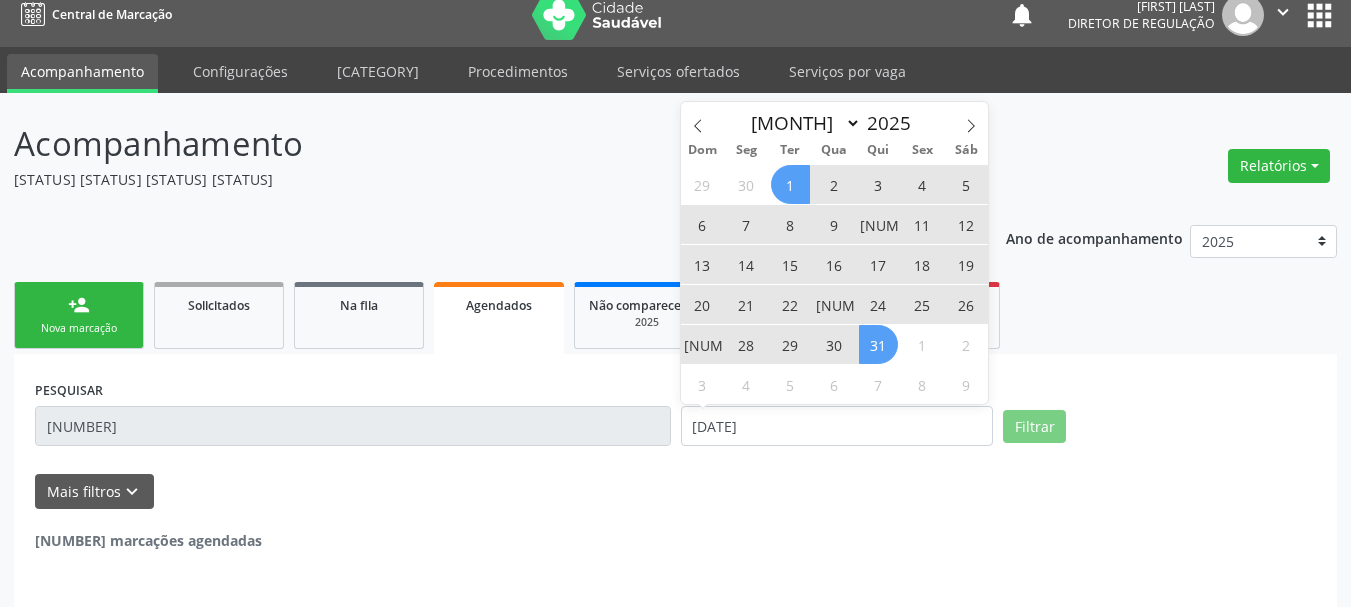 click on "31" at bounding box center [878, 344] 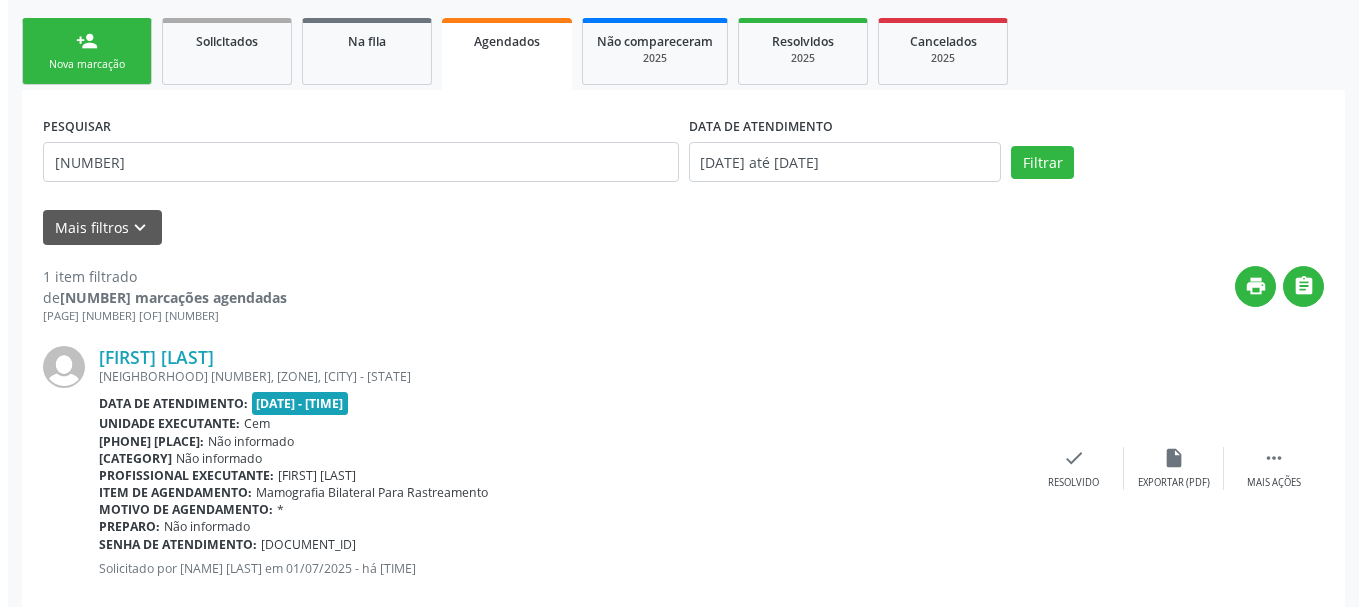scroll, scrollTop: 321, scrollLeft: 0, axis: vertical 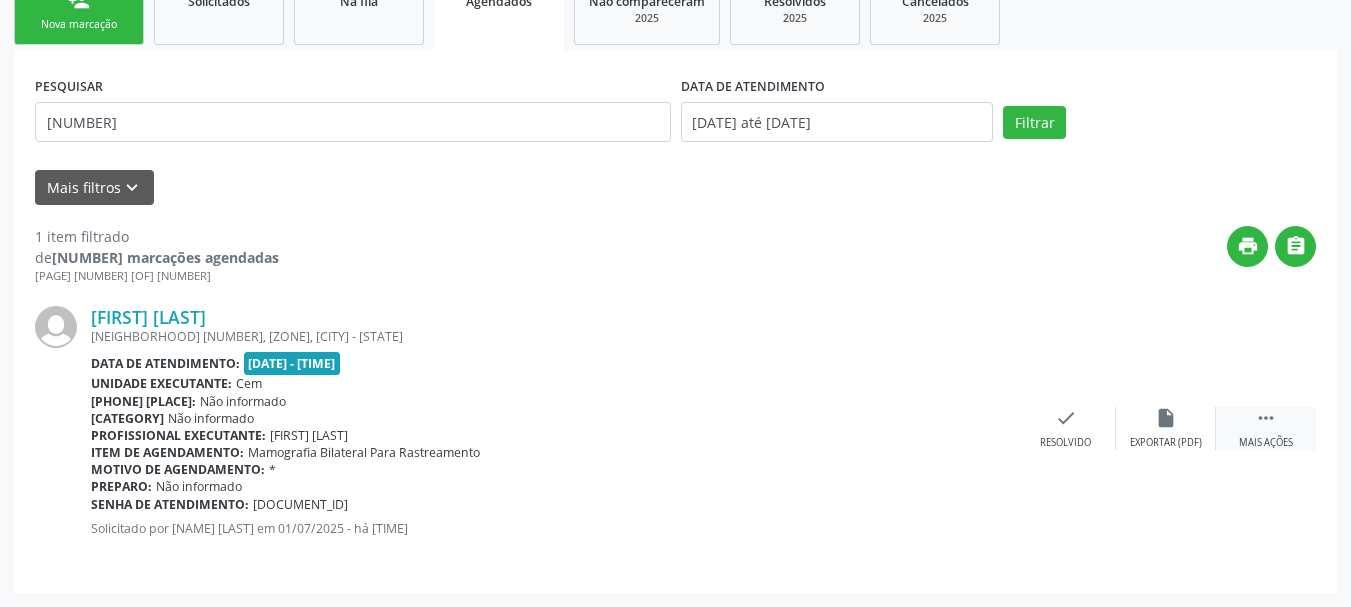 click on "
Mais ações" at bounding box center (1266, 428) 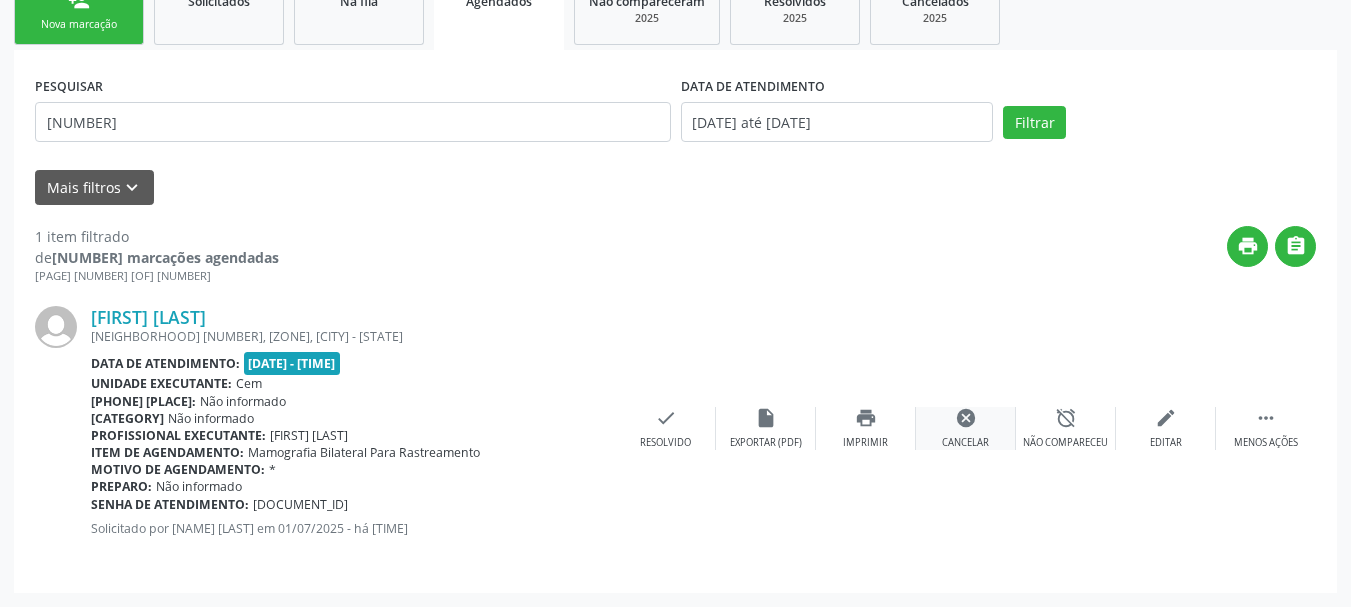 click on "cancel" at bounding box center [1166, 418] 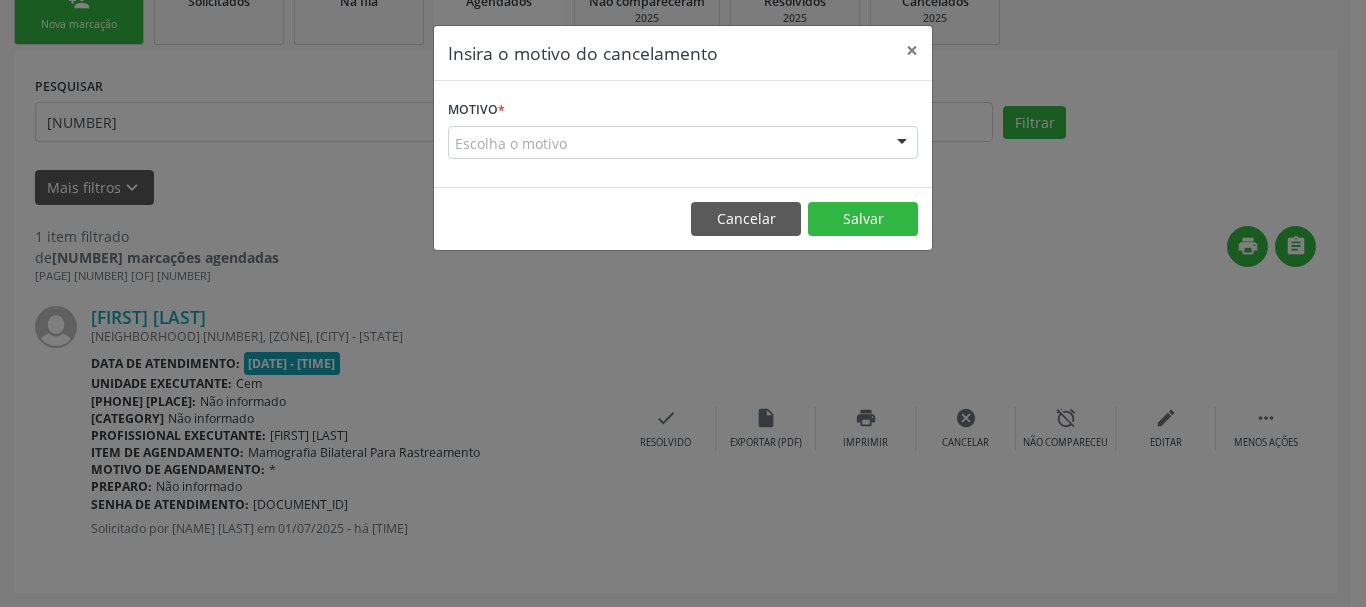 click on "Escolha o motivo" at bounding box center (683, 143) 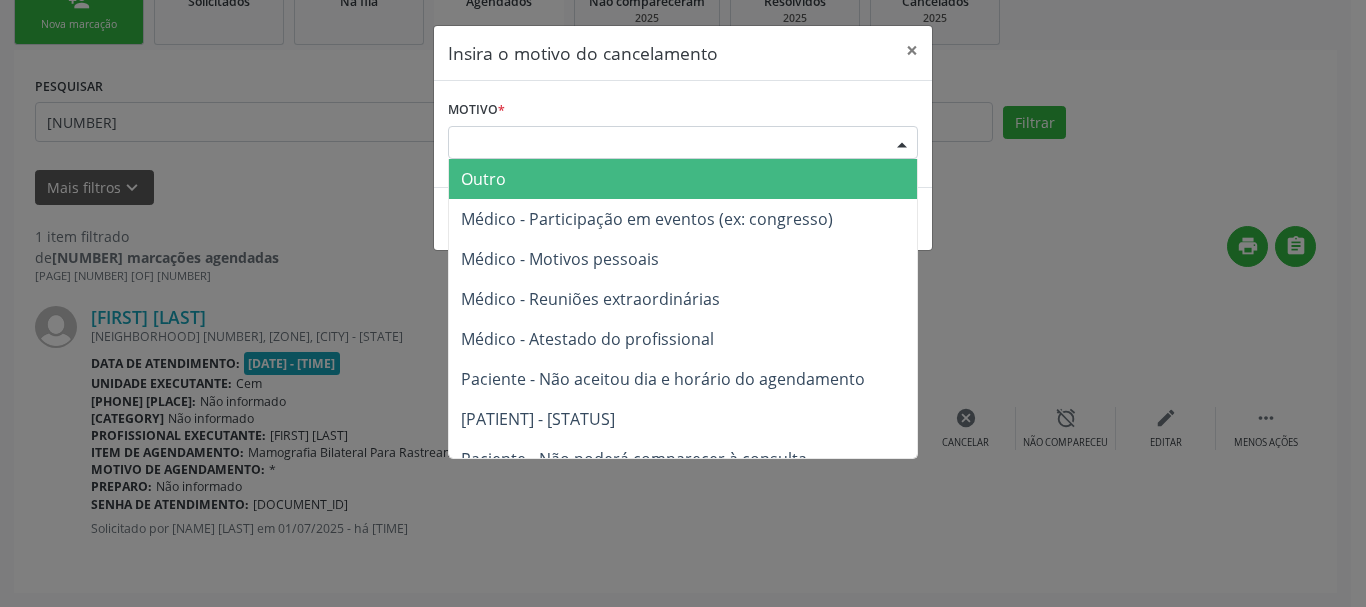 click on "Outro" at bounding box center [683, 179] 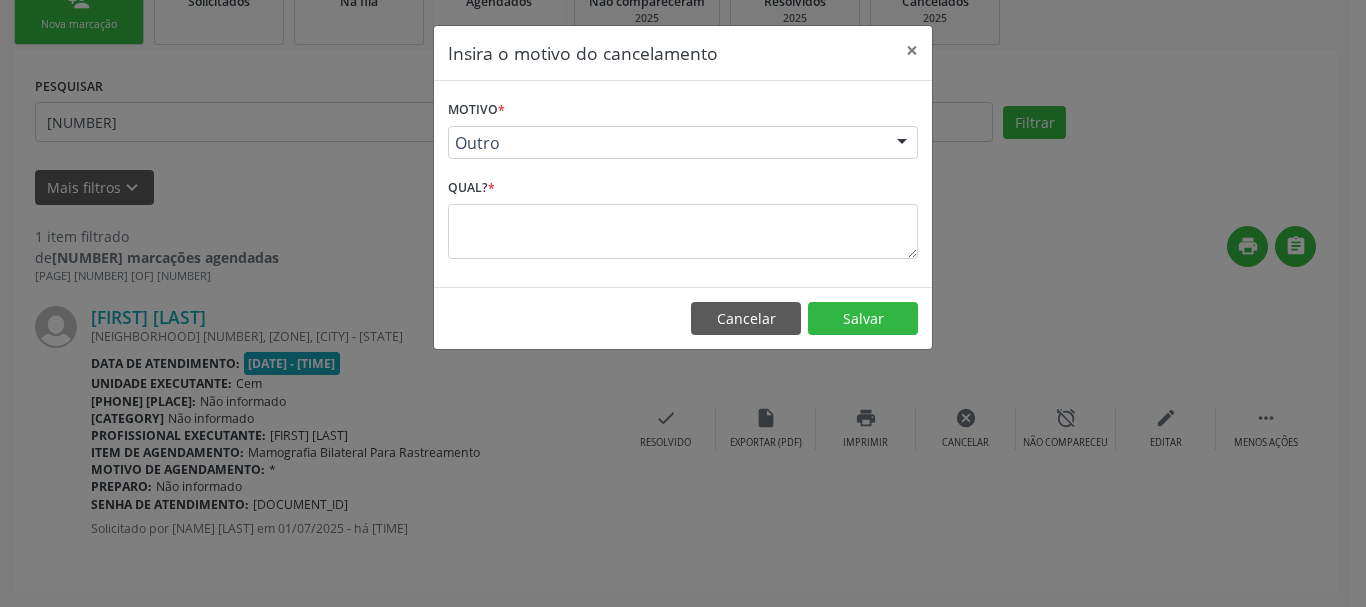 click on "Motivo
*
Outro         Outro   Médico - Participação em eventos (ex: congresso)   Médico - Motivos pessoais   Médico - Reuniões extraordinárias   Médico - Atestado do profissional   Paciente - Não aceitou dia e horário do agendamento   Paciente - Atingiu o limite de marcações   Paciente - Não poderá comparecer à consulta   Paciente - Não aceitou médico ou especialidade   Médico - Sem vaga disponível
Nenhum resultado encontrado para: "   "
Não há nenhuma opção para ser exibida.
Qual?
*" at bounding box center [683, 177] 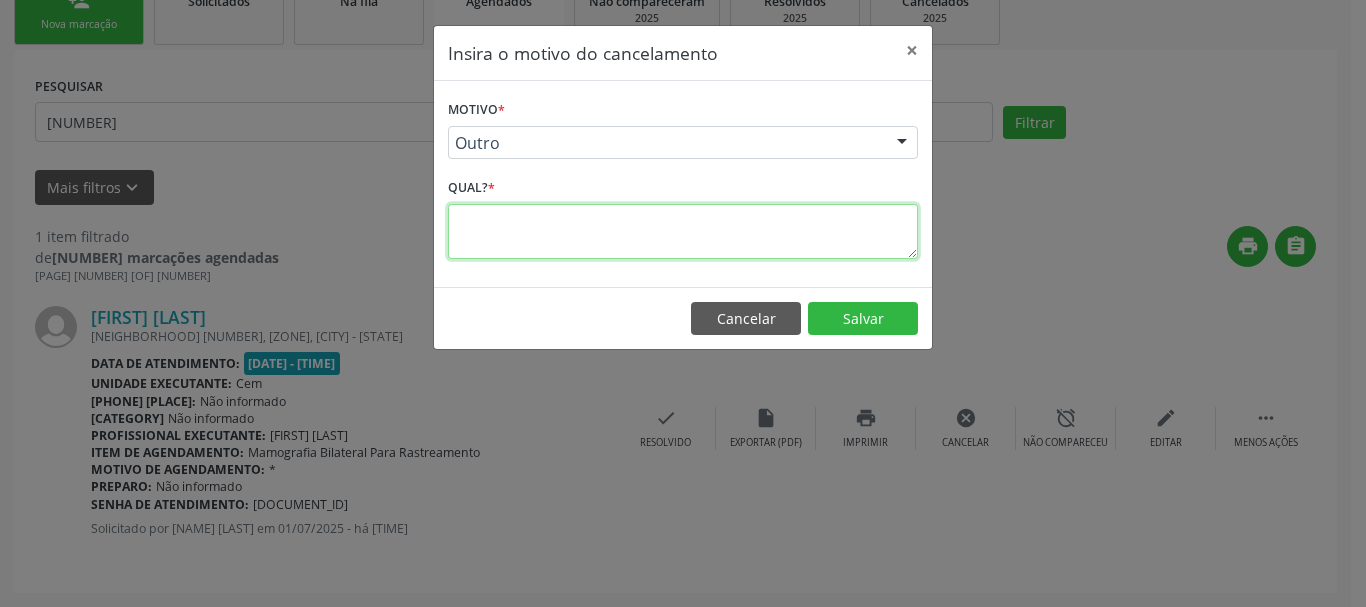 click at bounding box center [683, 231] 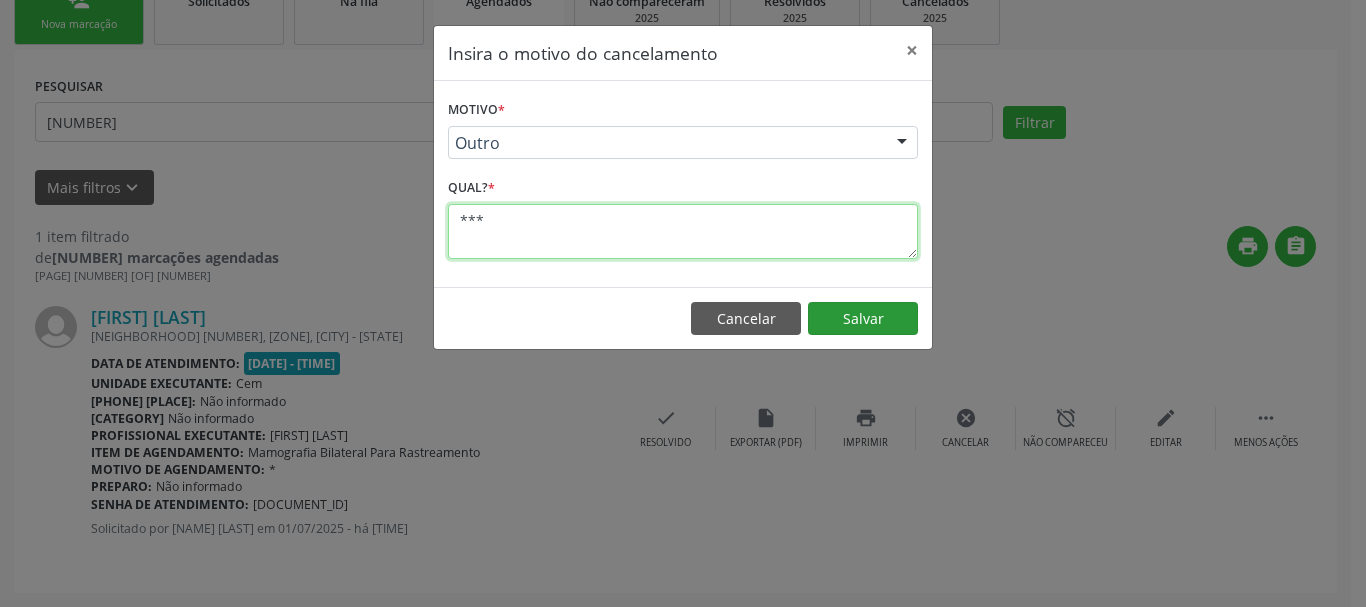 type on "***" 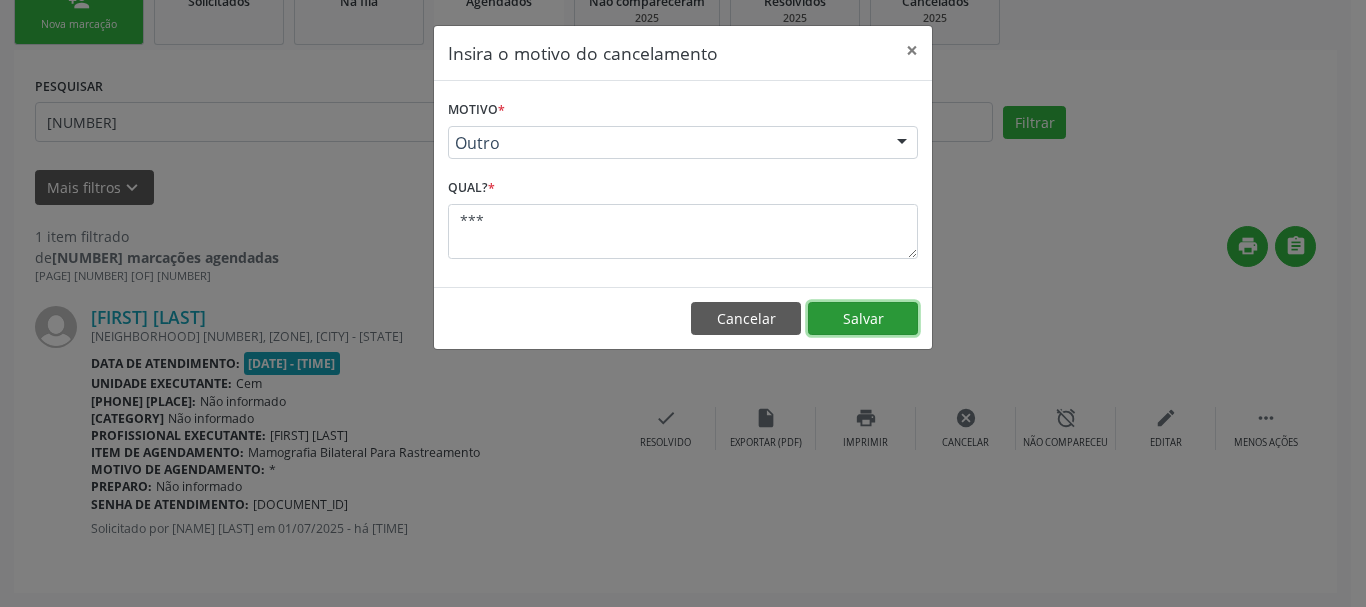 click on "Salvar" at bounding box center [863, 319] 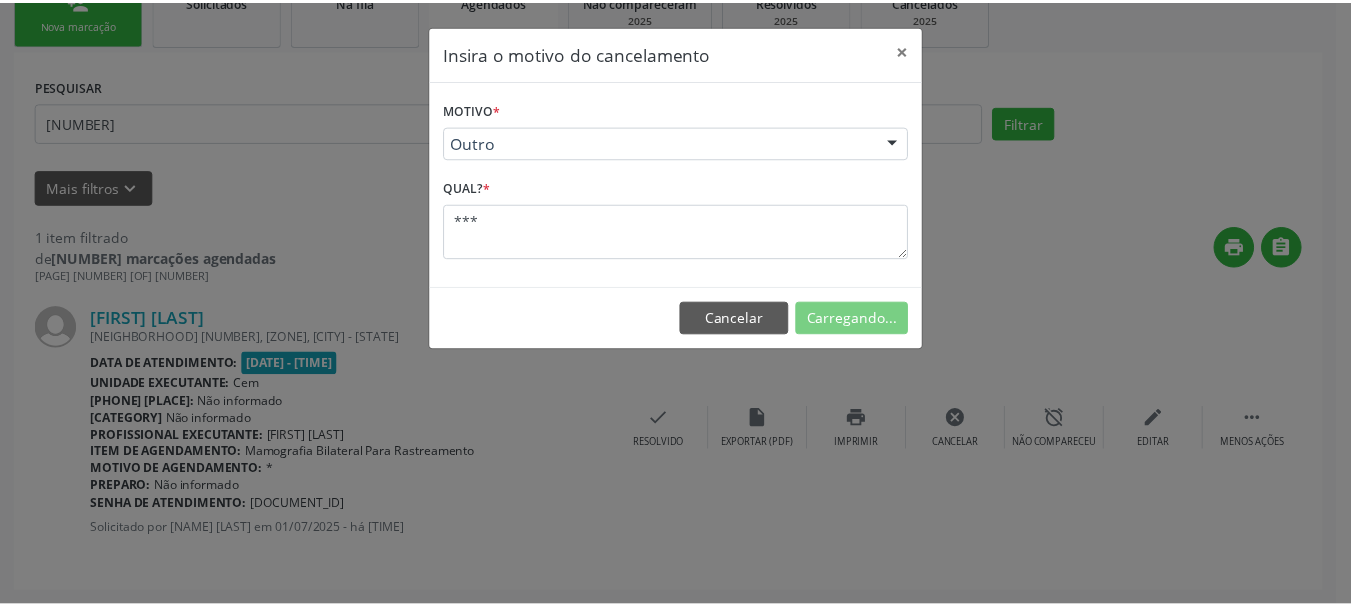 scroll, scrollTop: 81, scrollLeft: 0, axis: vertical 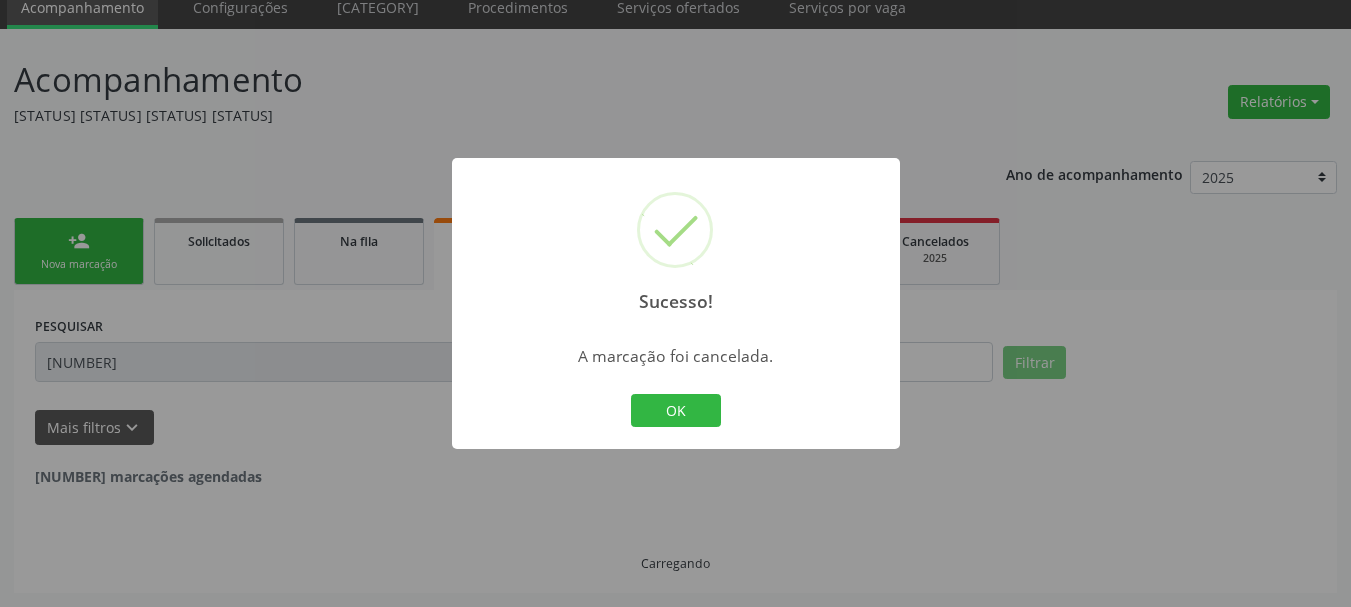 click on "Sucesso! × A marcação foi cancelada. OK Cancel" at bounding box center (675, 303) 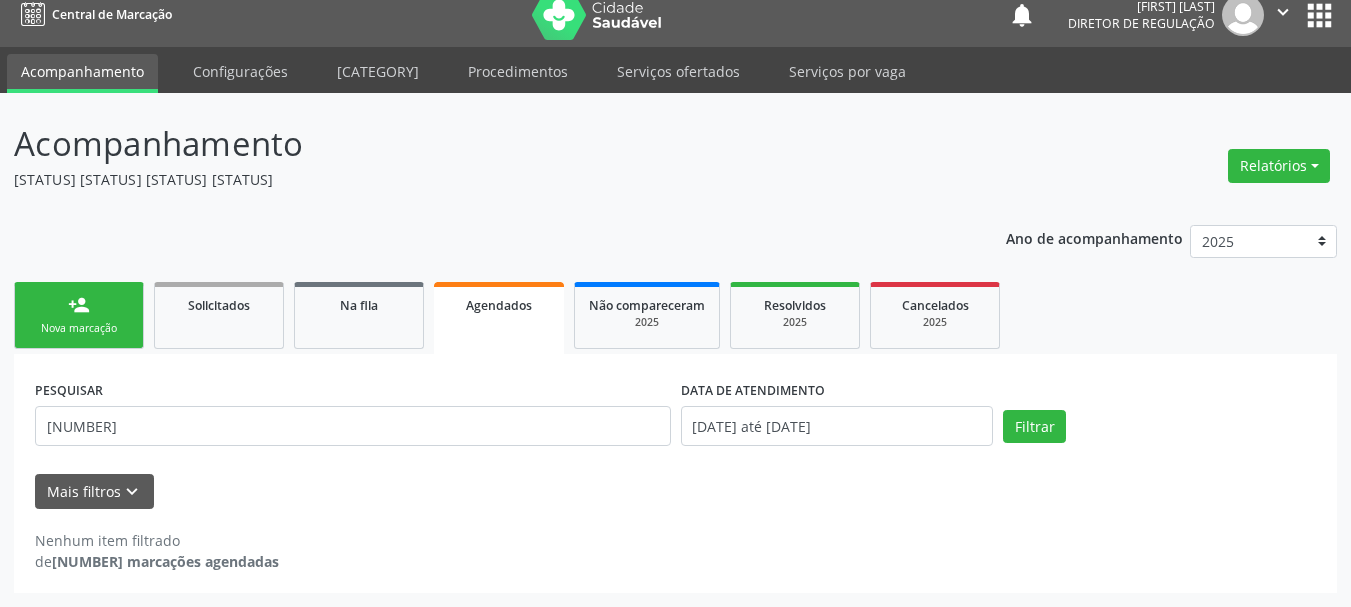 scroll, scrollTop: 17, scrollLeft: 0, axis: vertical 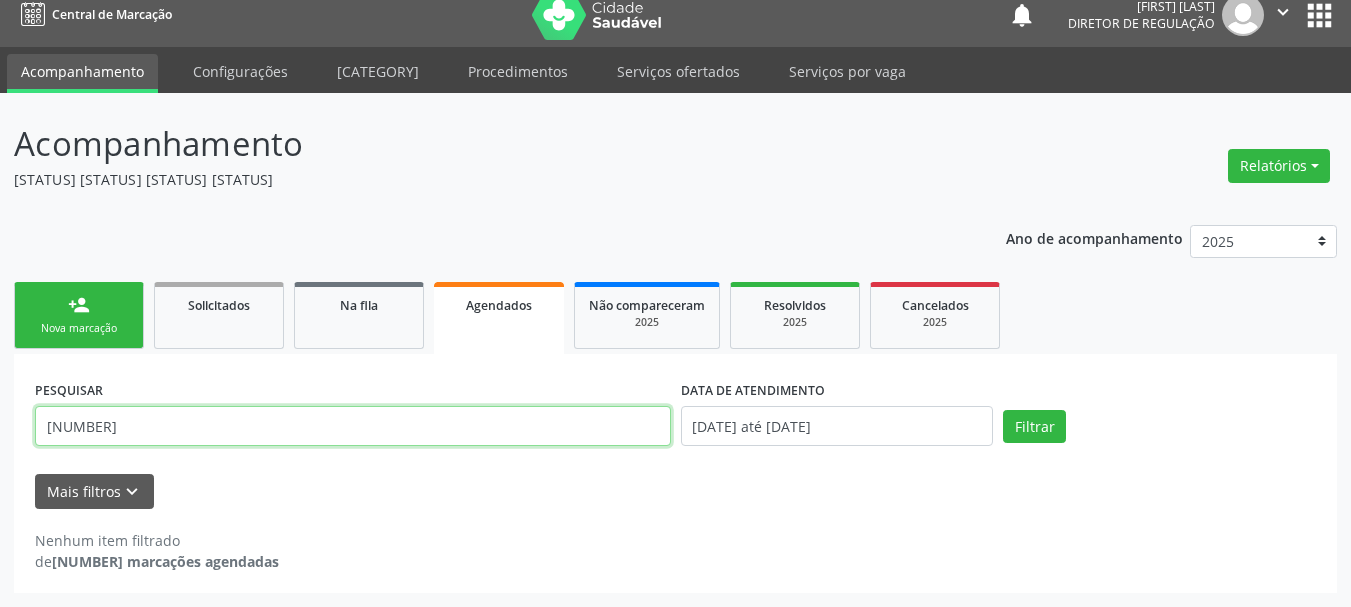 click on "163972275700001" at bounding box center (353, 426) 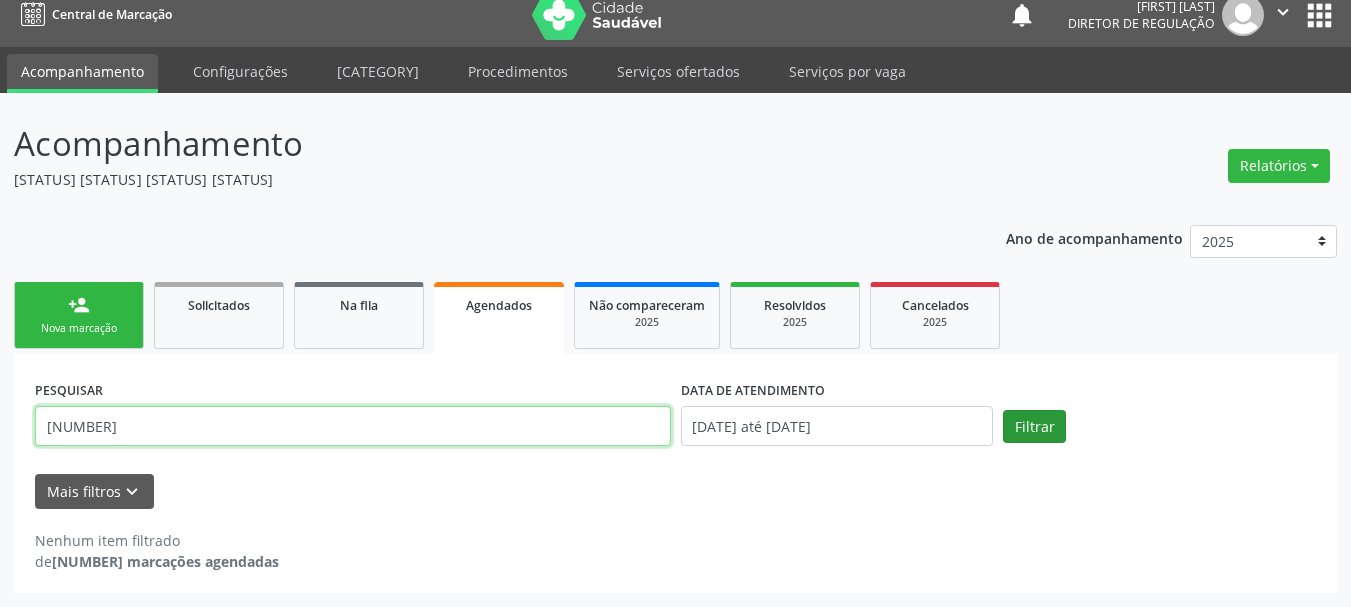 type on "705704434479430" 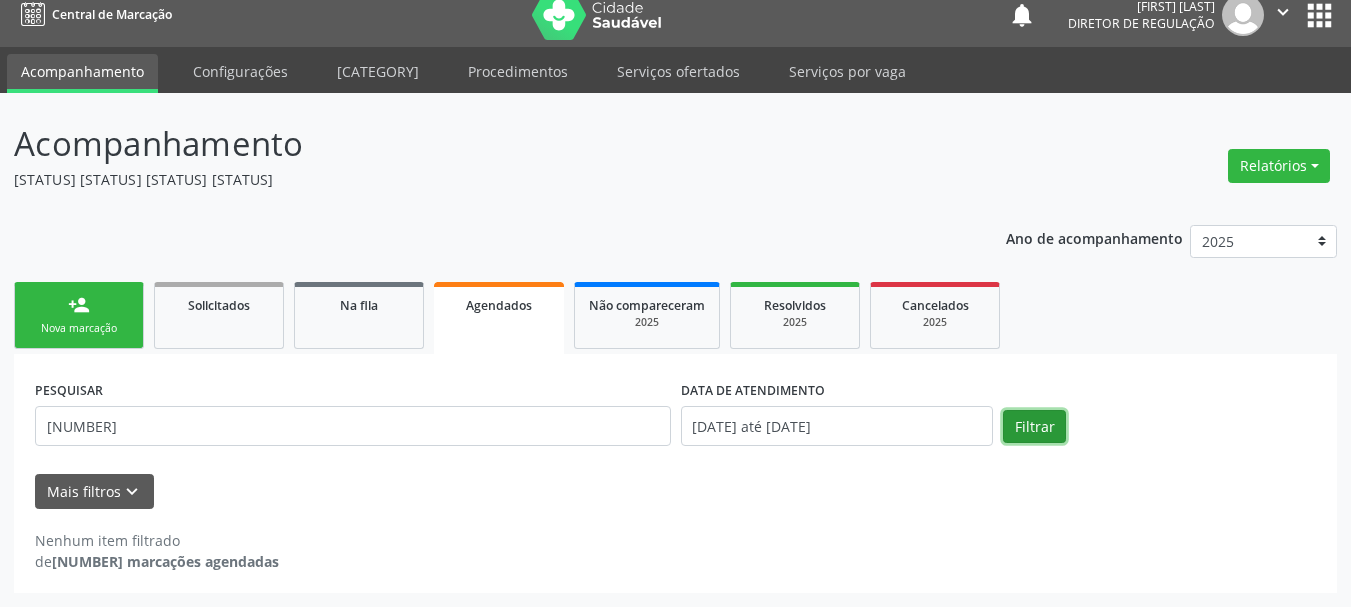 click on "Filtrar" at bounding box center (1034, 427) 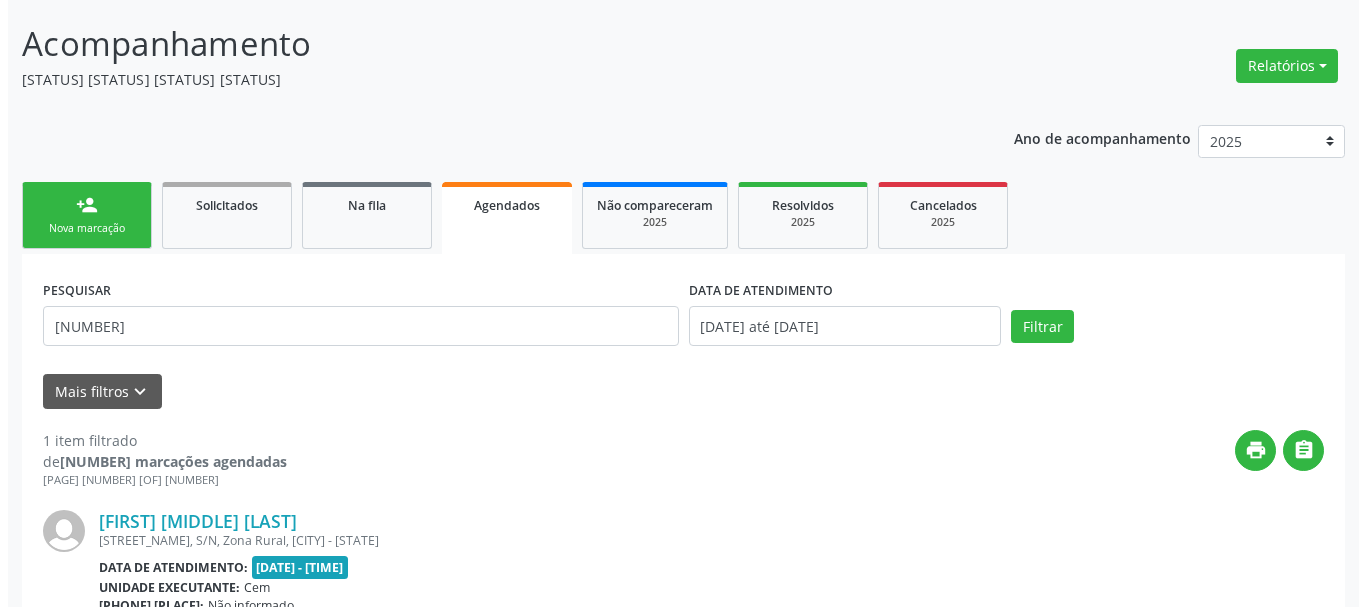 scroll, scrollTop: 317, scrollLeft: 0, axis: vertical 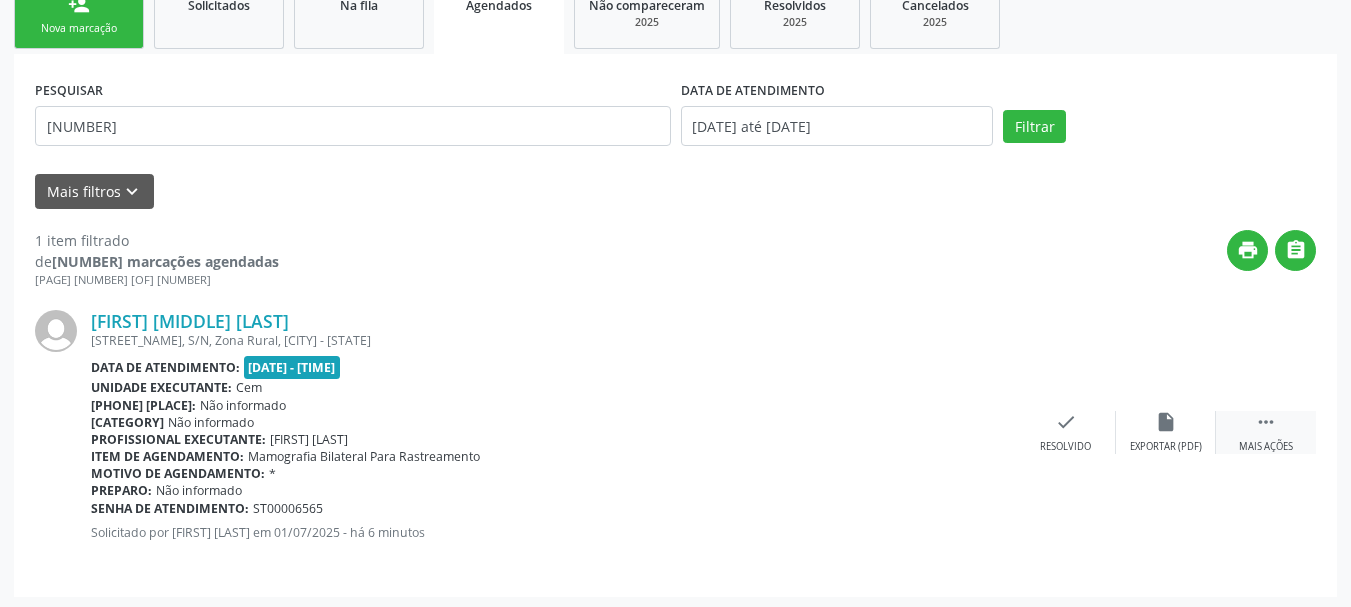 click on "
Mais ações" at bounding box center [1266, 432] 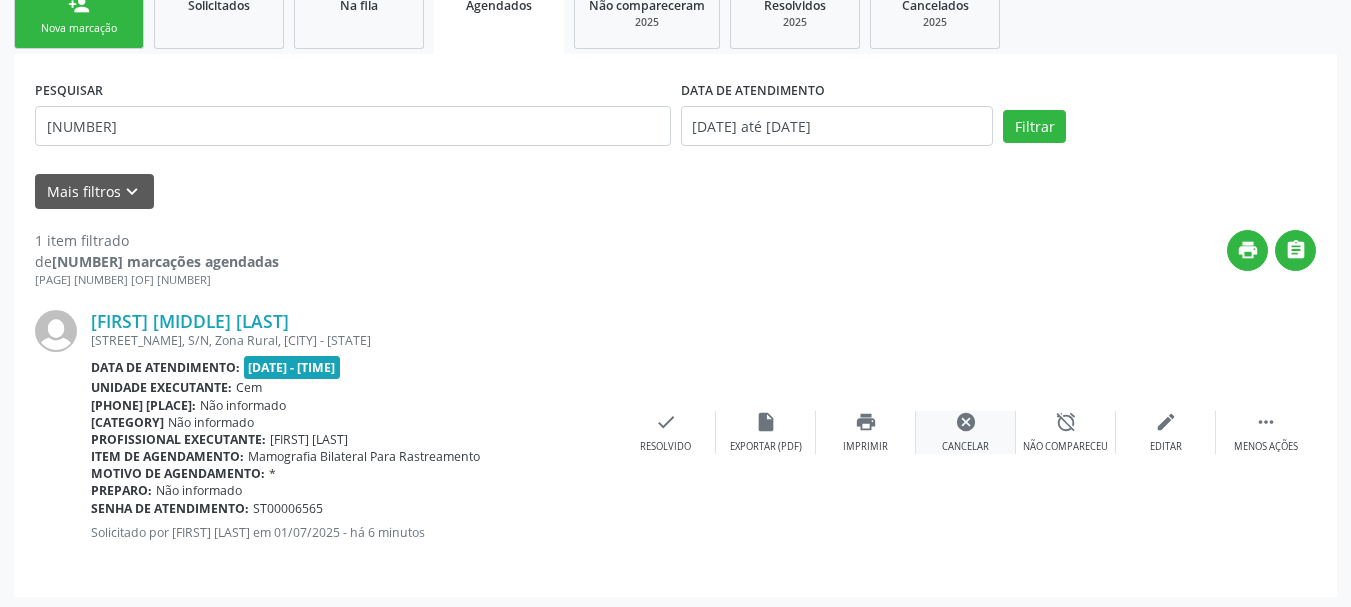 click on "cancel
Cancelar" at bounding box center (966, 432) 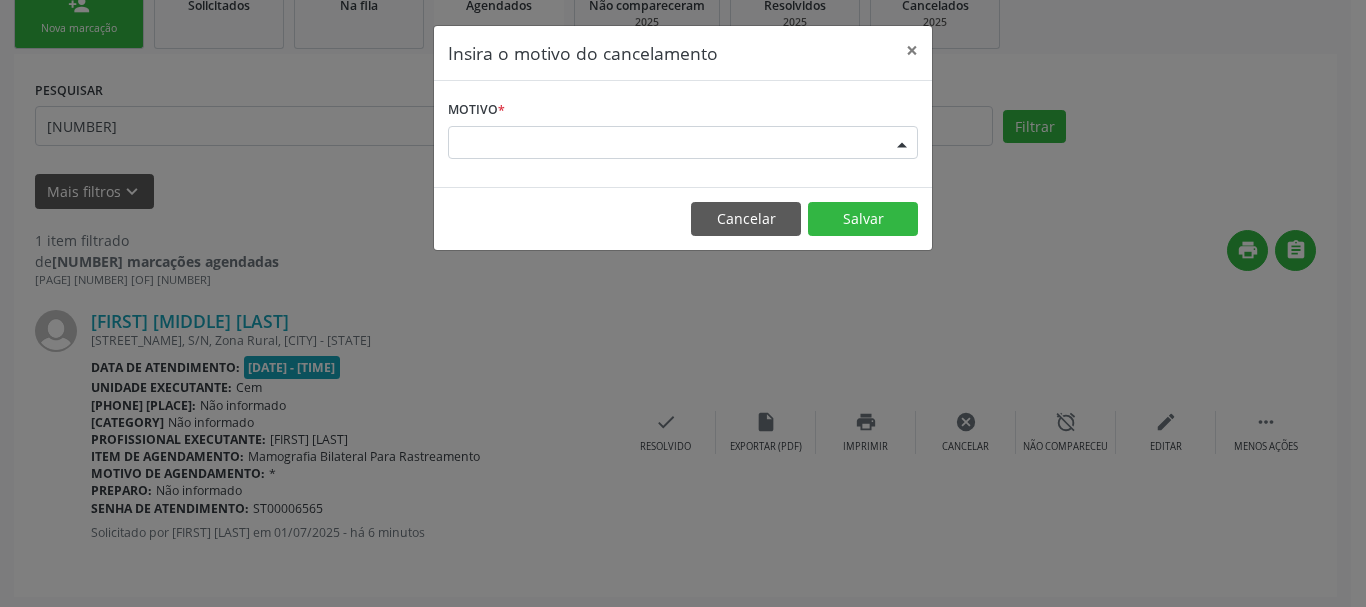 click on "Escolha o motivo" at bounding box center (683, 143) 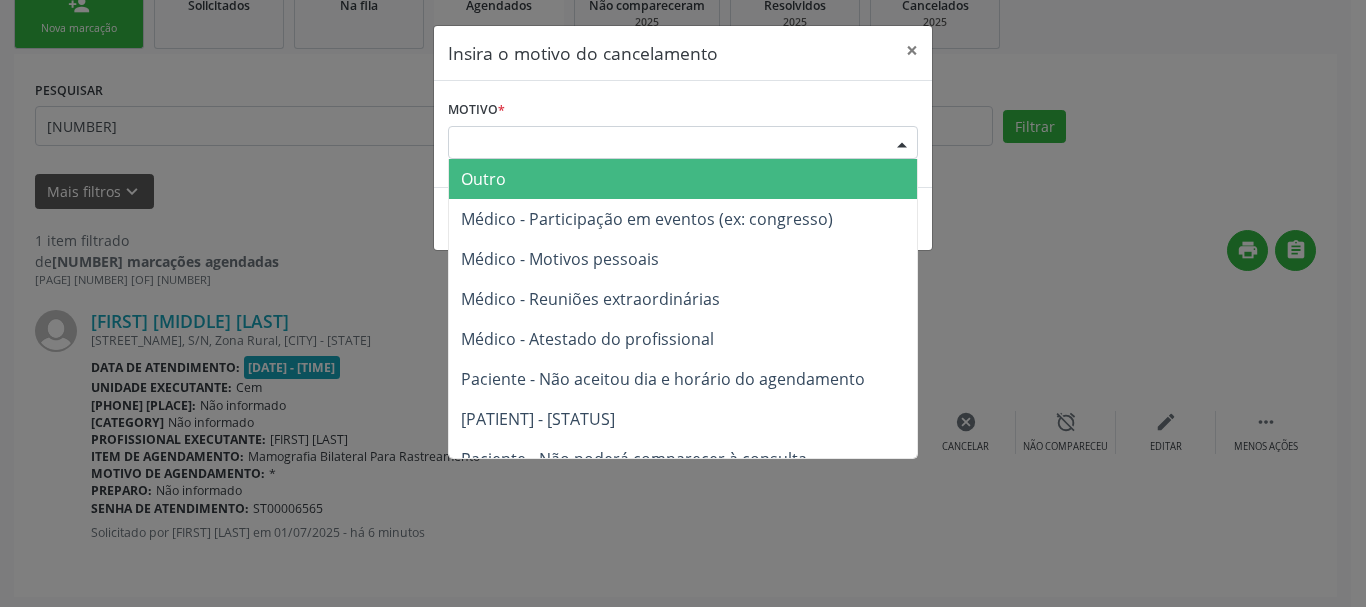 click on "Outro" at bounding box center (683, 179) 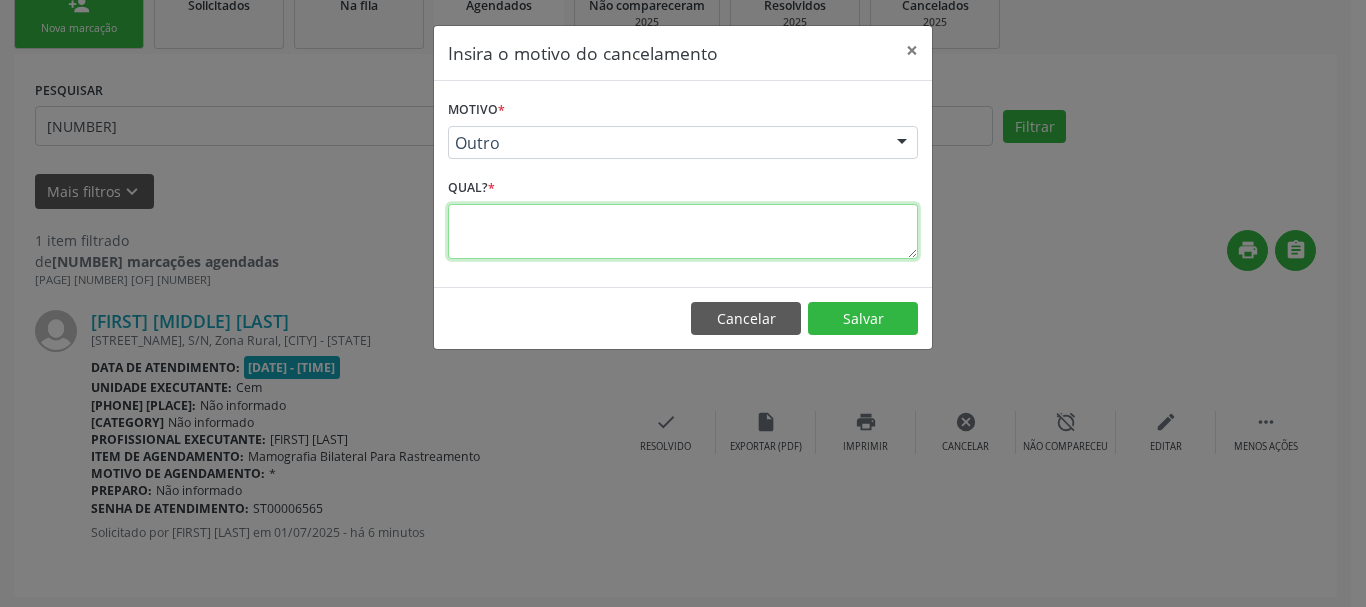 click at bounding box center [683, 231] 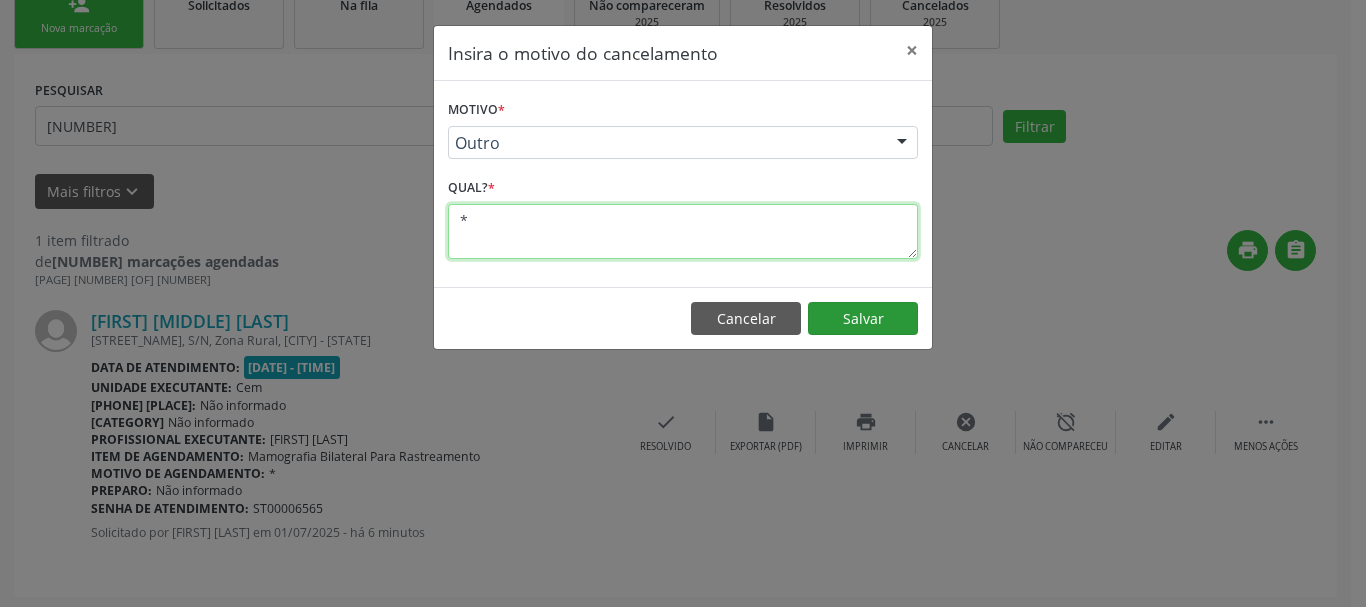 type on "*" 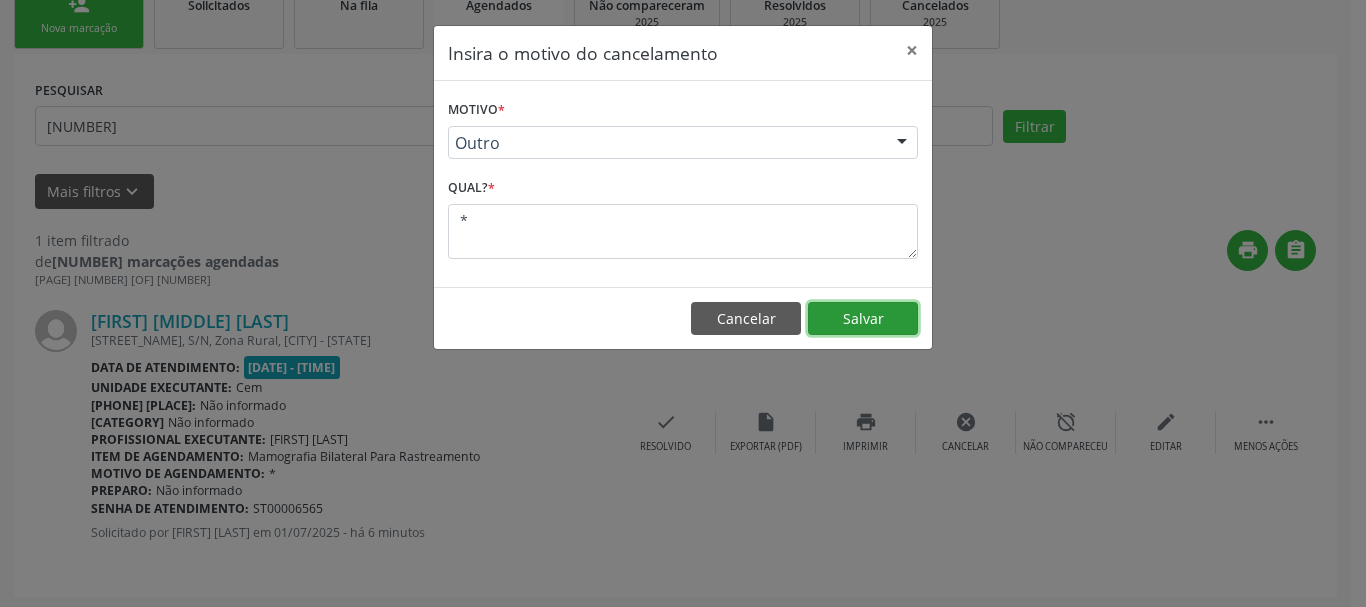click on "Salvar" at bounding box center (863, 319) 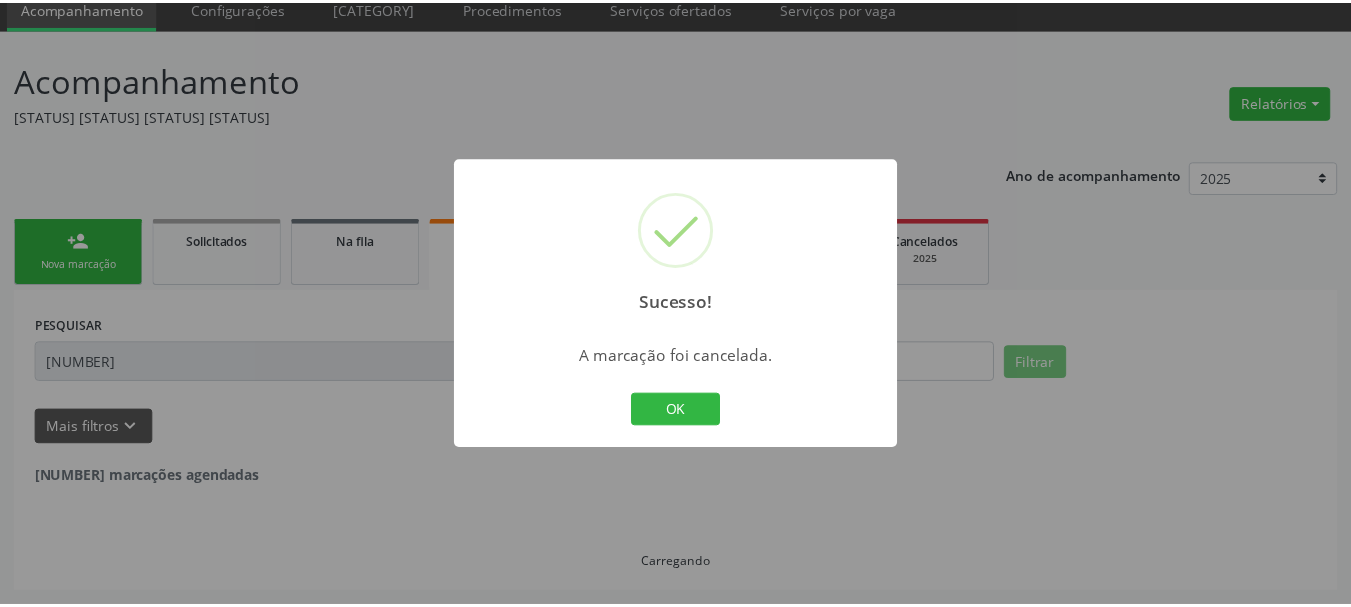 scroll, scrollTop: 81, scrollLeft: 0, axis: vertical 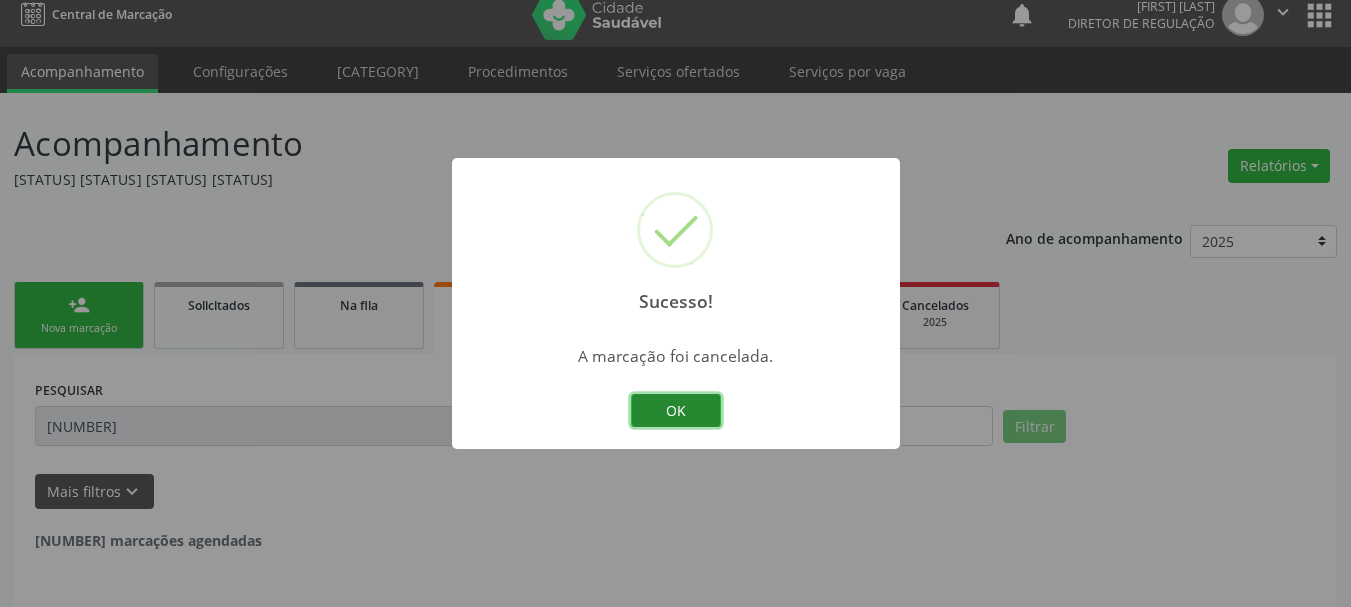 click on "OK" at bounding box center (676, 411) 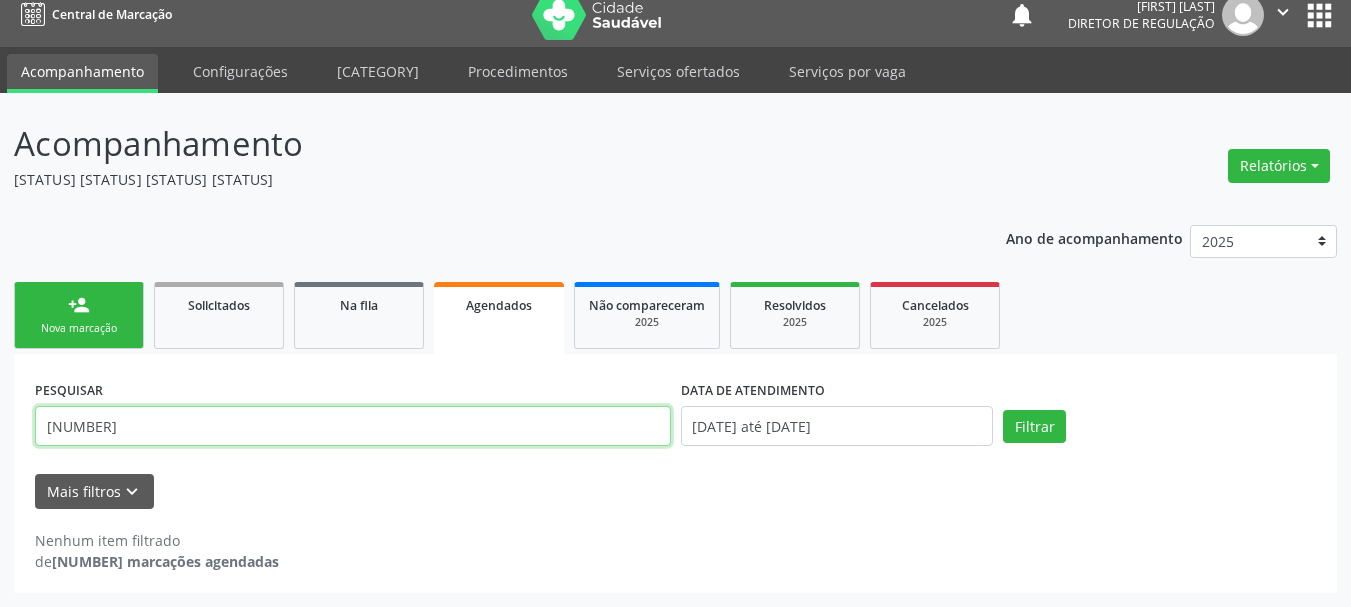 drag, startPoint x: 188, startPoint y: 420, endPoint x: 0, endPoint y: 426, distance: 188.09572 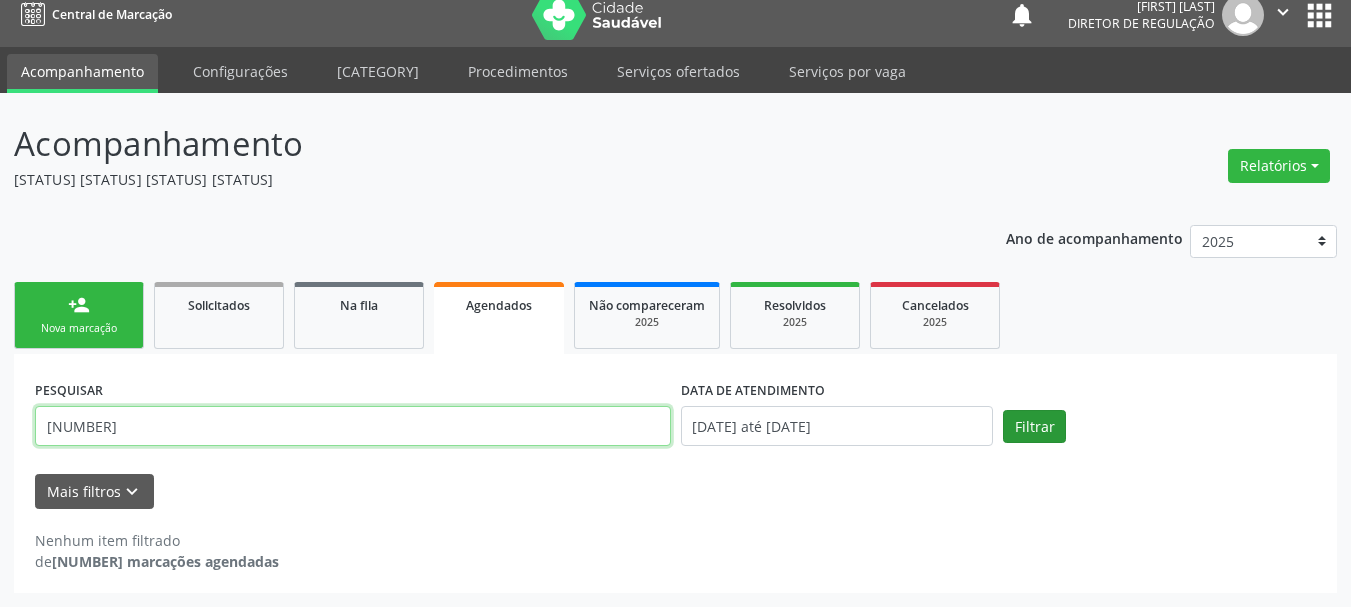 type on "[IDENTIFIER]" 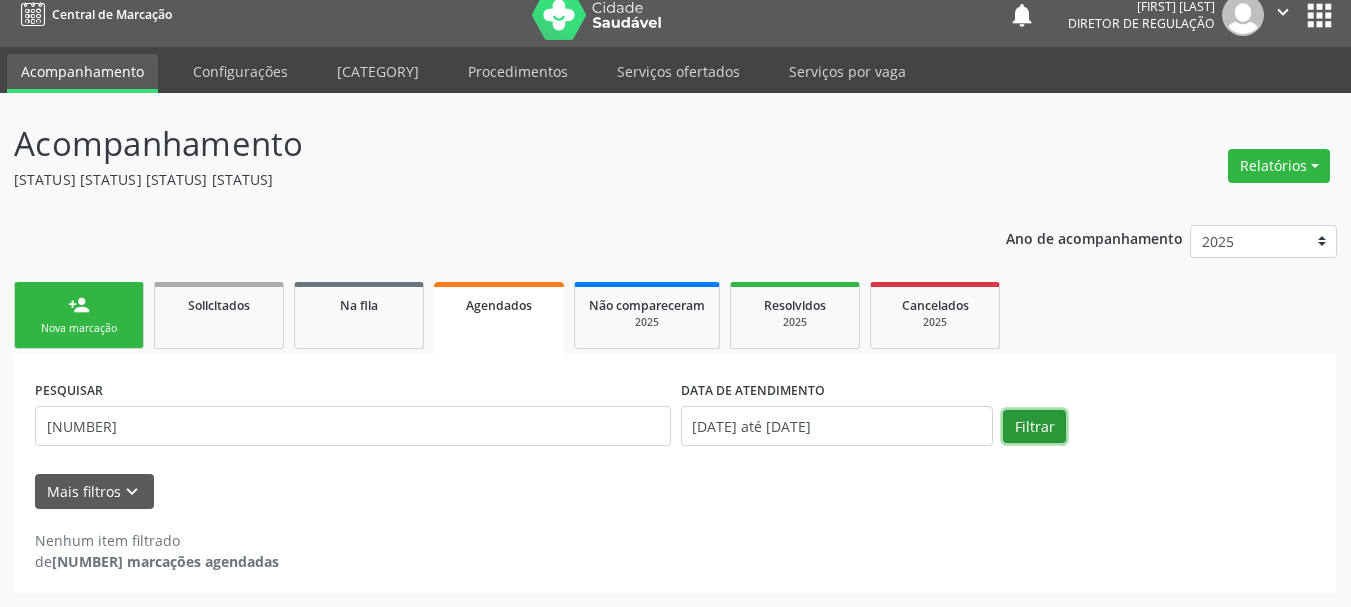 click on "Filtrar" at bounding box center (1034, 427) 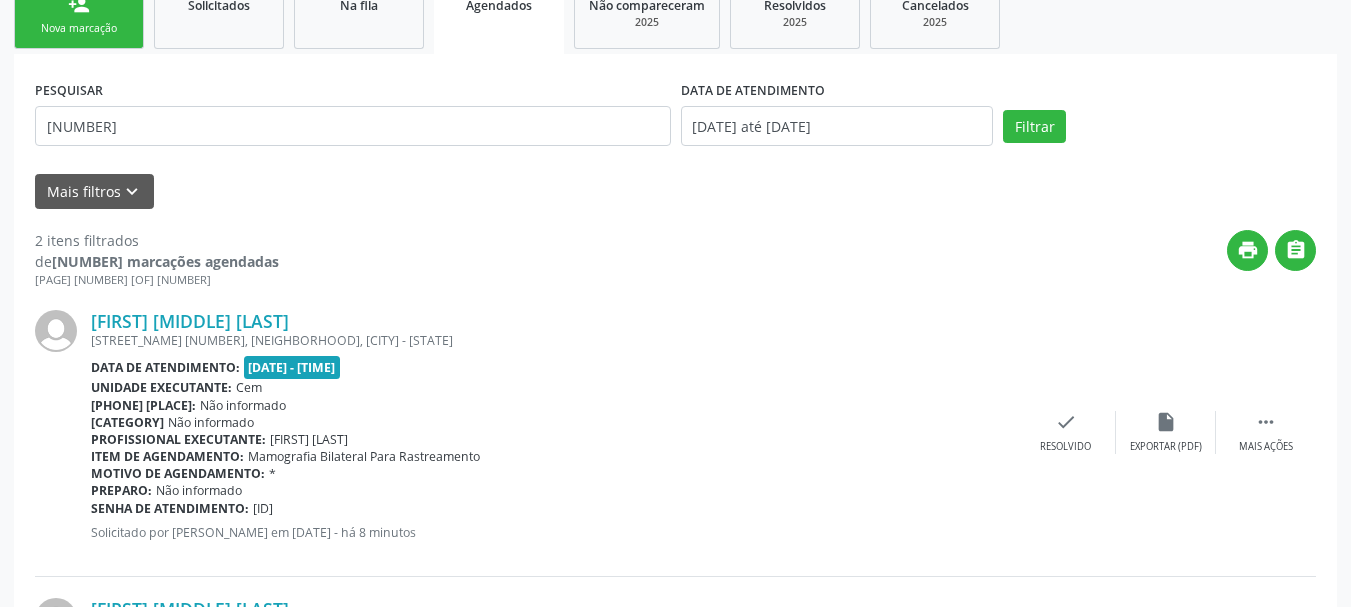 scroll, scrollTop: 417, scrollLeft: 0, axis: vertical 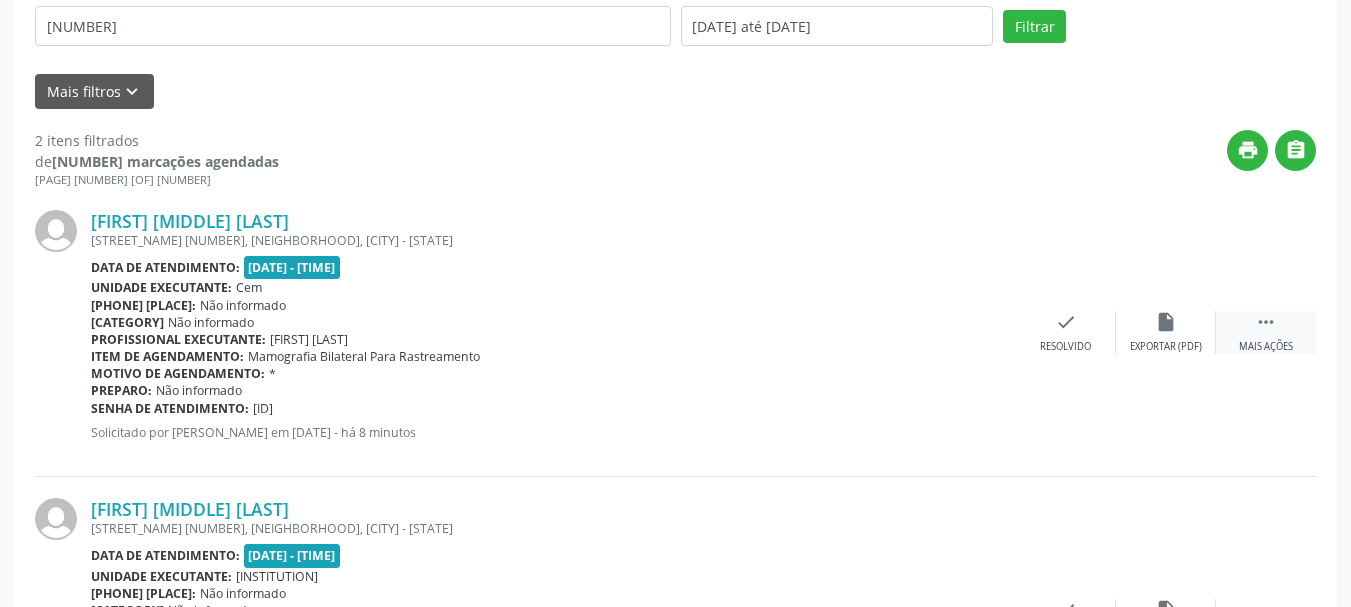 click on "" at bounding box center (1266, 322) 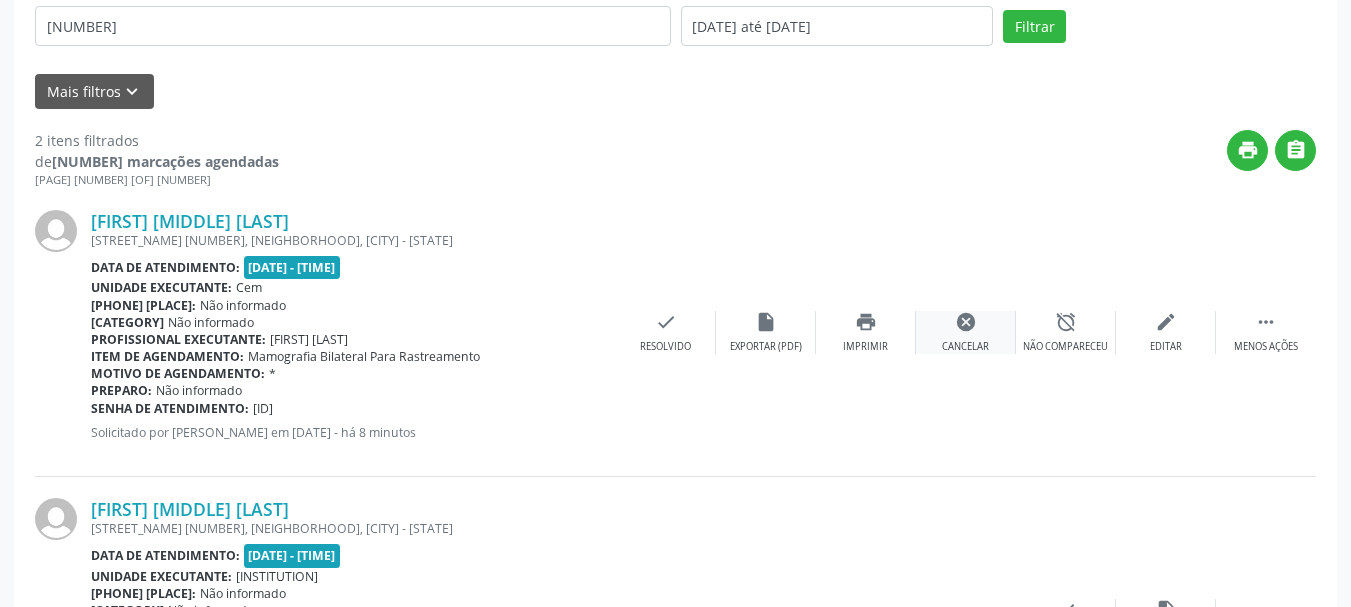 click on "cancel" at bounding box center (1166, 322) 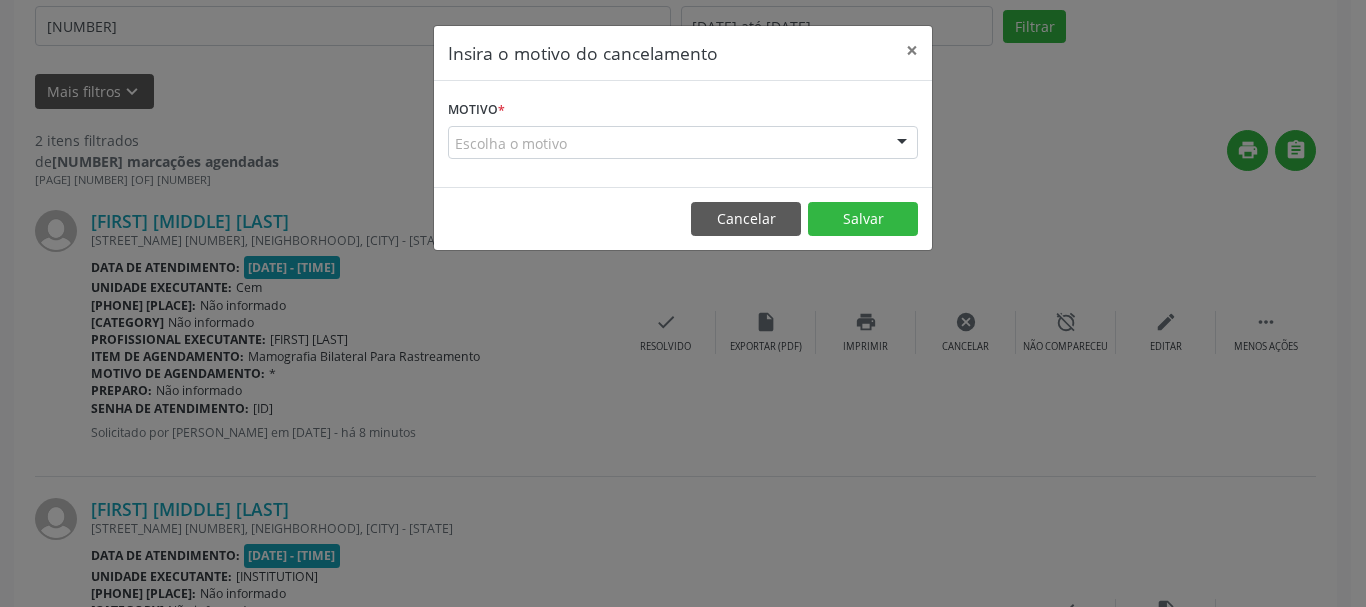 click on "Escolha o motivo" at bounding box center (683, 143) 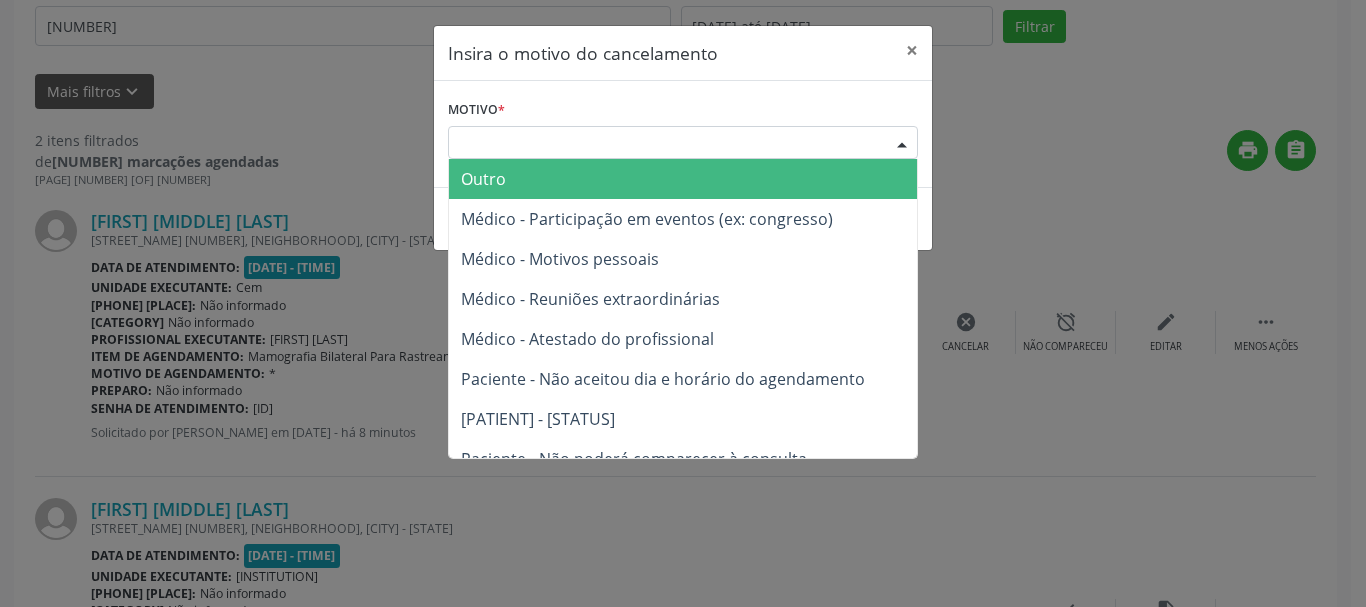 click on "Outro" at bounding box center (683, 179) 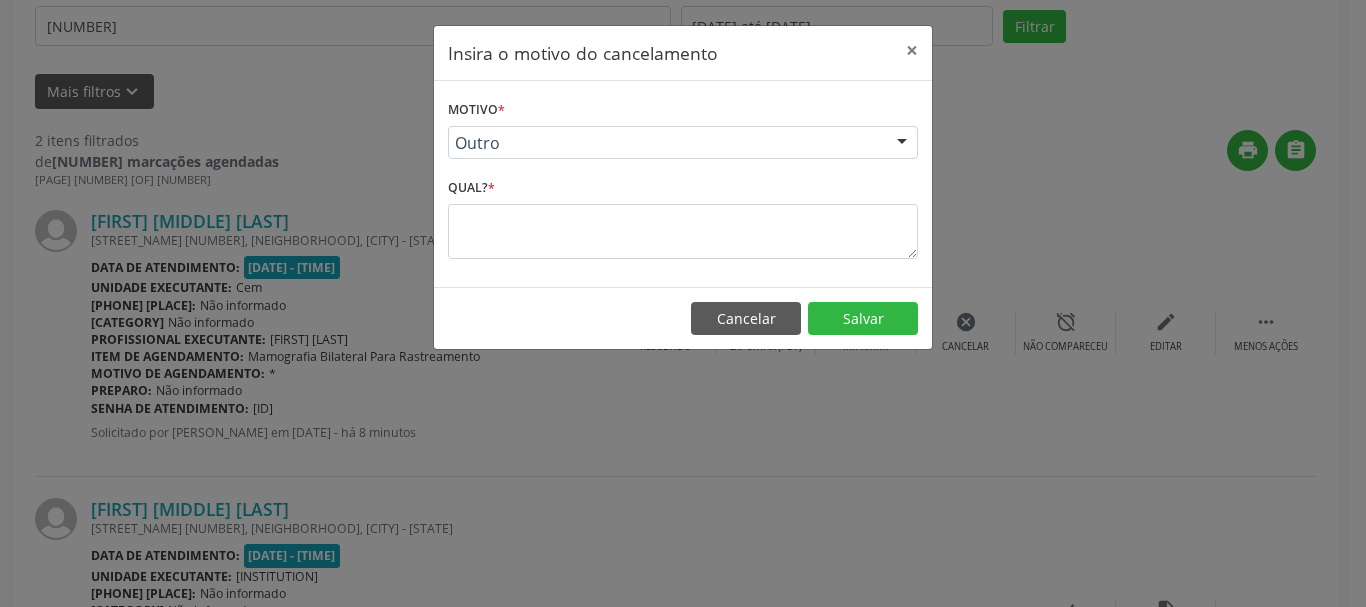 click on "Motivo
*
Outro         Outro   Médico - Participação em eventos (ex: congresso)   Médico - Motivos pessoais   Médico - Reuniões extraordinárias   Médico - Atestado do profissional   Paciente - Não aceitou dia e horário do agendamento   Paciente - Atingiu o limite de marcações   Paciente - Não poderá comparecer à consulta   Paciente - Não aceitou médico ou especialidade   Médico - Sem vaga disponível
Nenhum resultado encontrado para: "   "
Não há nenhuma opção para ser exibida.
Qual?
*" at bounding box center (683, 184) 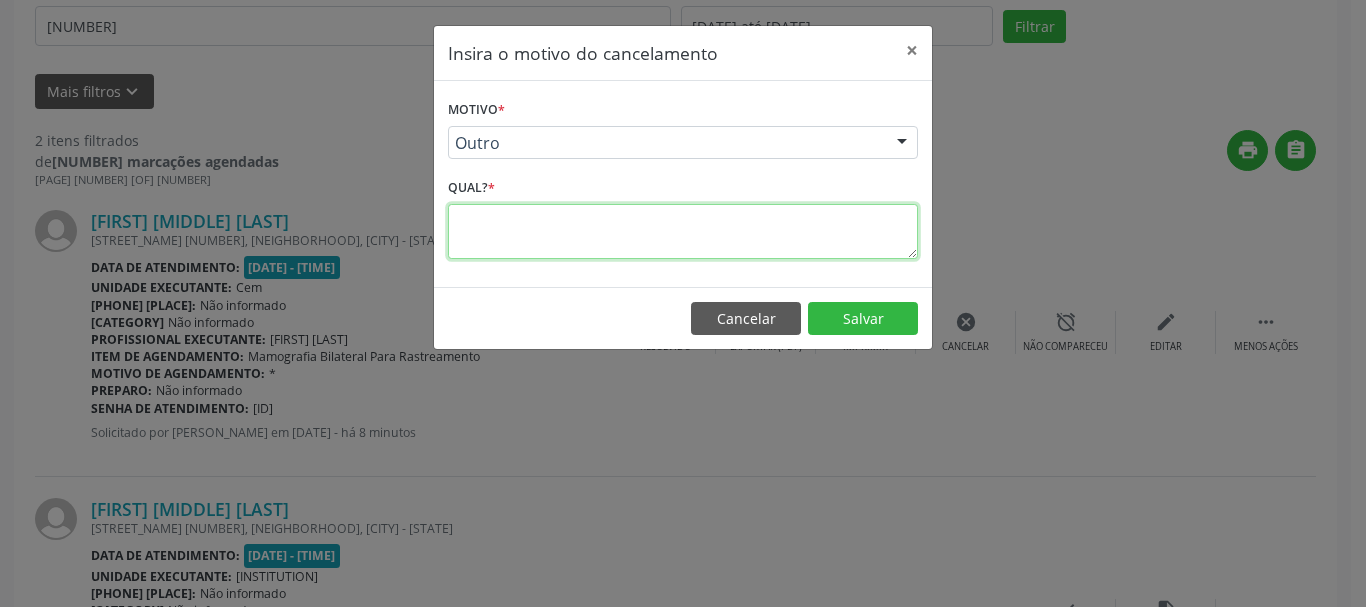 click at bounding box center (683, 231) 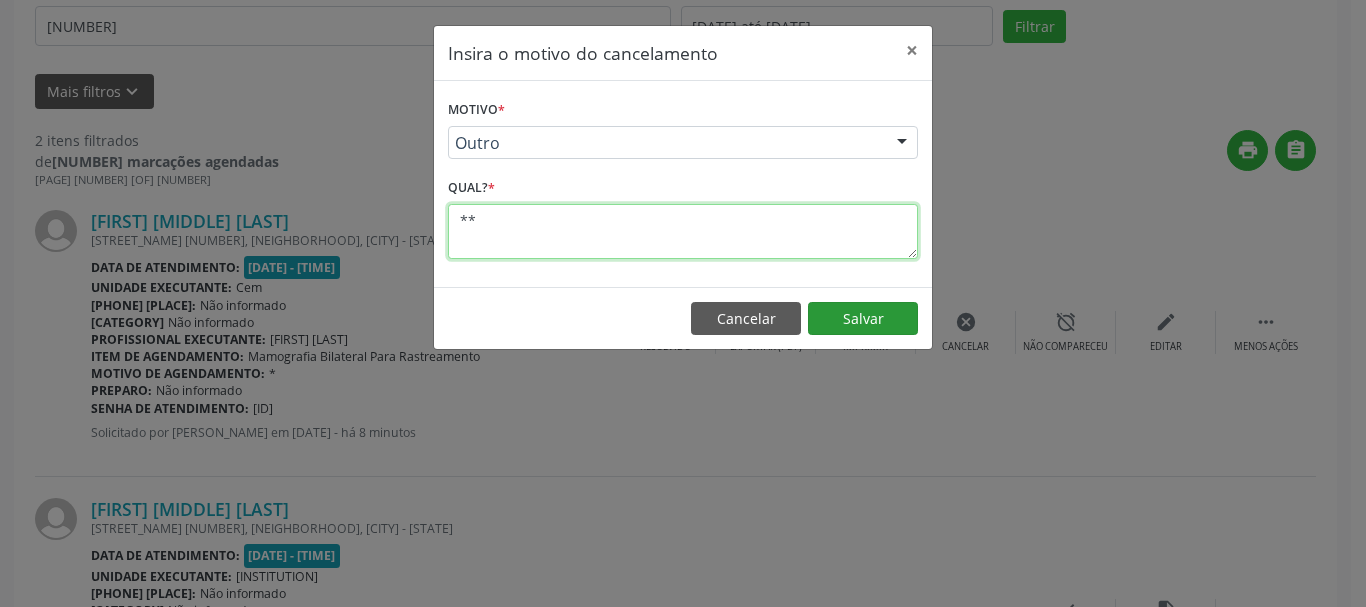 type on "**" 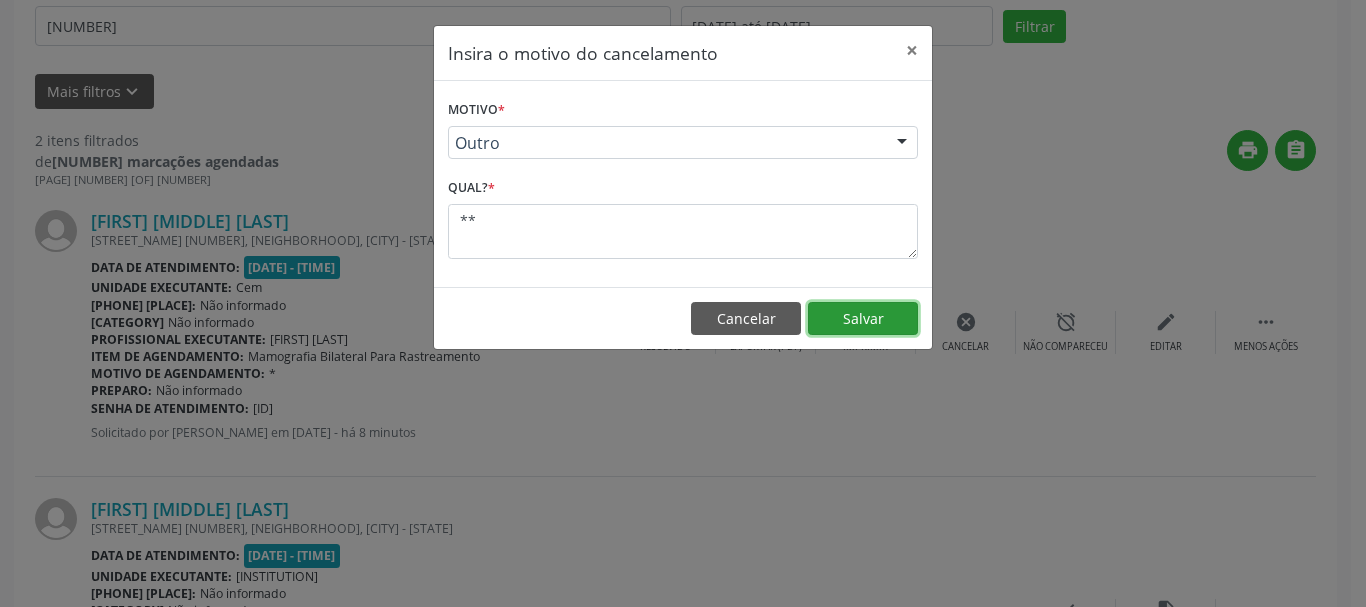 click on "Salvar" at bounding box center [863, 319] 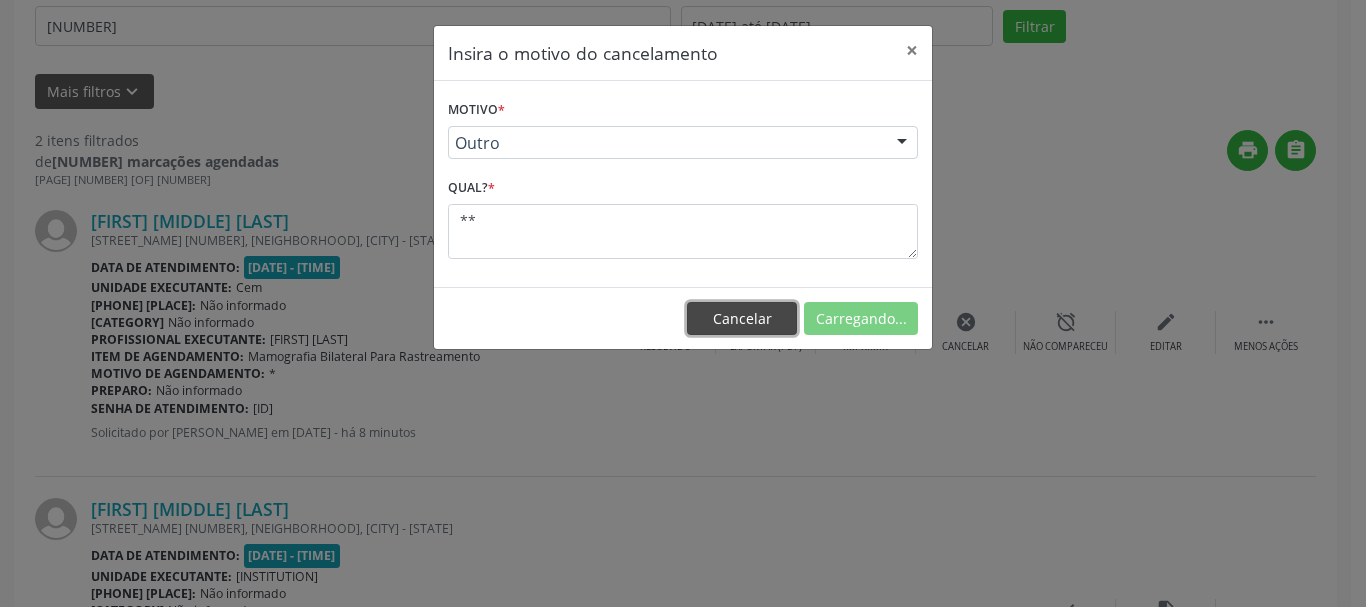 click on "Cancelar" at bounding box center [742, 319] 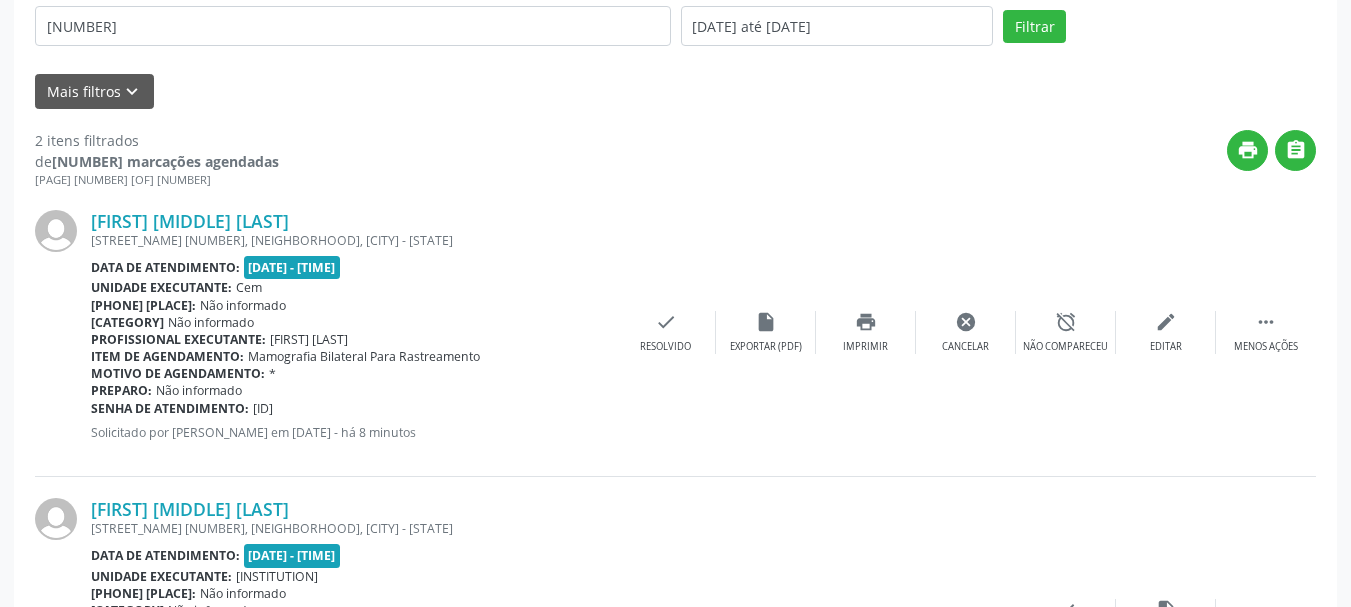 click on "insert_drive_file
Exportar (PDF)" at bounding box center [766, 332] 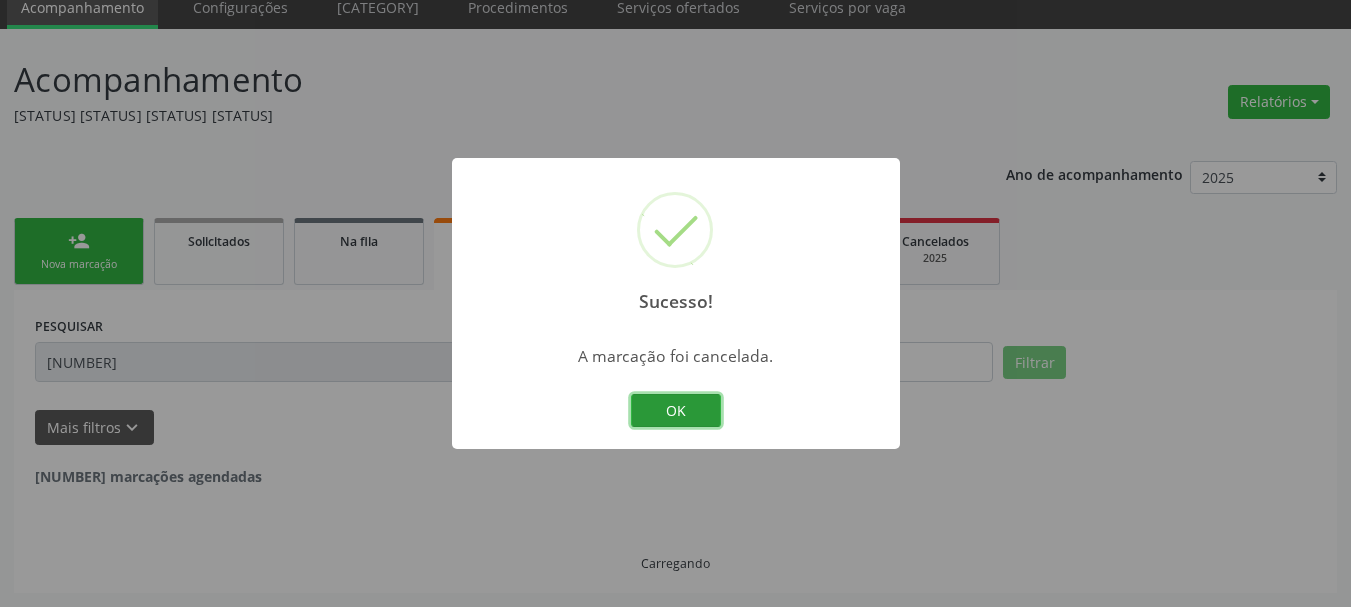 scroll, scrollTop: 81, scrollLeft: 0, axis: vertical 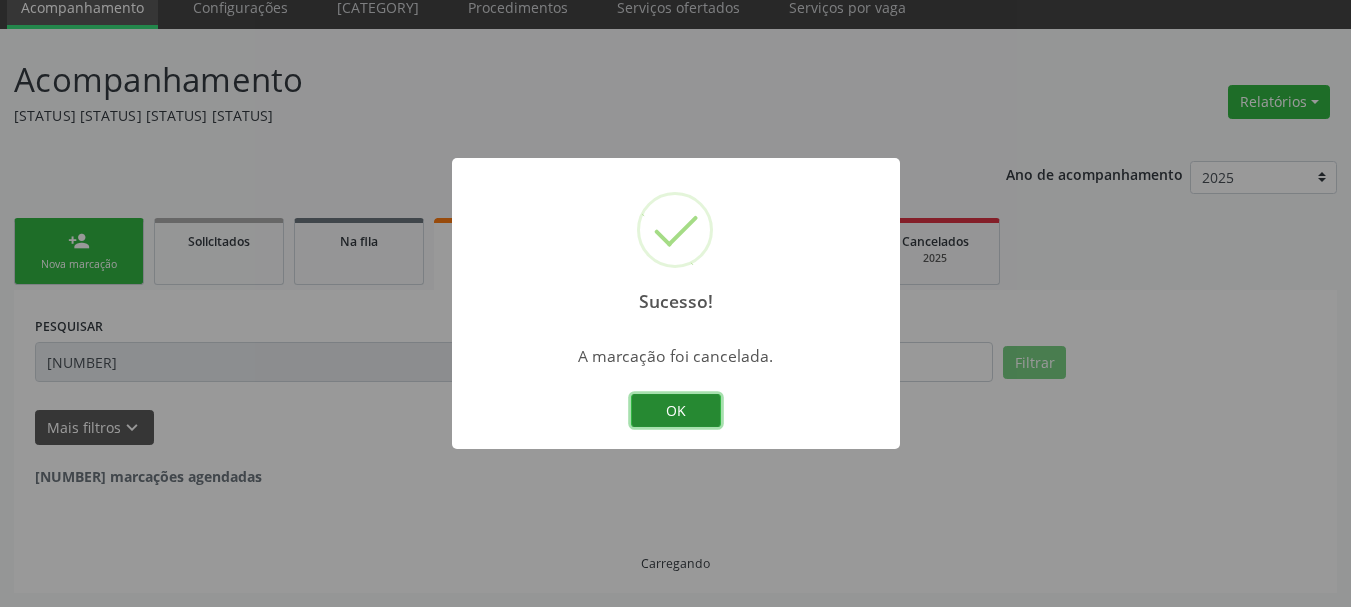 click on "OK" at bounding box center [676, 411] 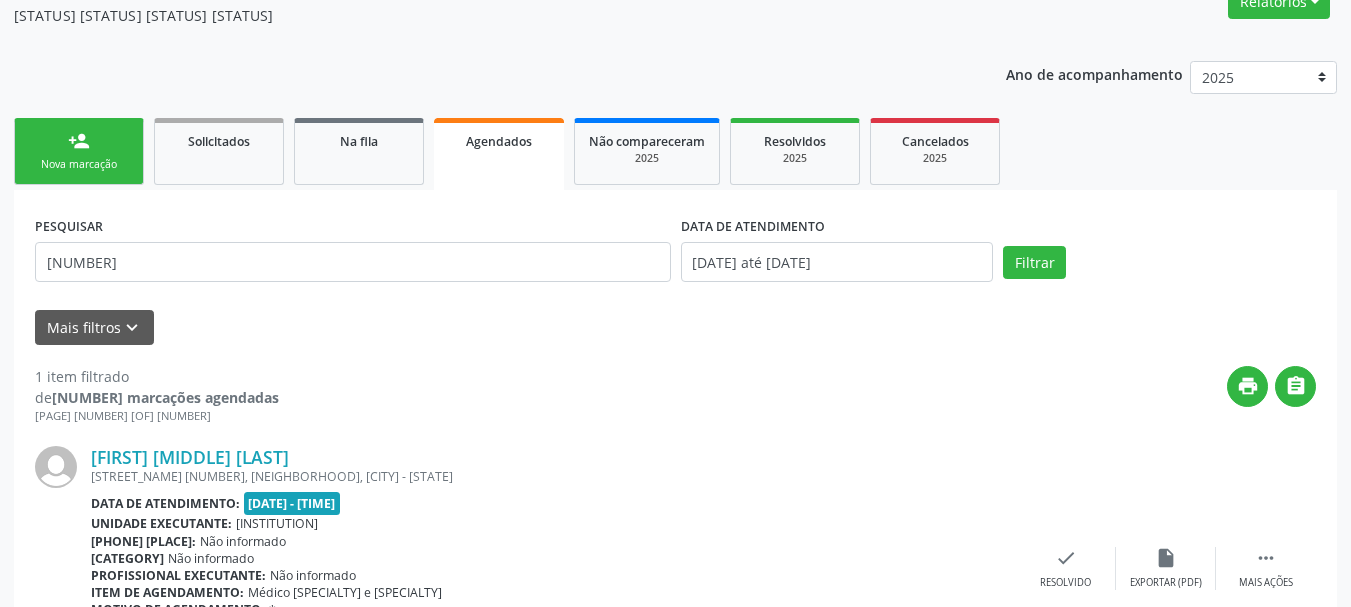 scroll, scrollTop: 281, scrollLeft: 0, axis: vertical 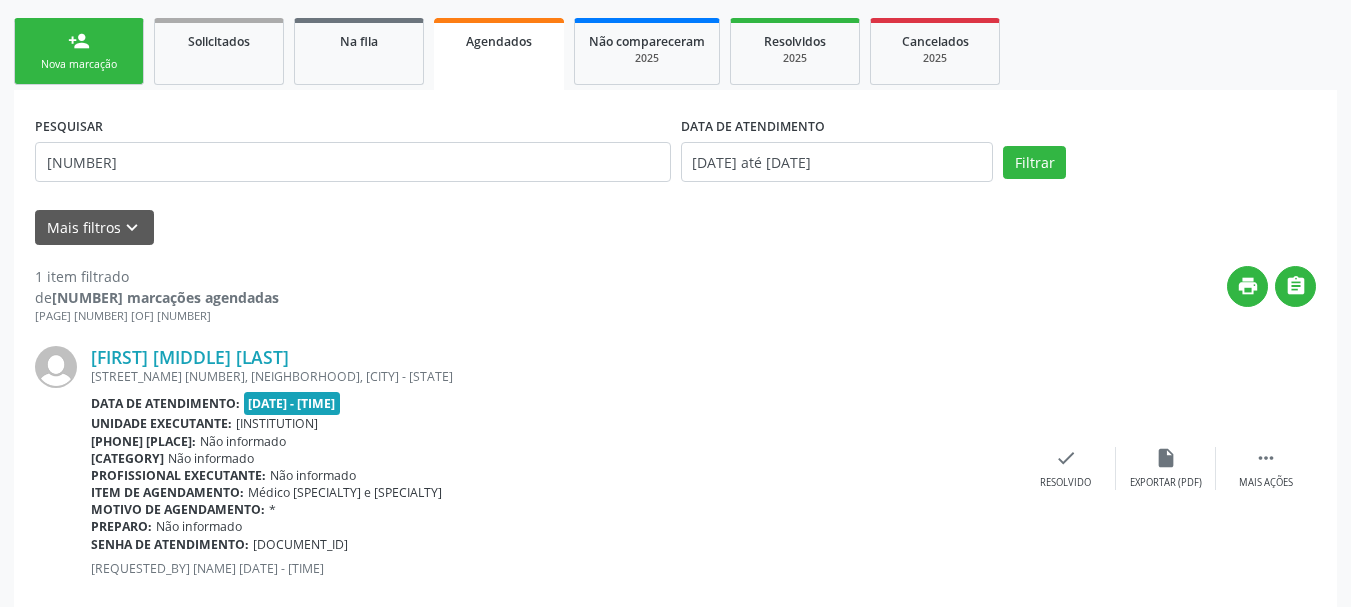 click on "••••••••••
•••• ••••••••" at bounding box center (79, 51) 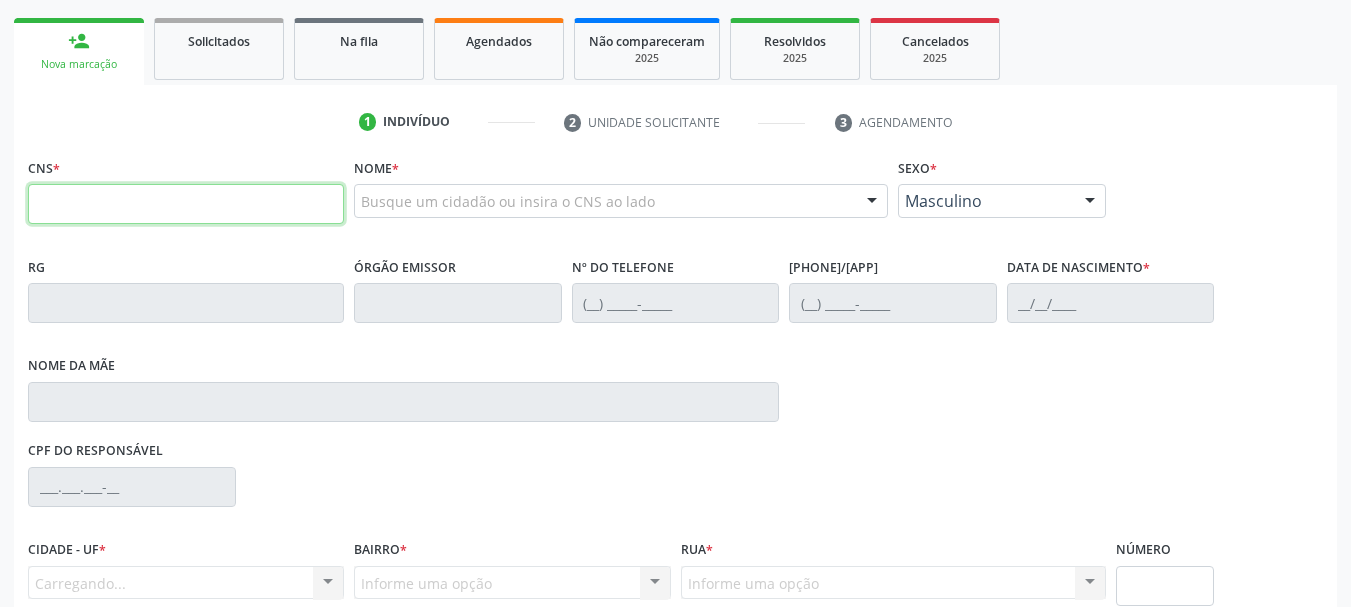 click at bounding box center (186, 204) 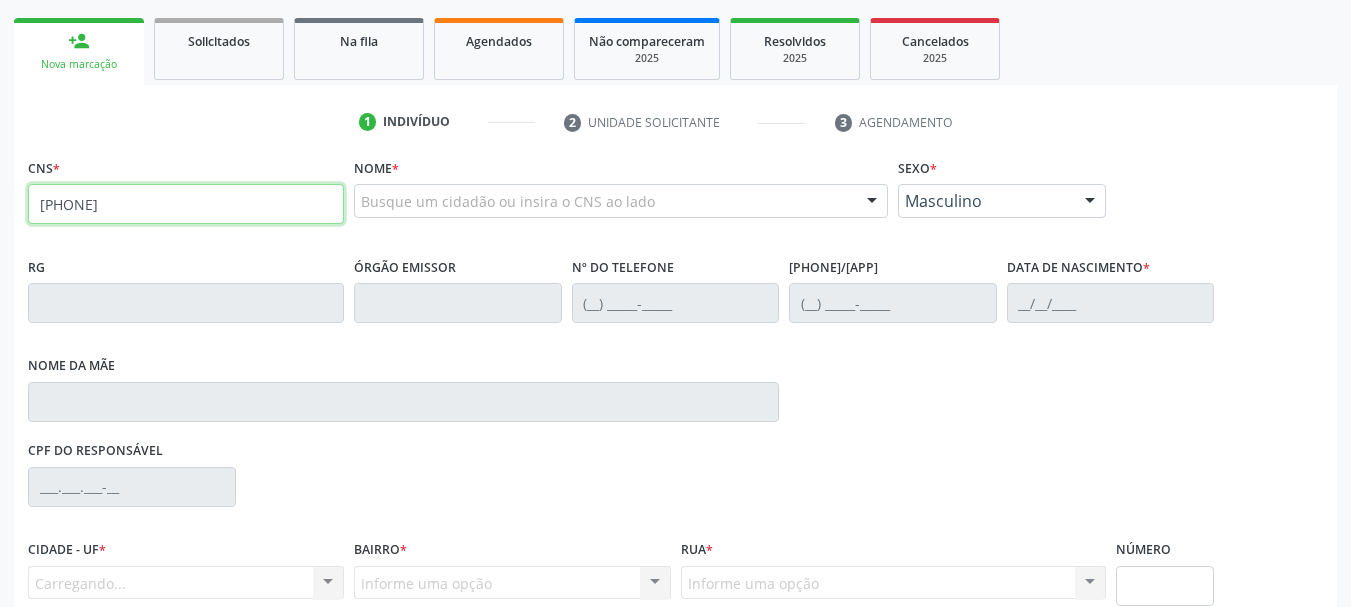 type on "705 7044 3447 9430" 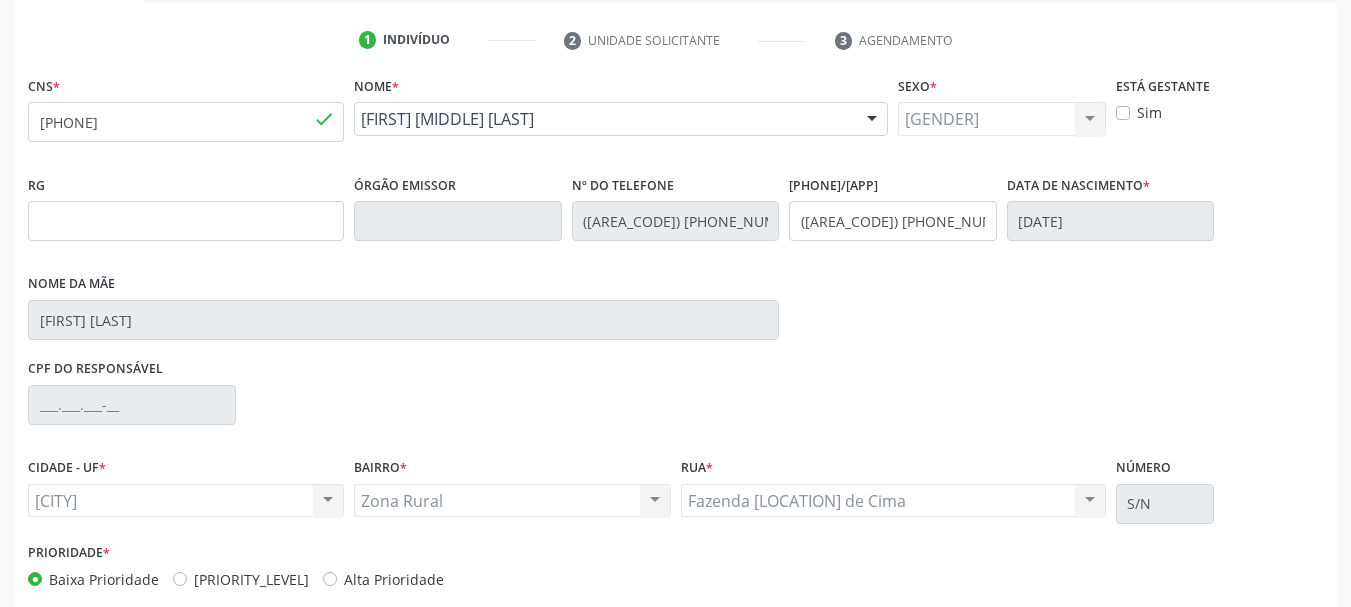 scroll, scrollTop: 463, scrollLeft: 0, axis: vertical 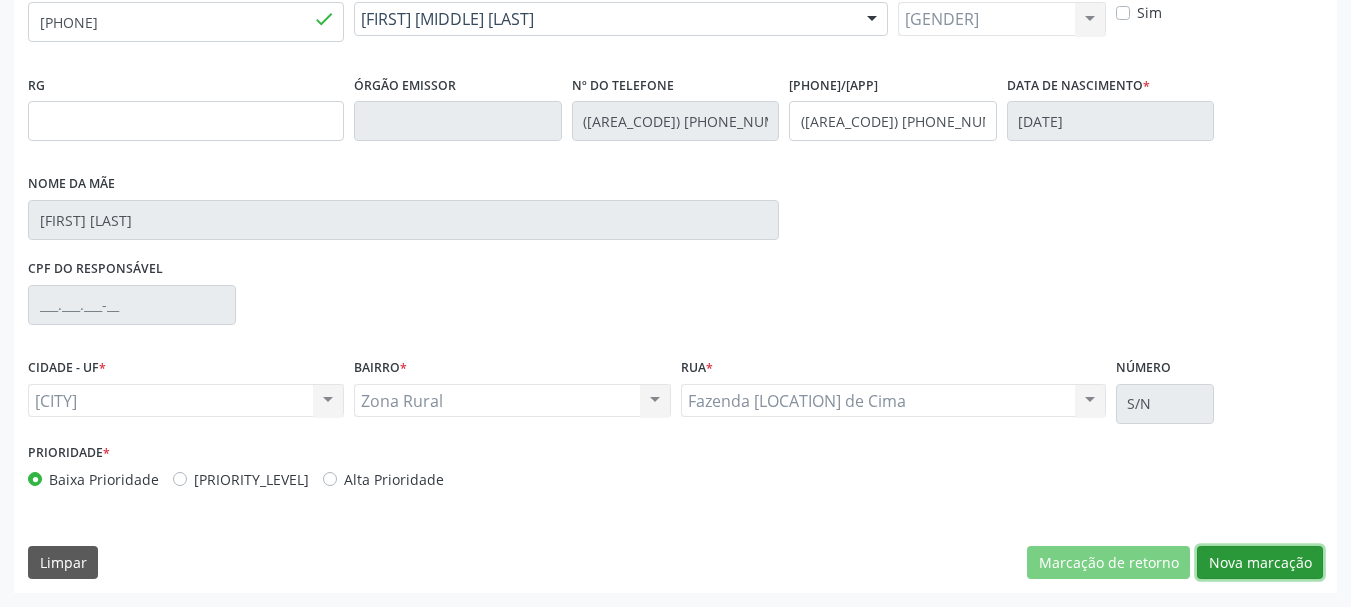 click on "Nova marcação" at bounding box center (1108, 563) 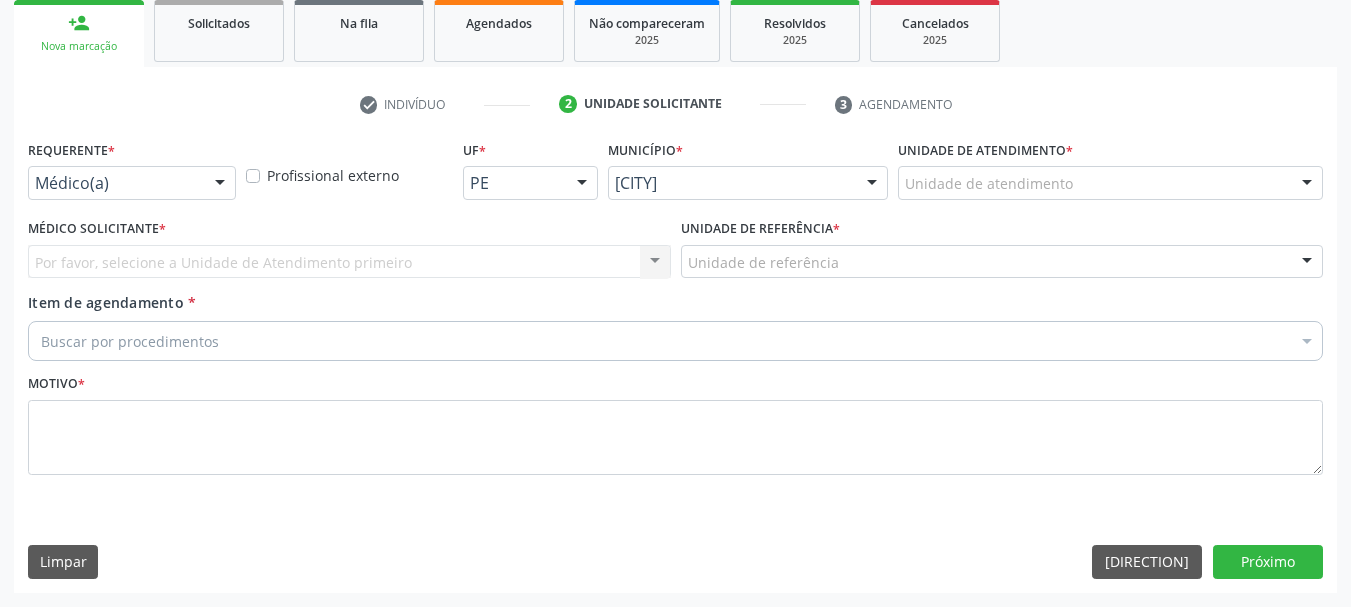 scroll, scrollTop: 299, scrollLeft: 0, axis: vertical 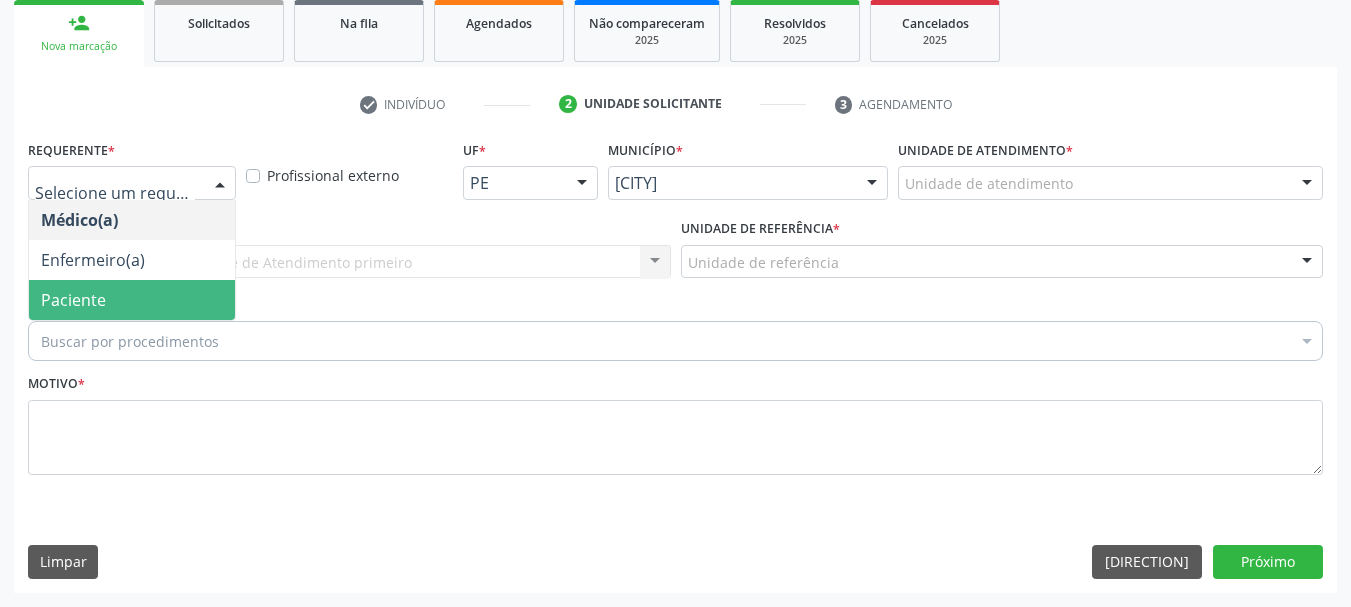 click on "Paciente" at bounding box center [73, 300] 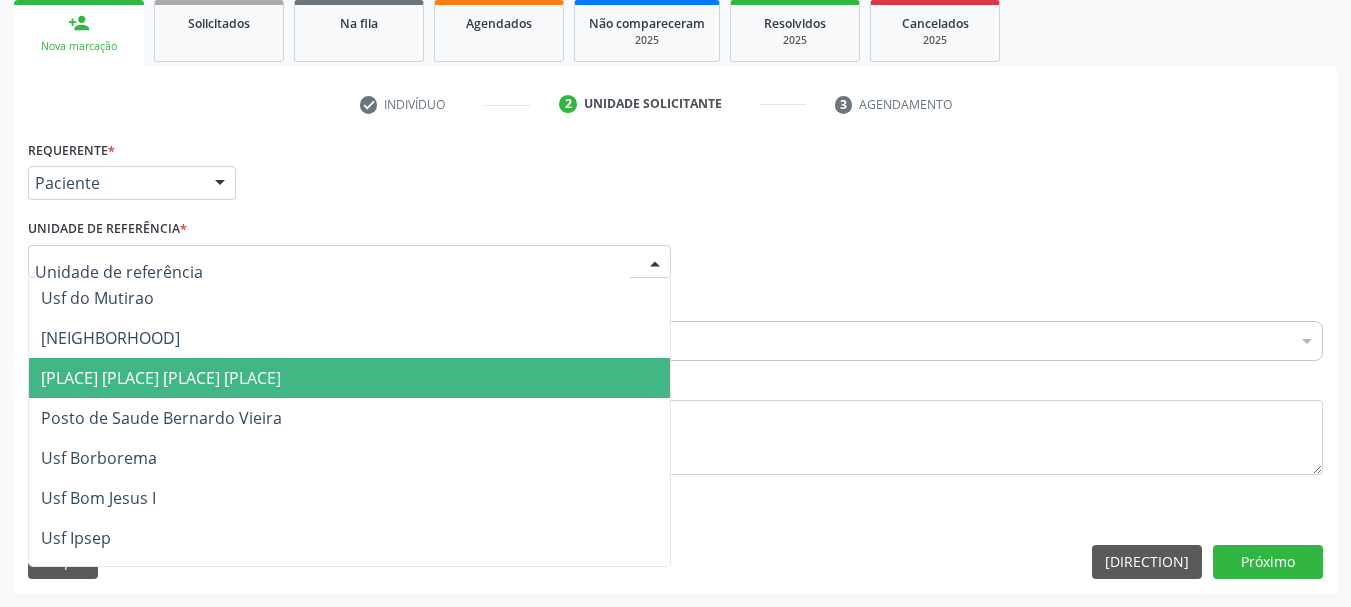 click on "[HEALTH_CENTER_NAME]" at bounding box center [161, 378] 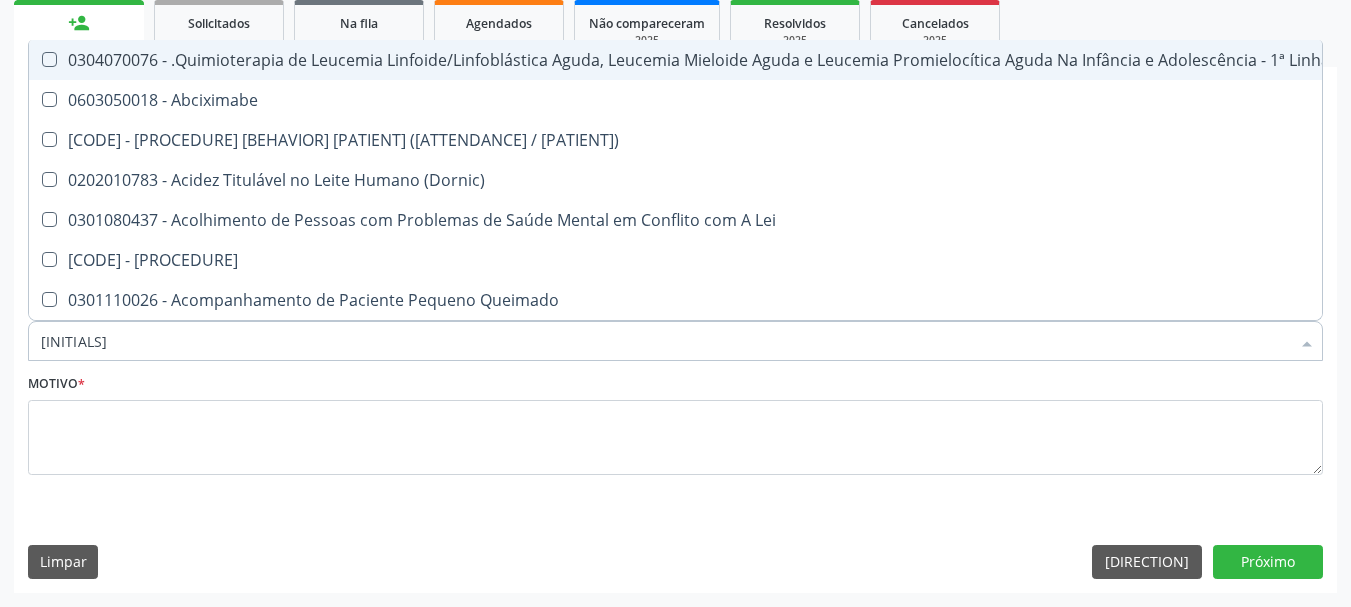 type on "MAM" 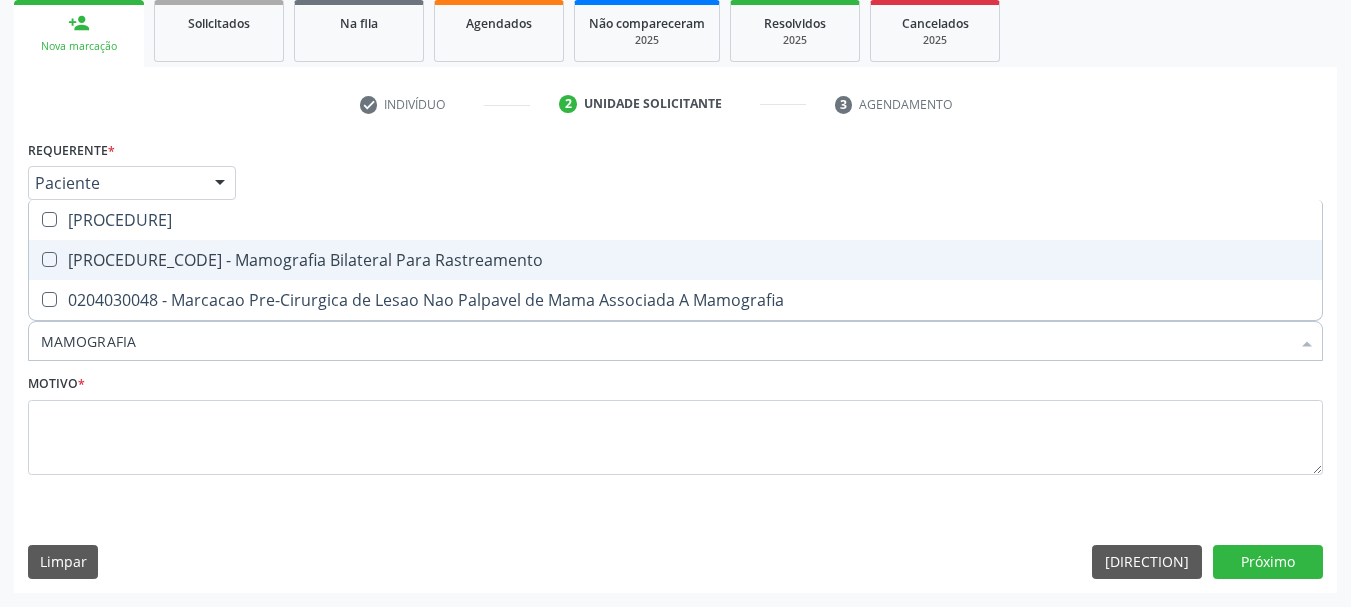 click on "[PROCEDURE_CODE] - Mamografia Bilateral Para Rastreamento" at bounding box center [675, 260] 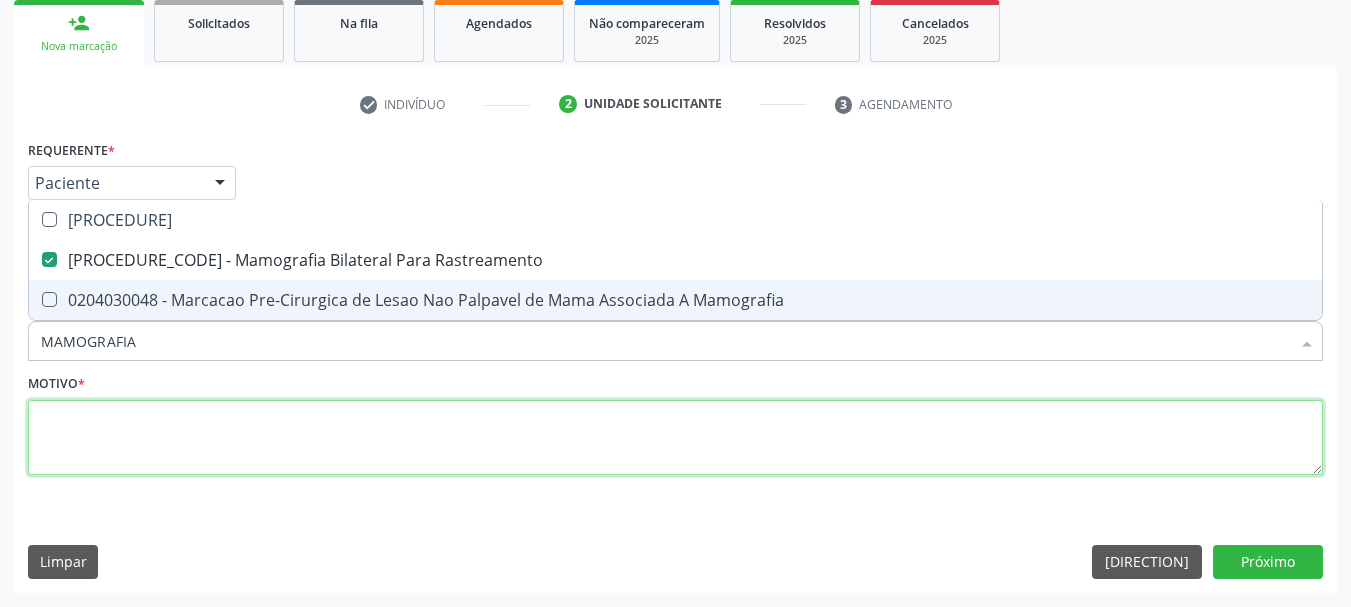 click at bounding box center (675, 438) 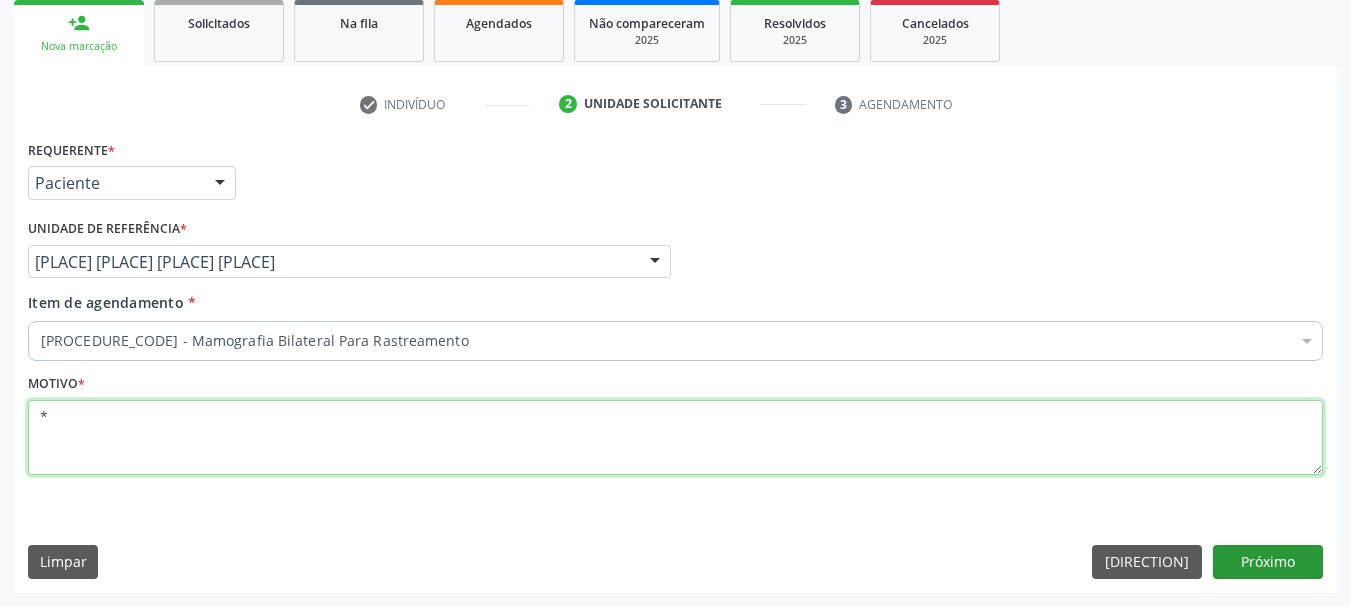 type on "*" 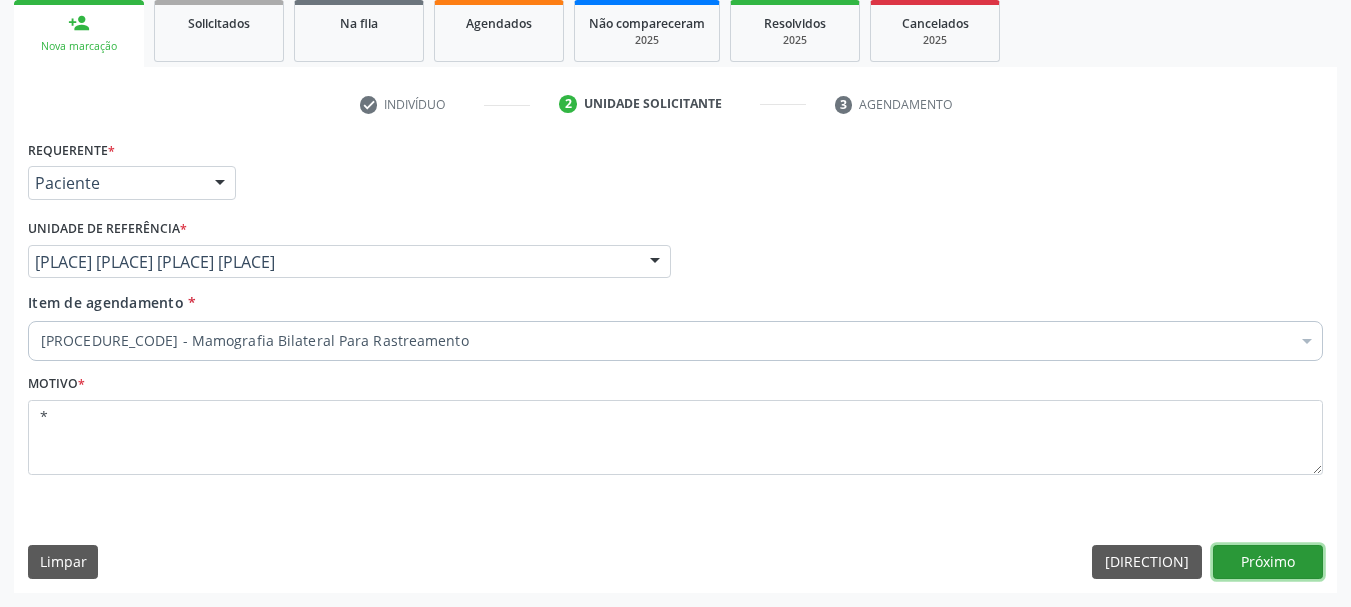 click on "Próximo" at bounding box center (1268, 562) 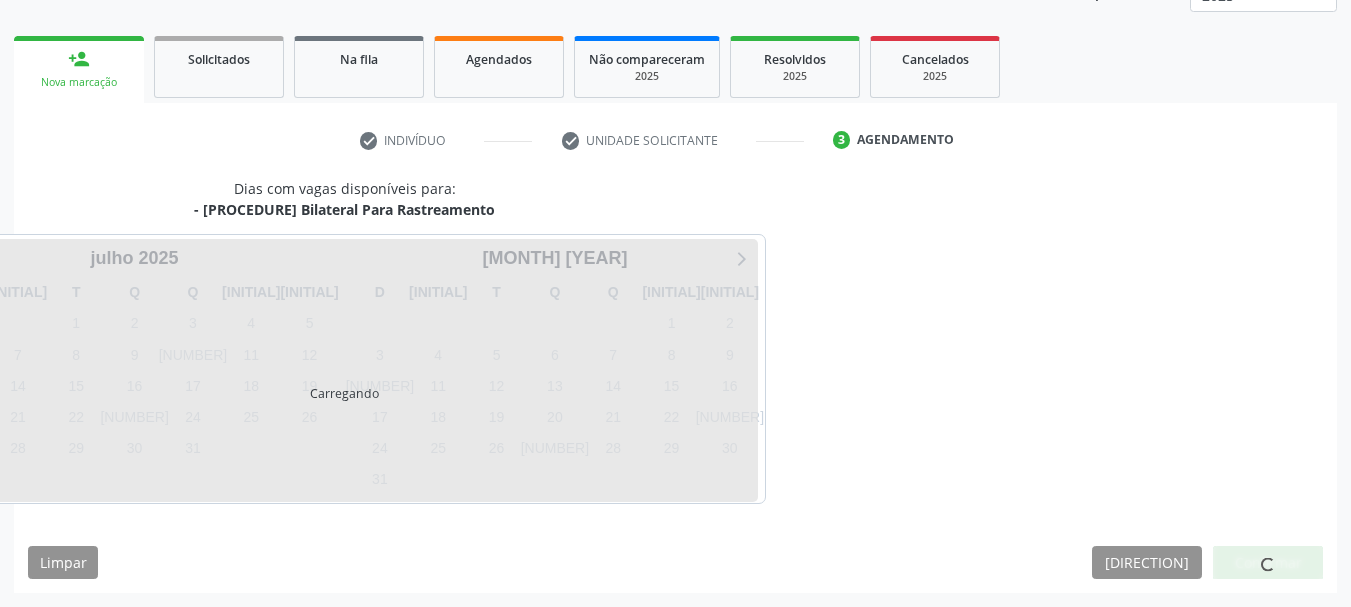 scroll, scrollTop: 263, scrollLeft: 0, axis: vertical 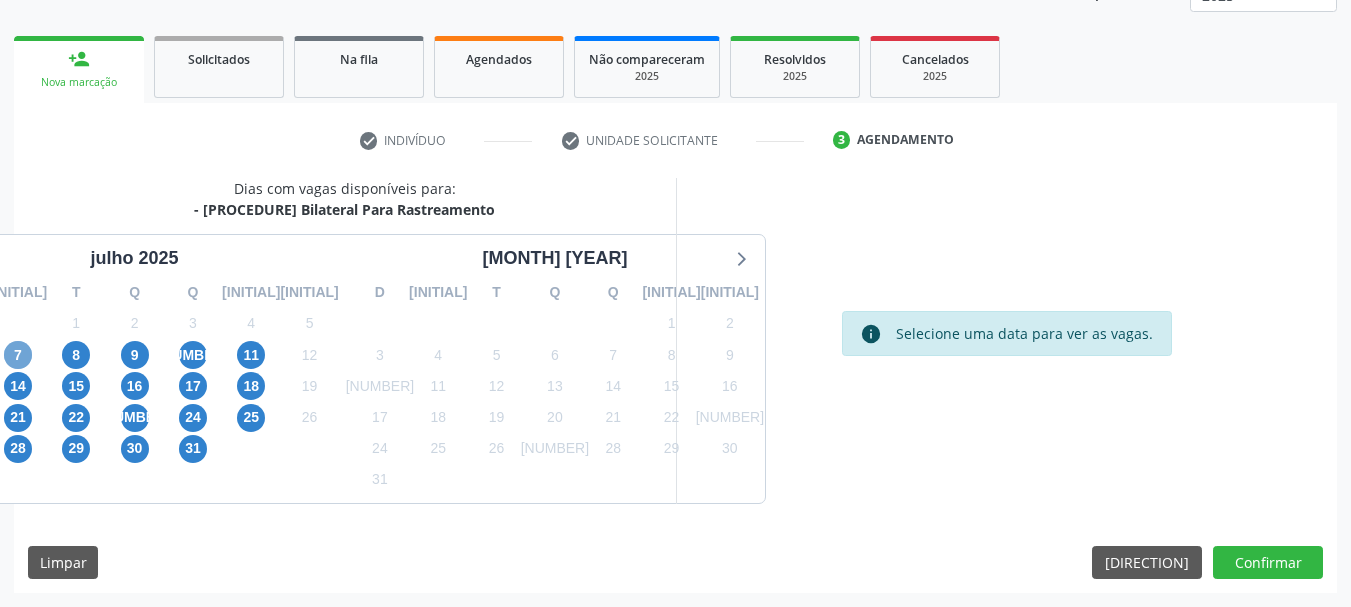 click on "7" at bounding box center [18, 355] 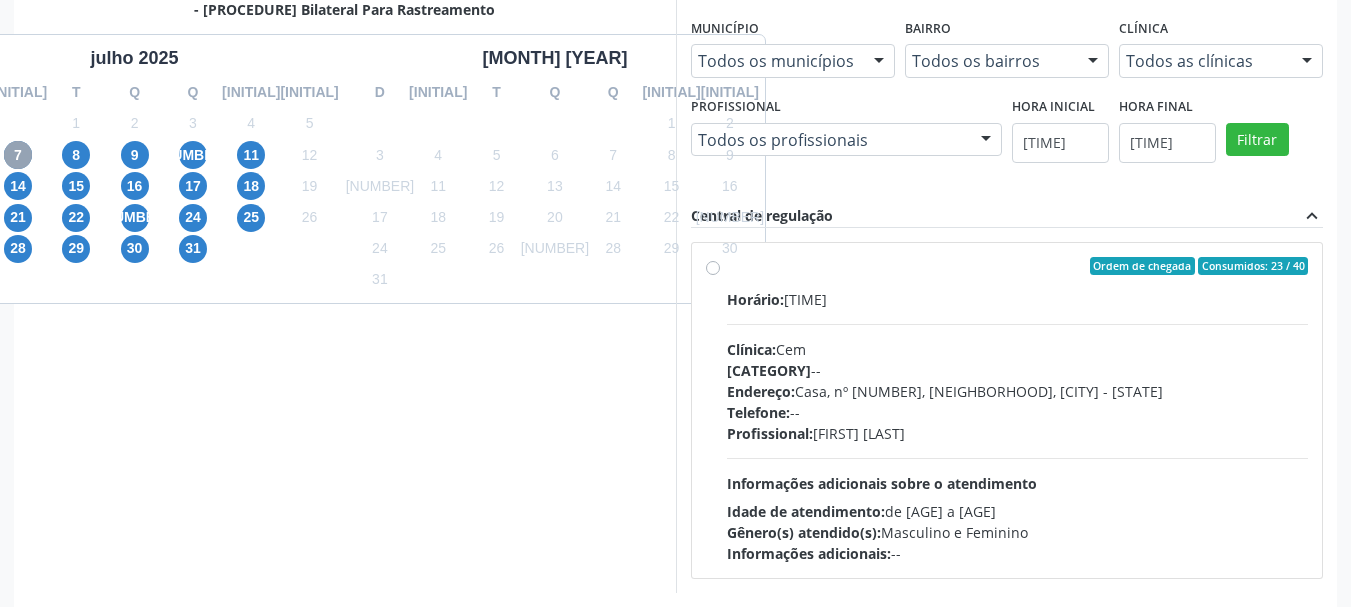 scroll, scrollTop: 552, scrollLeft: 0, axis: vertical 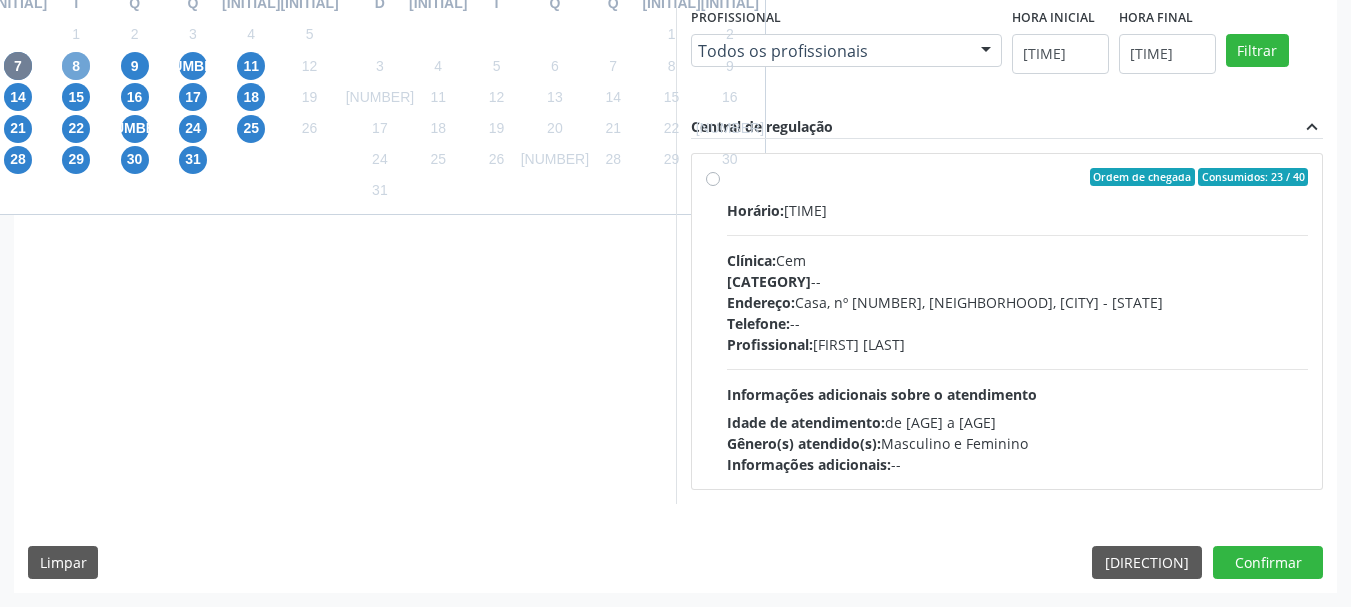 click on "8" at bounding box center [76, 66] 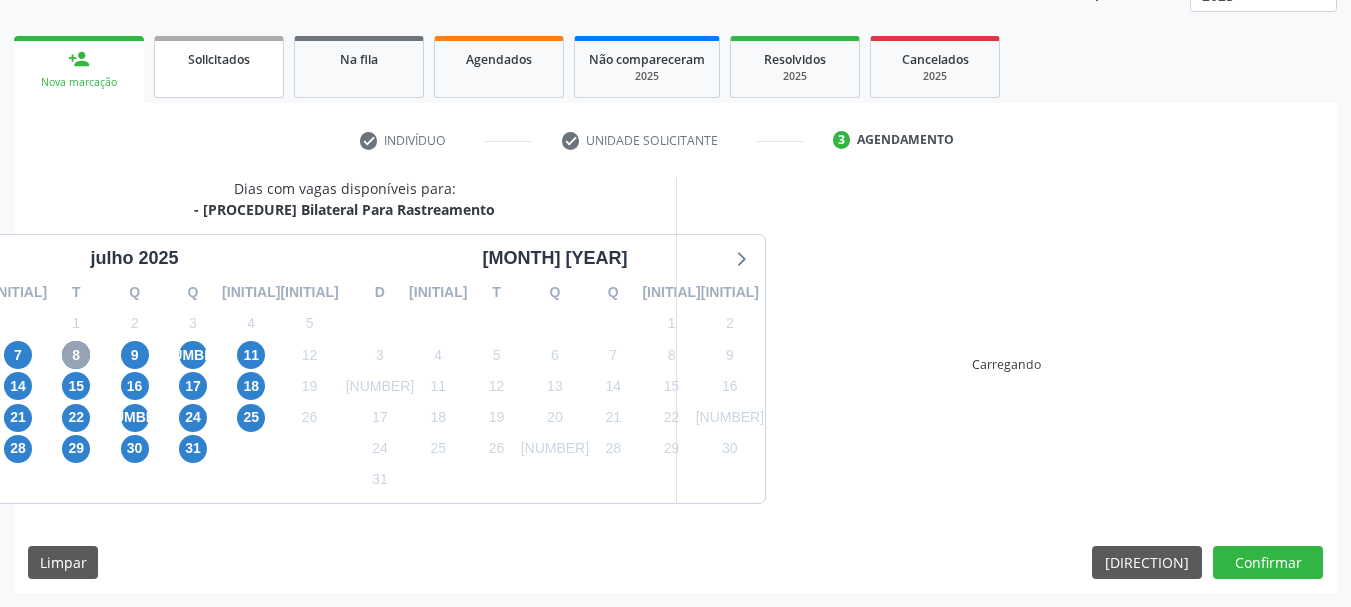 scroll, scrollTop: 552, scrollLeft: 0, axis: vertical 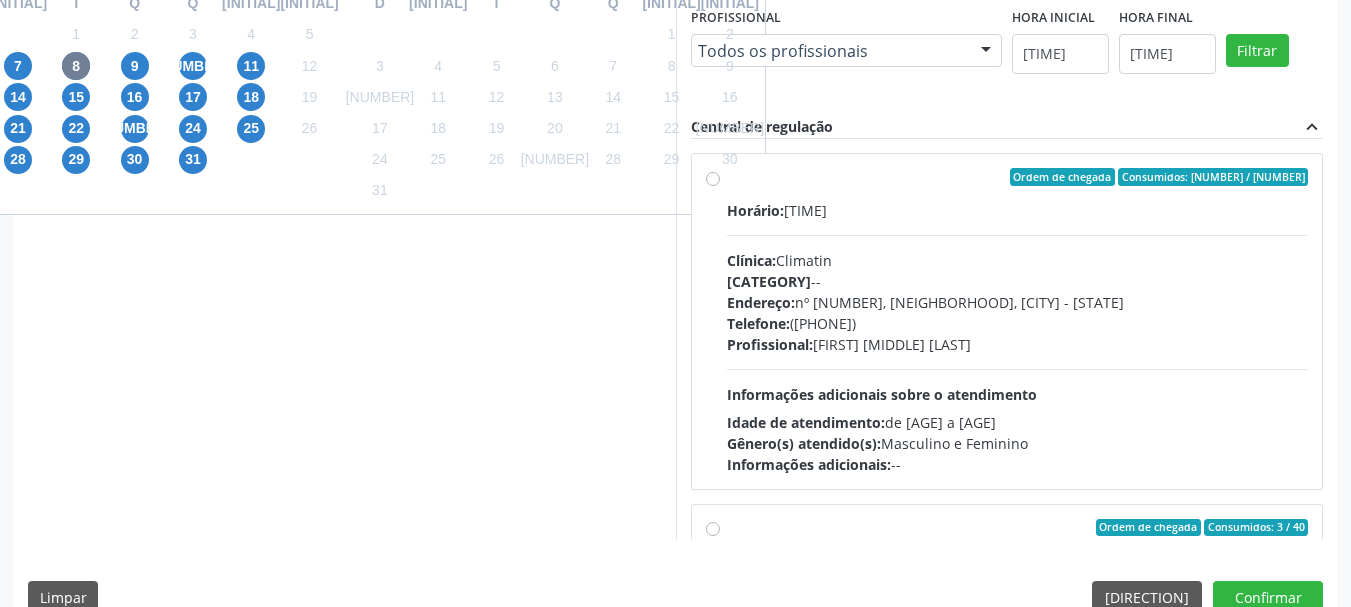 click on "Ordem de chegada
Consumidos: 5 / 20
Horário:   07:00
Clínica:  Climatin
Rede:
--
Endereço:   nº 00640, Centro, Serra Talhada - PE
Telefone:   (81) 38311133
Profissional:
Ana Carolina Barboza de Andrada Melo Lyra
Informações adicionais sobre o atendimento
Idade de atendimento:
de 0 a 120 anos
Gênero(s) atendido(s):
Masculino e Feminino
Informações adicionais:
--" at bounding box center (1018, 321) 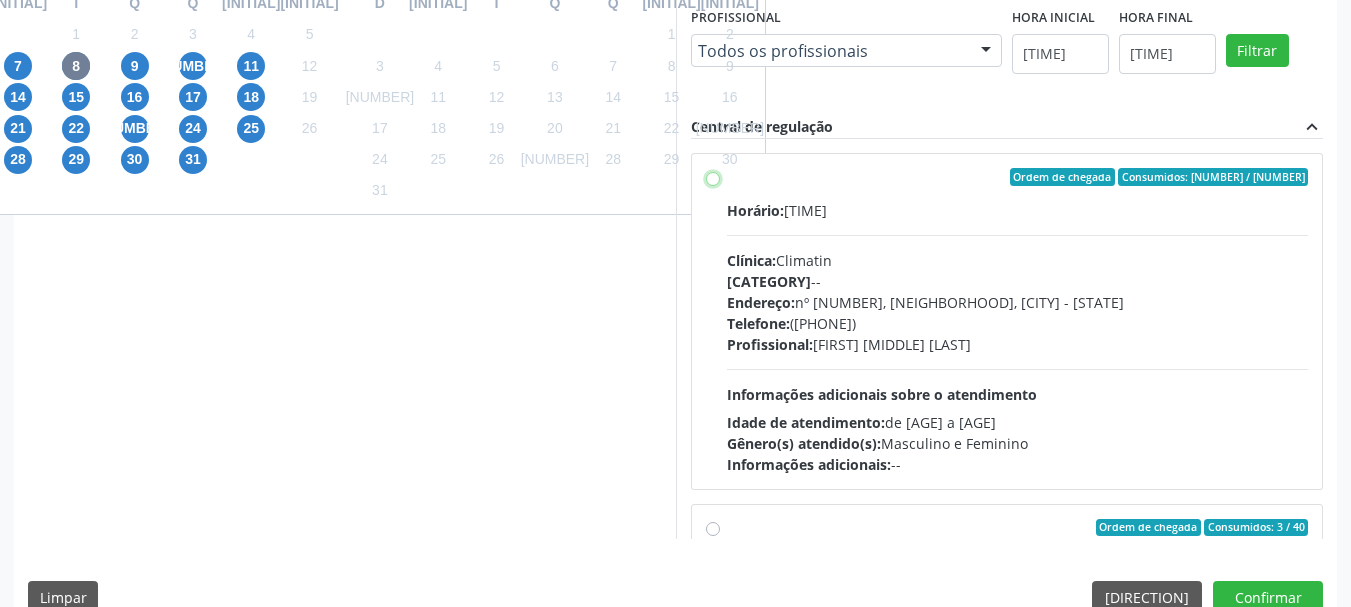 click on "Ordem de chegada
Consumidos: 5 / 20
Horário:   07:00
Clínica:  Climatin
Rede:
--
Endereço:   nº 00640, Centro, Serra Talhada - PE
Telefone:   (81) 38311133
Profissional:
Ana Carolina Barboza de Andrada Melo Lyra
Informações adicionais sobre o atendimento
Idade de atendimento:
de 0 a 120 anos
Gênero(s) atendido(s):
Masculino e Feminino
Informações adicionais:
--" at bounding box center [713, 177] 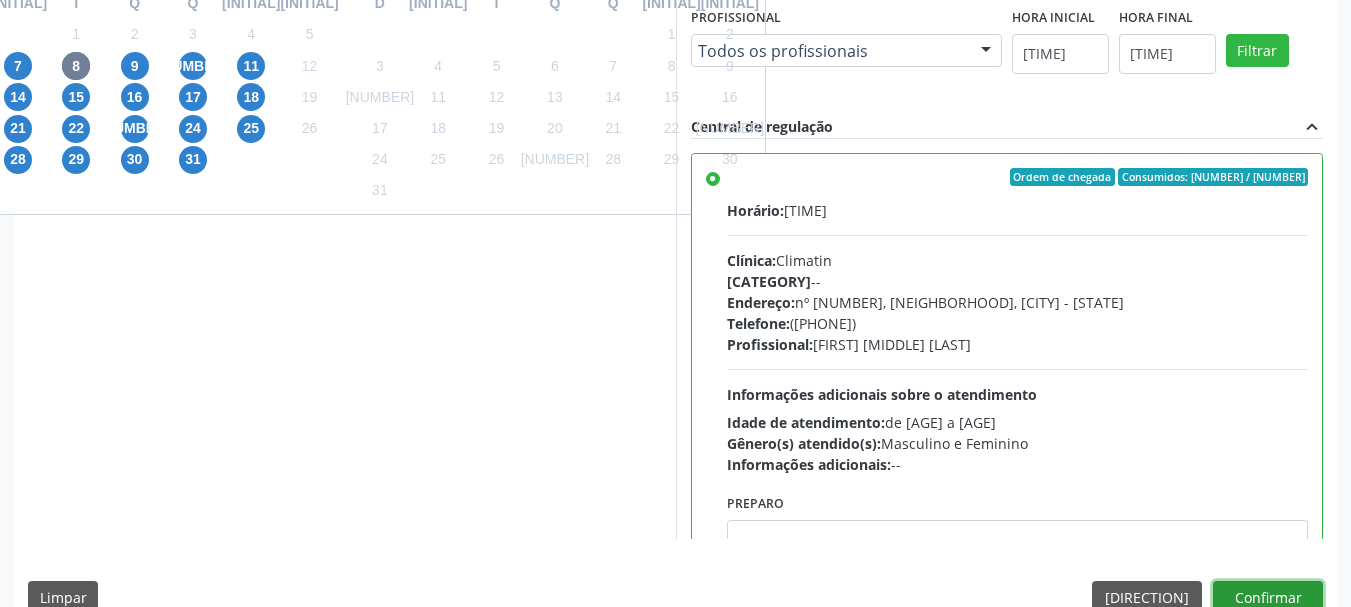 click on "Confirmar" at bounding box center (1268, 598) 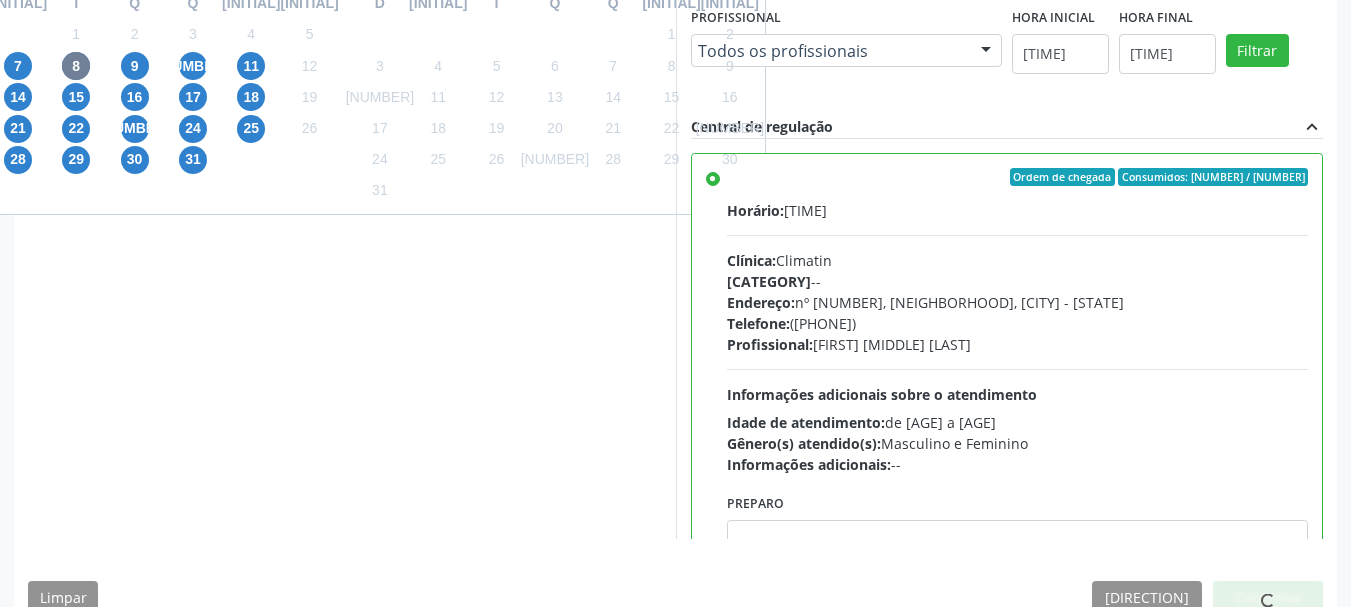 scroll, scrollTop: 100, scrollLeft: 0, axis: vertical 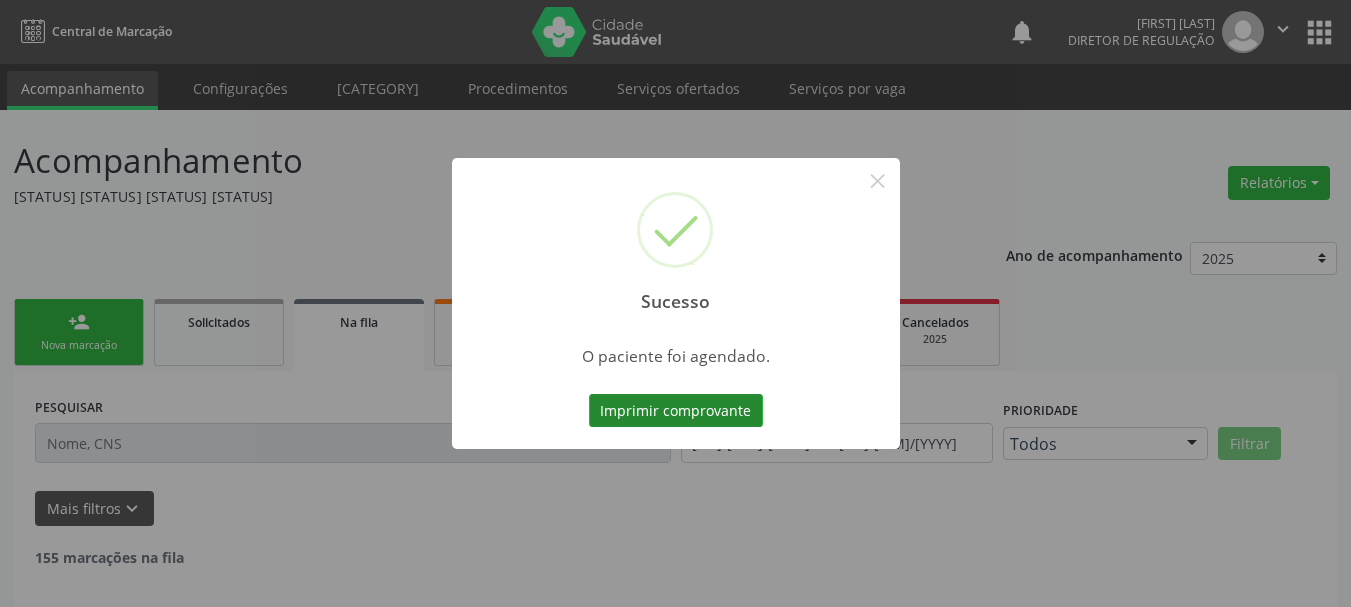 click on "Imprimir comprovante" at bounding box center [676, 411] 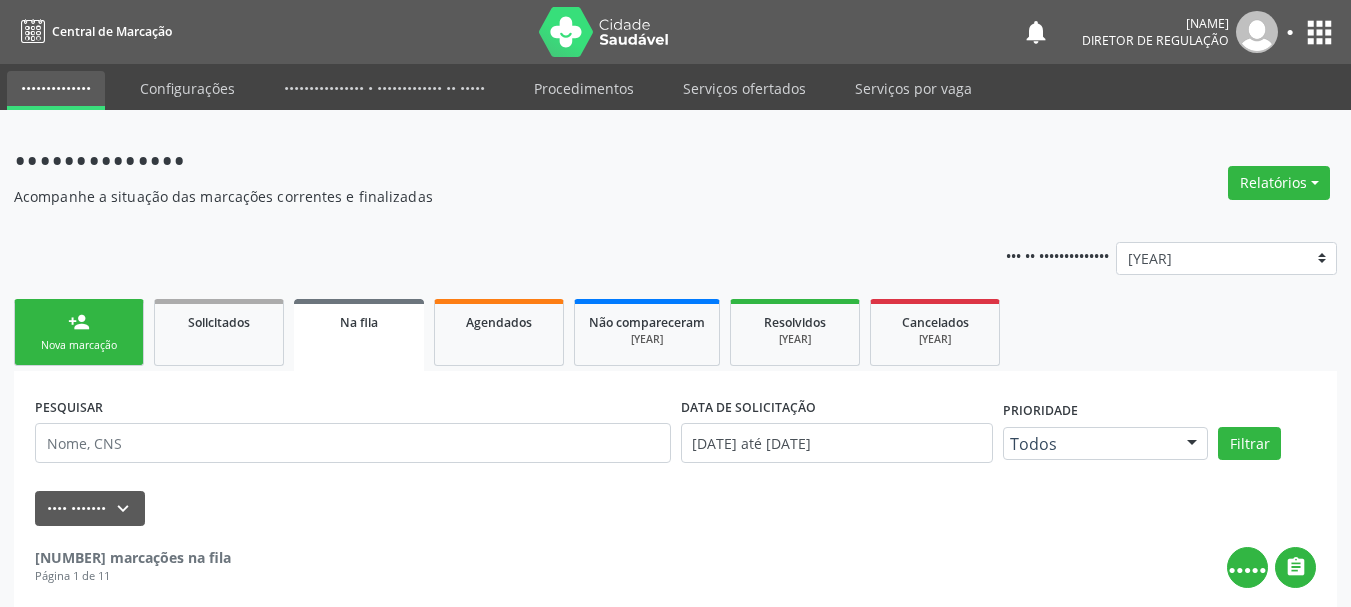 scroll, scrollTop: 0, scrollLeft: 0, axis: both 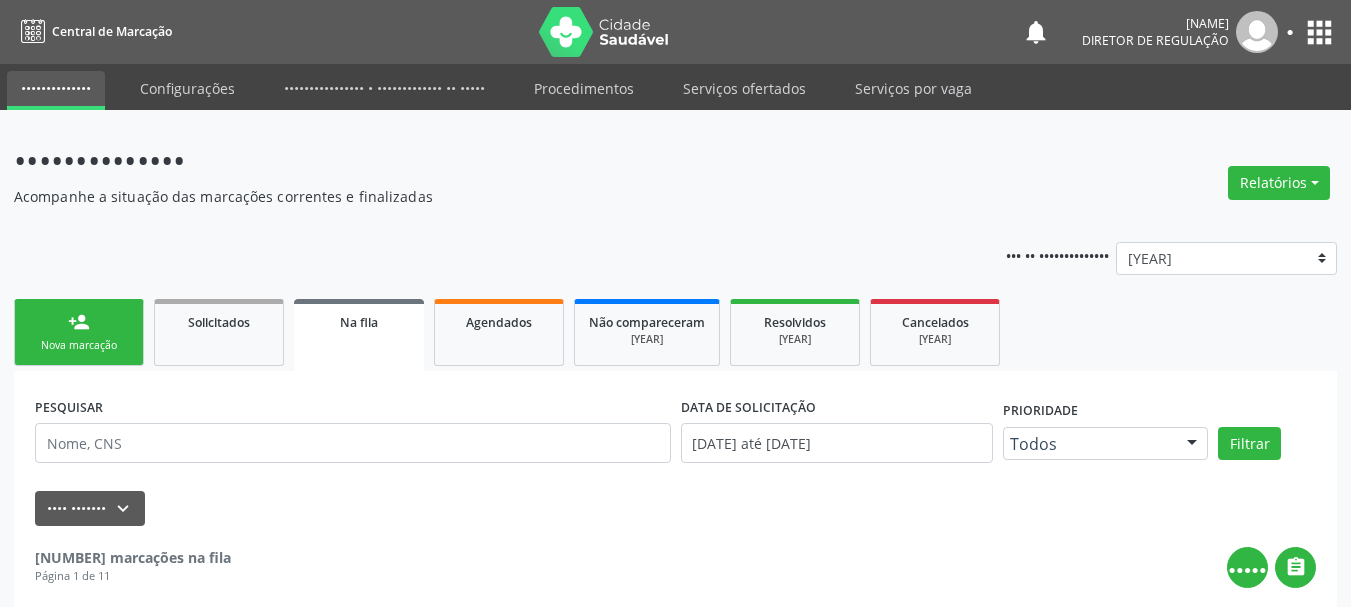 click on "••••••••••
•••• ••••••••" at bounding box center [79, 332] 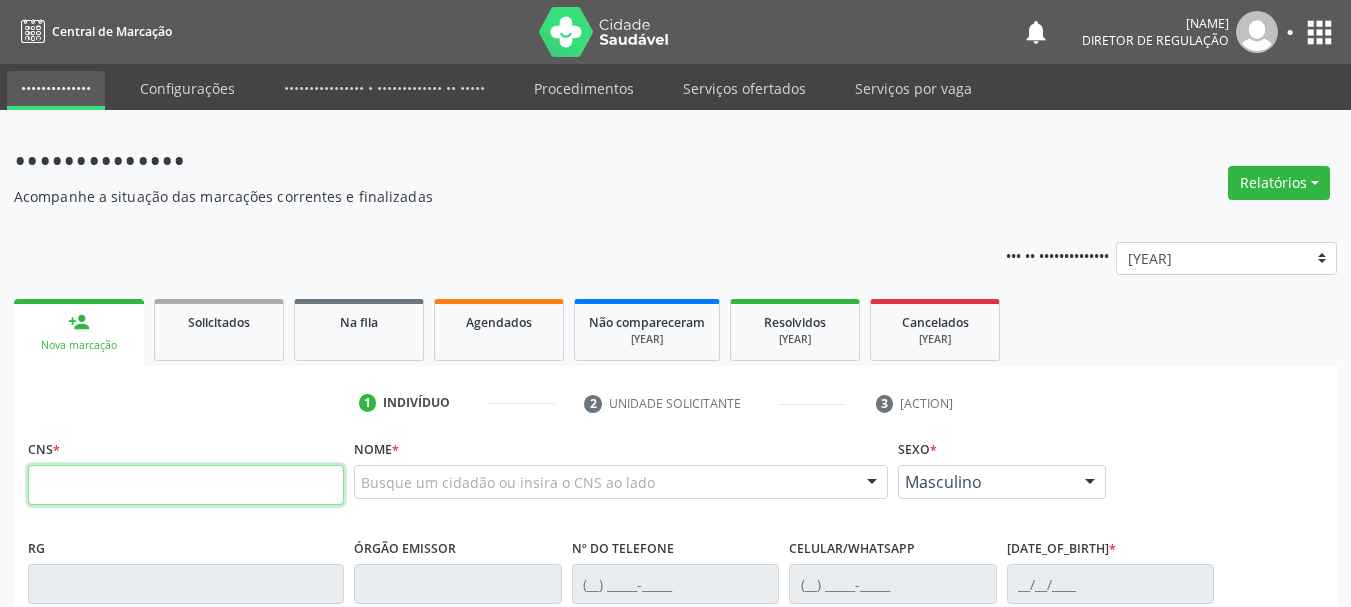 click at bounding box center [186, 485] 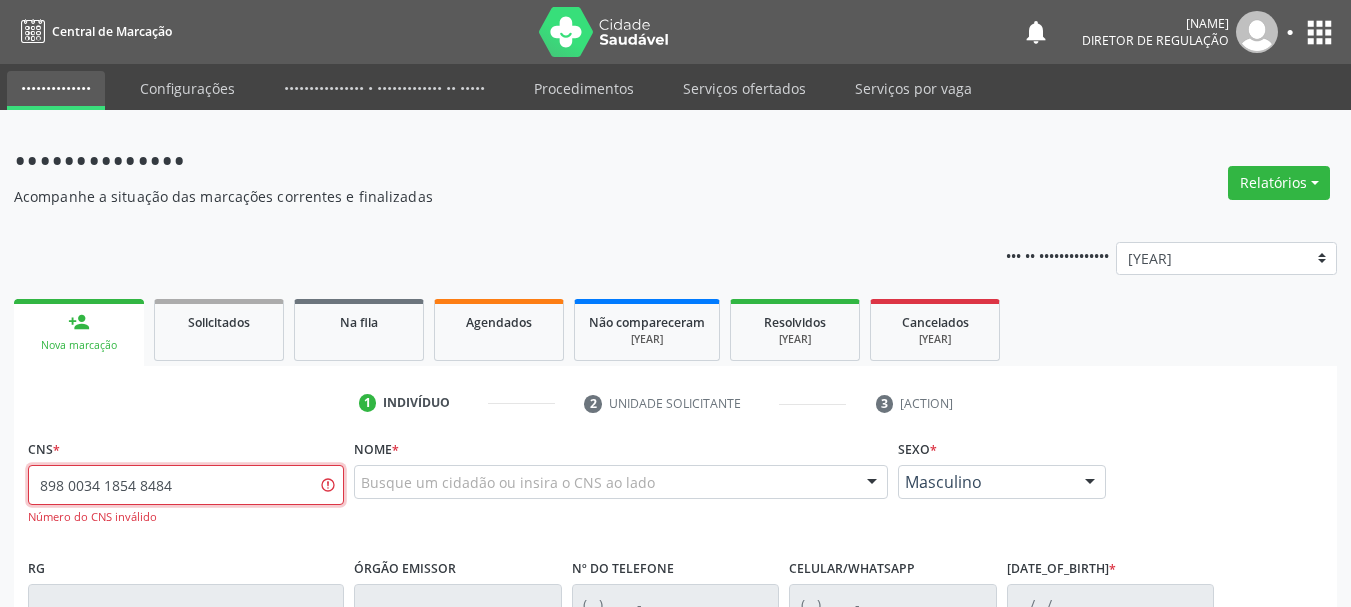 type on "898 0034 1854 8484" 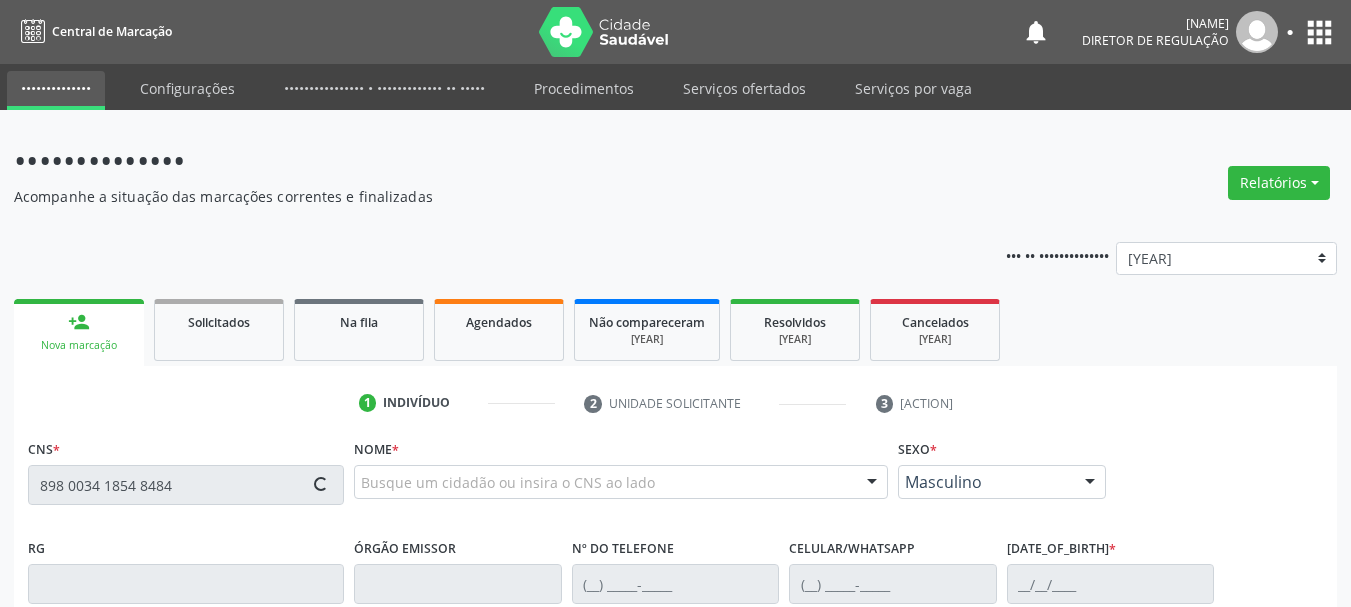 scroll, scrollTop: 200, scrollLeft: 0, axis: vertical 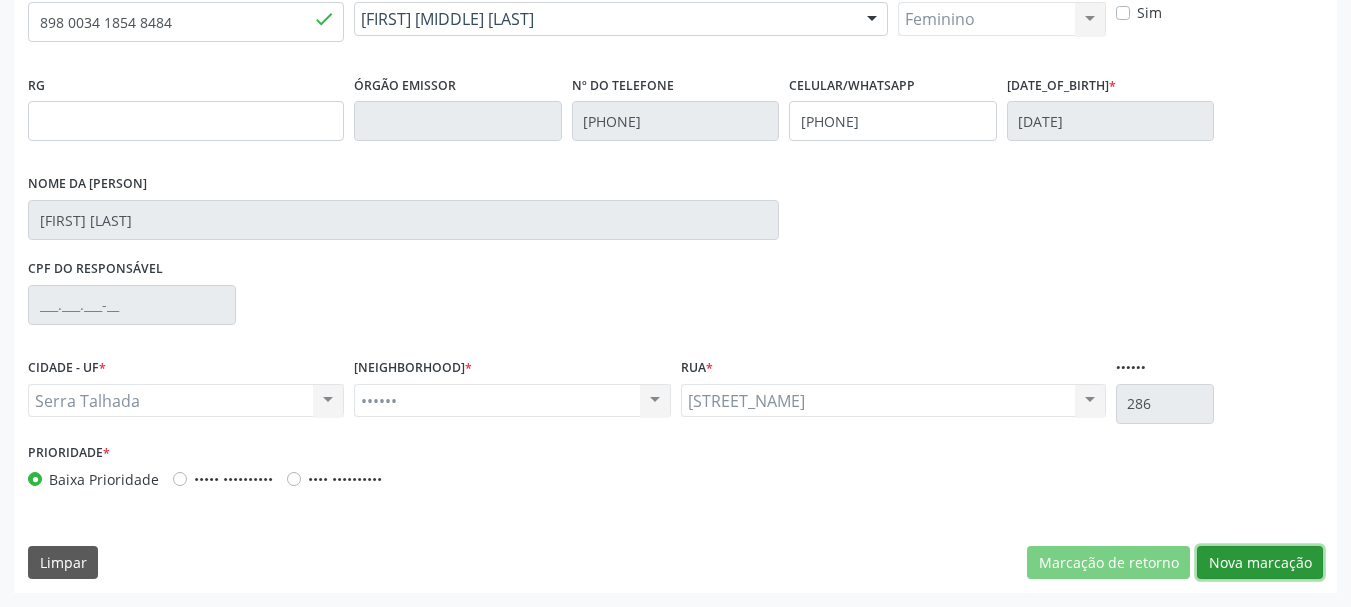 click on "Nova marcação" at bounding box center (1108, 563) 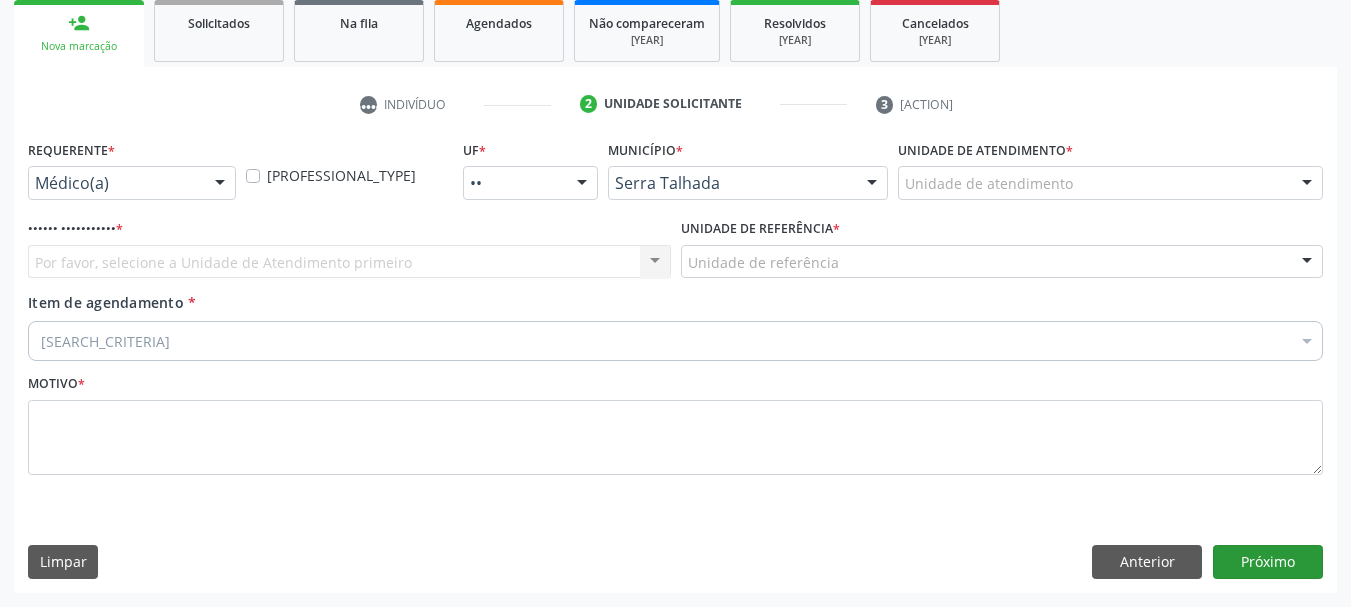 scroll, scrollTop: 299, scrollLeft: 0, axis: vertical 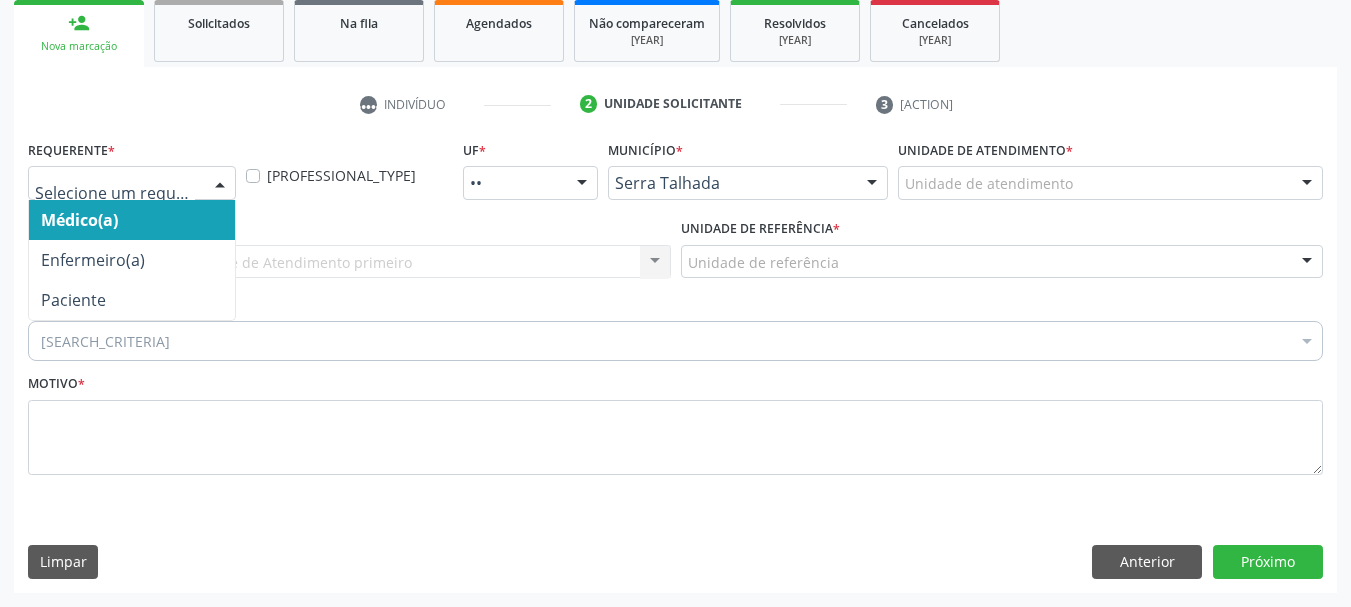 click at bounding box center (220, 184) 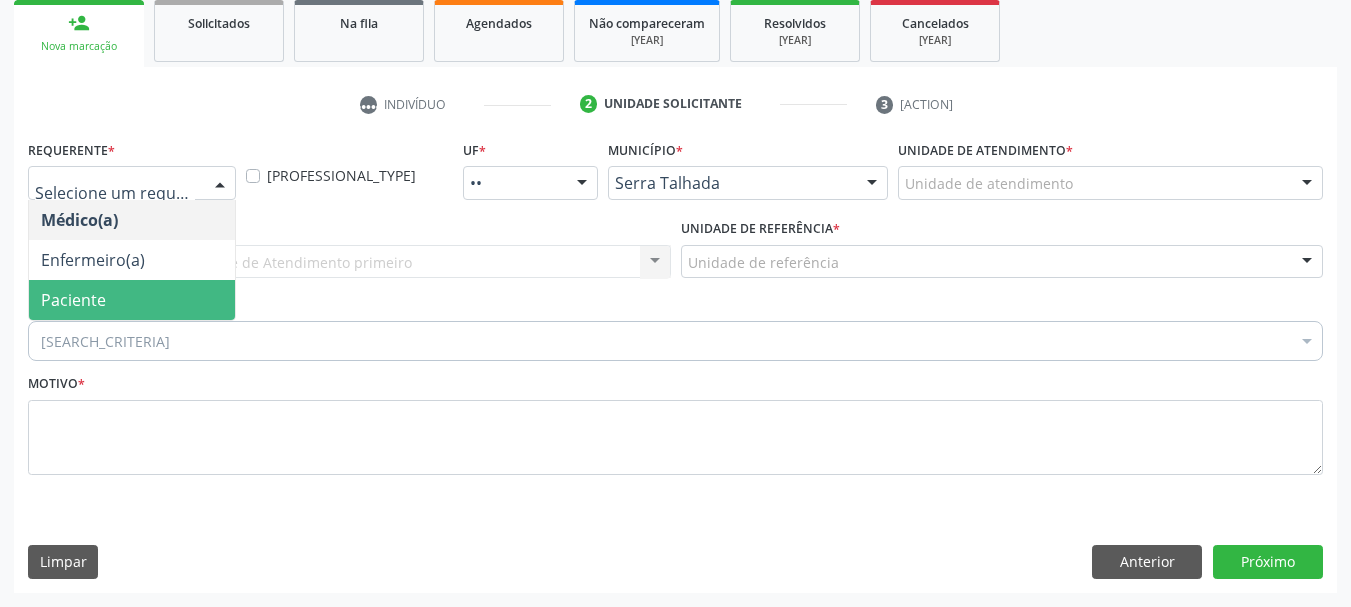 click on "Paciente" at bounding box center [132, 300] 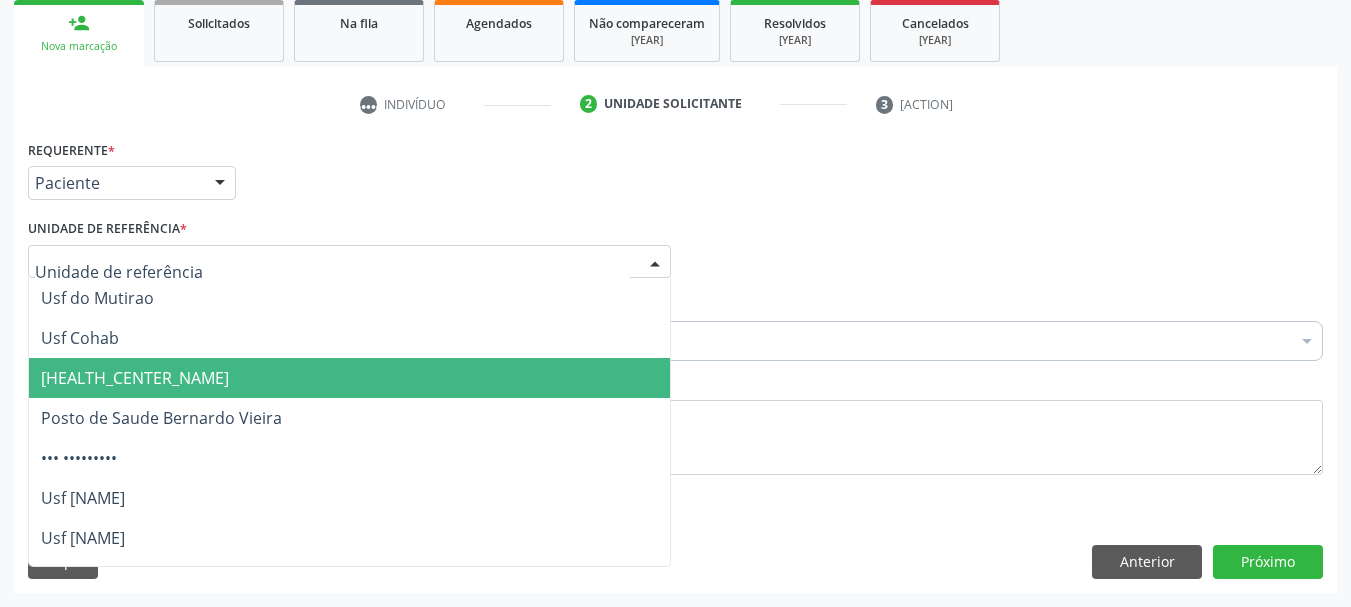 click on "[HEALTH_CENTER_NAME]" at bounding box center (135, 378) 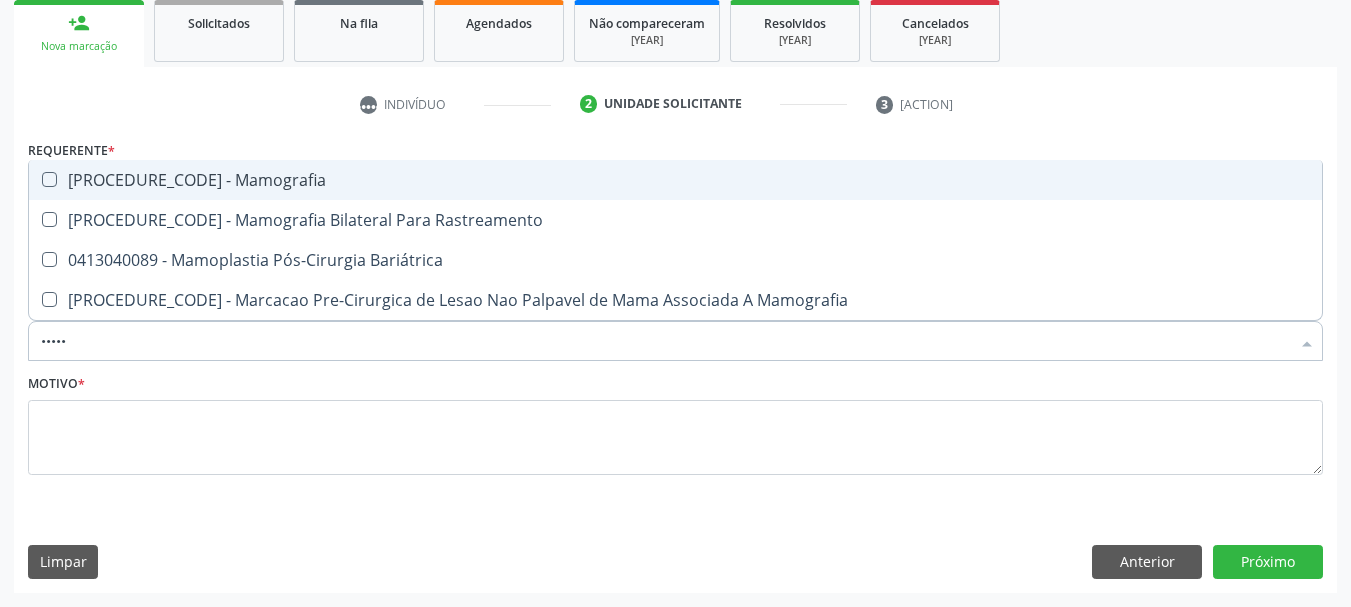 type on "MAMOGR" 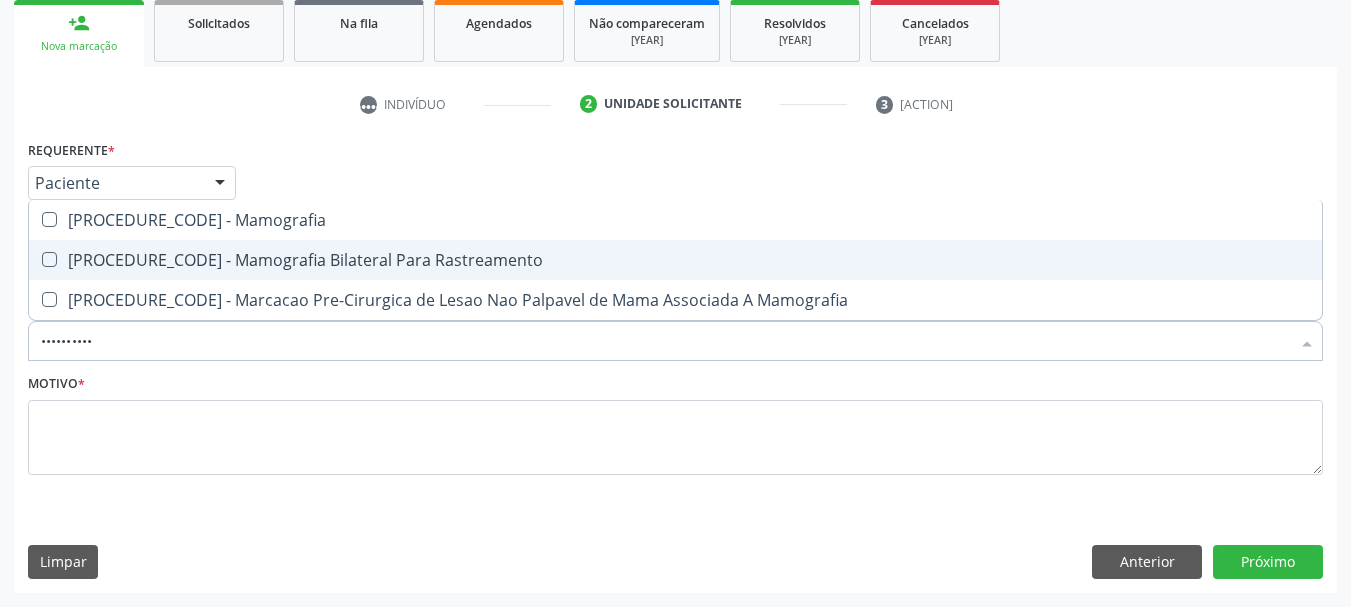 click on "[PROCEDURE_CODE] - Mamografia Bilateral Para Rastreamento" at bounding box center (675, 260) 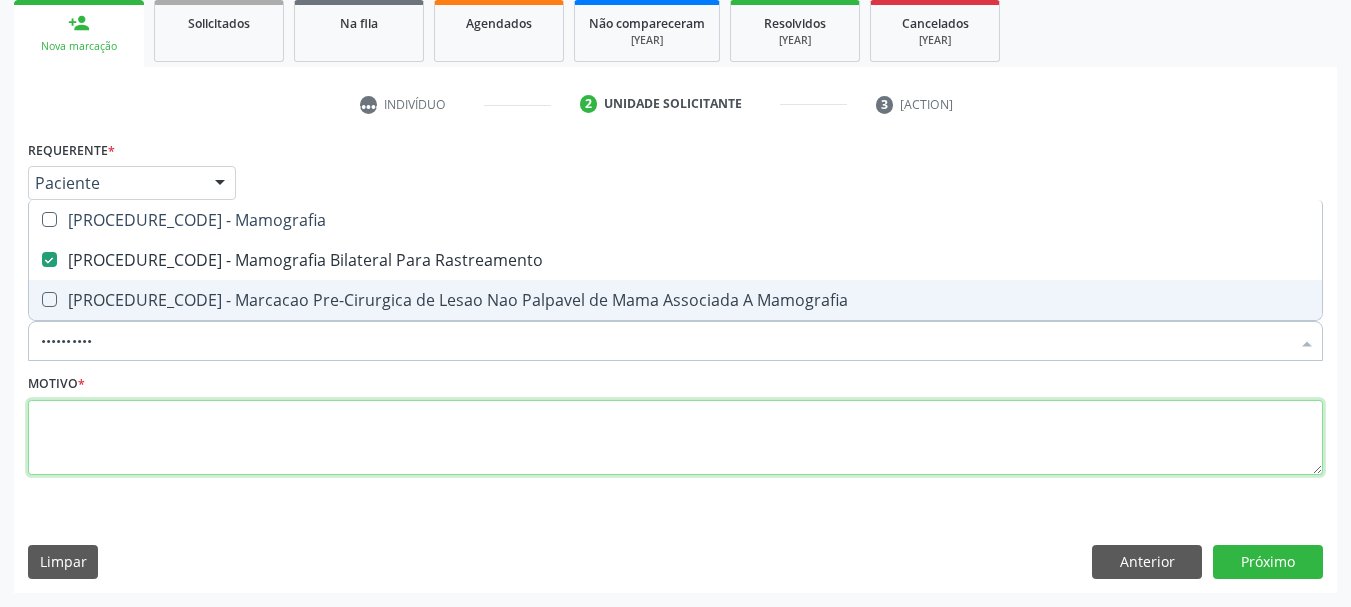 click at bounding box center [675, 438] 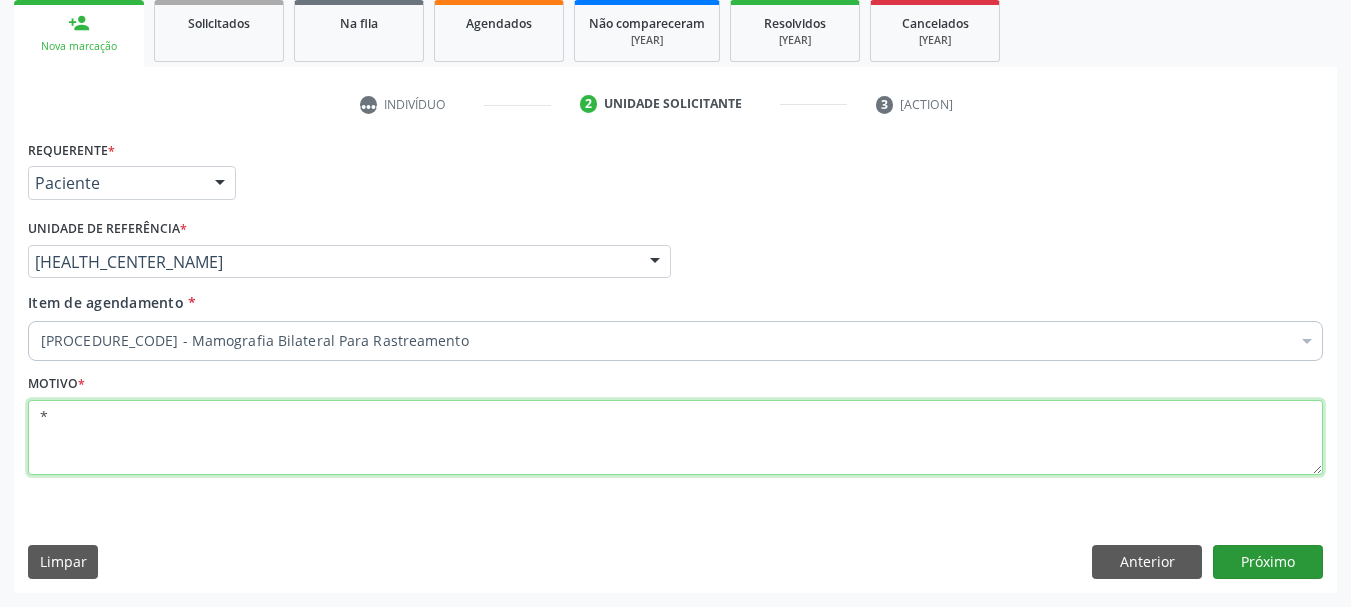 type on "*" 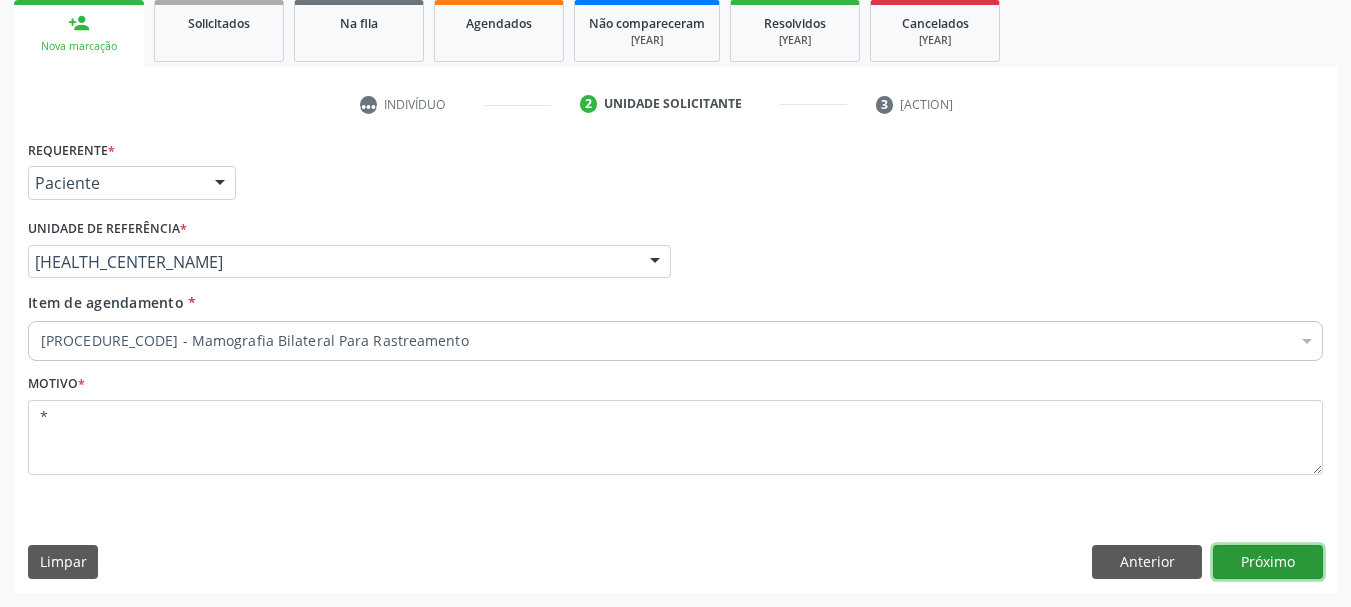 click on "Próximo" at bounding box center (1268, 562) 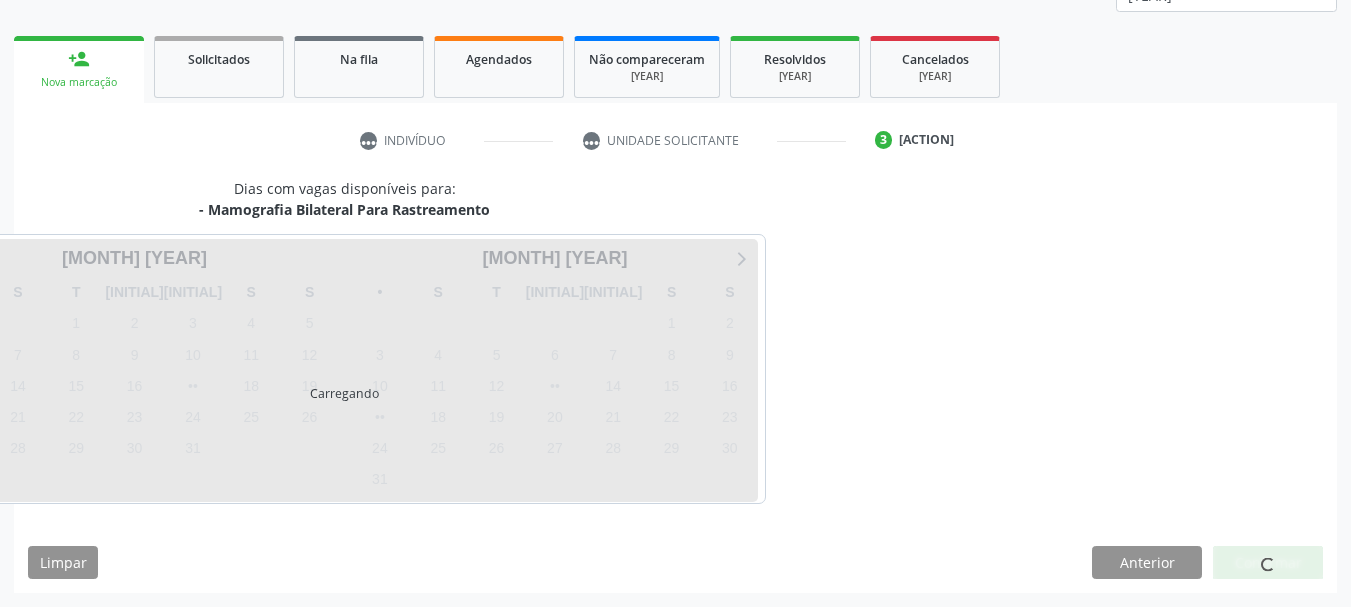 scroll, scrollTop: 263, scrollLeft: 0, axis: vertical 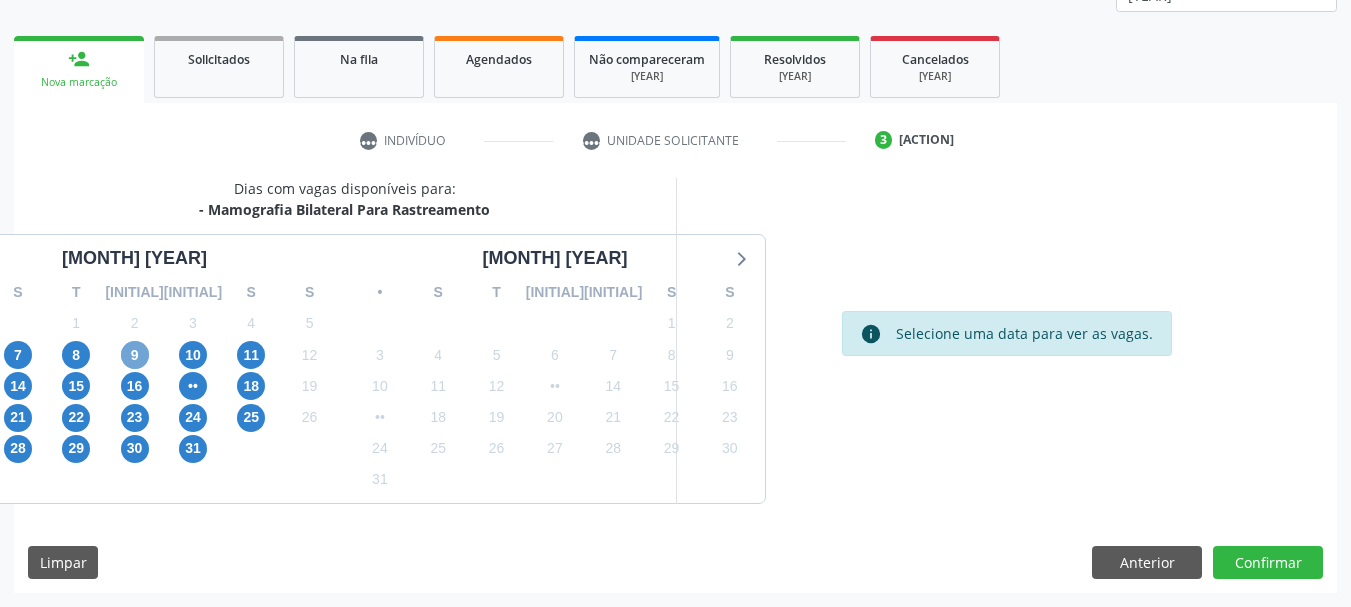 click on "9" at bounding box center [135, 355] 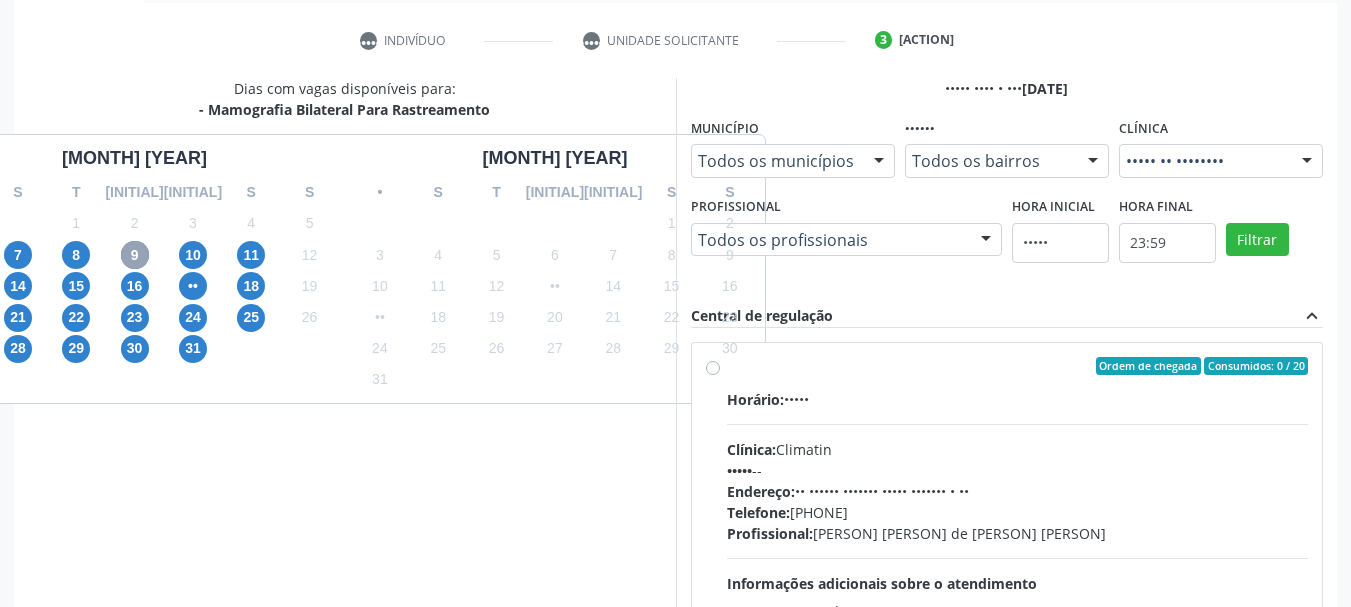scroll, scrollTop: 588, scrollLeft: 0, axis: vertical 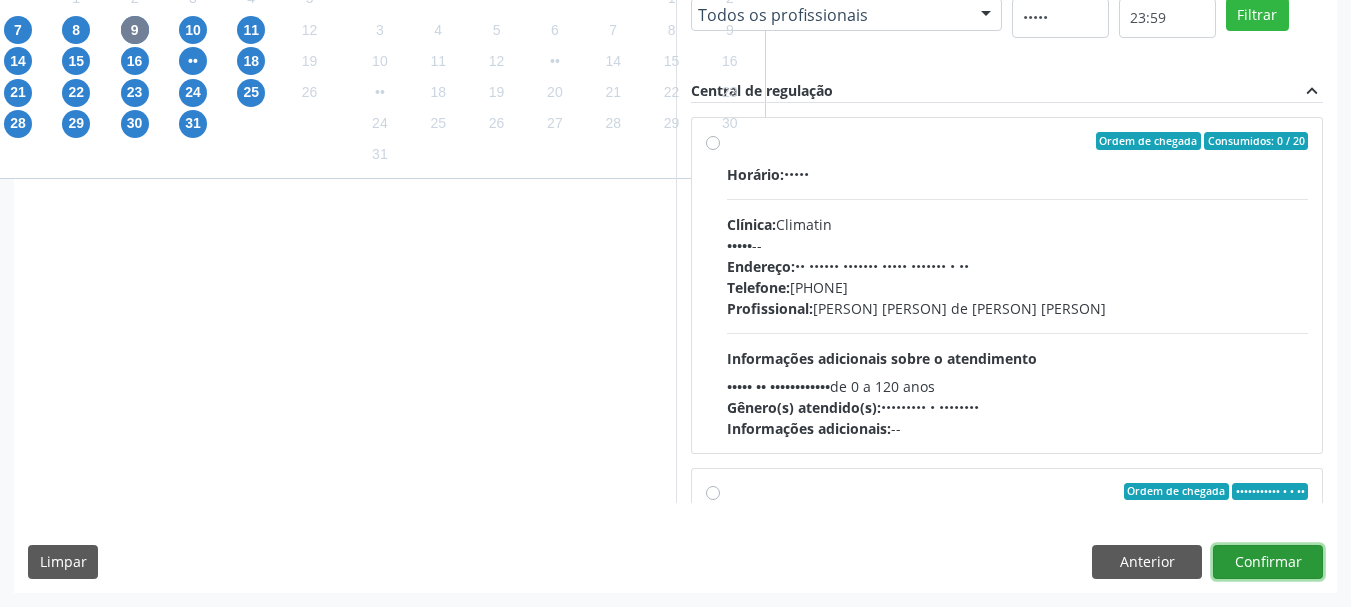 click on "Confirmar" at bounding box center (1268, 562) 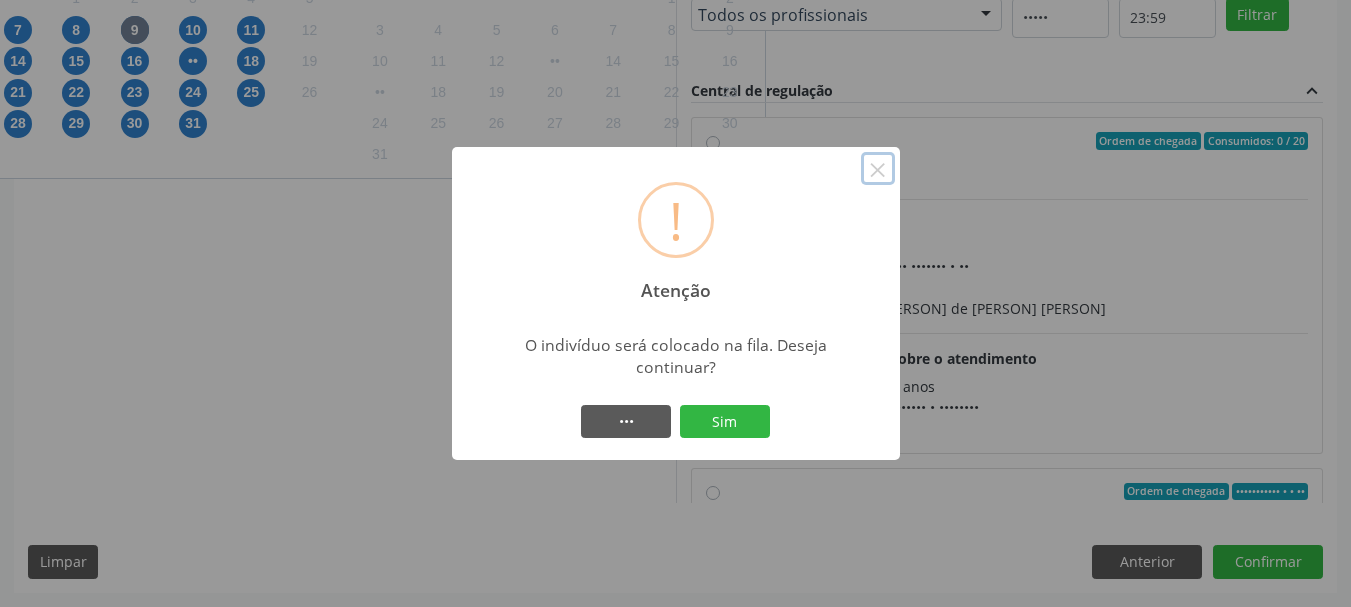 click on "×" at bounding box center (878, 169) 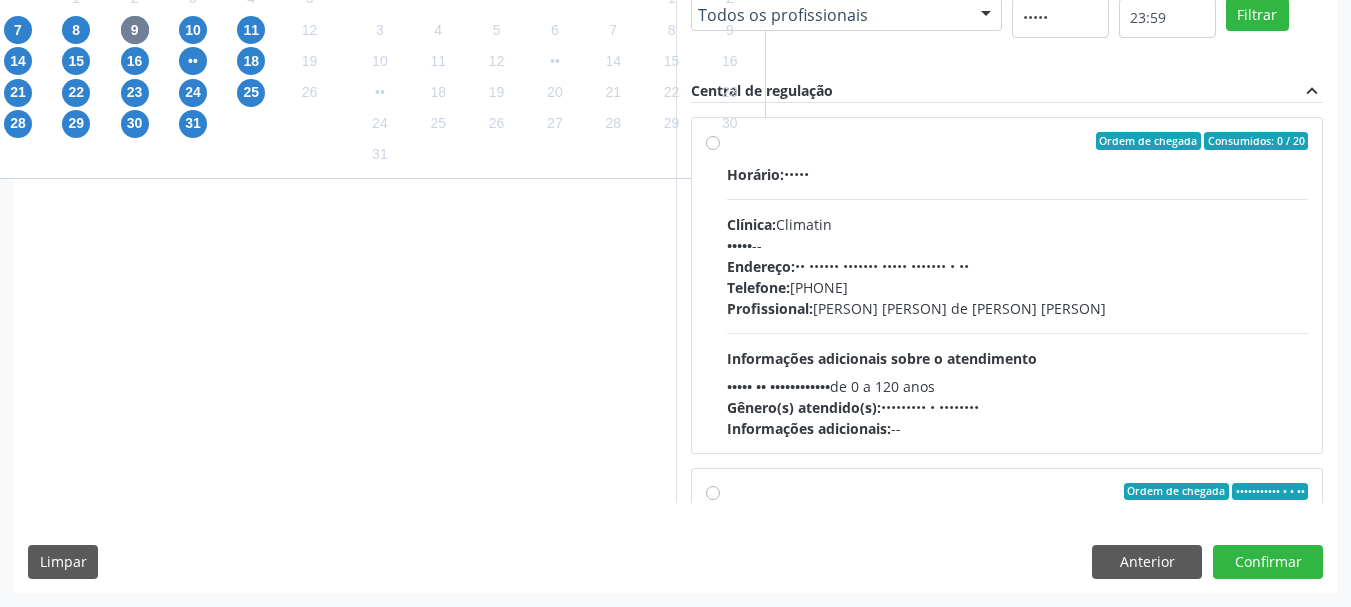 click on "Clínica:  Climatin" at bounding box center [1018, 224] 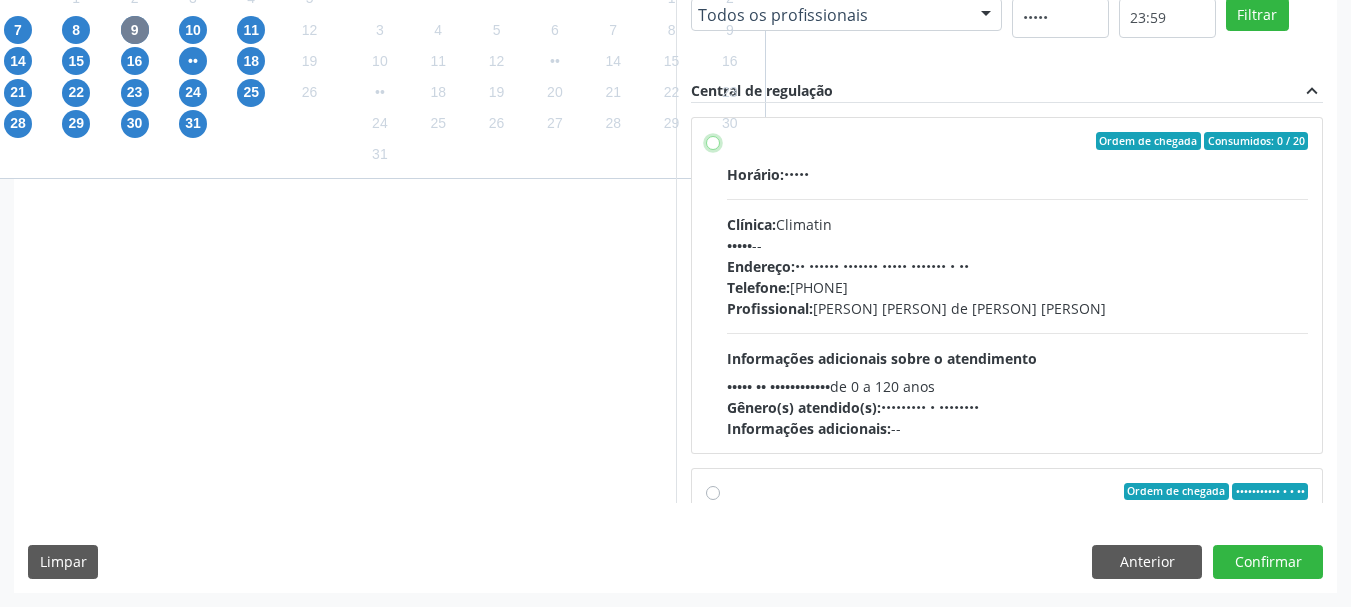 click on "Ordem de chegada
Consumidos: 0 / 20
Horário:   07:00
Clínica:  Climatin
Rede:
--
Endereço:   nº 00640, Centro, [CITY] - [STATE]
Telefone:   [PHONE]
Profissional:
[FIRST] [LAST] [LAST]
Informações adicionais sobre o atendimento
Idade de atendimento:
de 0 a 120 anos
Gênero(s) atendido(s):
Masculino e Feminino
Informações adicionais:
--" at bounding box center (713, 141) 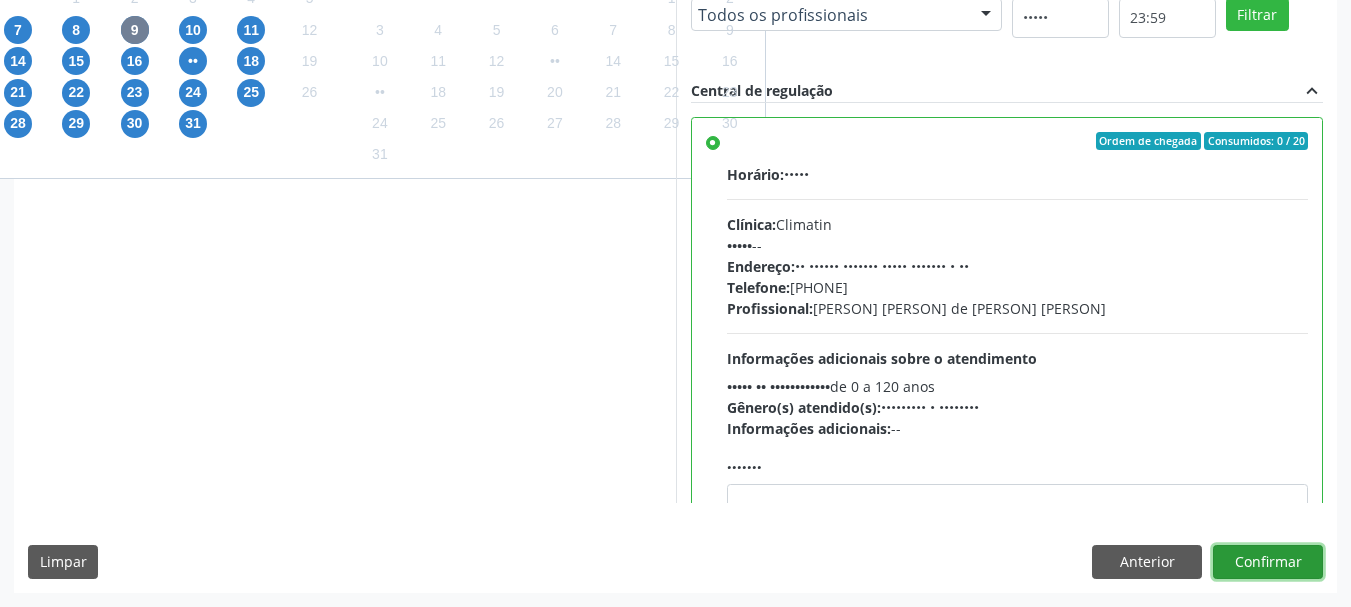 click on "Confirmar" at bounding box center (1268, 562) 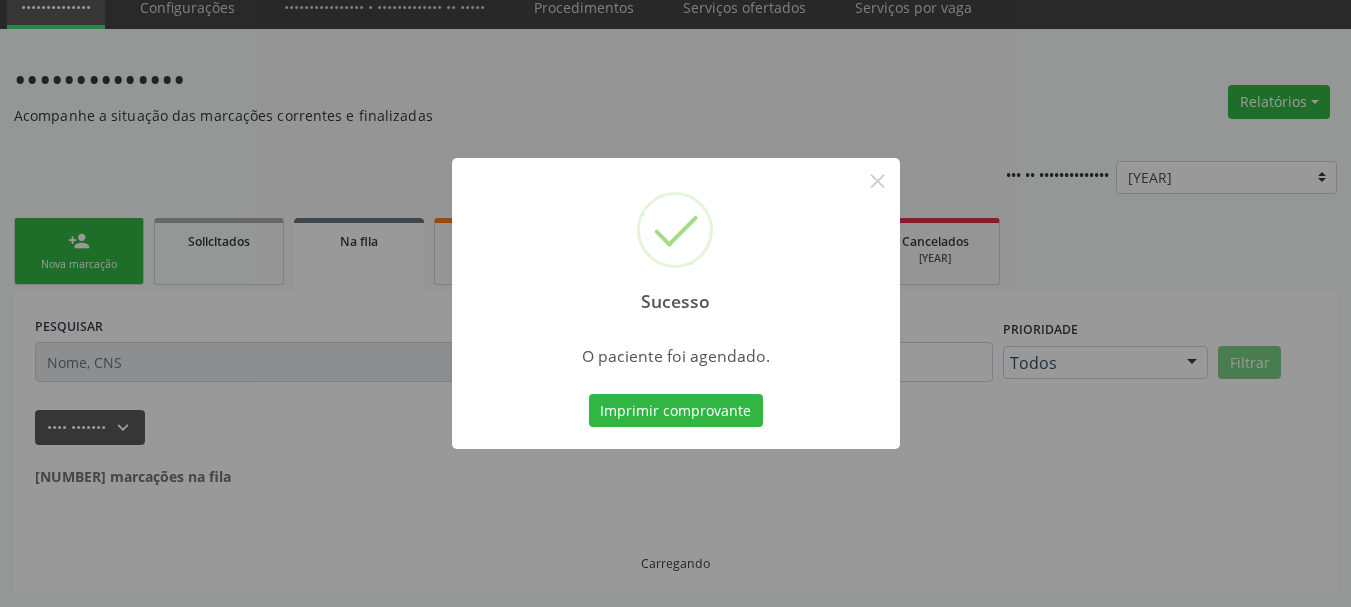 scroll, scrollTop: 60, scrollLeft: 0, axis: vertical 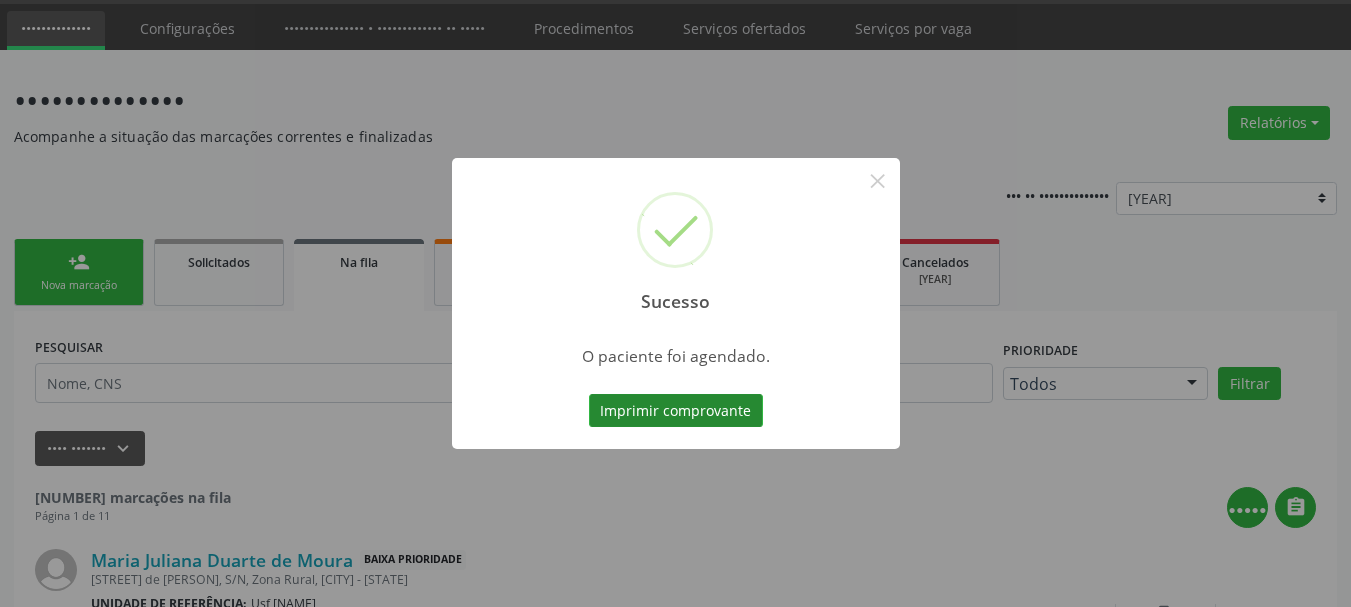 click on "Imprimir comprovante" at bounding box center [676, 411] 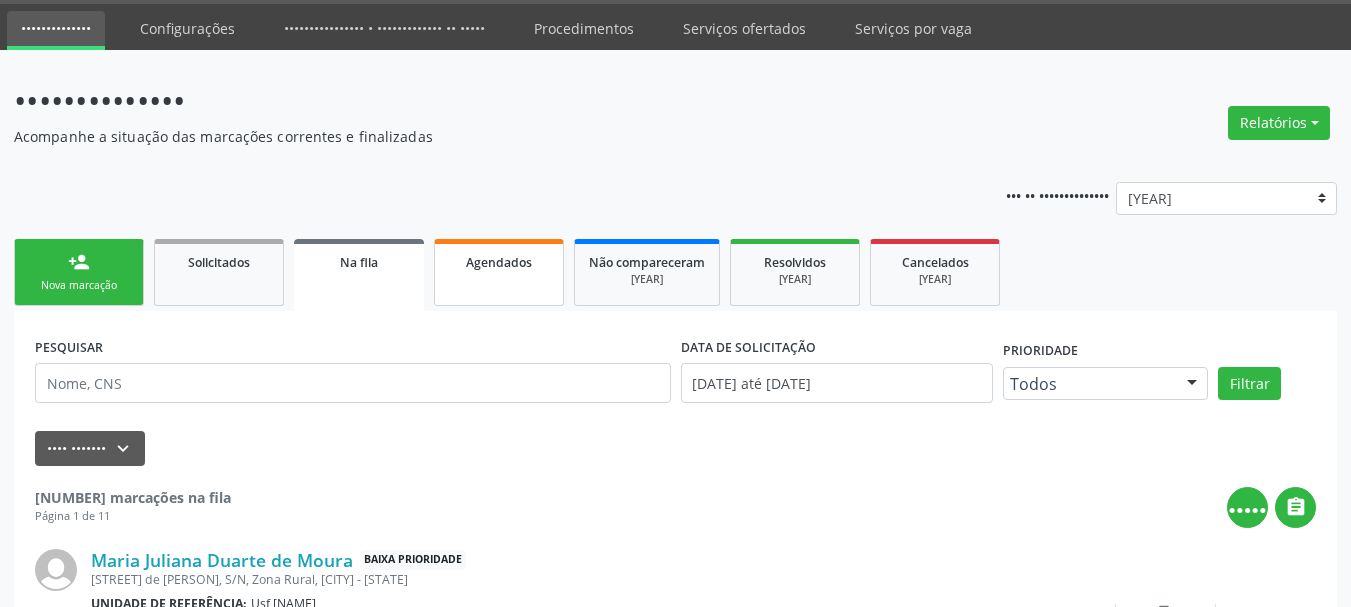 drag, startPoint x: 100, startPoint y: 269, endPoint x: 481, endPoint y: 293, distance: 381.75516 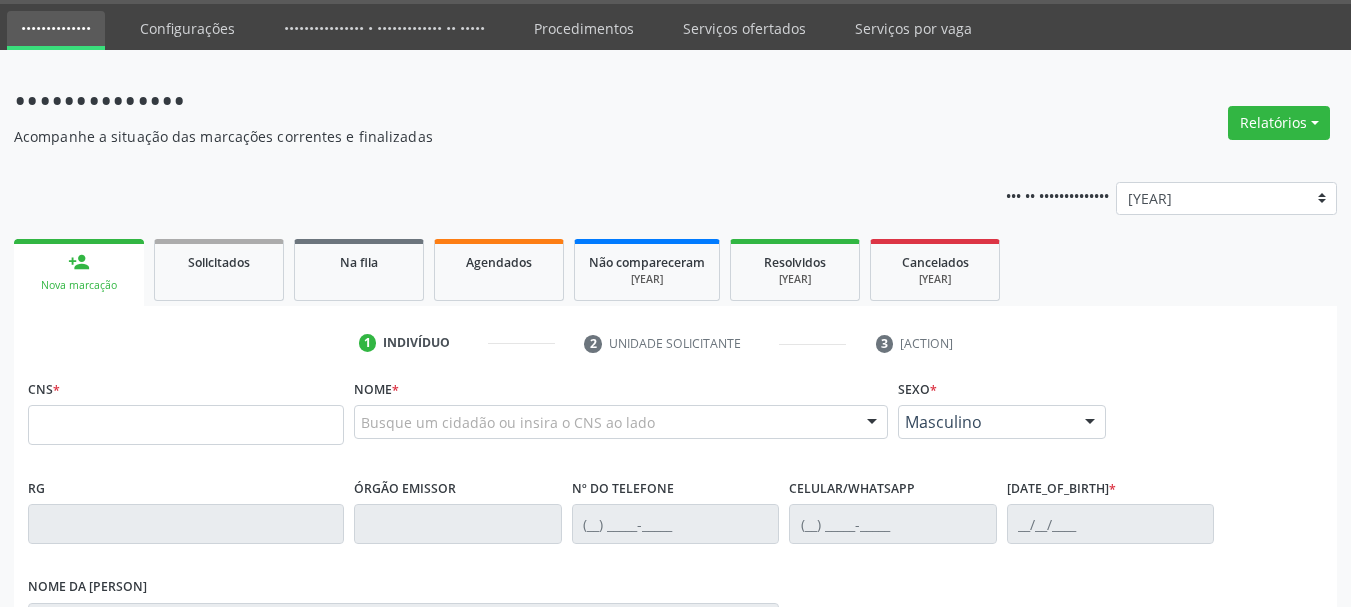 scroll, scrollTop: 260, scrollLeft: 0, axis: vertical 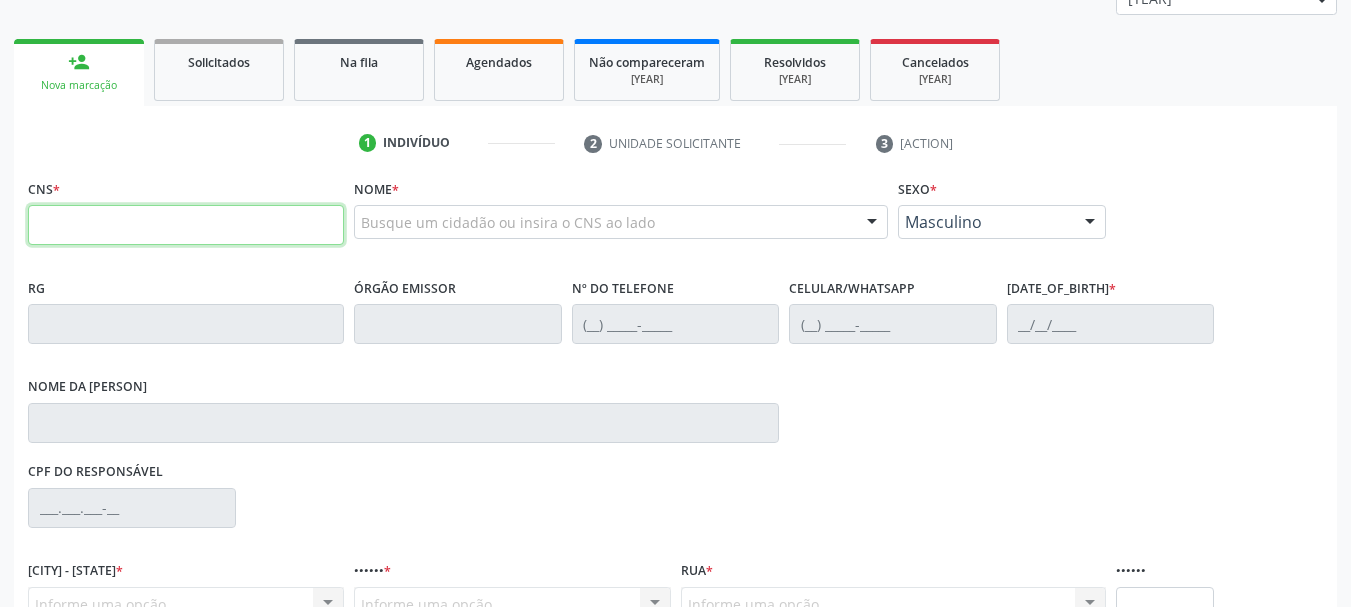 click at bounding box center (186, 225) 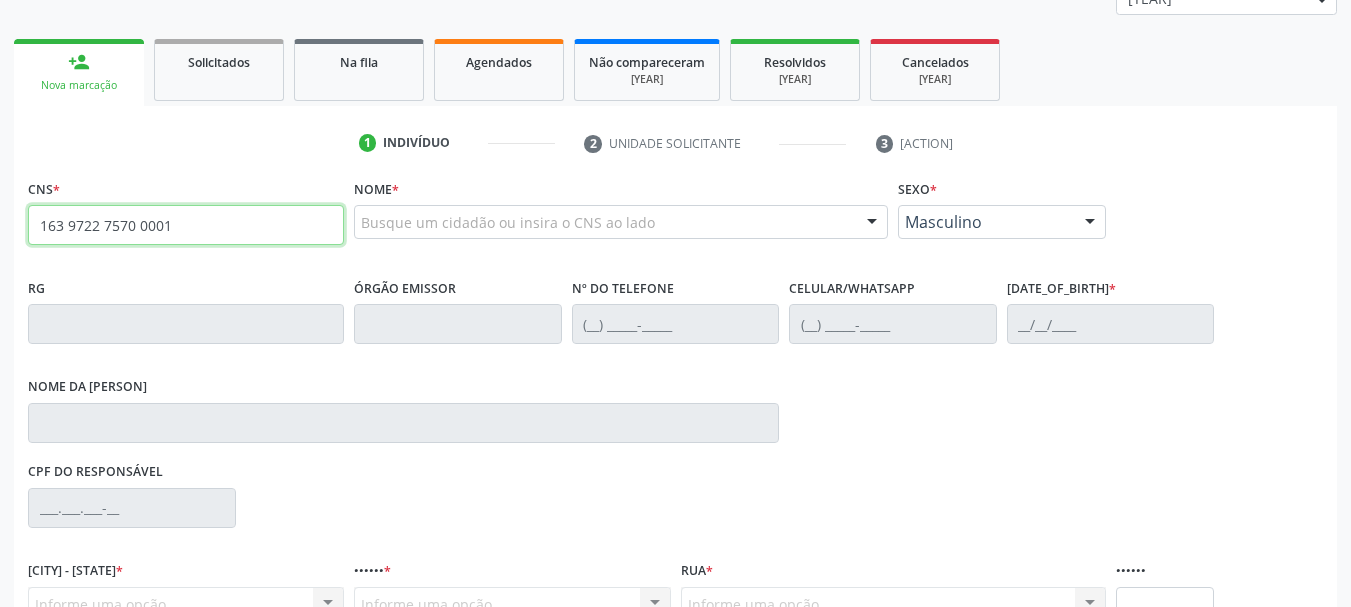 type on "163 9722 7570 0001" 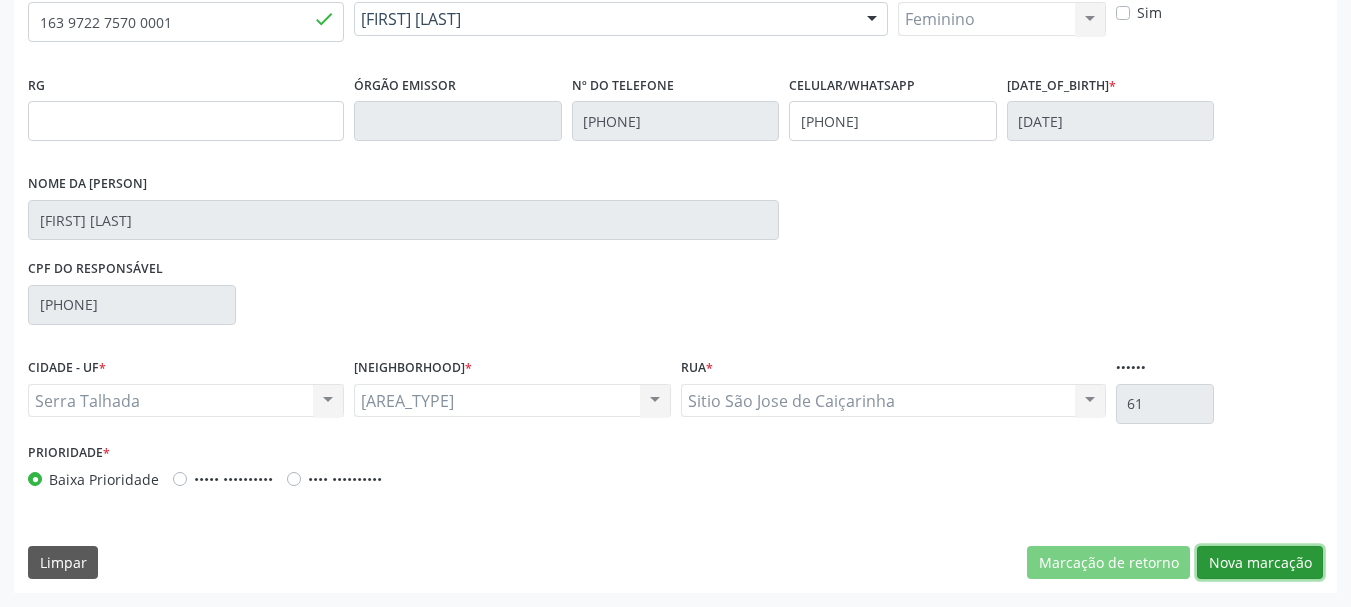 click on "Nova marcação" at bounding box center (1108, 563) 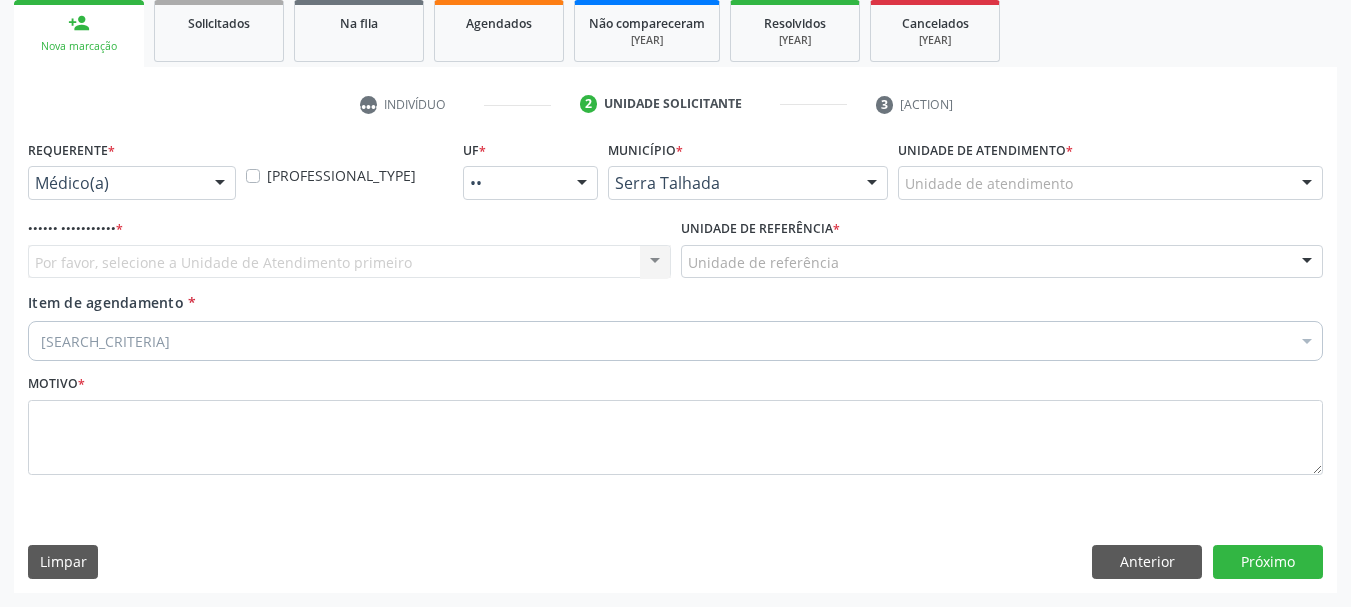 scroll, scrollTop: 299, scrollLeft: 0, axis: vertical 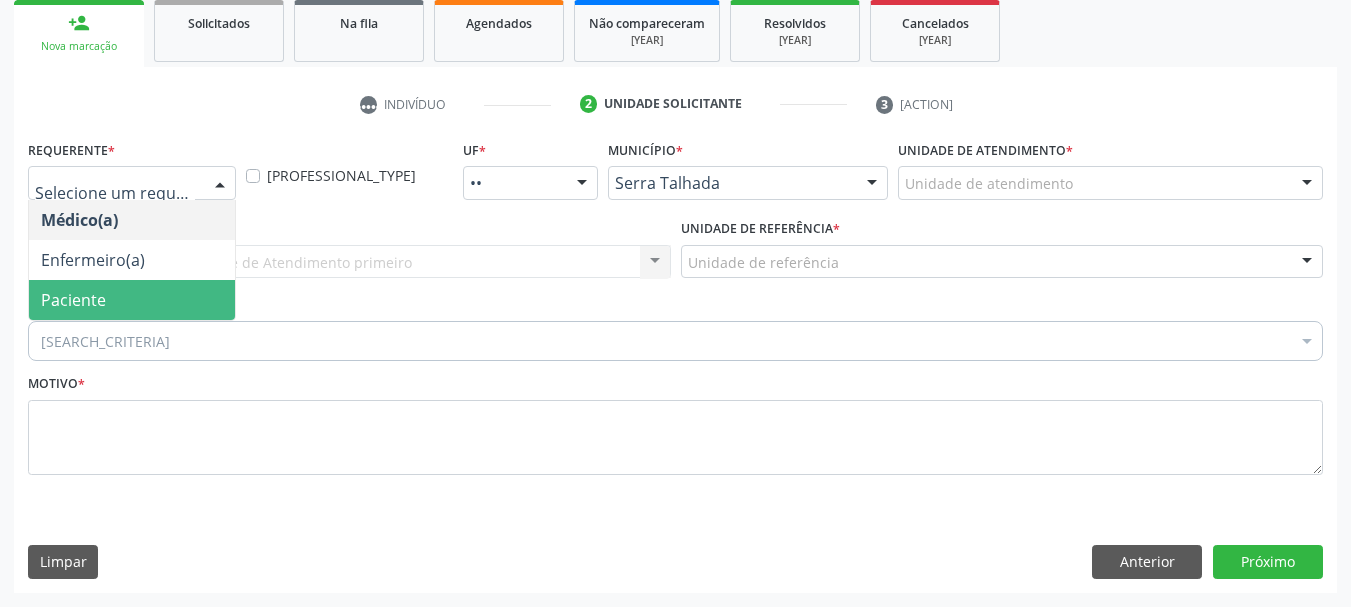 click on "Paciente" at bounding box center (132, 300) 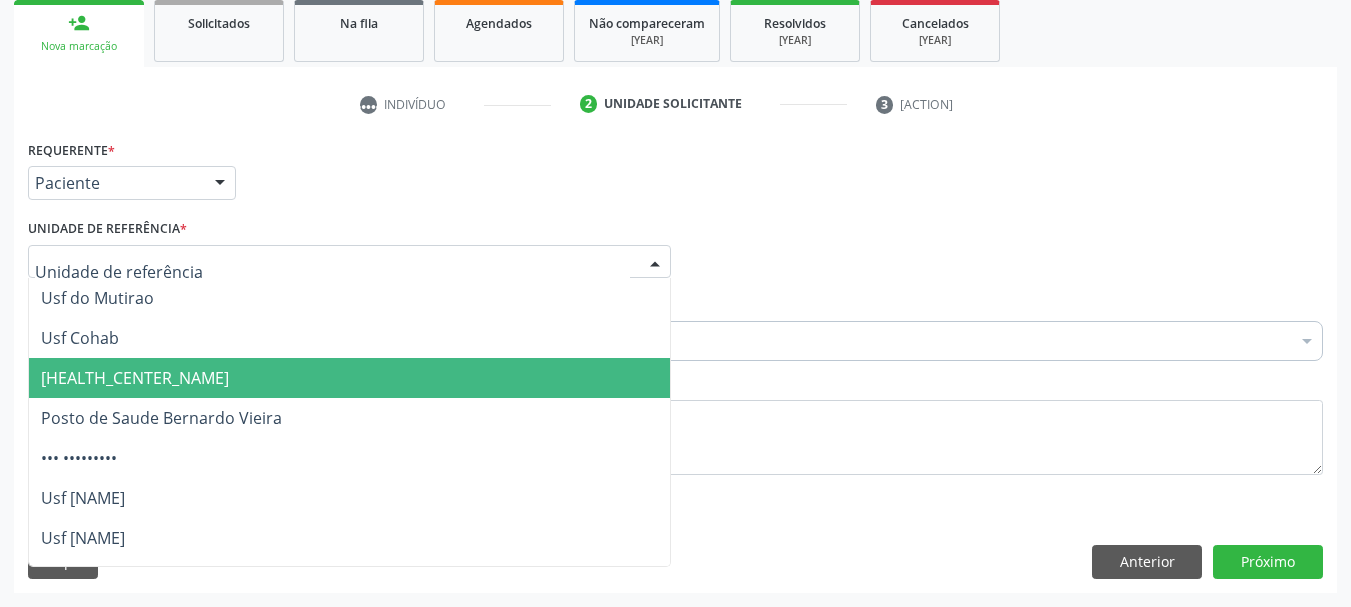click on "[HEALTH_CENTER_NAME]" at bounding box center (135, 378) 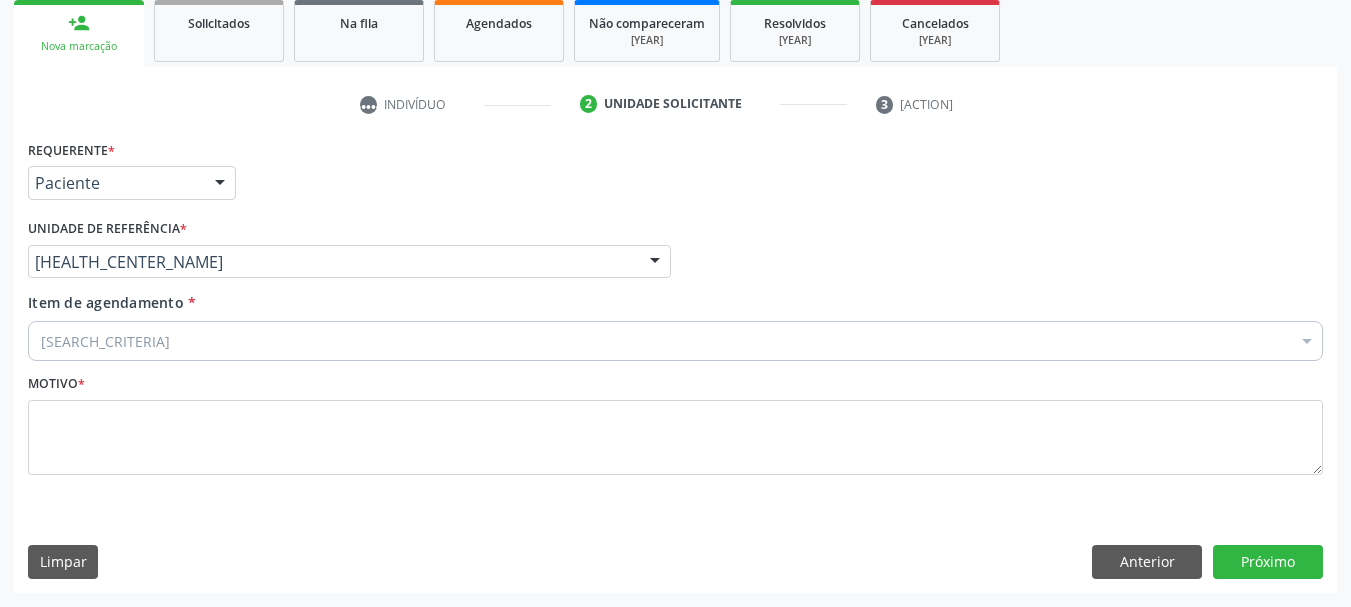 click on "Item de agendamento
*
Buscar por procedimentos
Selecionar todos
[PROCEDURE_CODE] - .Quimioterapia de Leucemia Linfoide/Linfoblástica Aguda, Leucemia Mieloide Aguda e Leucemia Promielocítica Aguda Na Infância e Adolescência - 1ª Linha - Fase de Manutenção
[PROCEDURE_CODE] - Abatacepte 125 Mg Injetável (Por Seringa Preenchida)
[PROCEDURE_CODE] - Abatacepte 250 Mg Injetável (Por Frasco Ampola).
[PROCEDURE_CODE] - Abciximabe
[PROCEDURE_CODE] - Abertura de Comunicação Inter-Atrial
[PROCEDURE_CODE] - Abertura de Estenose Aortica Valvar
[PROCEDURE_CODE] - Abertura de Estenose Aortica Valvar (Criança e Adolescente)
[PROCEDURE_CODE] - Abertura de Estenose Pulmonar Valvar
[PROCEDURE_CODE] - Abertura de Estenose Pulmonar Valvar (Criança e Adolescente)
[PROCEDURE_CODE] - Abordagem Cognitiva Comportamental do Fumante (Por Atendimento / Paciente)" at bounding box center [675, 323] 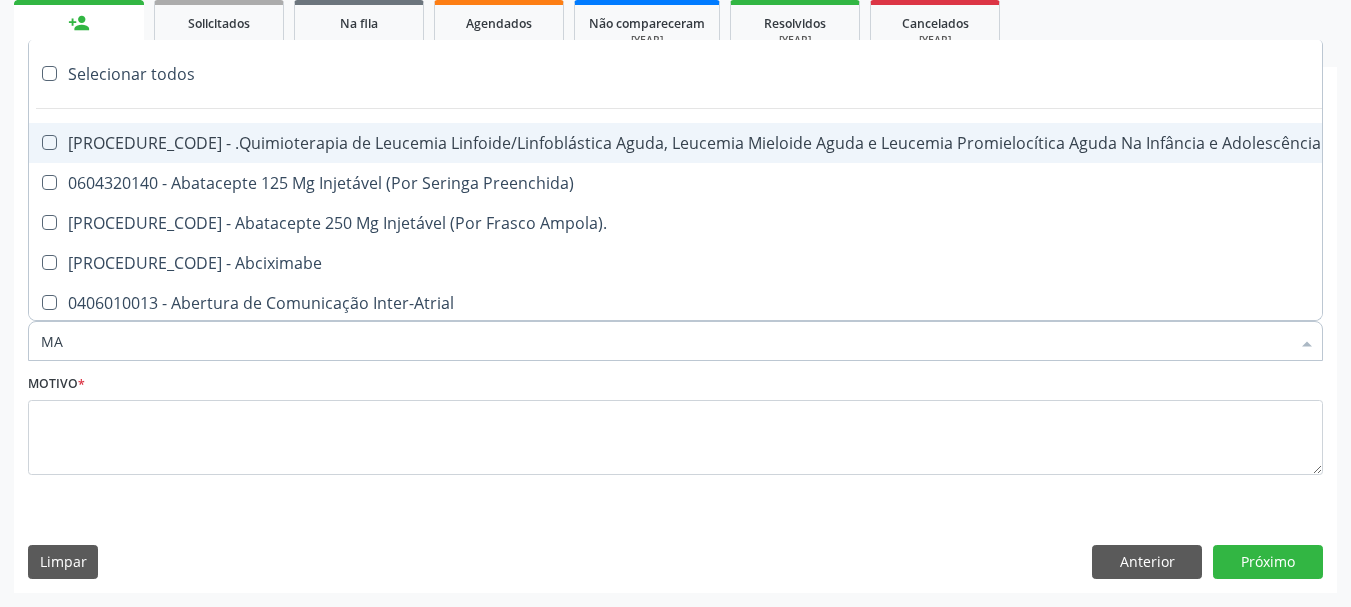 type on "MAM" 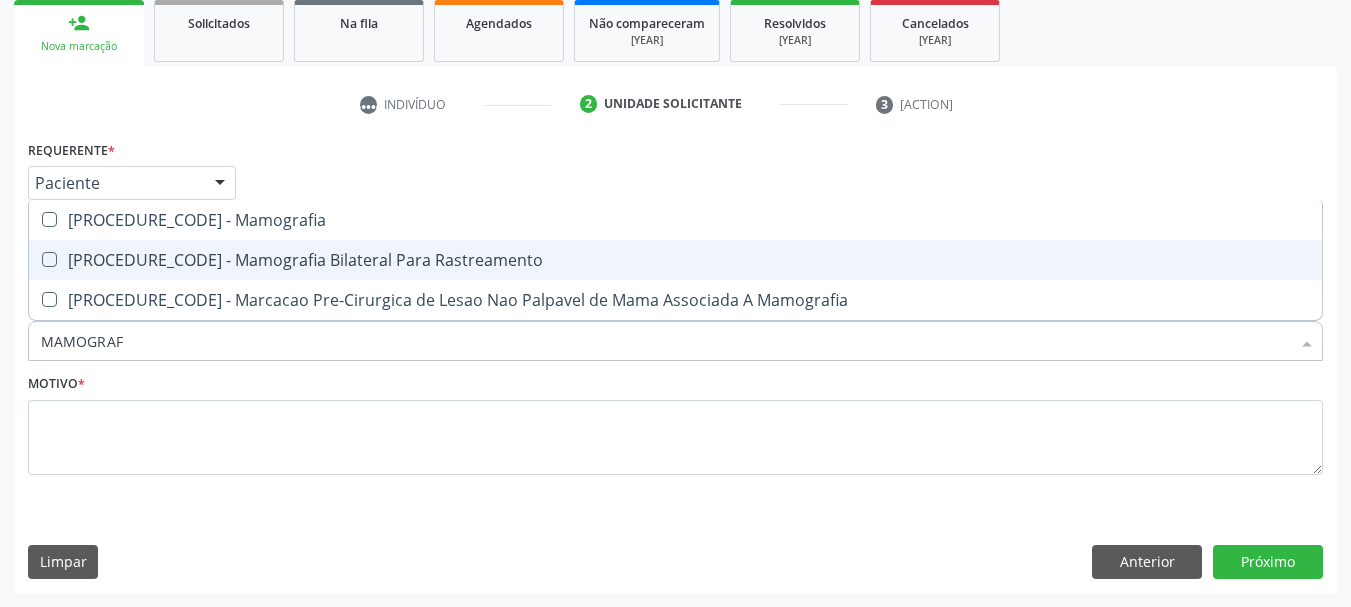 click on "[PROCEDURE_CODE] - Mamografia Bilateral Para Rastreamento" at bounding box center [675, 260] 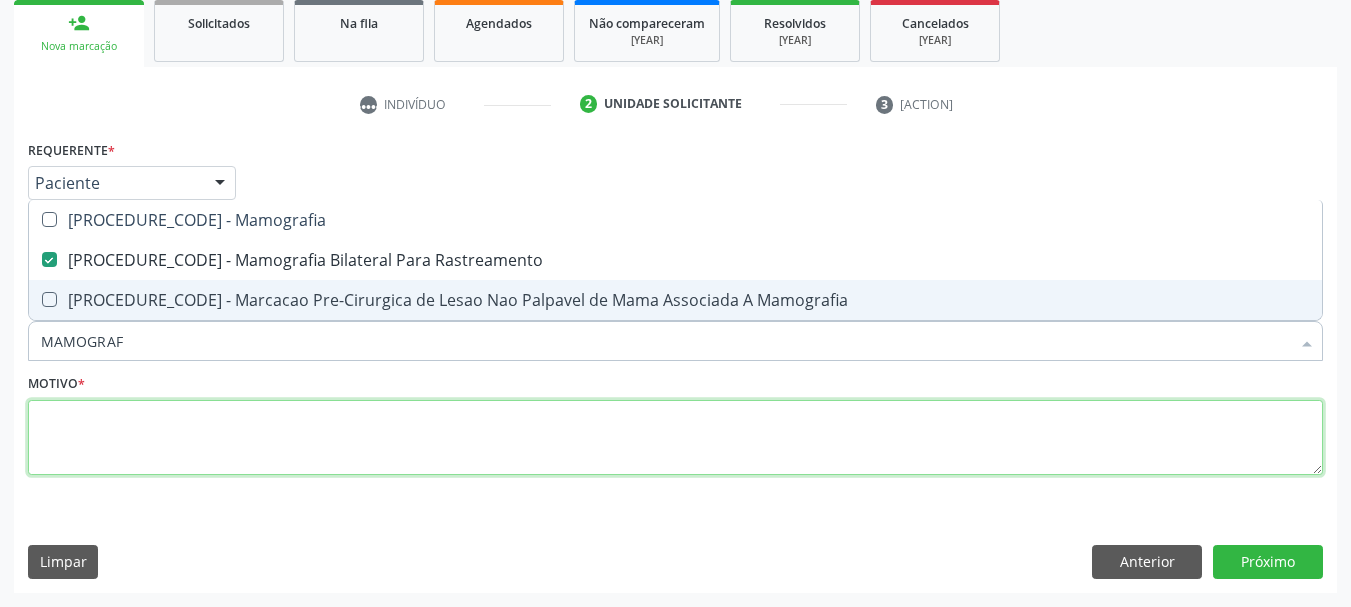 click at bounding box center [675, 438] 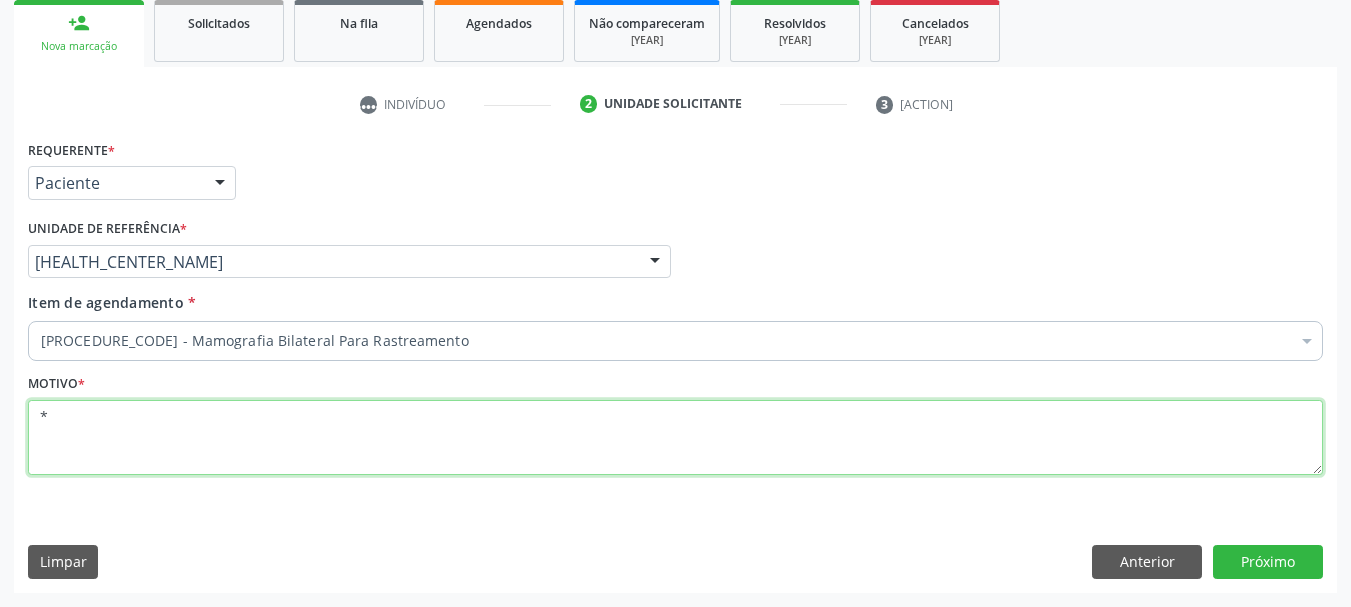 click on "*" at bounding box center [675, 438] 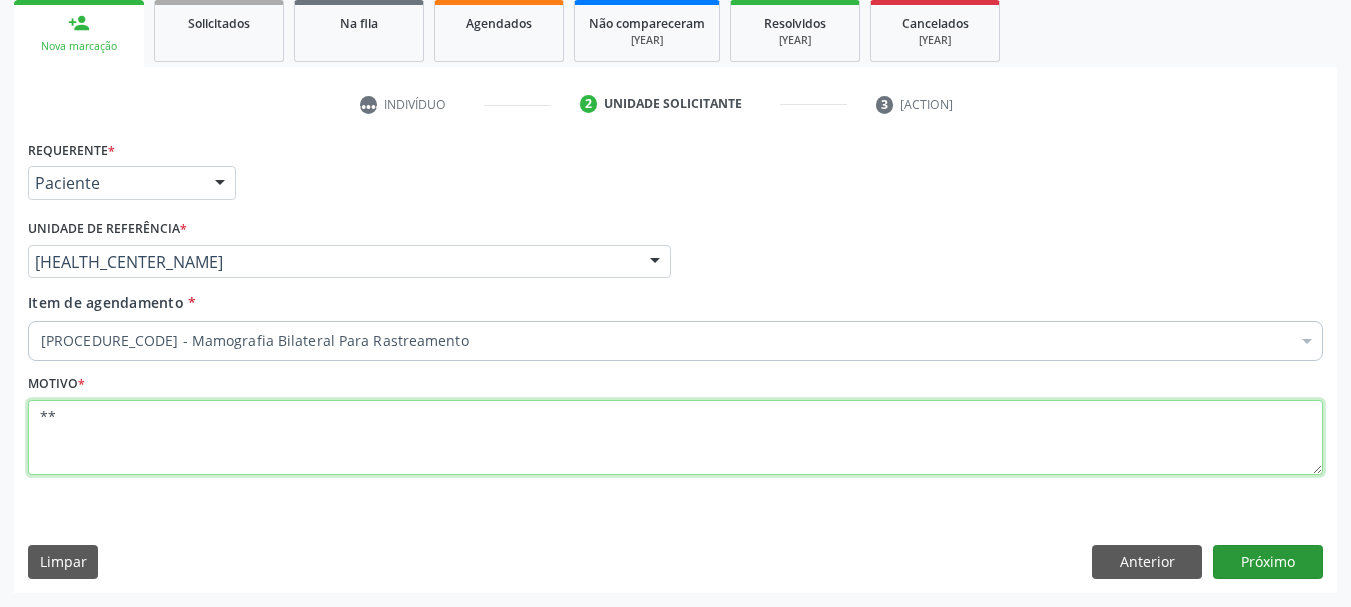 type on "**" 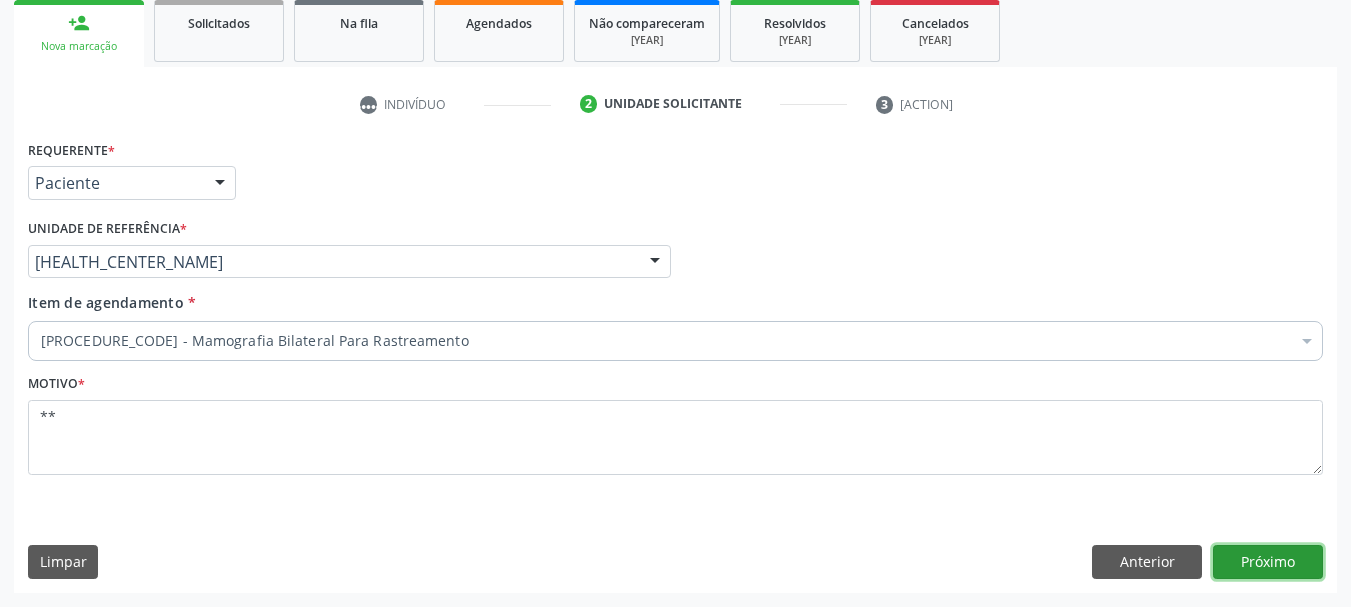 click on "Próximo" at bounding box center (1268, 562) 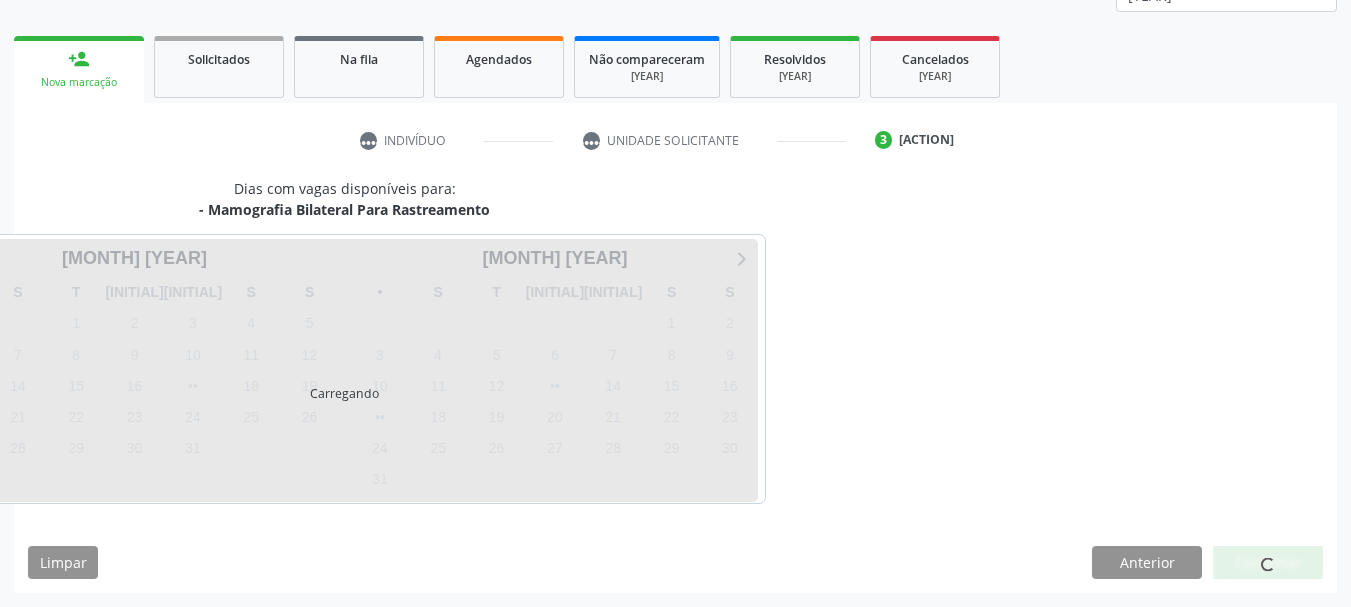 scroll, scrollTop: 263, scrollLeft: 0, axis: vertical 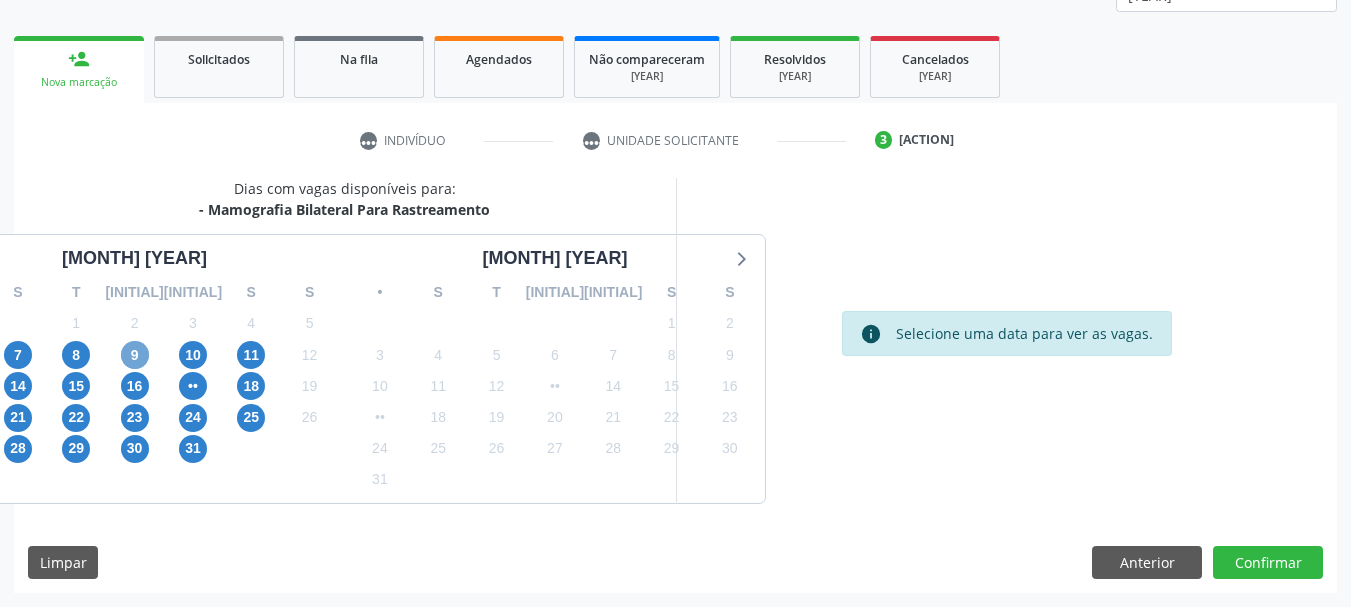click on "9" at bounding box center [135, 355] 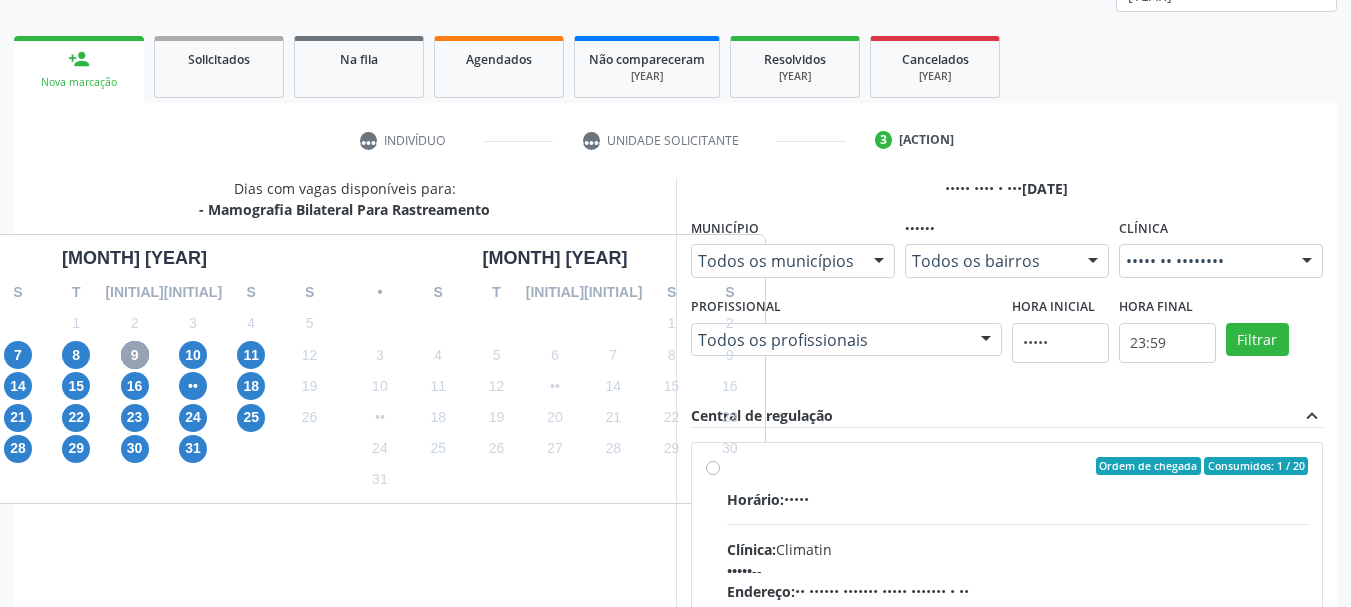 scroll, scrollTop: 363, scrollLeft: 0, axis: vertical 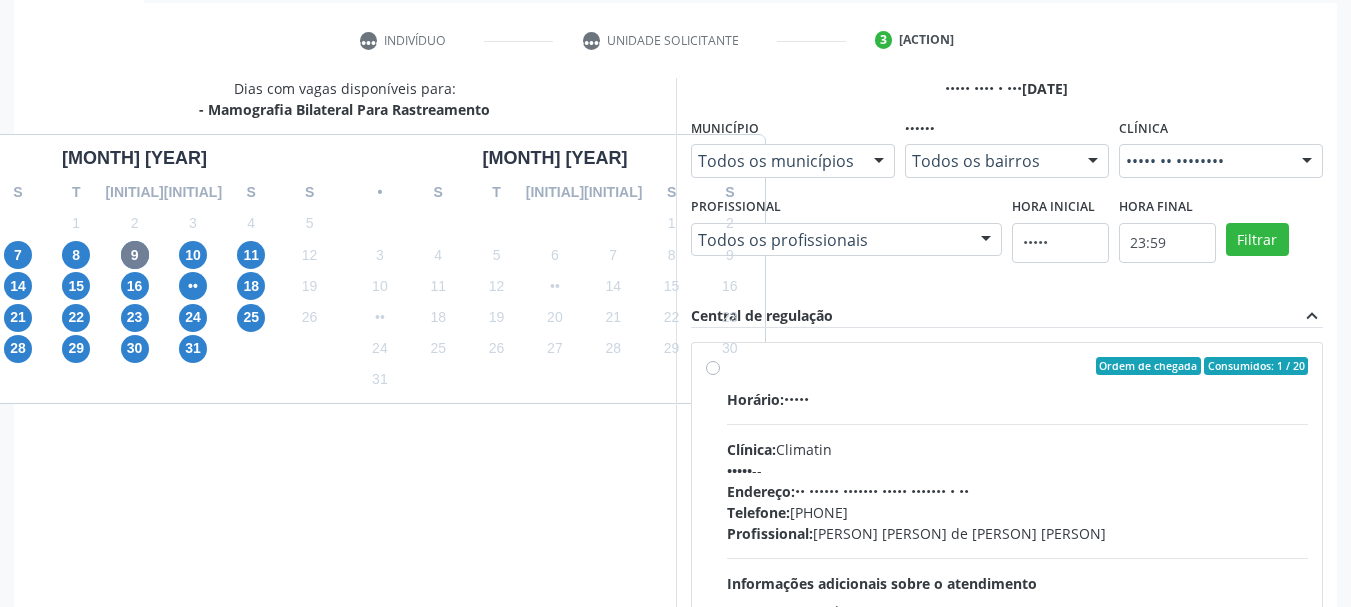 click on "Ordem de chegada
Consumidos: 1 / 20
Horário:   [TIME]
Clínica:  [CLINIC_NAME]
Rede:
--
Endereço:   nº 00640, [STREET_NAME], [CITY] - [STATE]
Telefone:   ([AREA_CODE]) [PHONE_NUMBER]
Profissional:
[FIRST_NAME] [MIDDLE_NAME] [LAST_NAME]
Informações adicionais sobre o atendimento
Idade de atendimento:
[AGE_RANGE]
Gênero(s) atendido(s):
Masculino e Feminino
Informações adicionais:
--" at bounding box center (1018, 510) 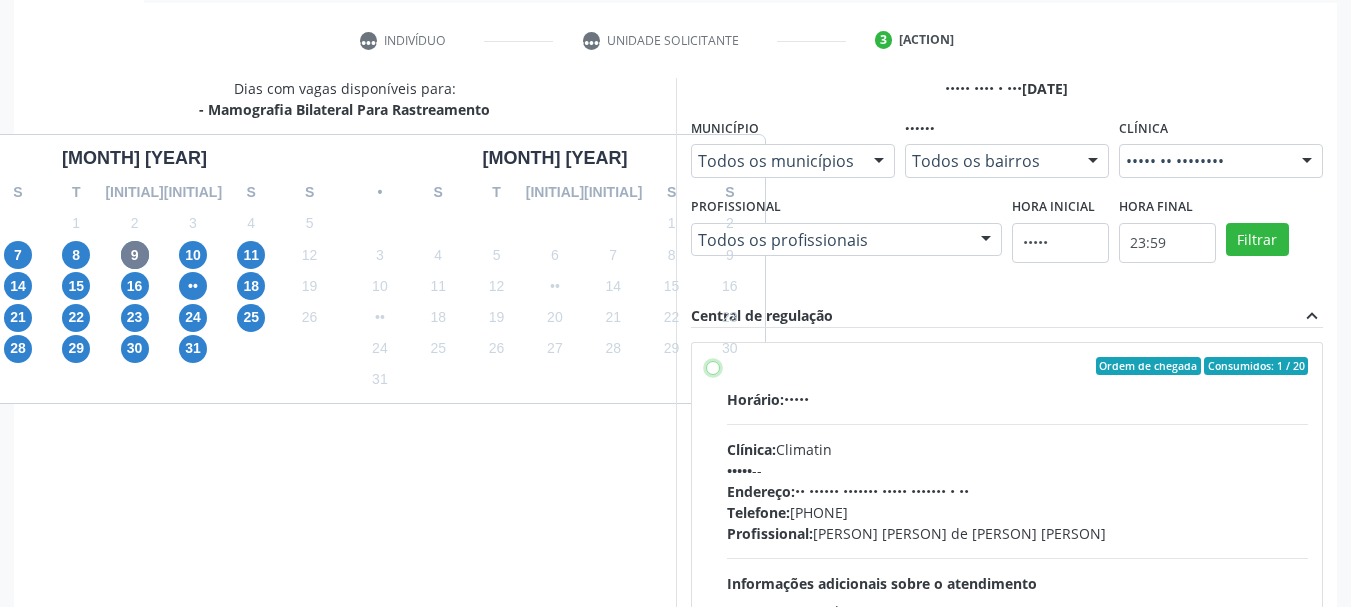 click on "Ordem de chegada
Consumidos: 1 / 20
Horário:   [TIME]
Clínica:  [CLINIC_NAME]
Rede:
--
Endereço:   nº 00640, [STREET_NAME], [CITY] - [STATE]
Telefone:   ([AREA_CODE]) [PHONE_NUMBER]
Profissional:
[FIRST_NAME] [MIDDLE_NAME] [LAST_NAME]
Informações adicionais sobre o atendimento
Idade de atendimento:
[AGE_RANGE]
Gênero(s) atendido(s):
Masculino e Feminino
Informações adicionais:
--" at bounding box center [713, 366] 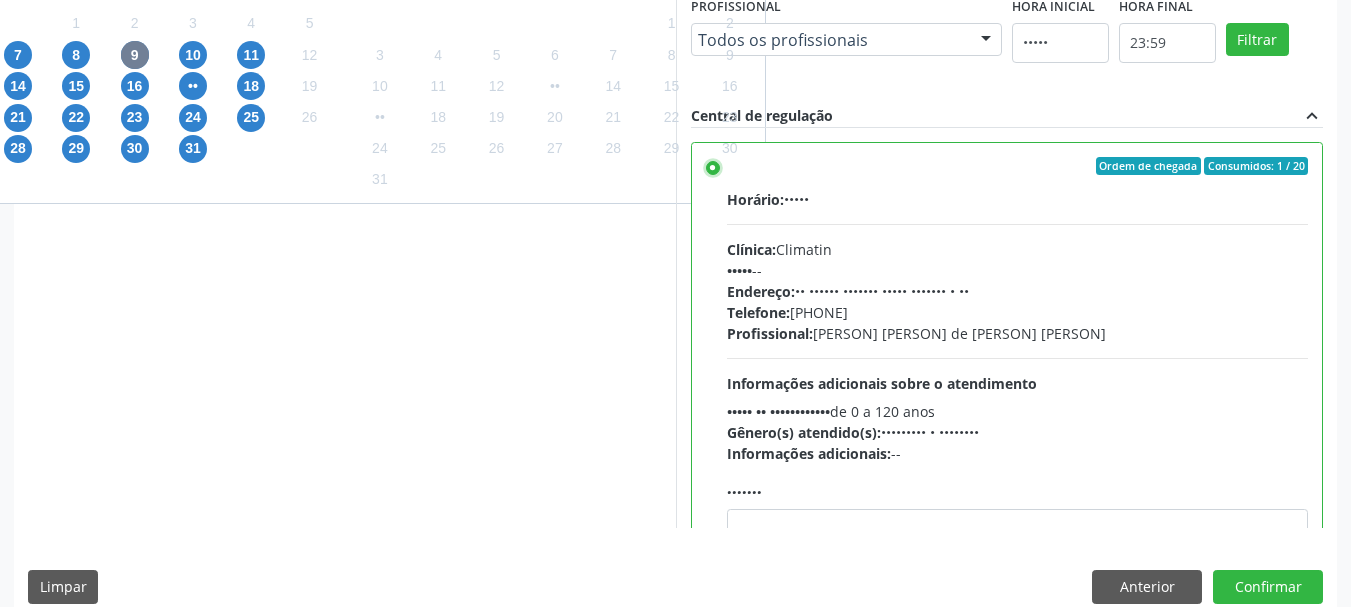 scroll, scrollTop: 588, scrollLeft: 0, axis: vertical 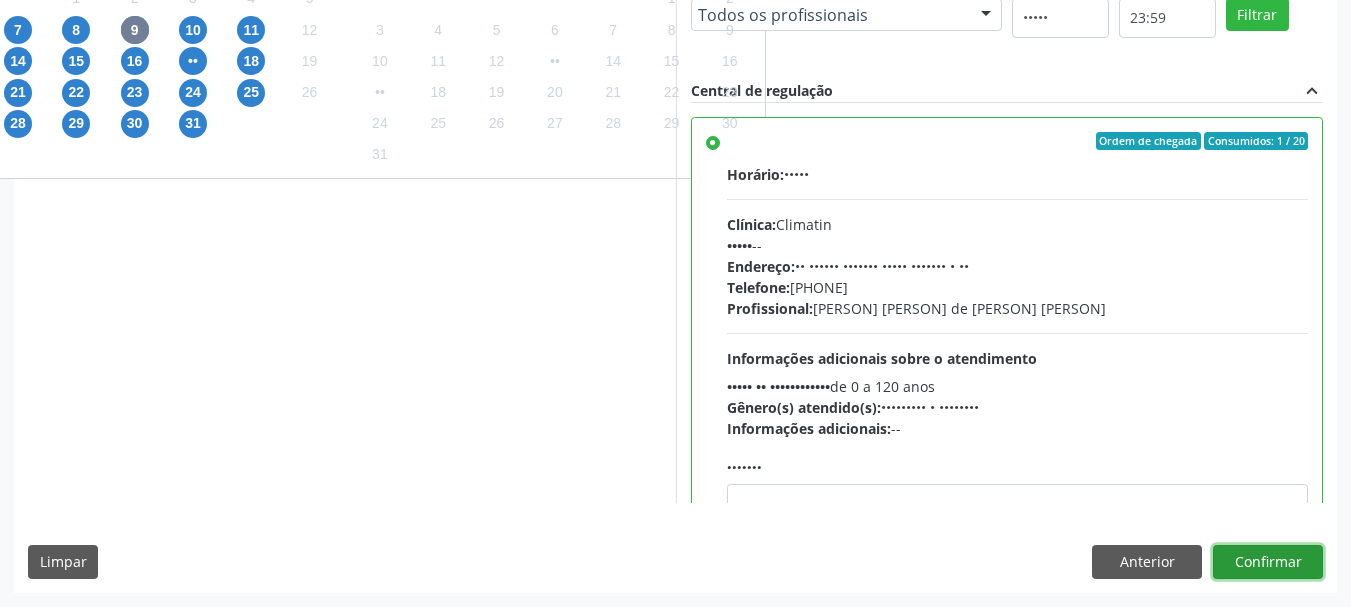 click on "Confirmar" at bounding box center (1268, 562) 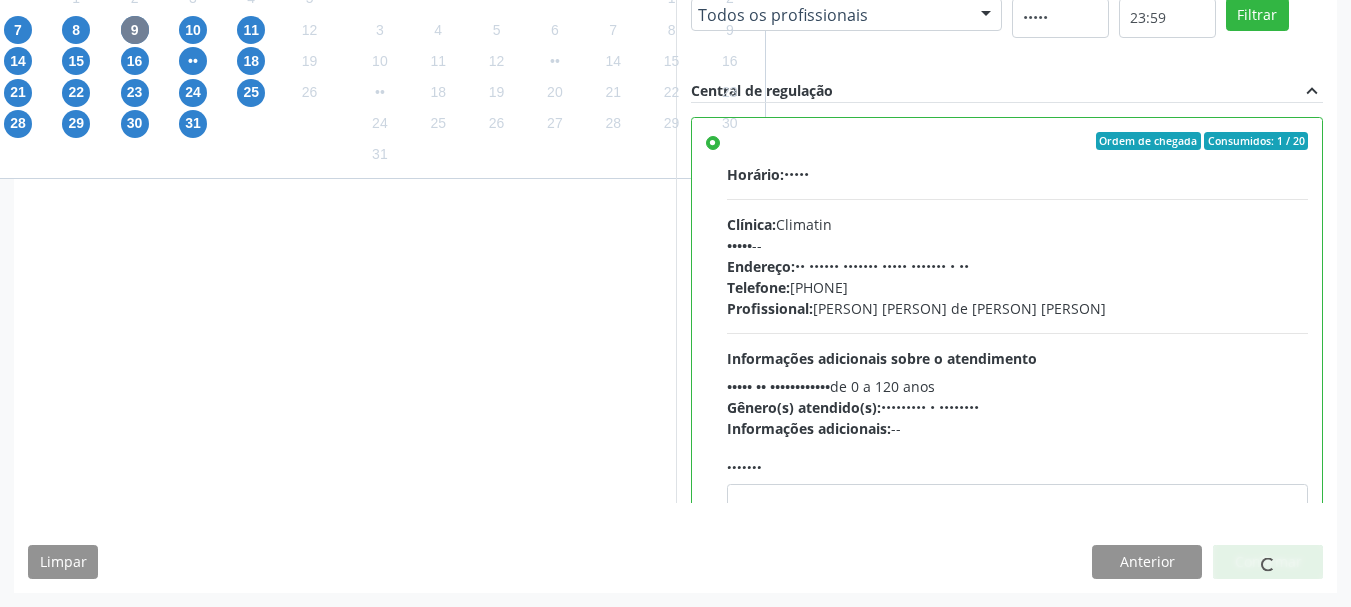 scroll, scrollTop: 60, scrollLeft: 0, axis: vertical 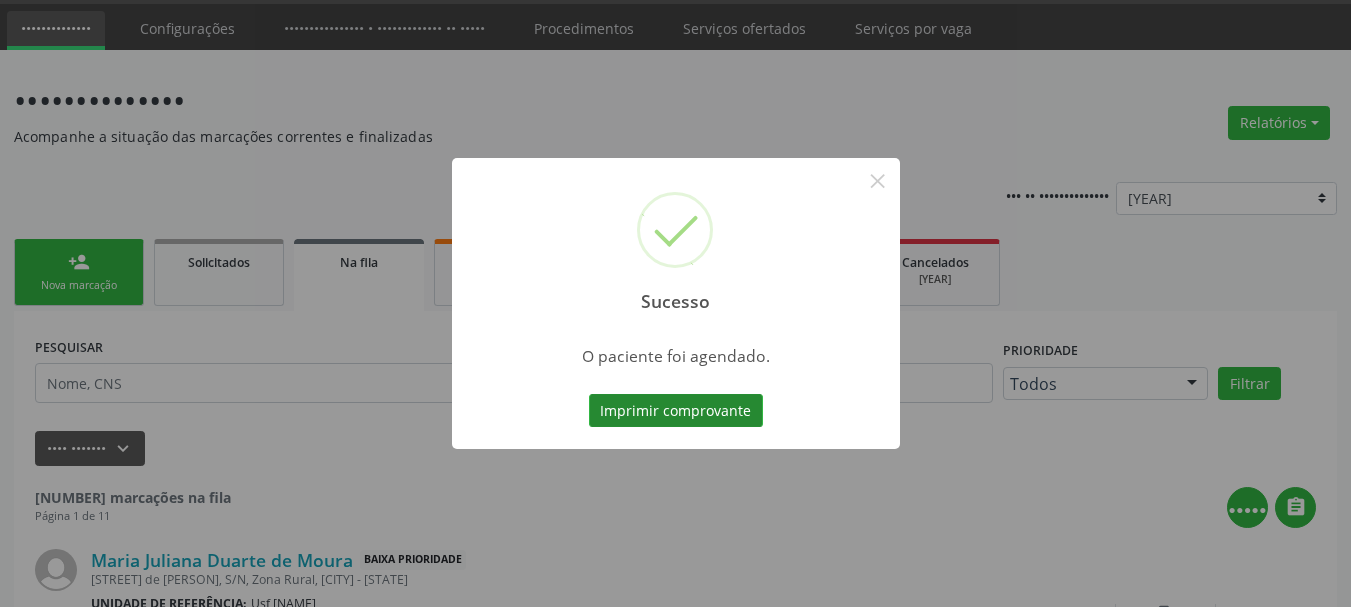 click on "Imprimir comprovante" at bounding box center [676, 411] 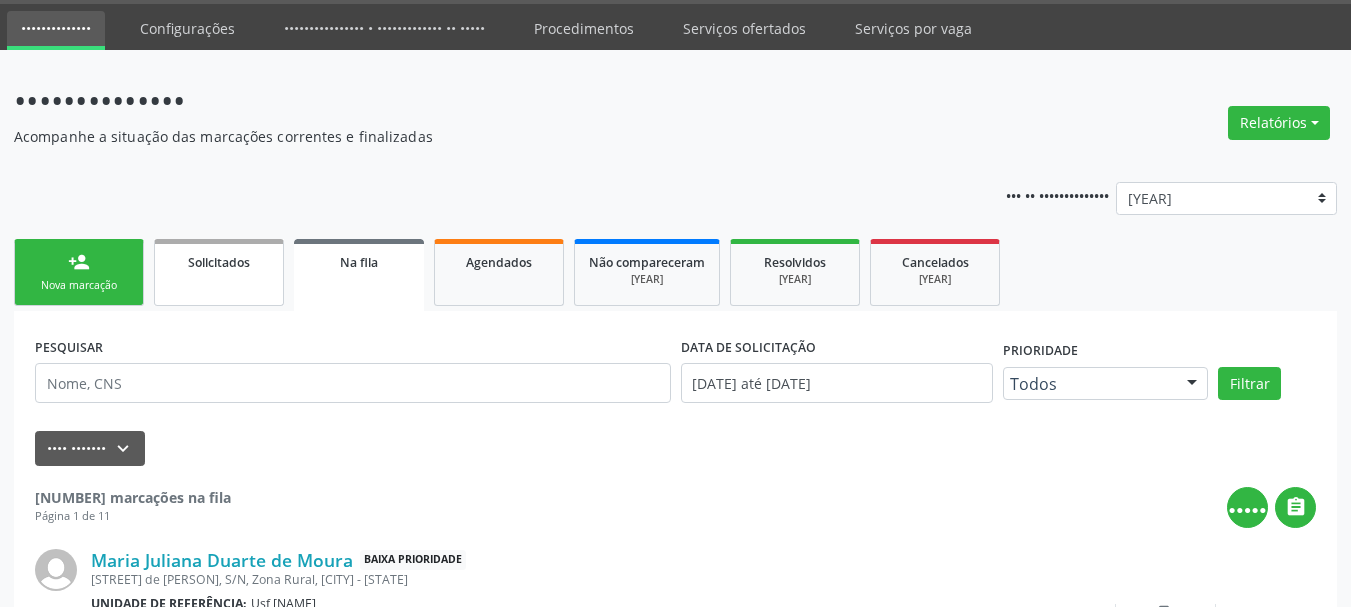 drag, startPoint x: 17, startPoint y: 265, endPoint x: 249, endPoint y: 297, distance: 234.1965 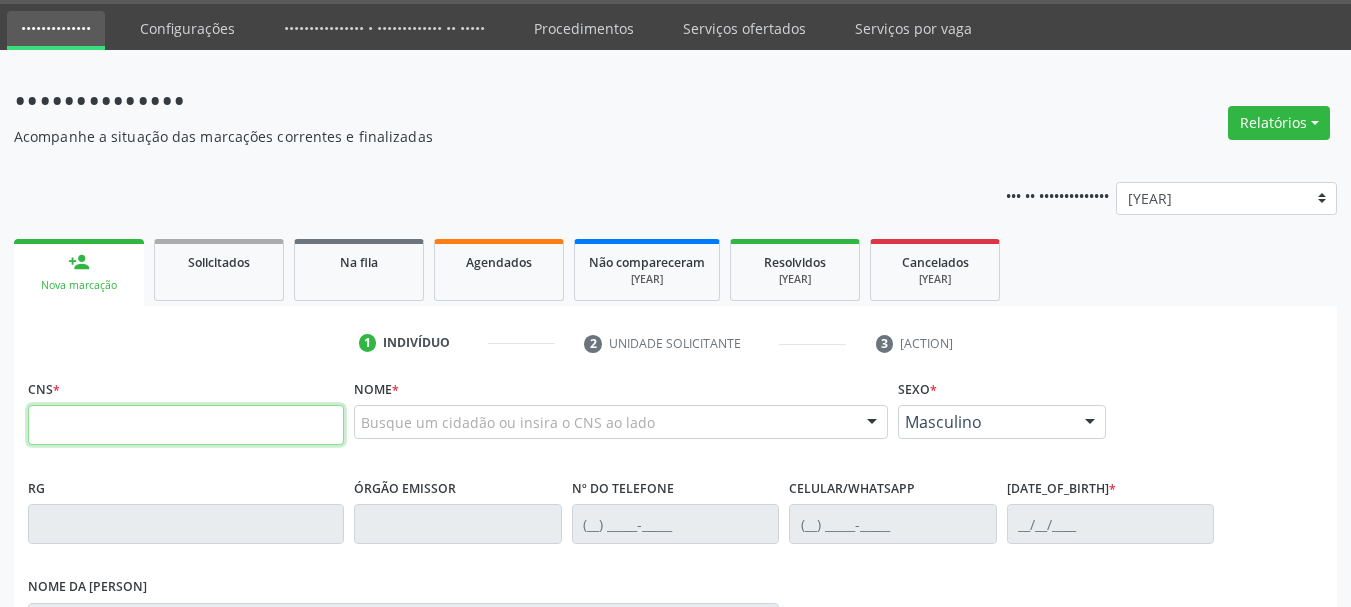 click at bounding box center [186, 425] 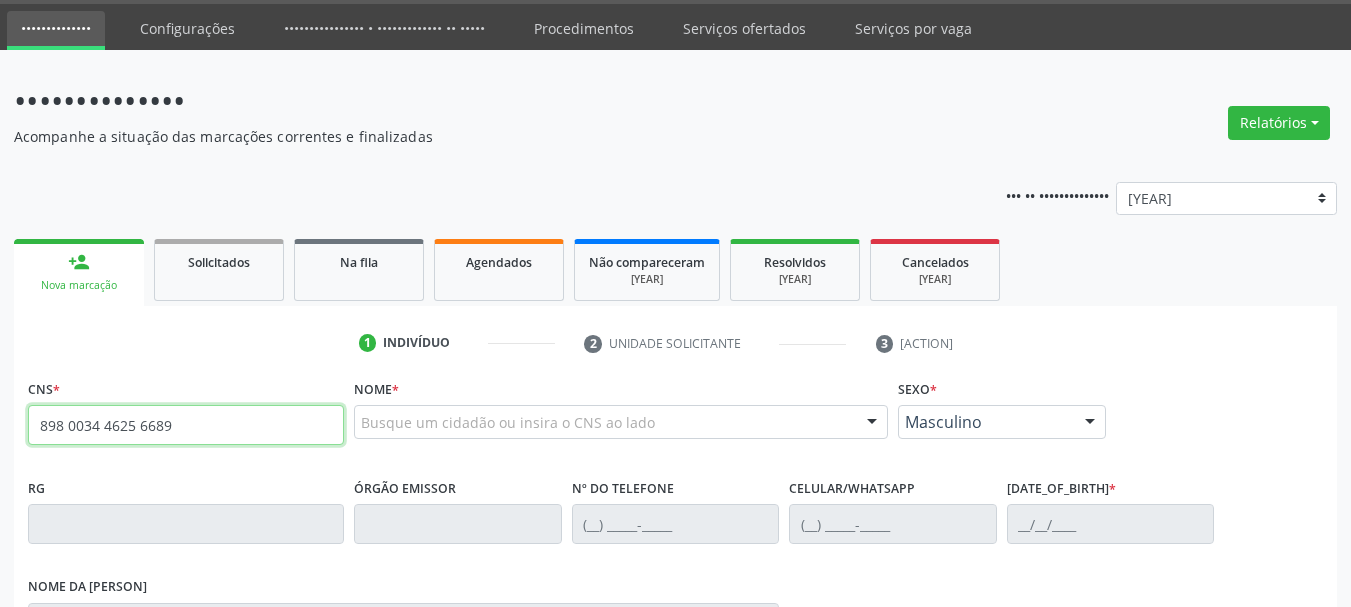type on "898 0034 4625 6689" 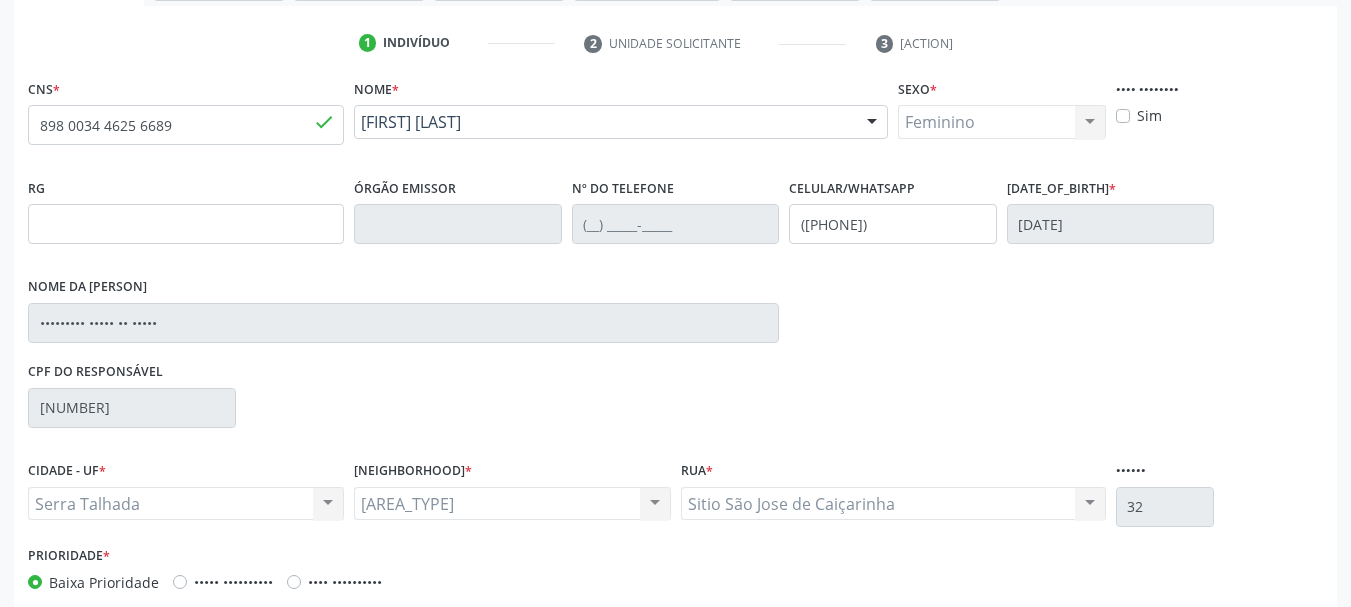 scroll, scrollTop: 463, scrollLeft: 0, axis: vertical 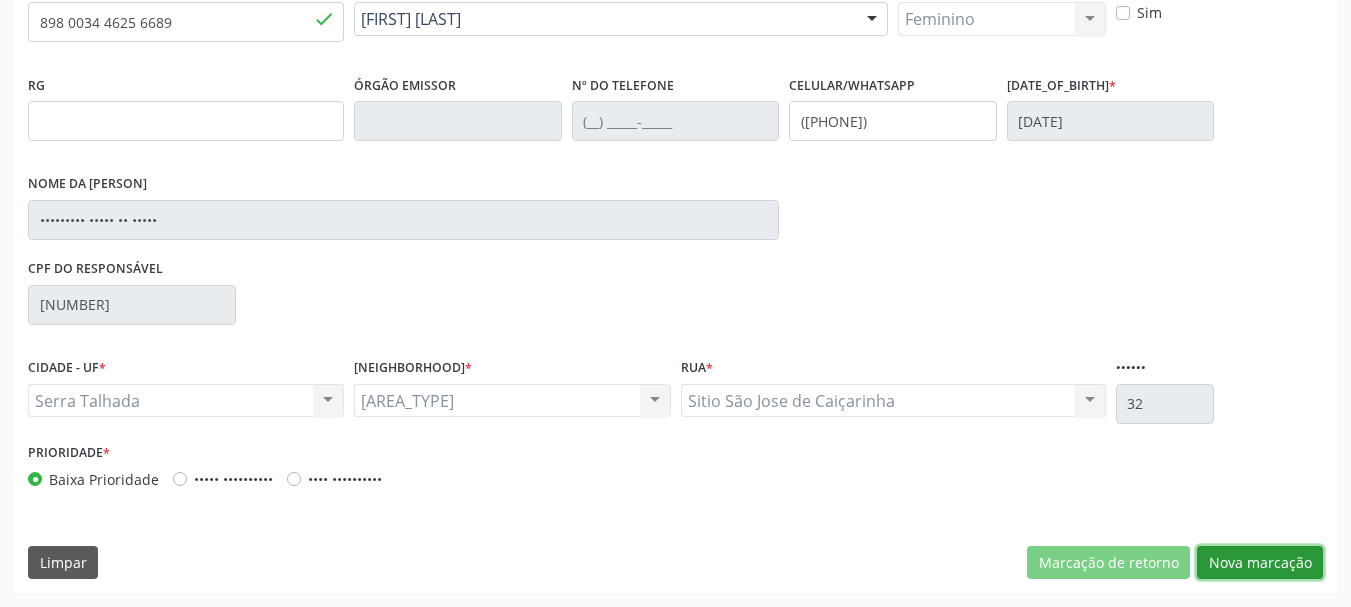 click on "Nova marcação" at bounding box center (1108, 563) 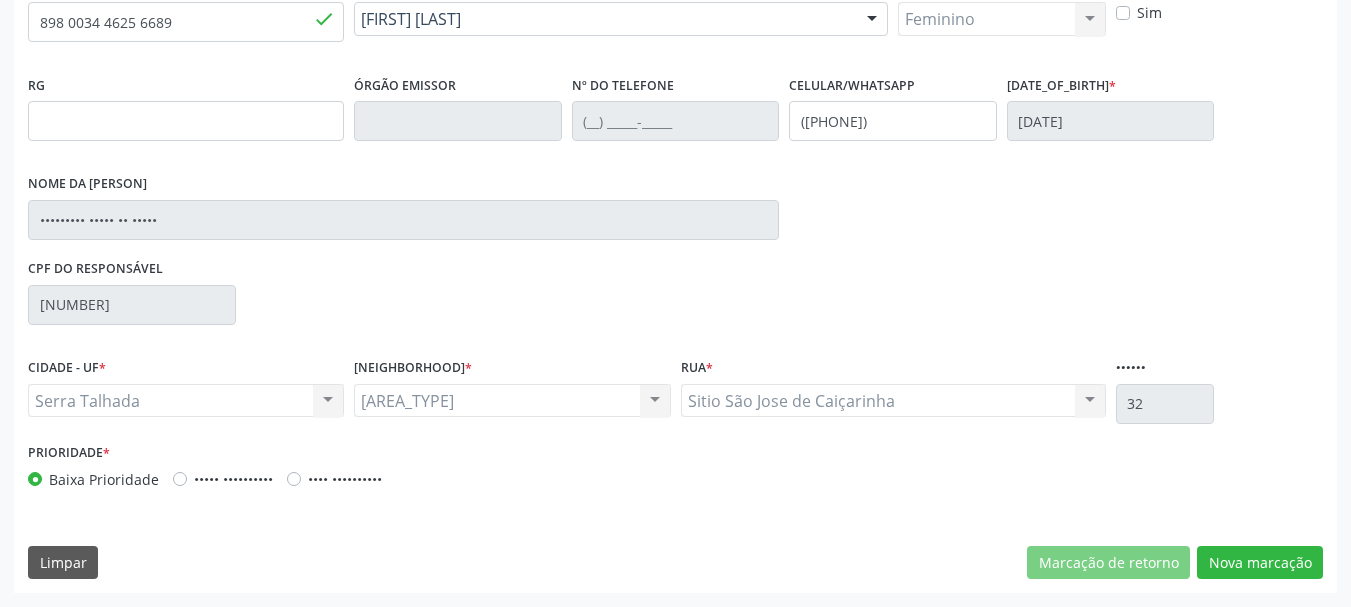 scroll, scrollTop: 299, scrollLeft: 0, axis: vertical 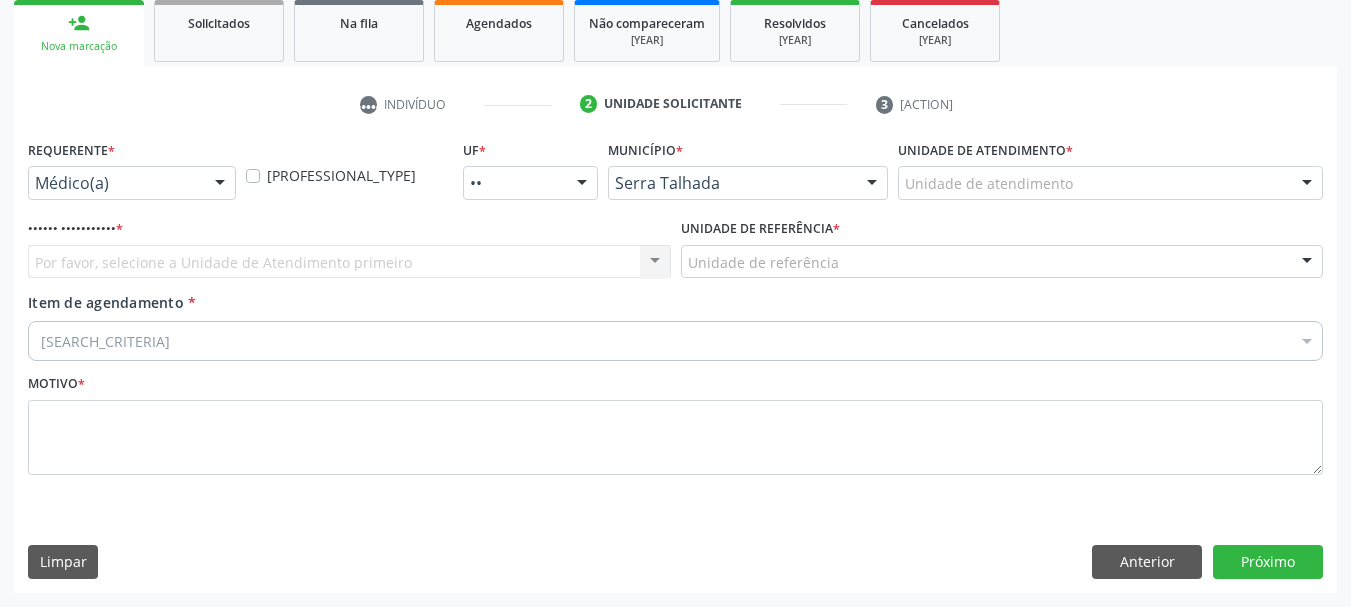 click at bounding box center [220, 184] 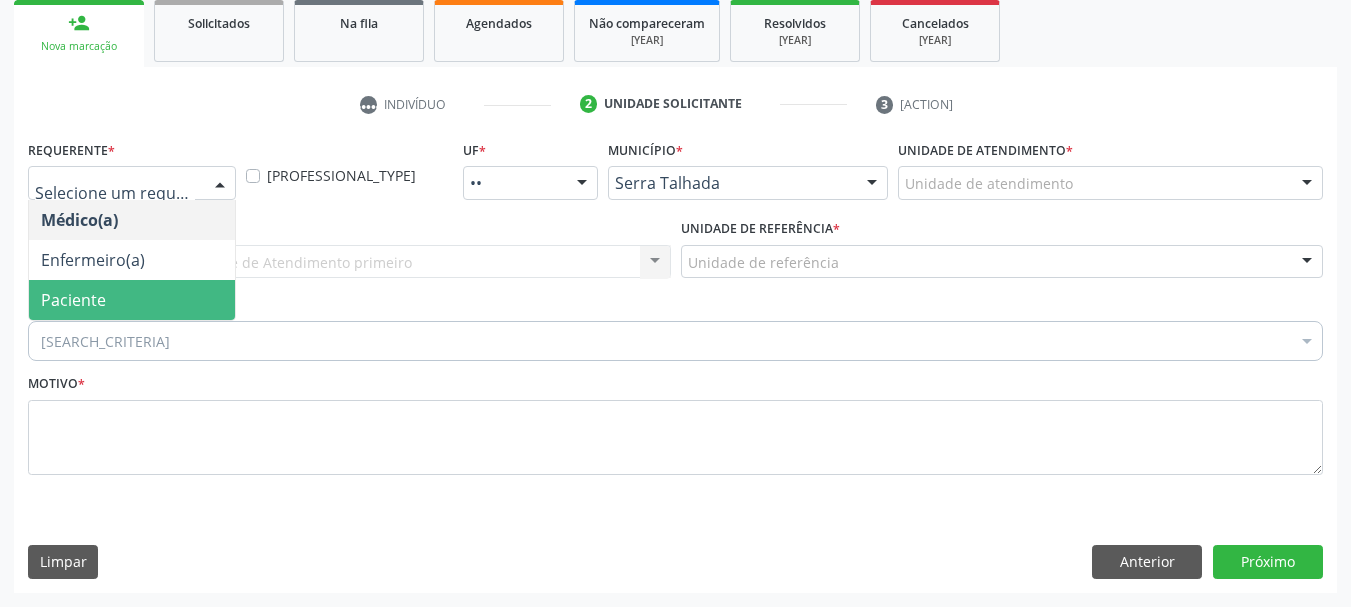 click on "Paciente" at bounding box center [73, 300] 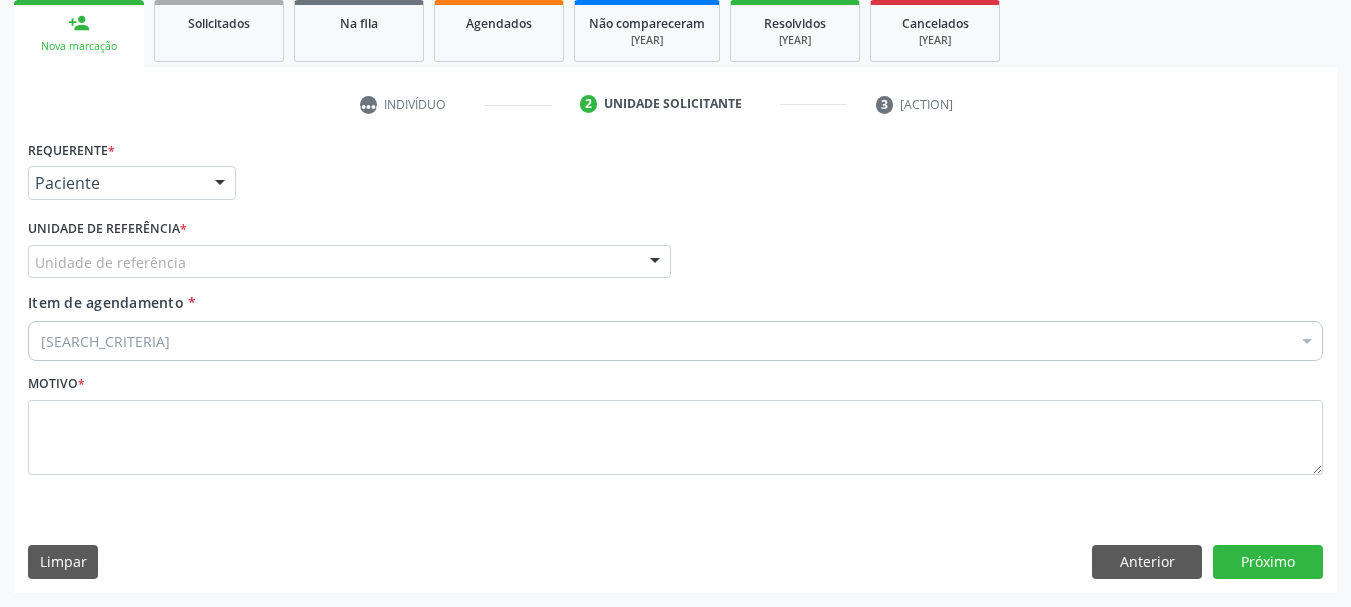 click on "Unidade de referência" at bounding box center (349, 262) 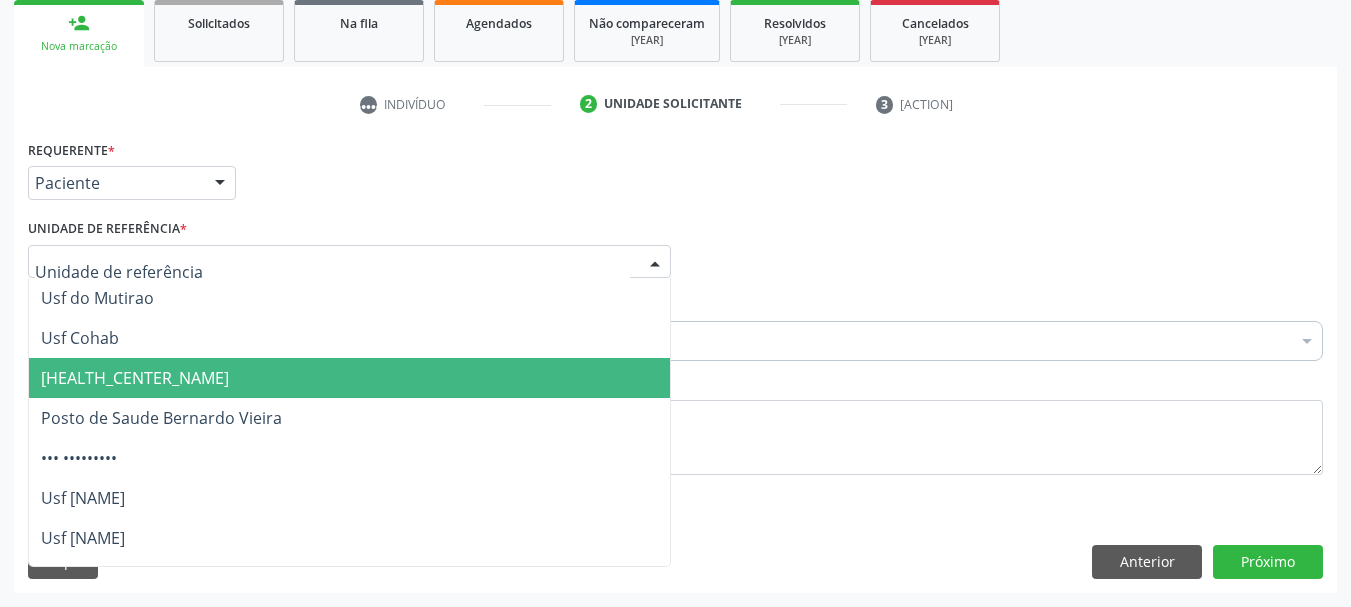 click on "[HEALTH_CENTER_NAME]" at bounding box center [135, 378] 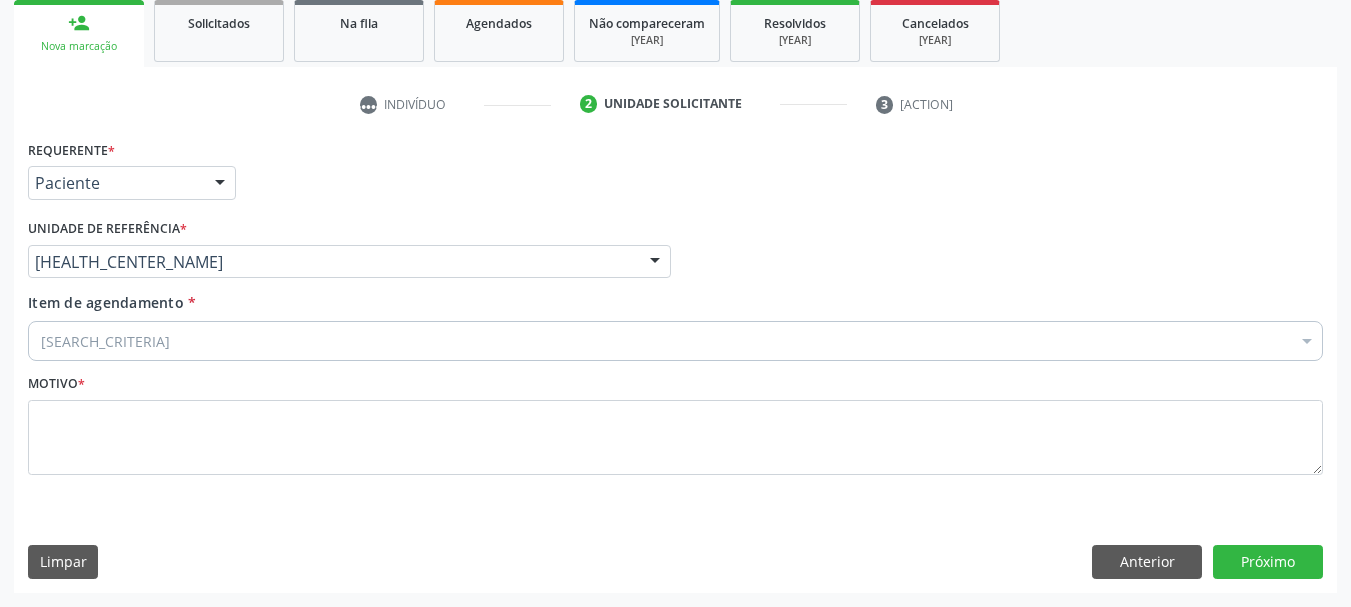 click on "[SEARCH_CRITERIA]" at bounding box center (675, 341) 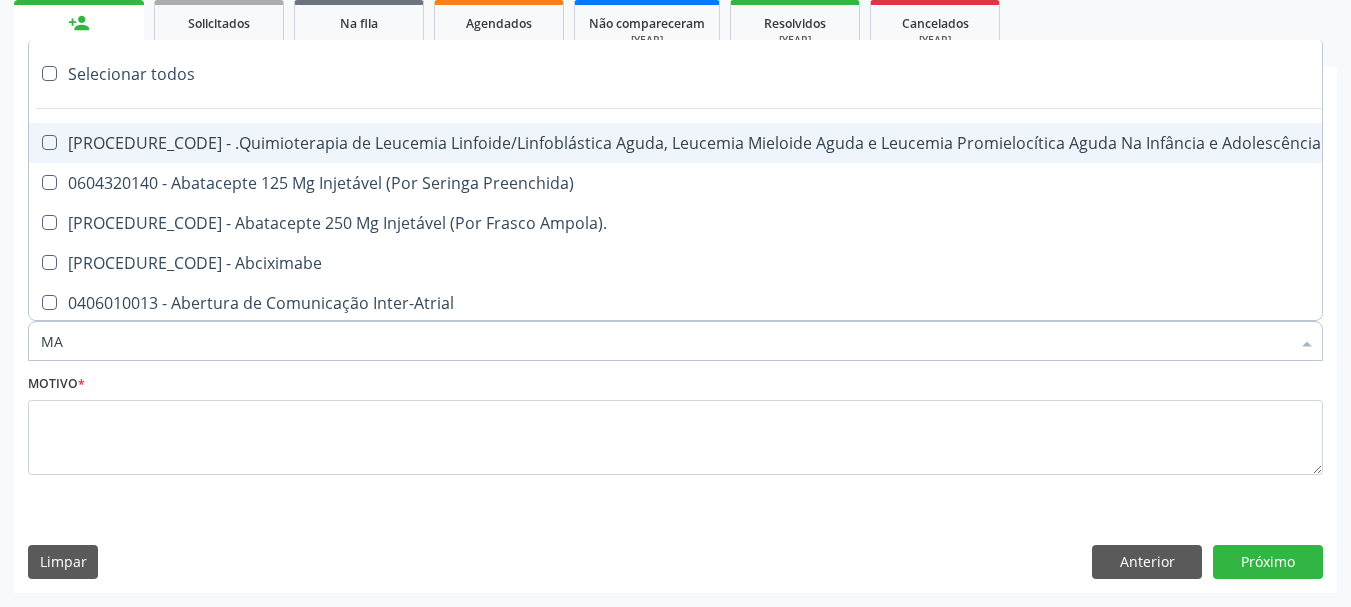 type on "MAM" 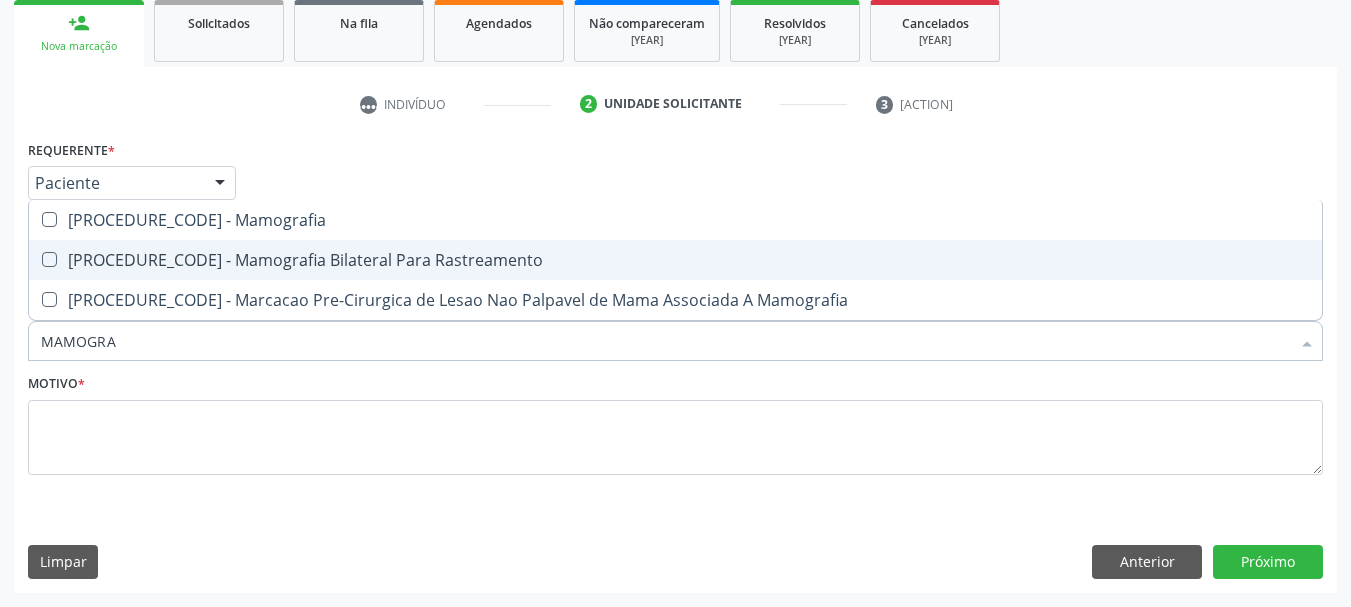 click on "[PROCEDURE_CODE] - Mamografia Bilateral Para Rastreamento" at bounding box center [675, 260] 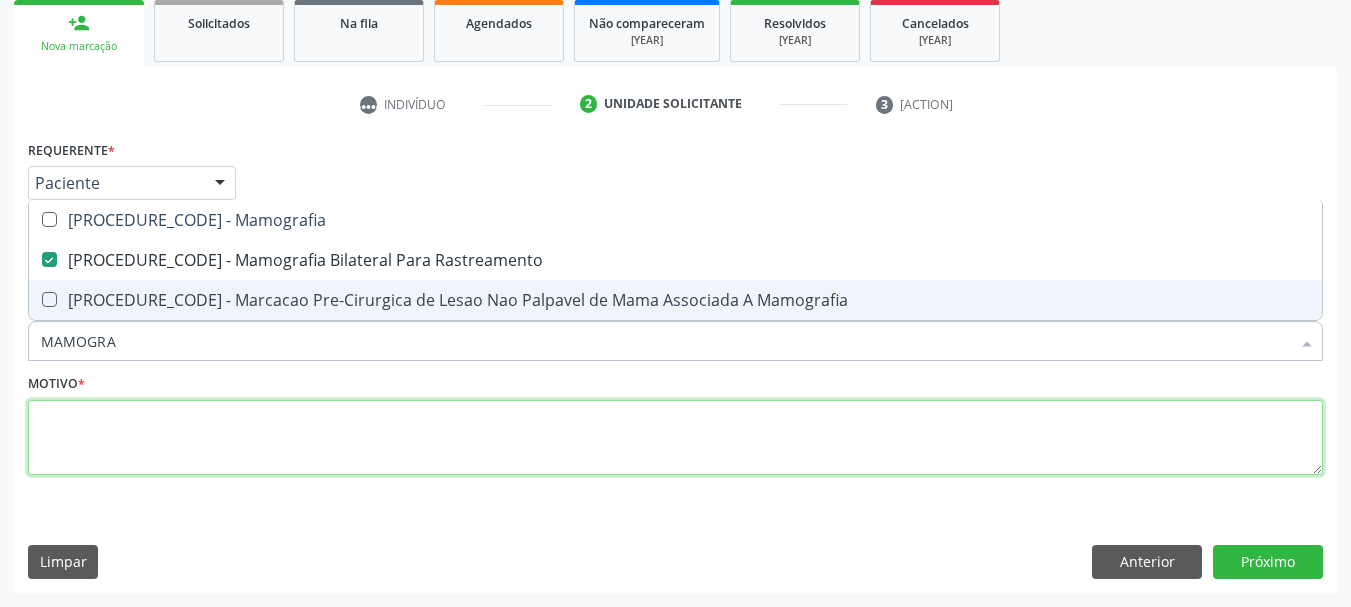 click at bounding box center [675, 438] 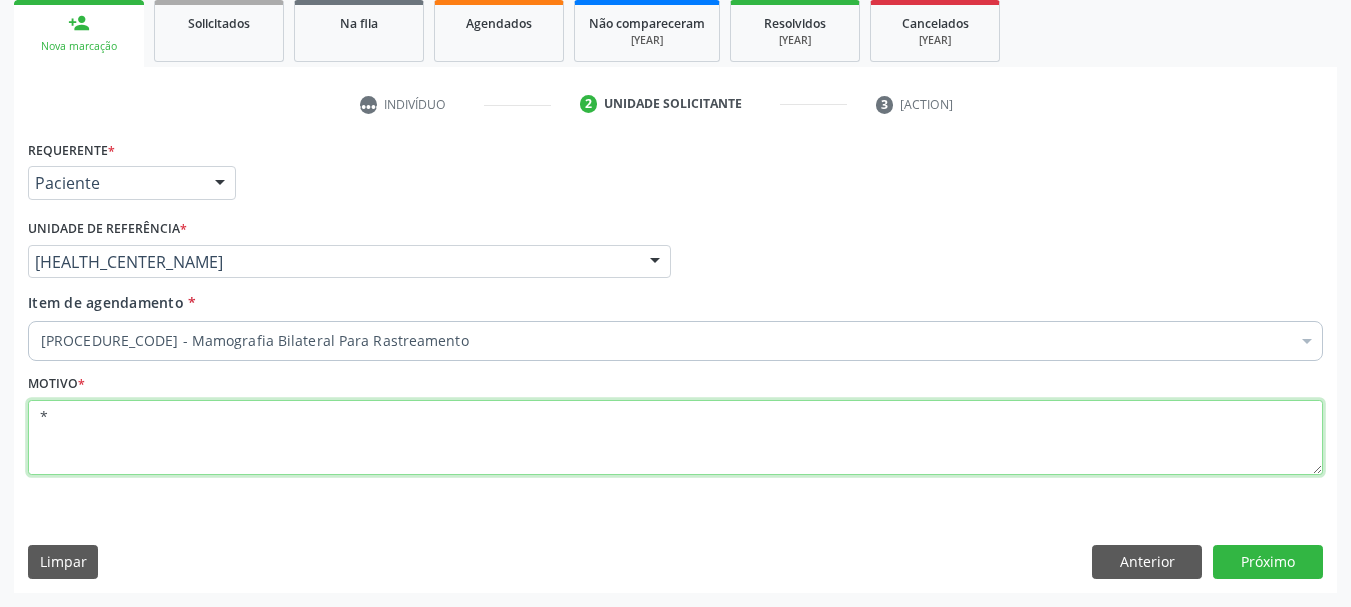 type on "*" 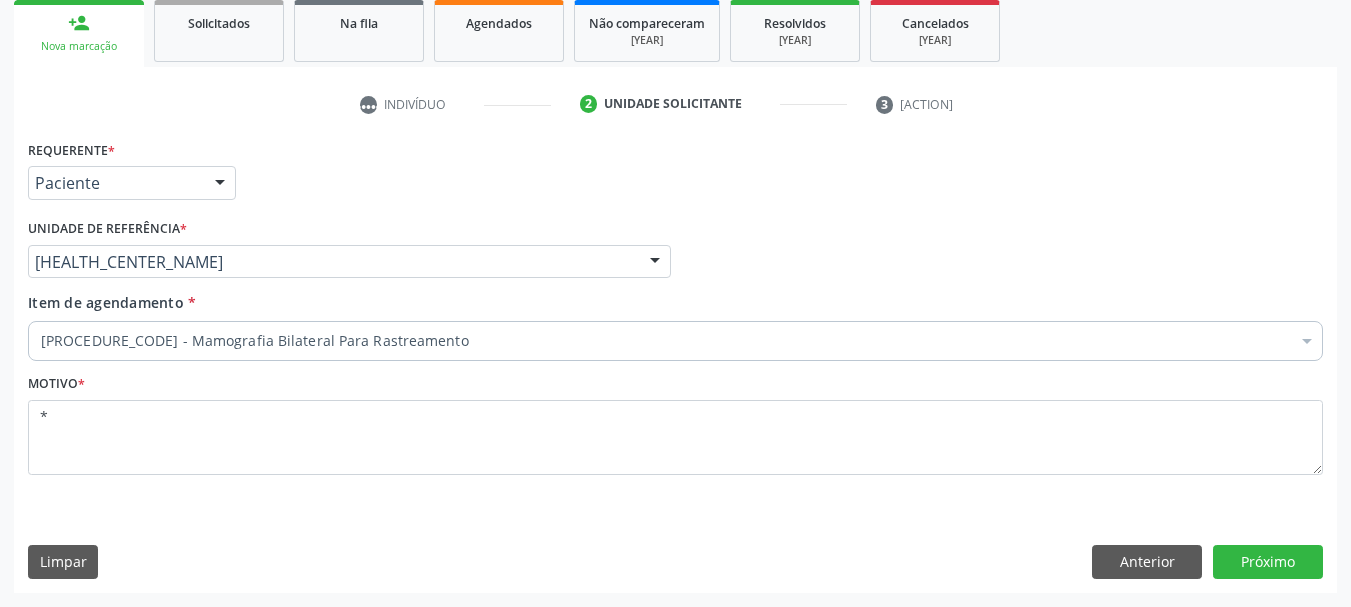 click on "••••••••••
•
••••••••         •••••••••   •••••••••••••   ••••••••
•••••• ••••••••• •••••••••• ••••• •   •
••• •• ••••••• ••••• •••• ••• ••••••••
••
••         ••   ••   ••   ••   ••   ••   ••   ••   ••   ••   ••   ••   ••   ••   ••   ••   ••   ••   ••   ••   ••   ••   ••   ••   ••   ••   ••   ••   ••
•••••• ••••••••• •••••••••• ••••• •   •
••• •• ••••••• ••••• •••• ••• ••••••••
•••••••••
••••• •••••••         ••••• • ••••   •••••••• •• •••••••••   •••••••   •••••••••   •••• •••••   ••••• •••••   •••••••••   •••••••   •••••••   •••••••   •••••••   •••••••••   •••••••••   •••••••••   ••••• •• •••••••••   •••••••••   ••••• •• •••••   ••••• •• ••• •••••••••   •••• ••••••   •••••••   ••••••••   ••••••   ••• ••••••••   ••• ••••••   ••••••   ••••••   ••••••••   ••••• •• ••••• •• ••••   •••••• •••••   ••••••   •••• •• ••••• •••••••••   •••••••   ••••••••••••" at bounding box center [675, 363] 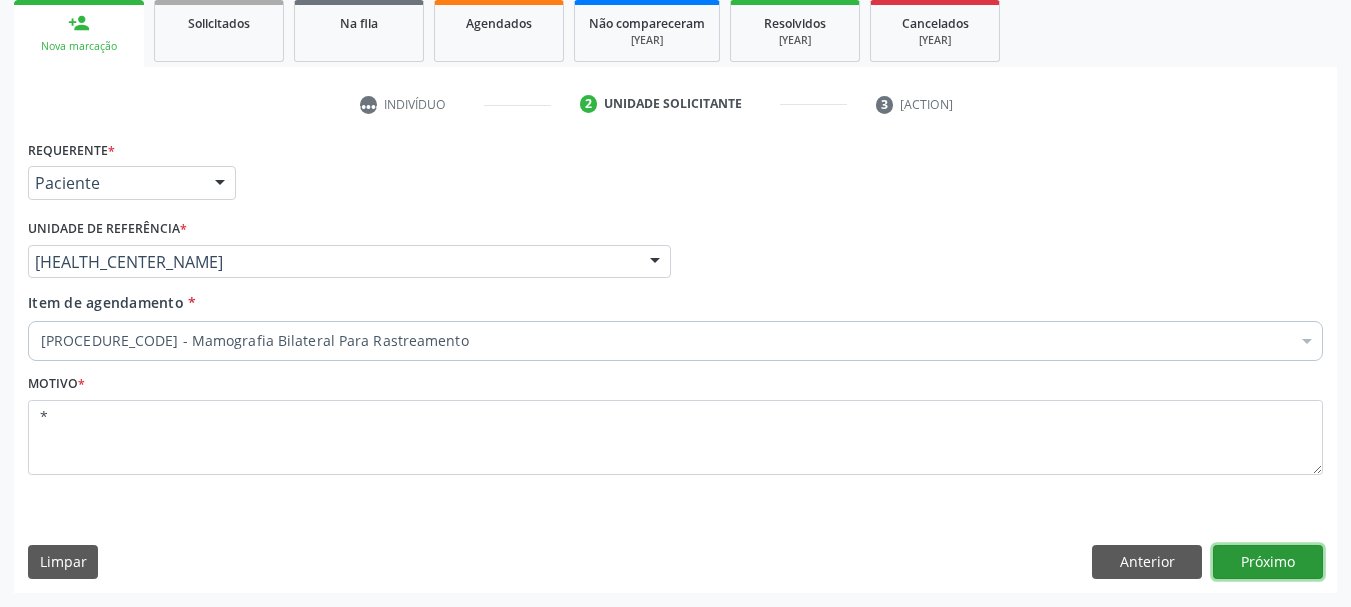 click on "Próximo" at bounding box center (1268, 562) 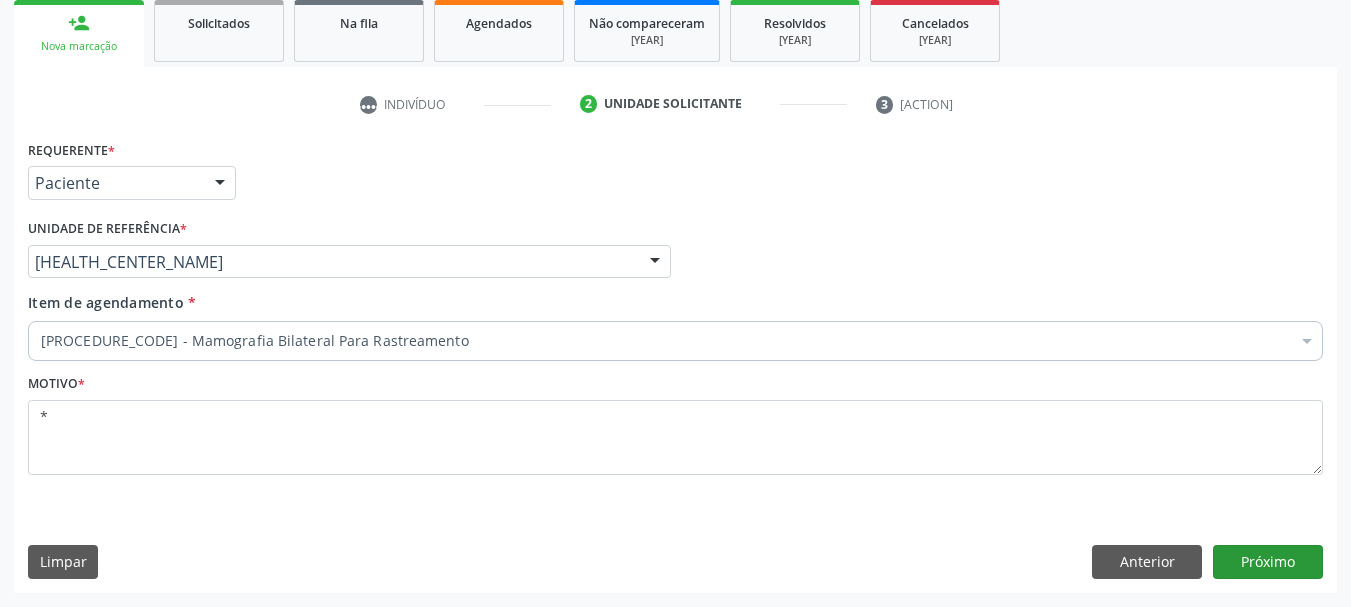 scroll, scrollTop: 263, scrollLeft: 0, axis: vertical 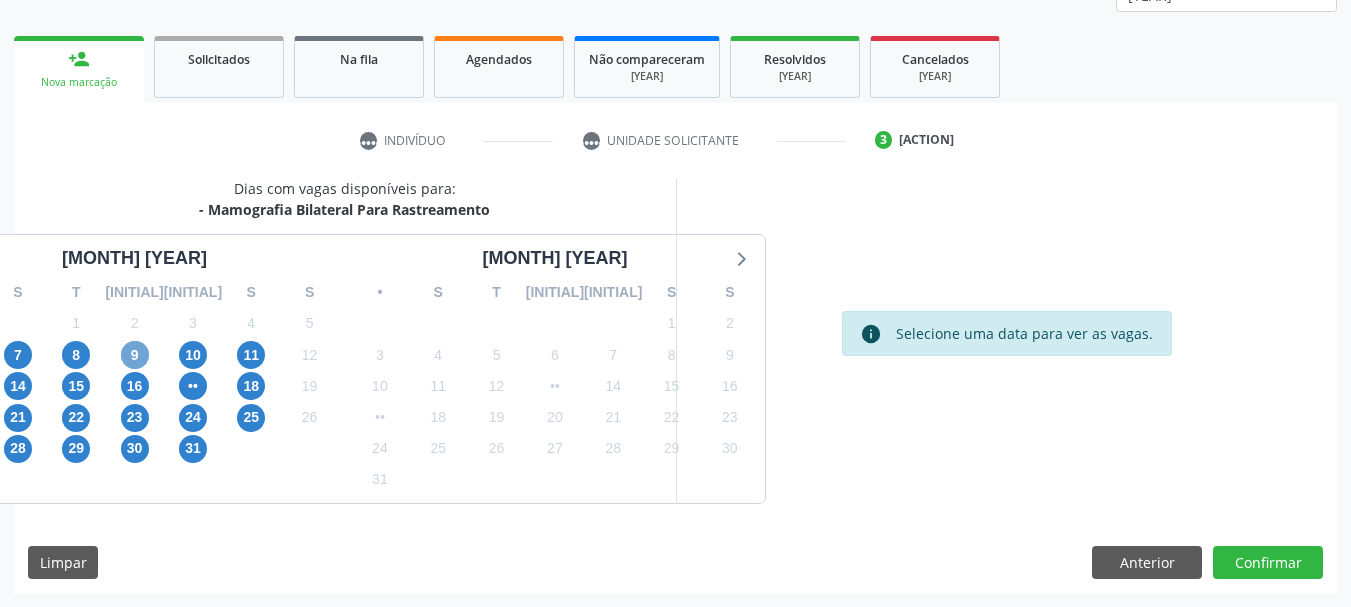 click on "9" at bounding box center (135, 355) 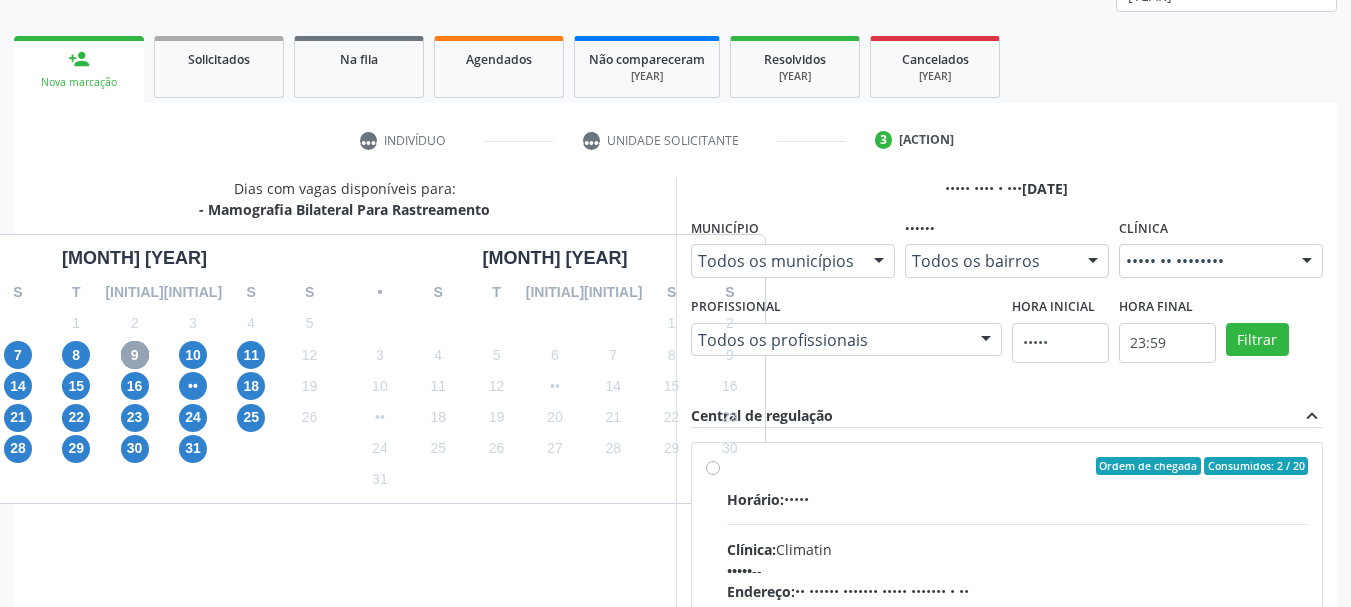 scroll, scrollTop: 363, scrollLeft: 0, axis: vertical 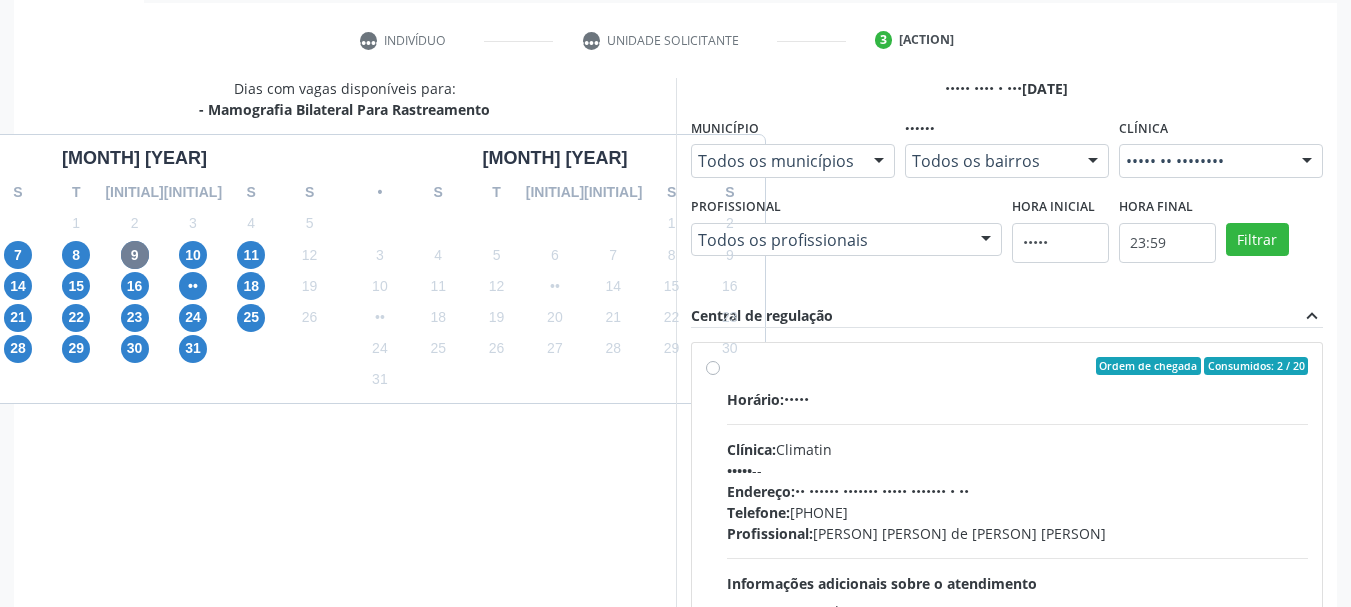 click on "Ordem de chegada
Consumidos: 2 / 20
Horário:   [TIME]
Clínica:  Climatin
Rede:
--
Endereço:   nº 00640, Centro, [CITY] - [STATE]
Telefone:   ([PHONE]) [PHONE]
Profissional:
[FIRST] [LAST] [LAST]
Informações adicionais sobre o atendimento
Idade de atendimento:
de 0 a 120 anos
Gênero(s) atendido(s):
Masculino e Feminino
Informações adicionais:
--" at bounding box center [1007, 510] 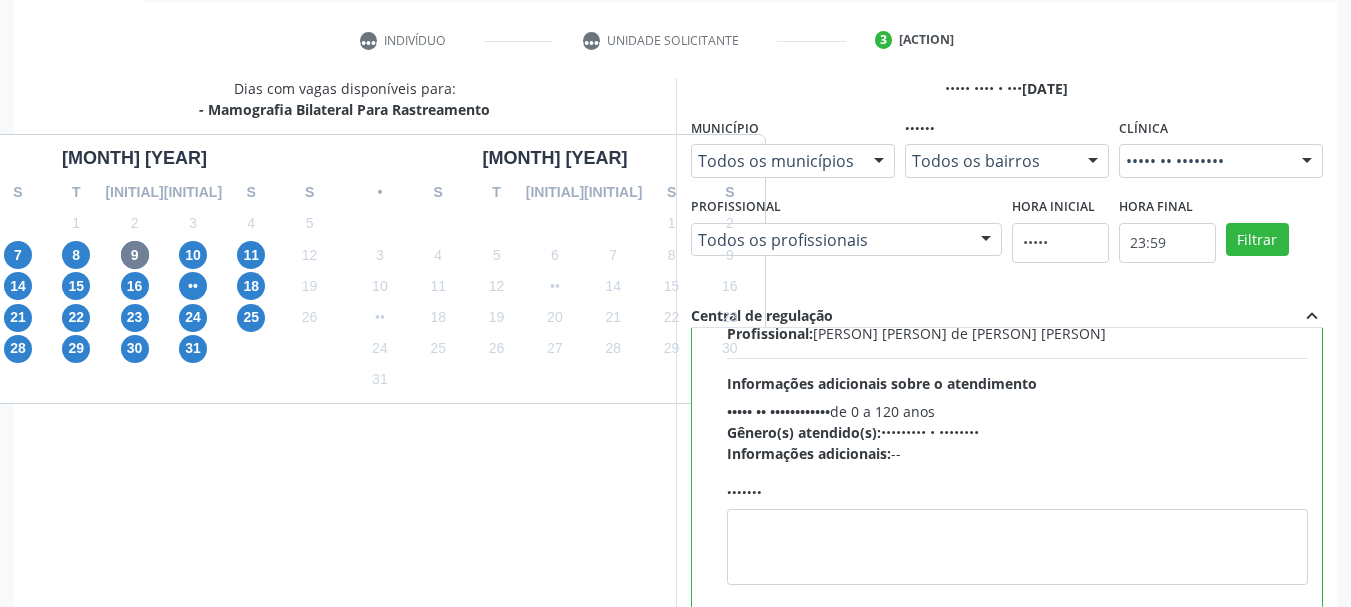 scroll, scrollTop: 300, scrollLeft: 0, axis: vertical 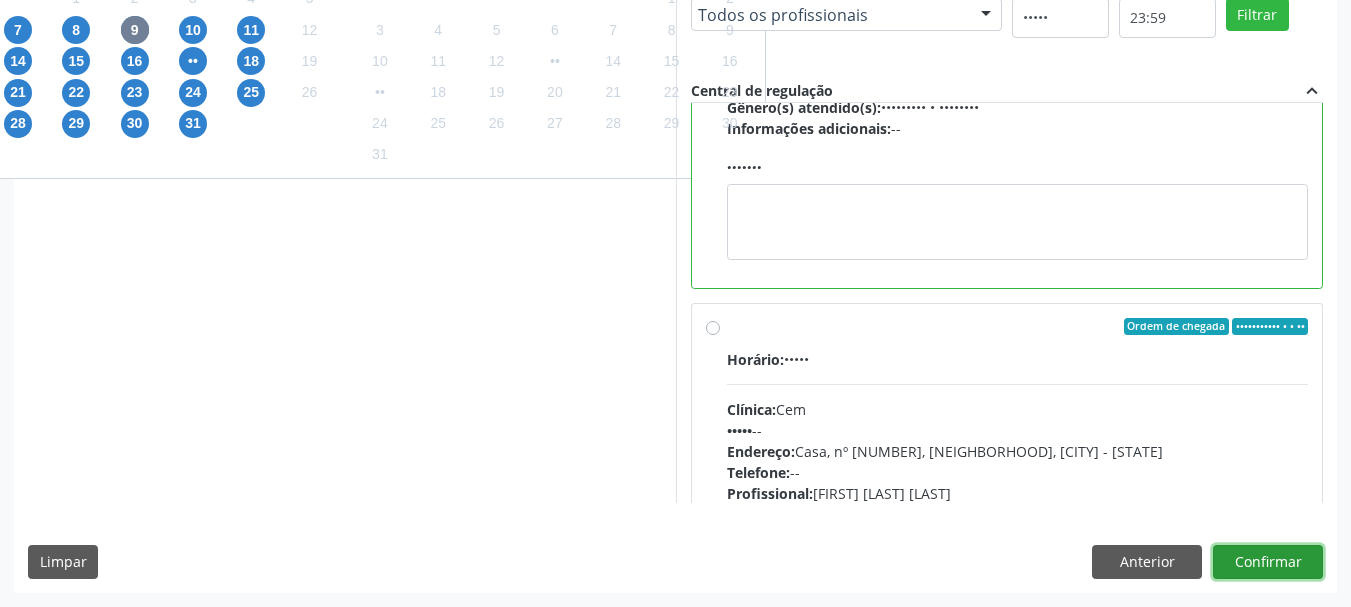 click on "Confirmar" at bounding box center (1268, 562) 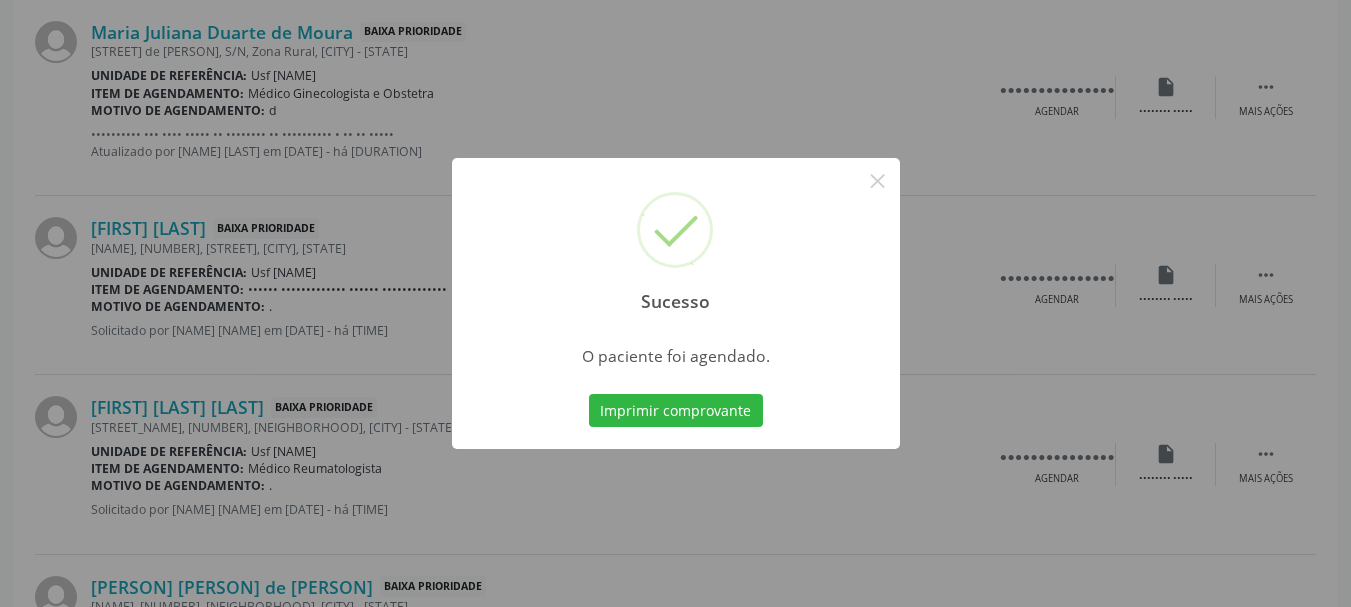 scroll, scrollTop: 60, scrollLeft: 0, axis: vertical 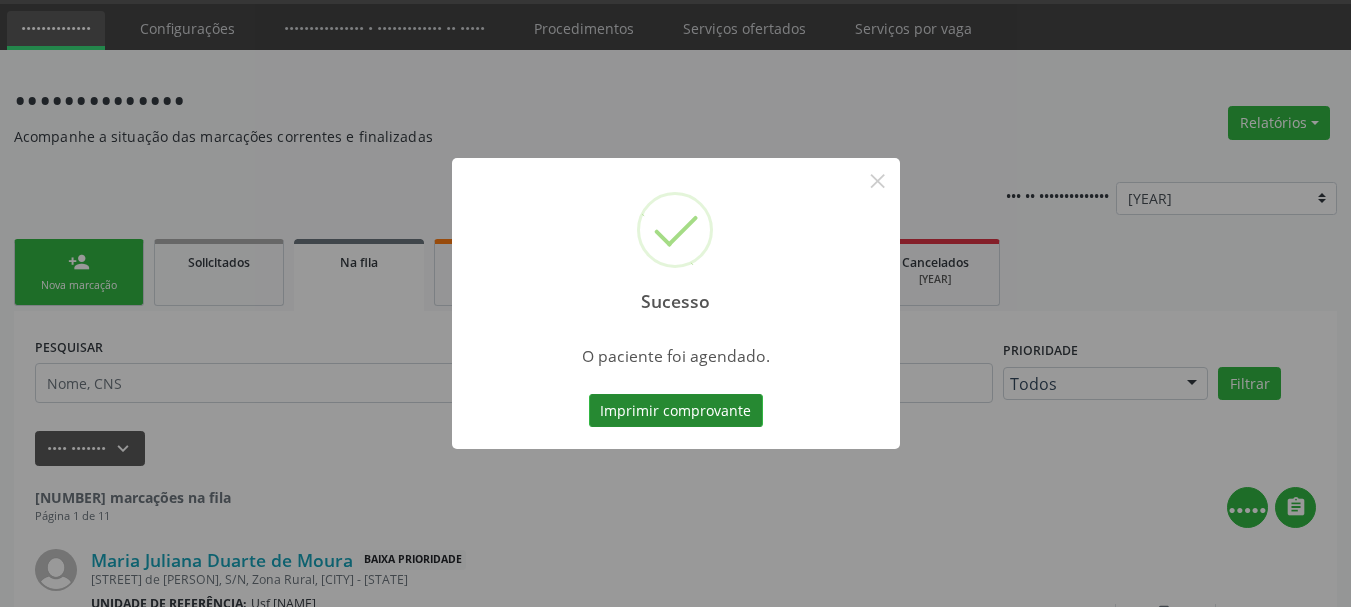 click on "Imprimir comprovante" at bounding box center (676, 411) 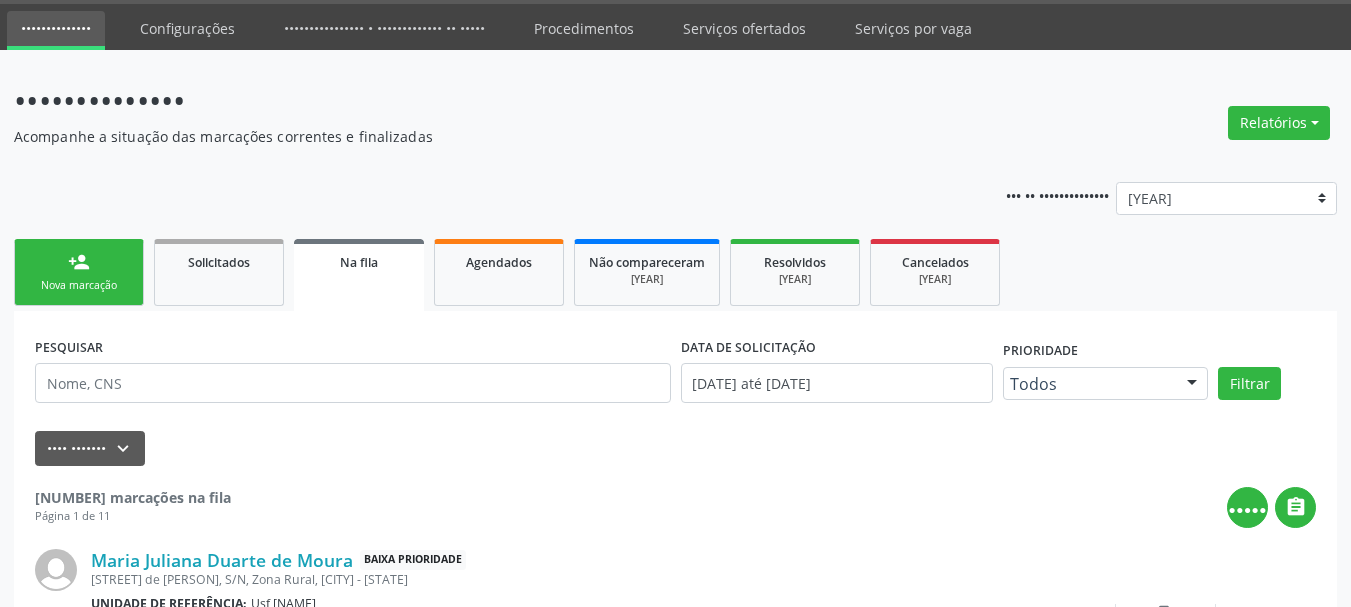 click on "••••••••••
•••• ••••••••" at bounding box center [79, 272] 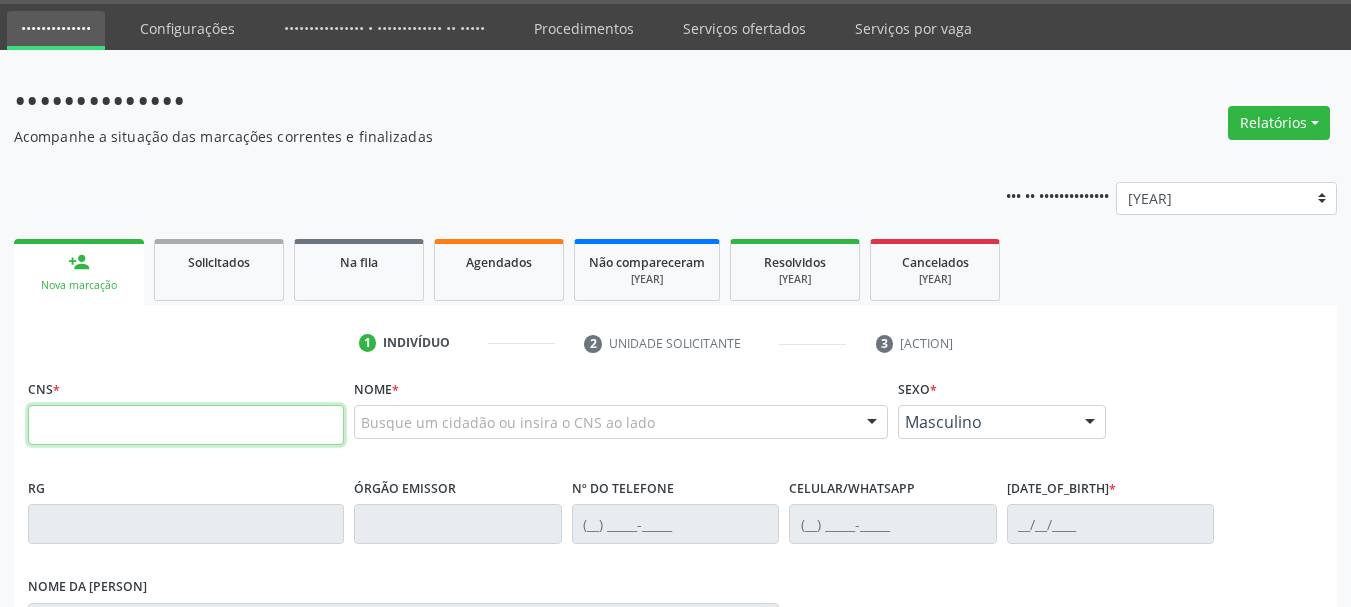 click at bounding box center [186, 425] 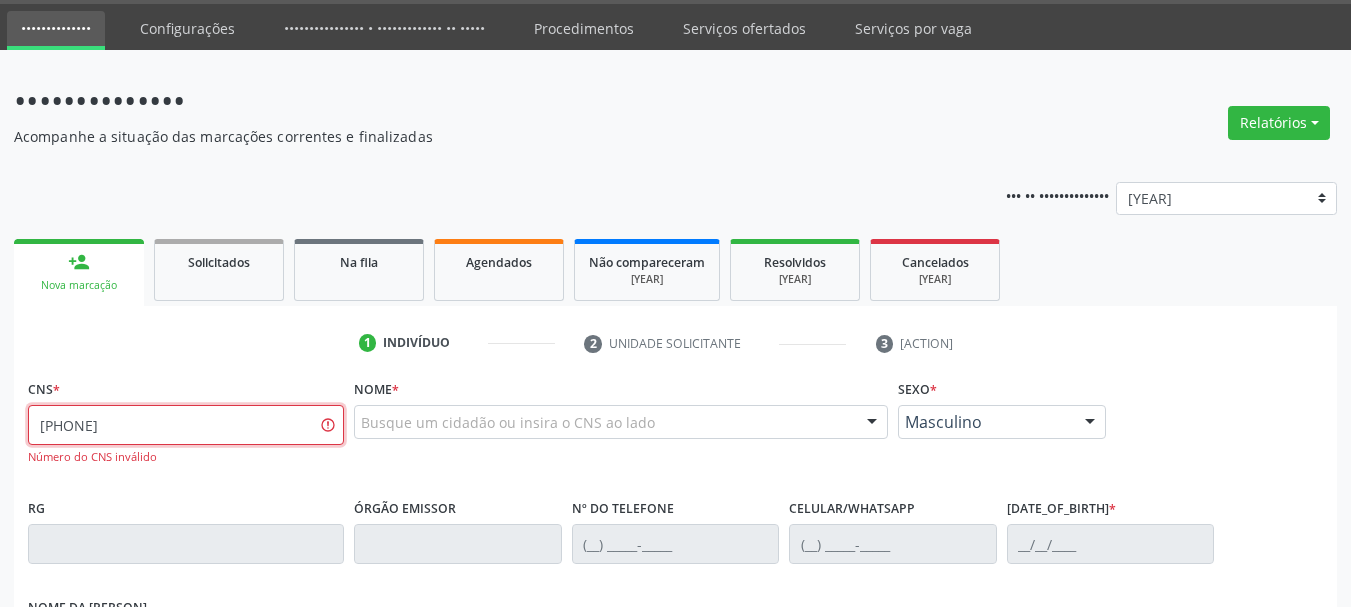 type on "[NUMBER] [NUMBER] [NUMBER] [NUMBER]" 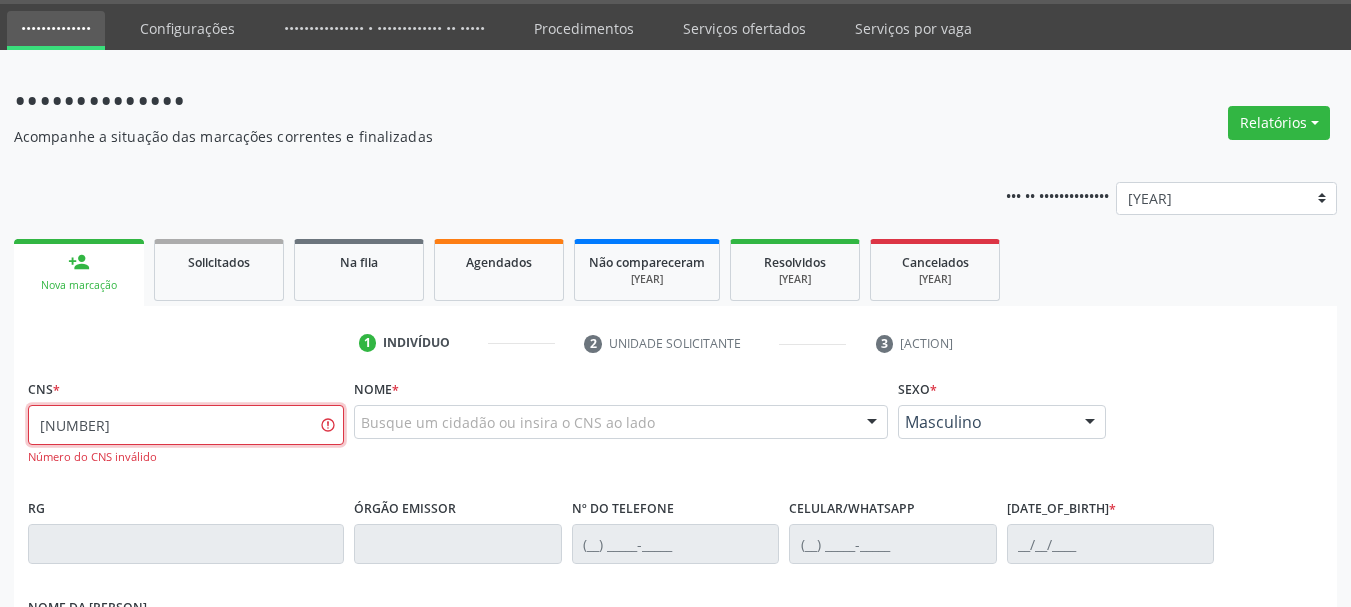 type on "[NUMBER]" 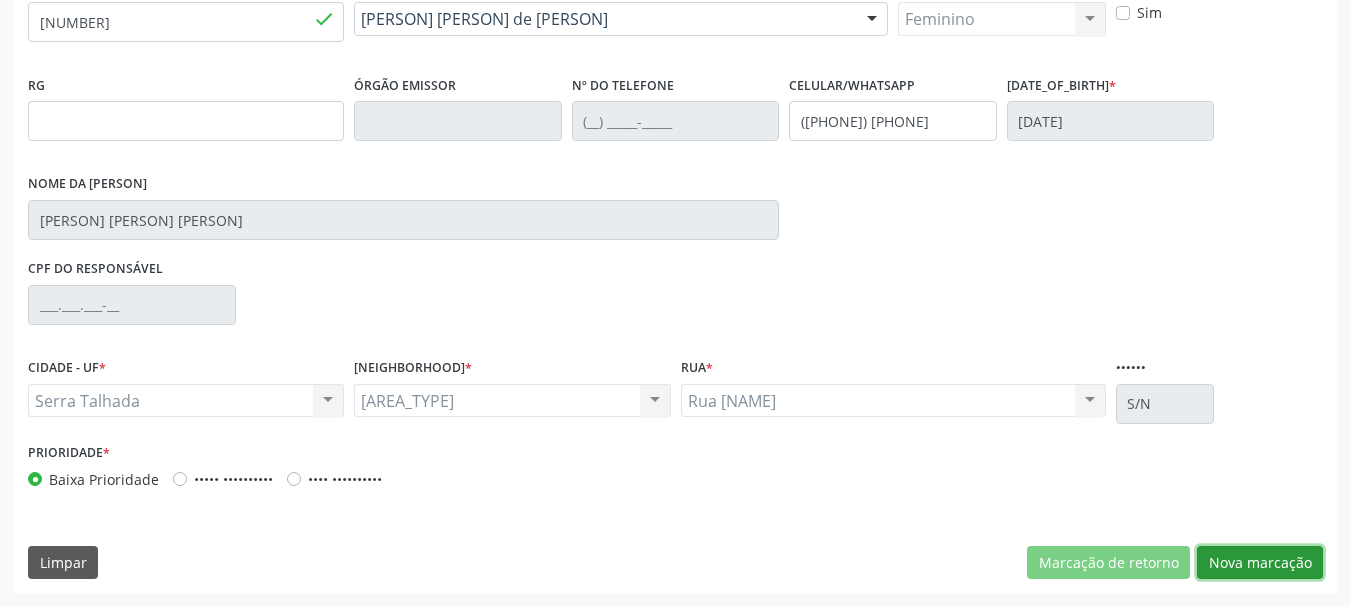 click on "Nova marcação" at bounding box center (1108, 563) 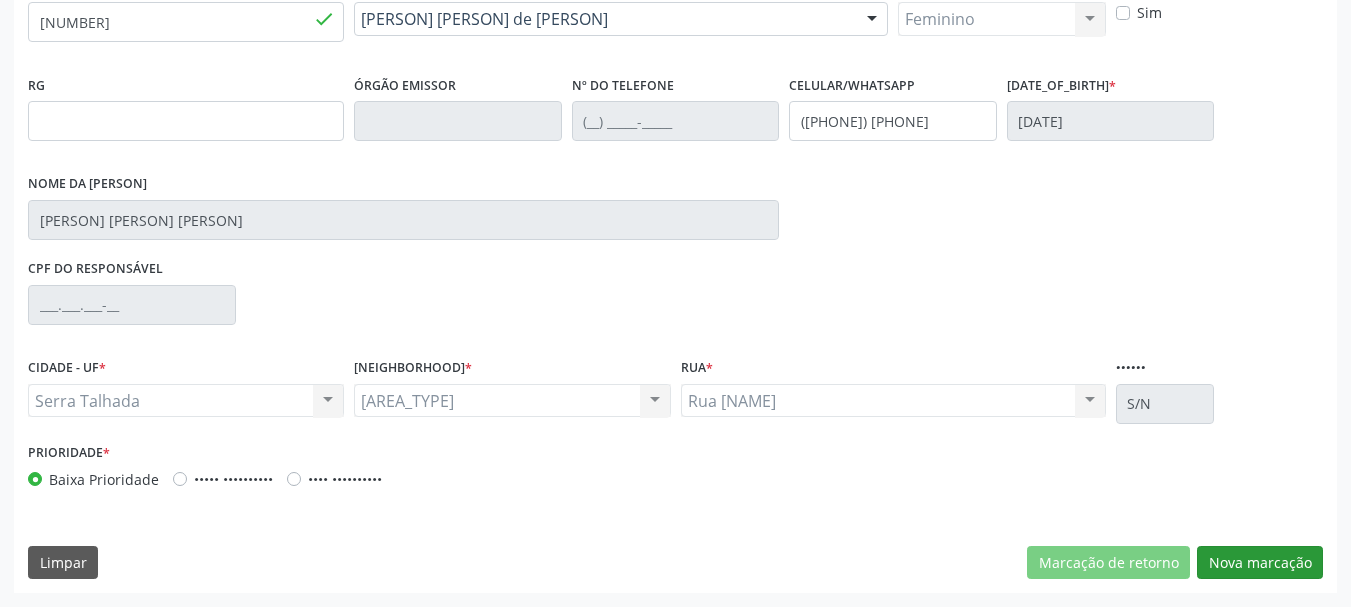 scroll, scrollTop: 299, scrollLeft: 0, axis: vertical 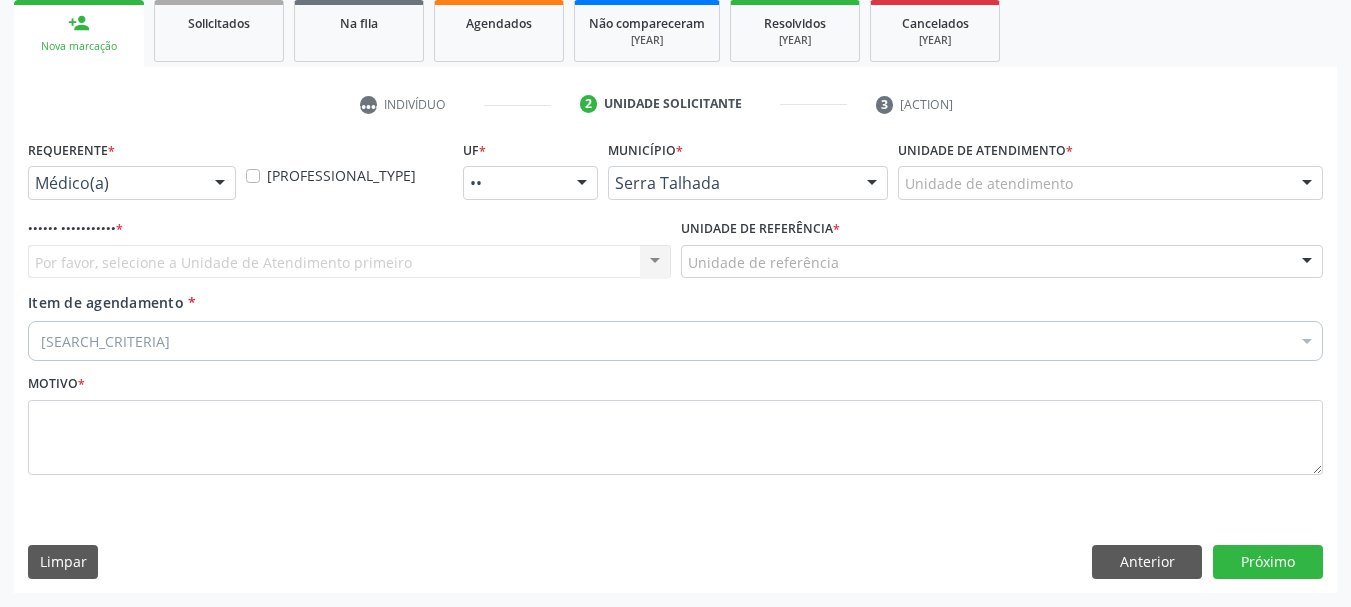click on "Médico(a)" at bounding box center (132, 183) 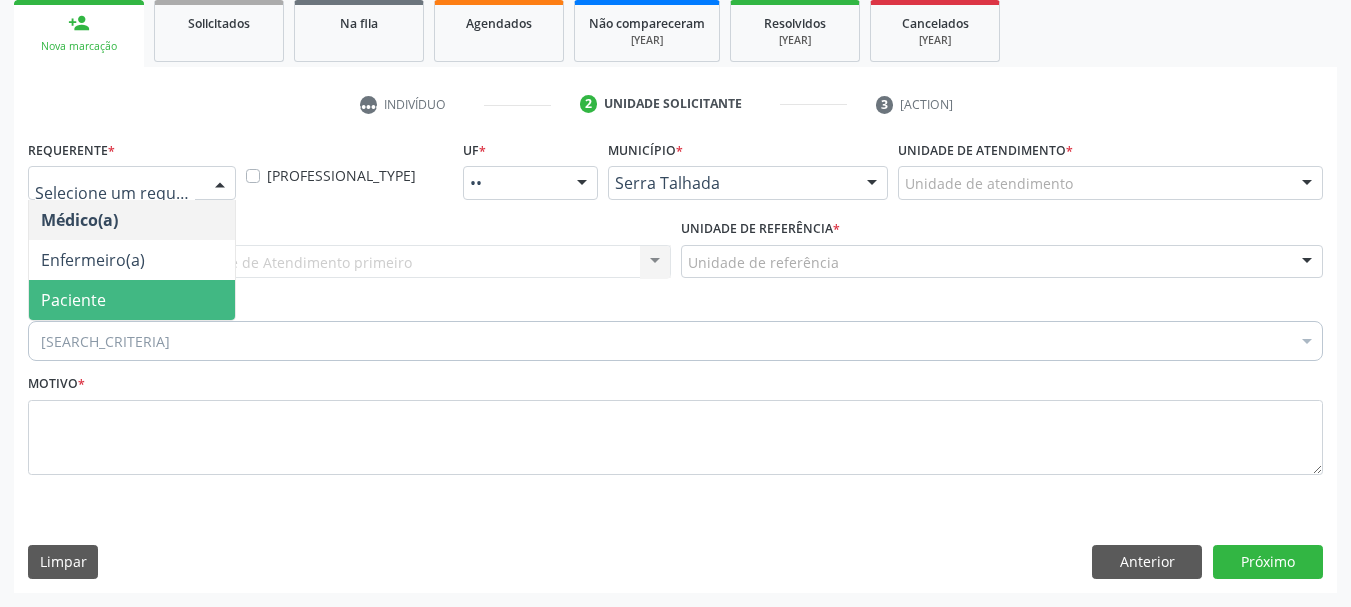 click on "Paciente" at bounding box center [73, 300] 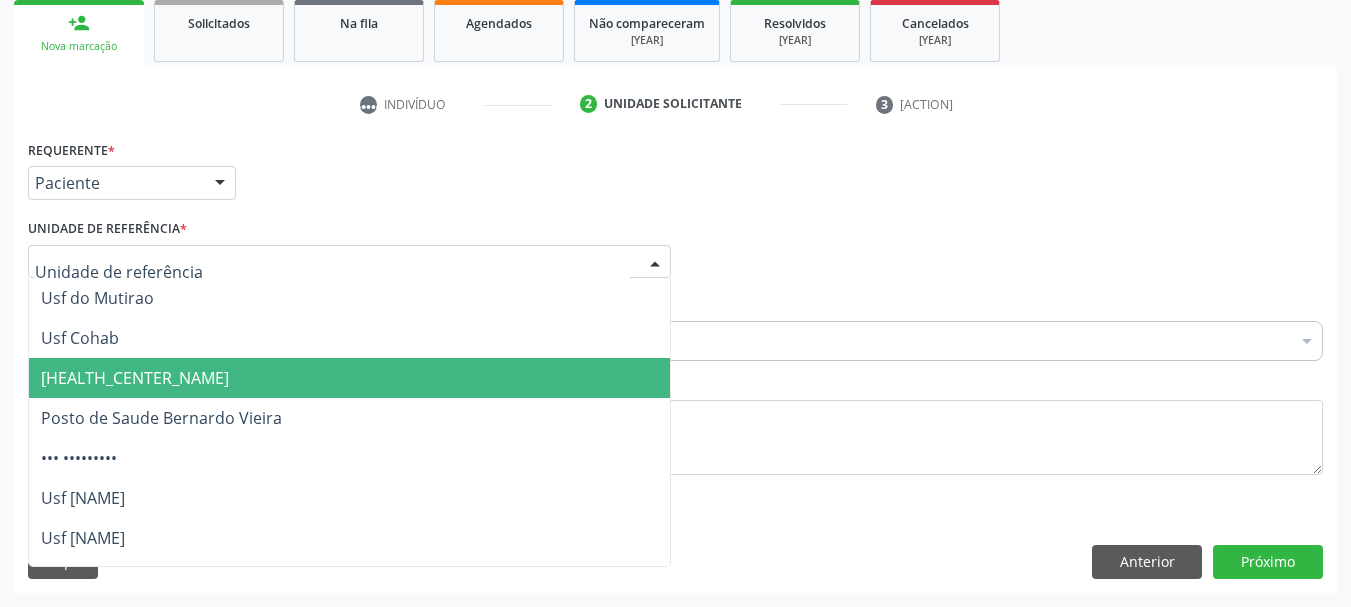 click on "[HEALTH_CENTER_NAME]" at bounding box center (135, 378) 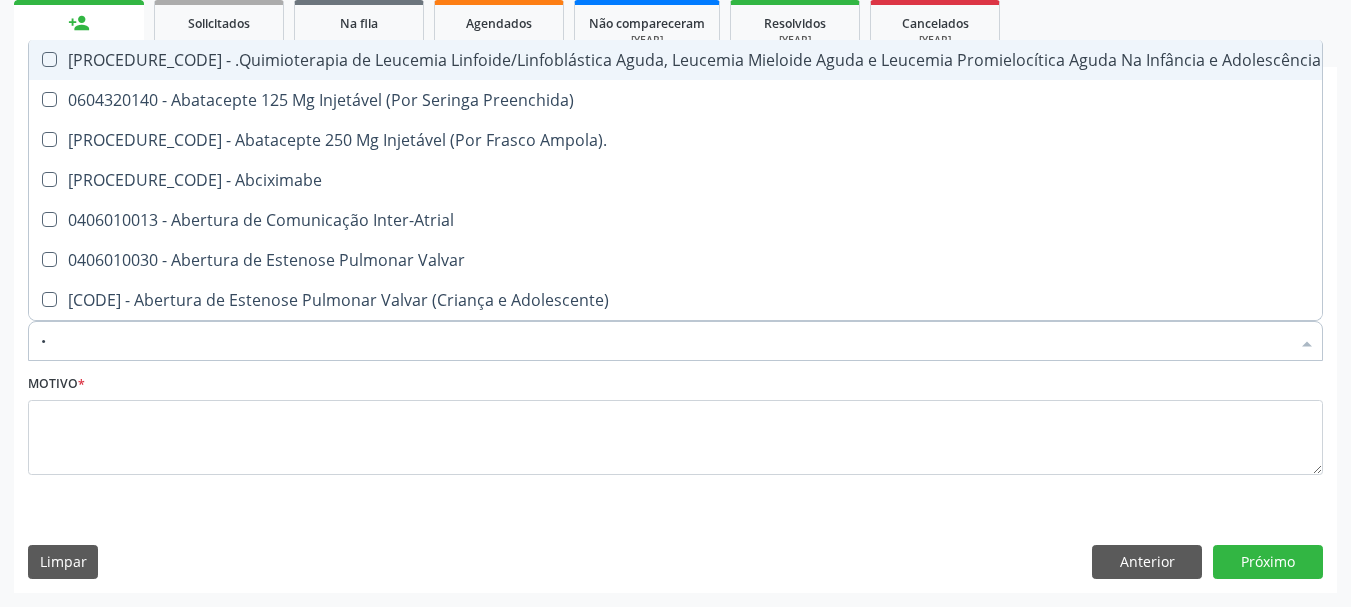 type on "MA" 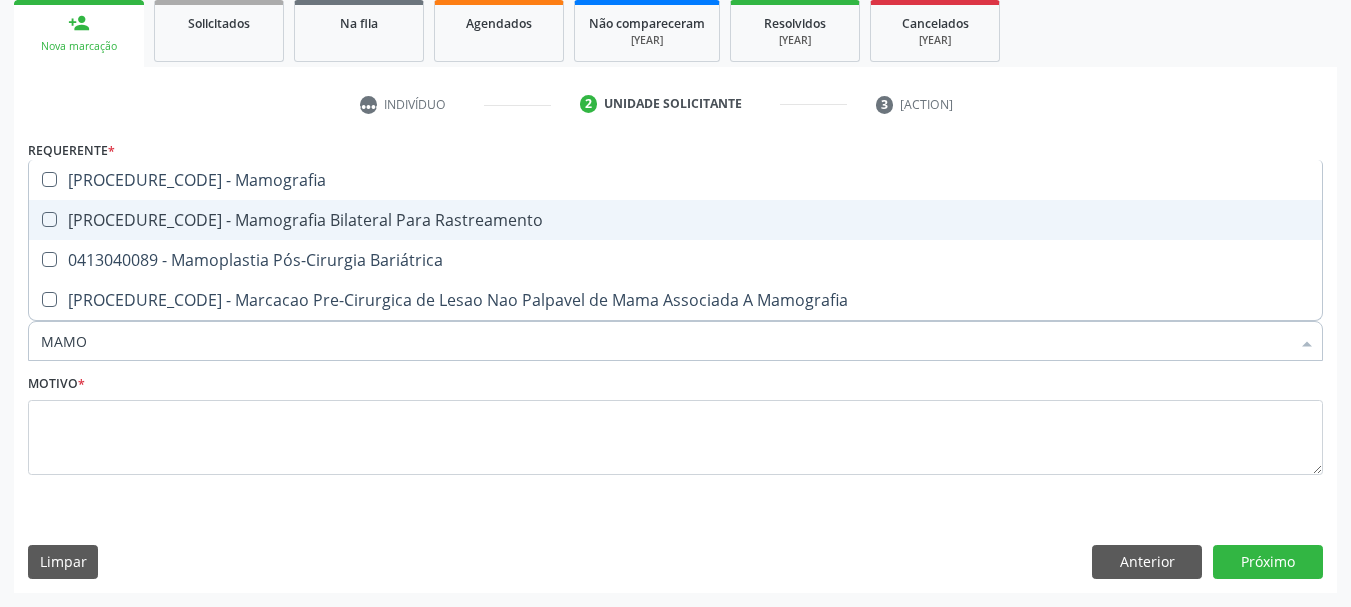click on "[PROCEDURE_CODE] - Mamografia Bilateral Para Rastreamento" at bounding box center [675, 220] 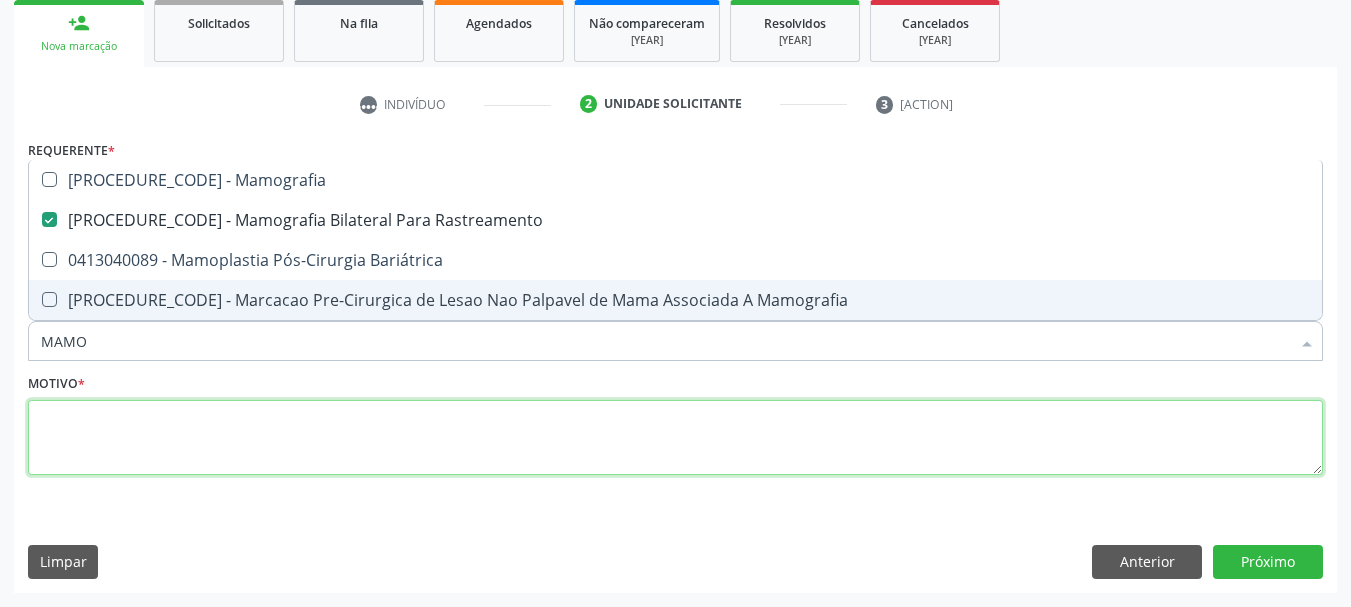 click at bounding box center [675, 438] 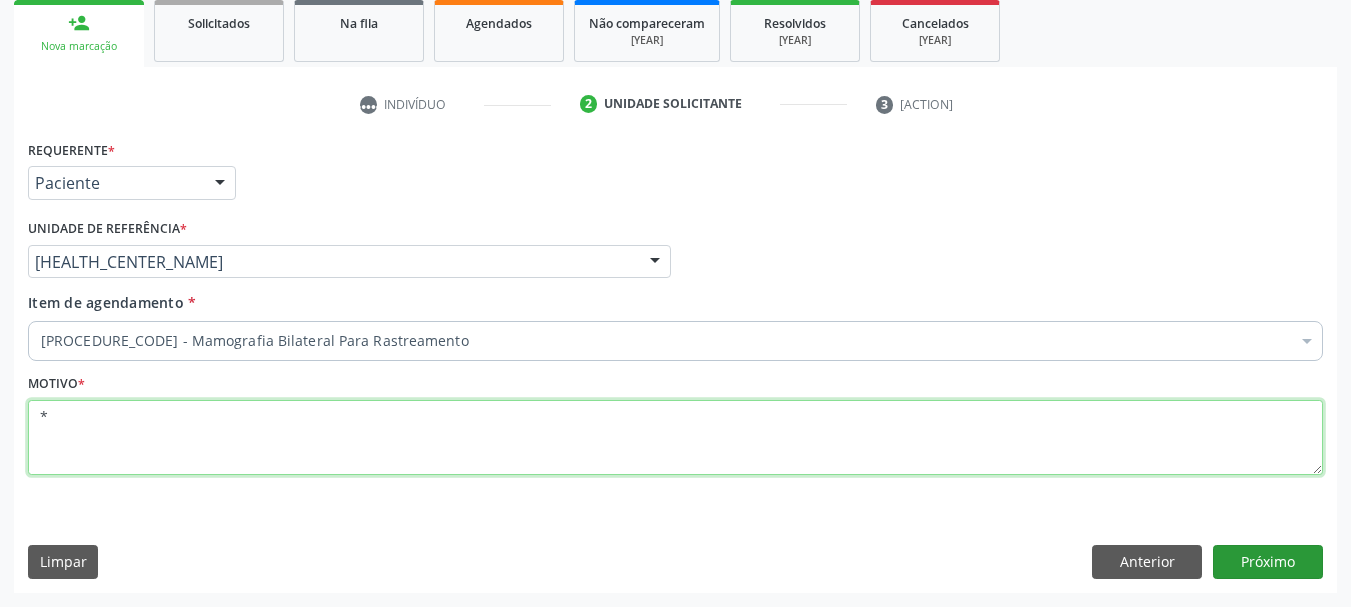 type on "*" 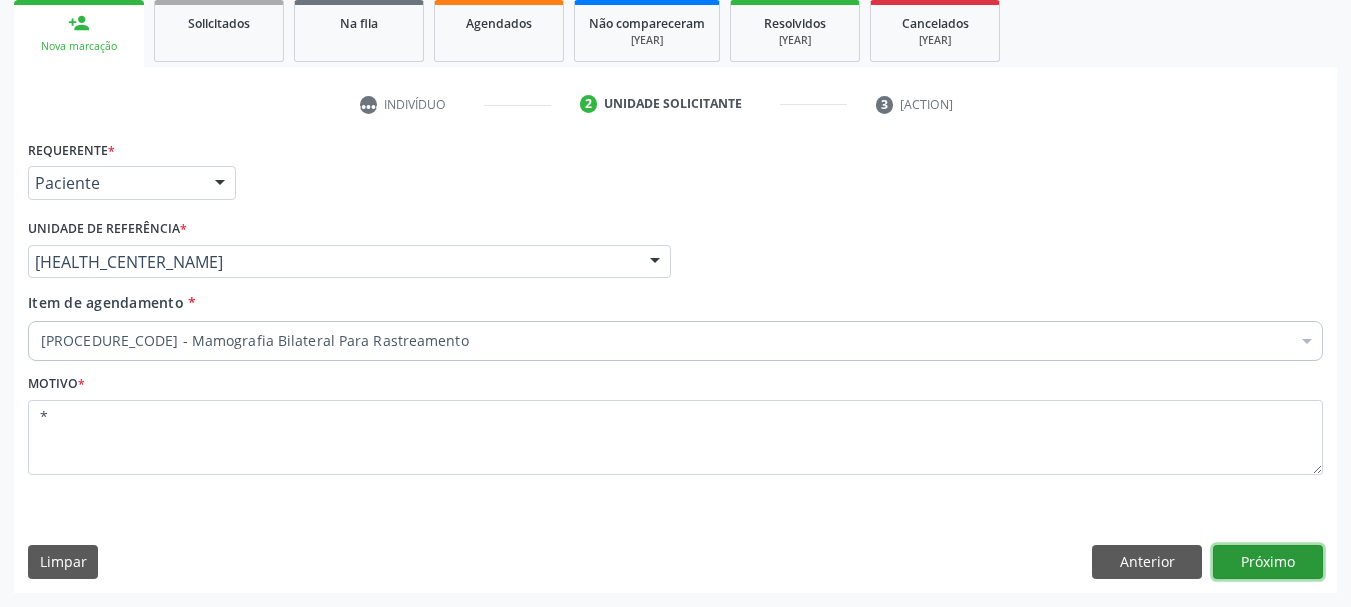 click on "Próximo" at bounding box center (1268, 562) 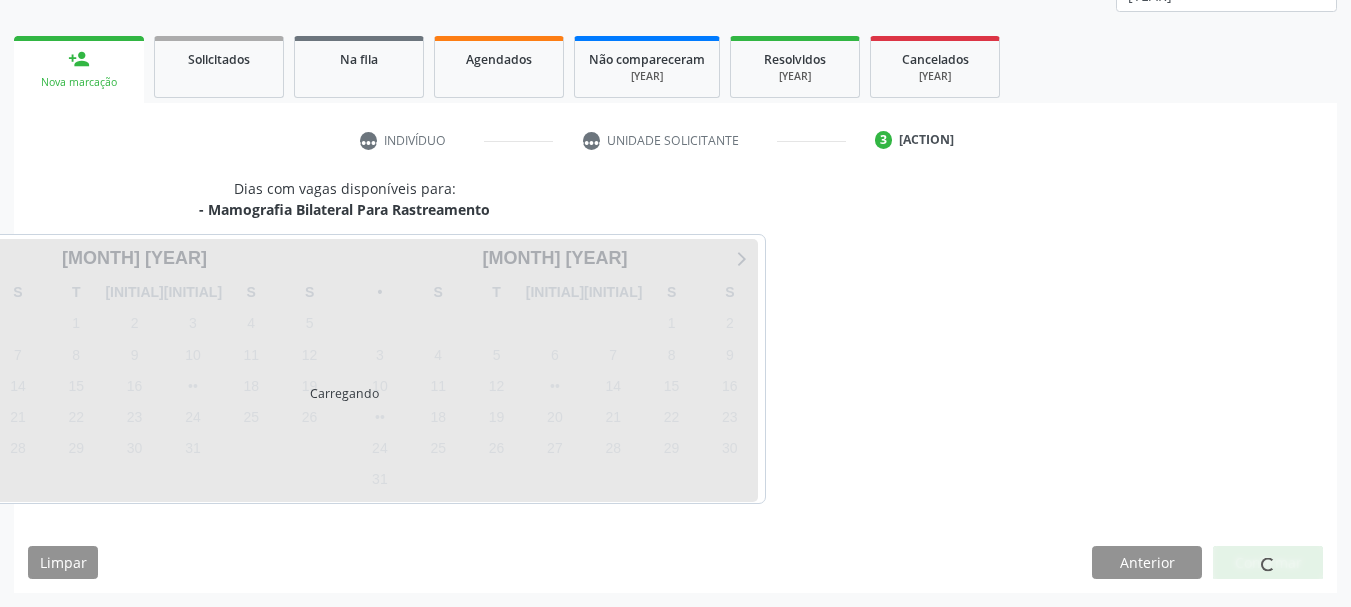 scroll, scrollTop: 263, scrollLeft: 0, axis: vertical 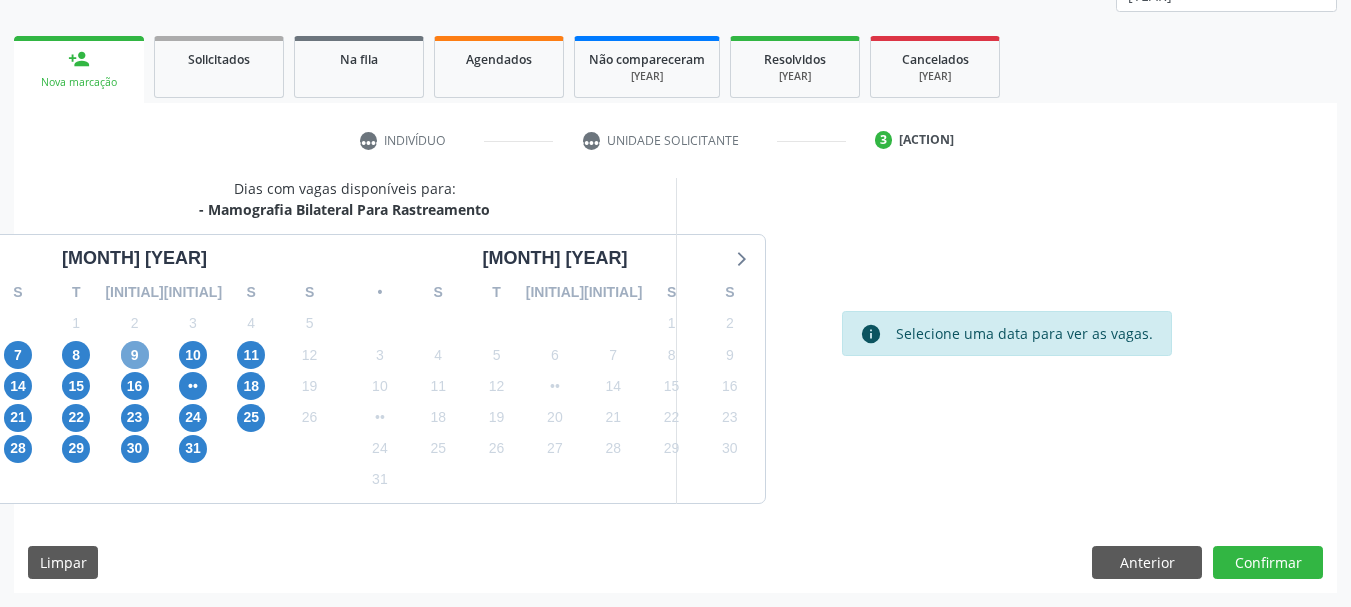 click on "9" at bounding box center (135, 355) 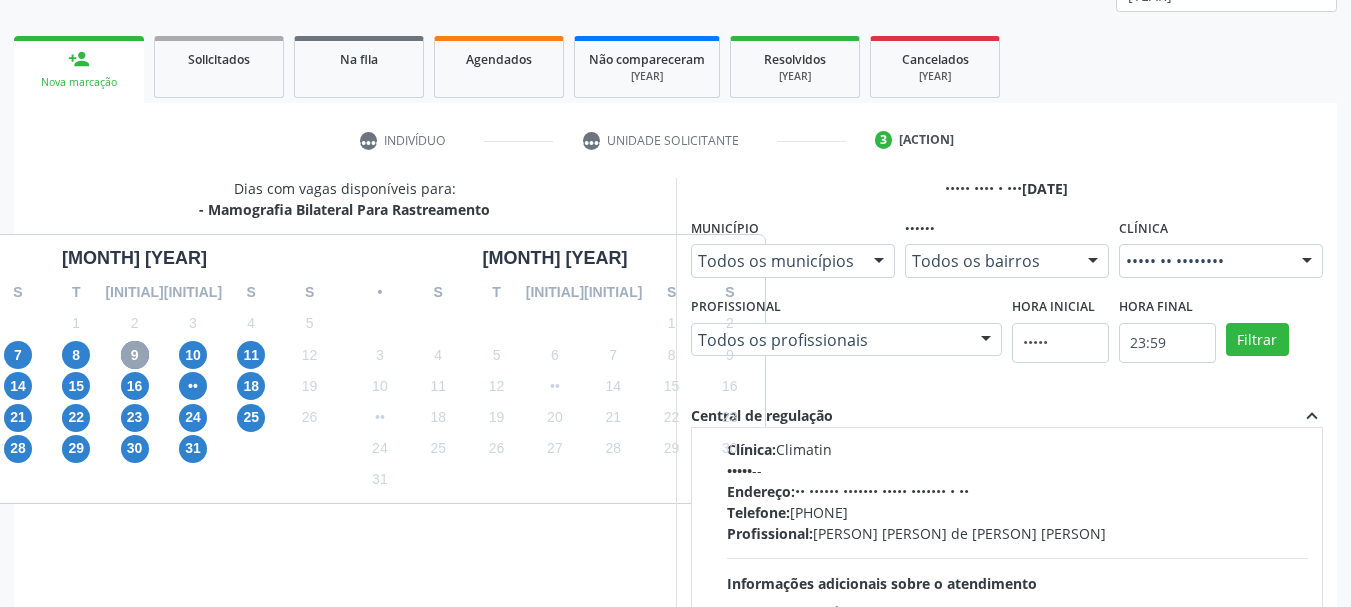 scroll, scrollTop: 0, scrollLeft: 0, axis: both 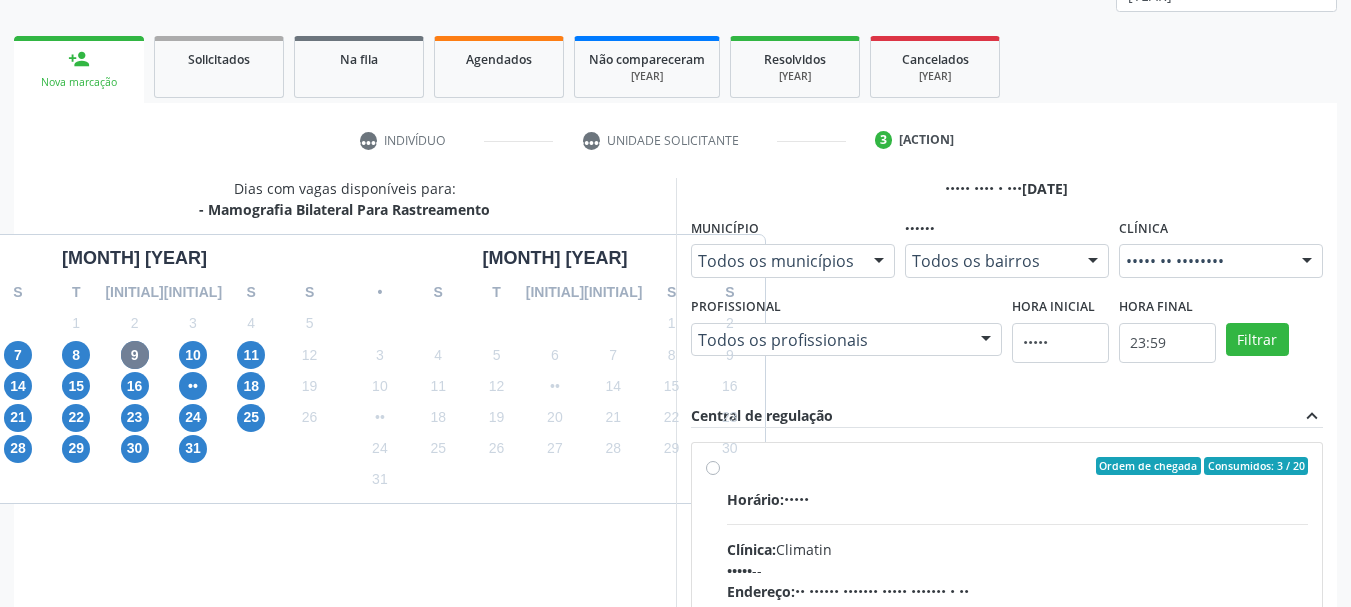 click on "[ORDER_CRITERIA]
[CONSUMED_INFO]" at bounding box center [1018, 466] 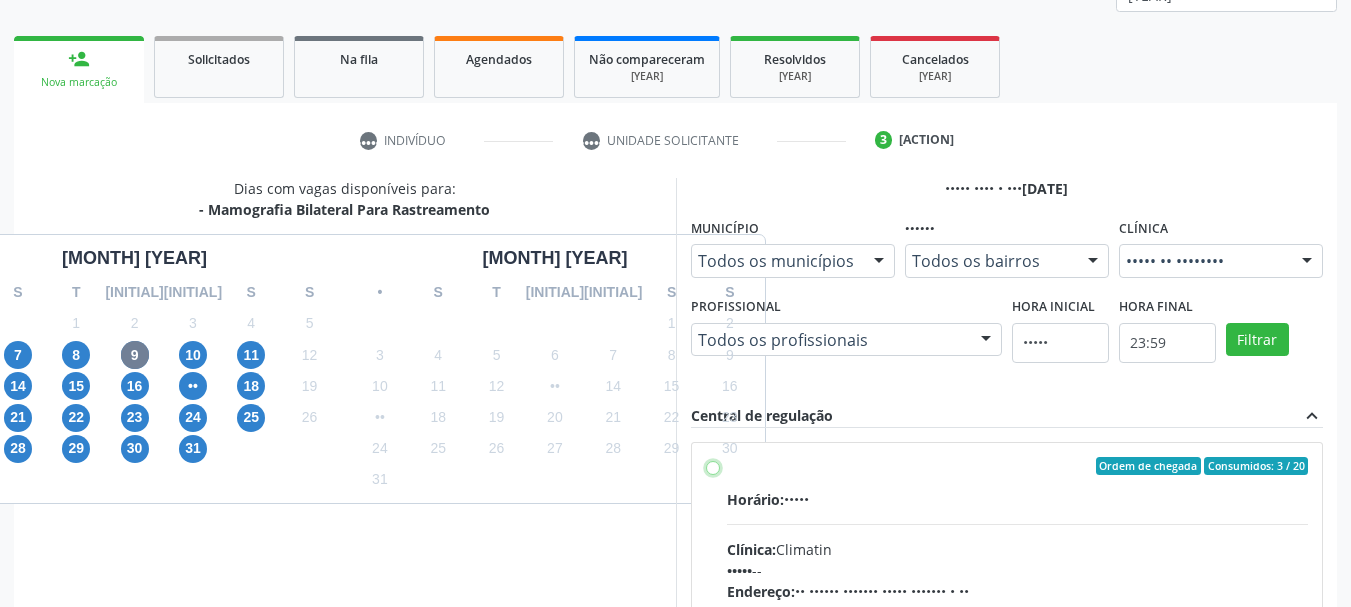 click on "Ordem de chegada
Consumidos: 3 / 20
Horário:   07:00
Clínica:  Climatin
Rede:
--
Endereço:   nº 00640, Centro, [CITY], [STATE]
Telefone:   (81) [PHONE]
Profissional:
[FIRST] [LAST] [LAST] [LAST]
Informações adicionais sobre o atendimento
Idade de atendimento:
de 0 a 120 anos
Gênero(s) atendido(s):
Masculino e Feminino
Informações adicionais:
--" at bounding box center [713, 466] 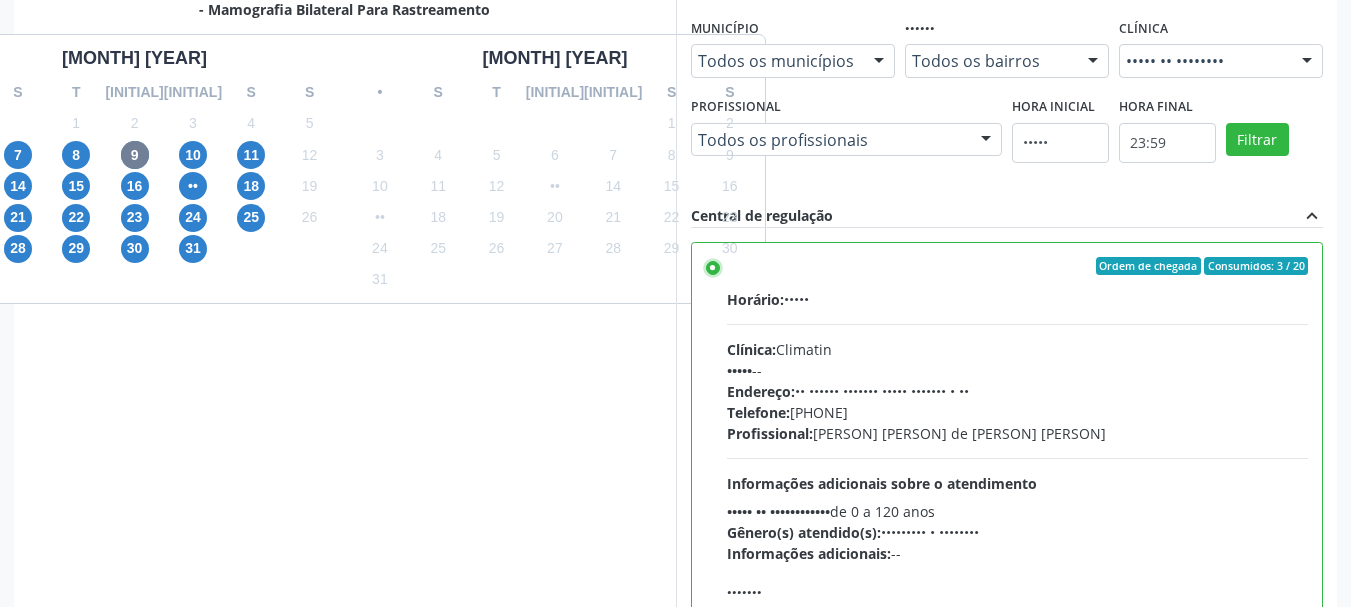 scroll, scrollTop: 563, scrollLeft: 0, axis: vertical 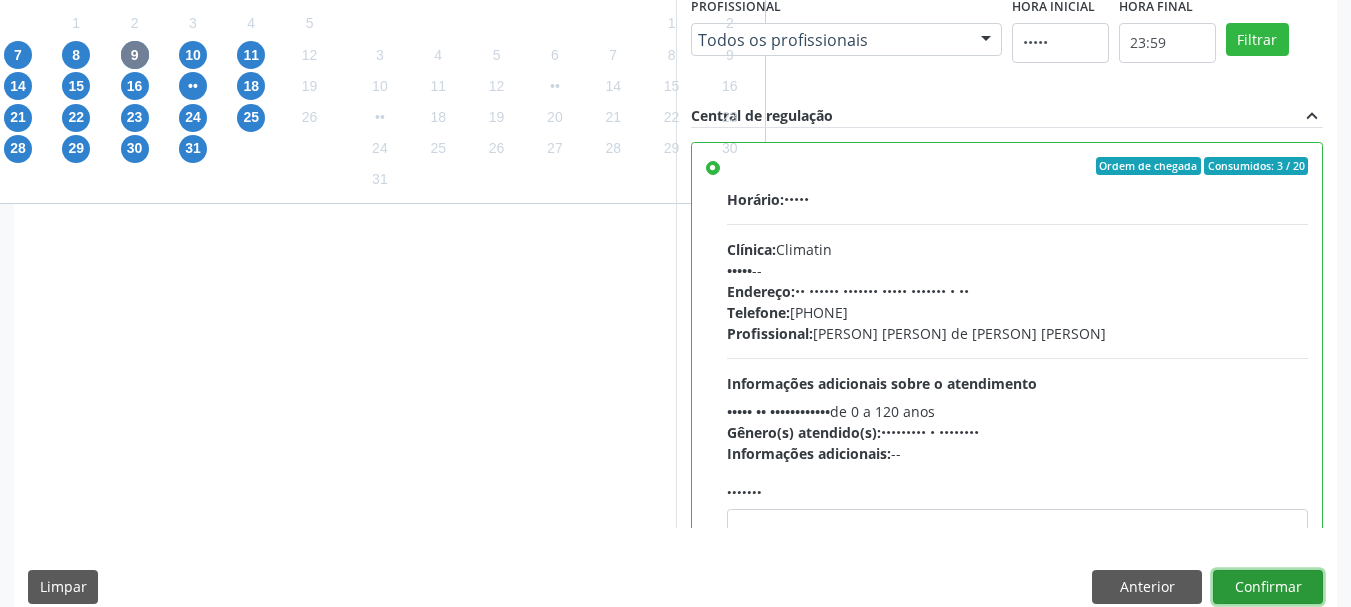 click on "Confirmar" at bounding box center (1268, 587) 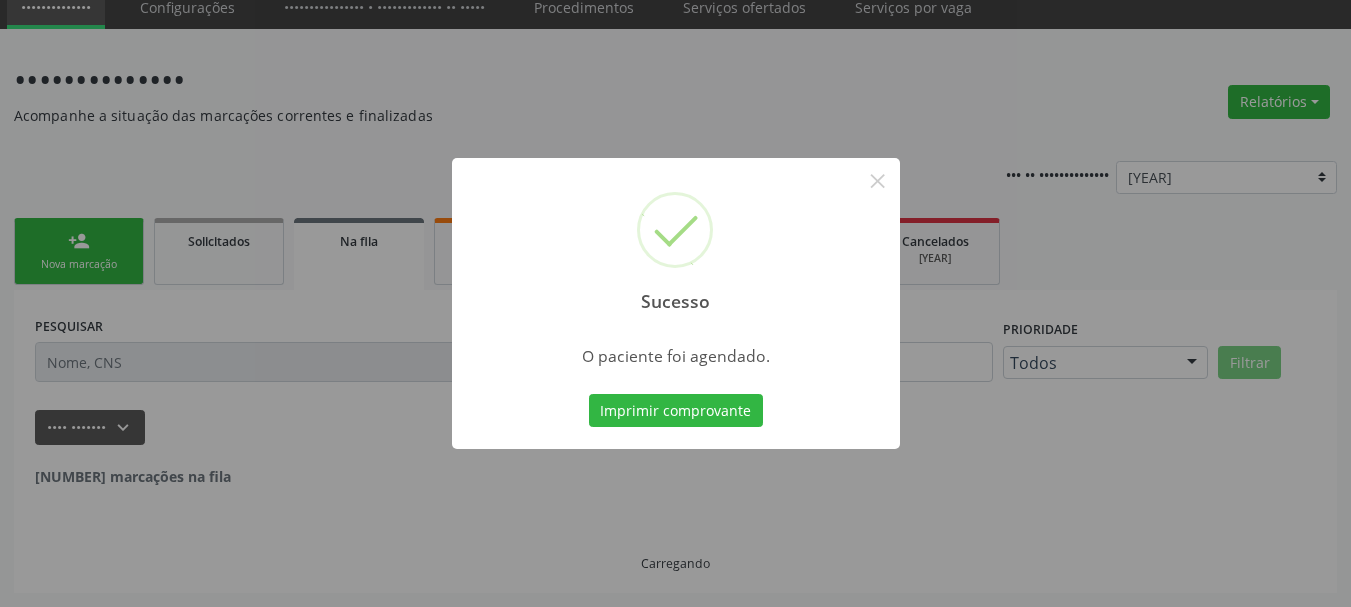 scroll, scrollTop: 60, scrollLeft: 0, axis: vertical 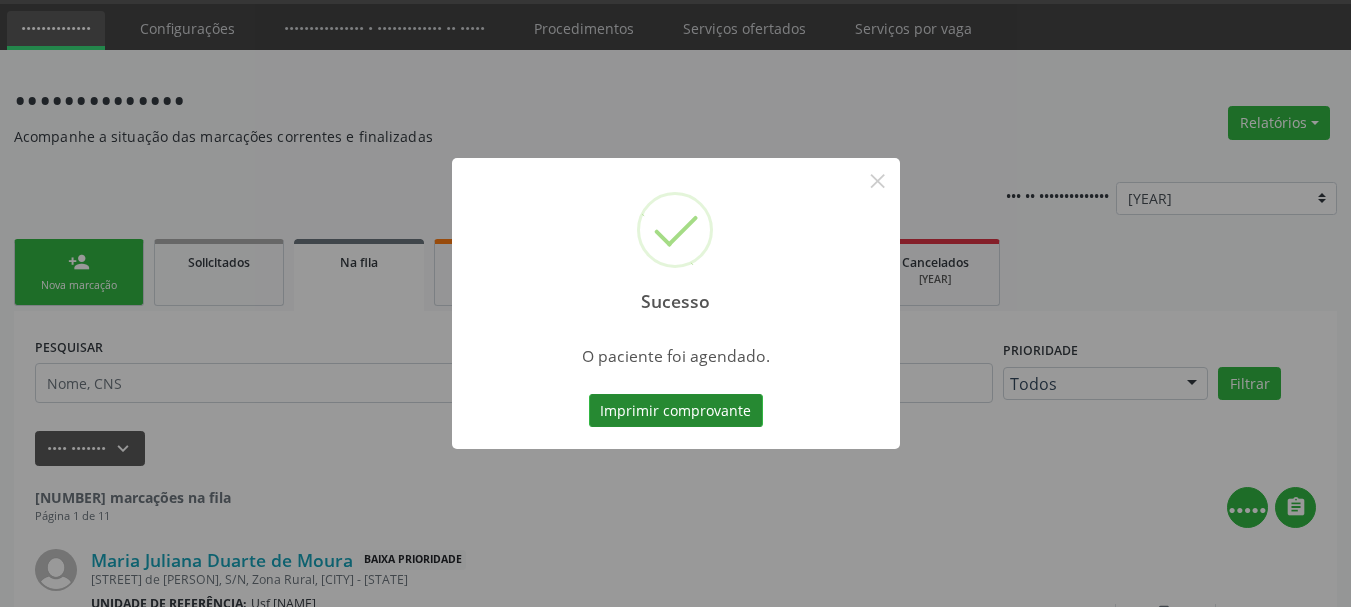 click on "Imprimir comprovante" at bounding box center [676, 411] 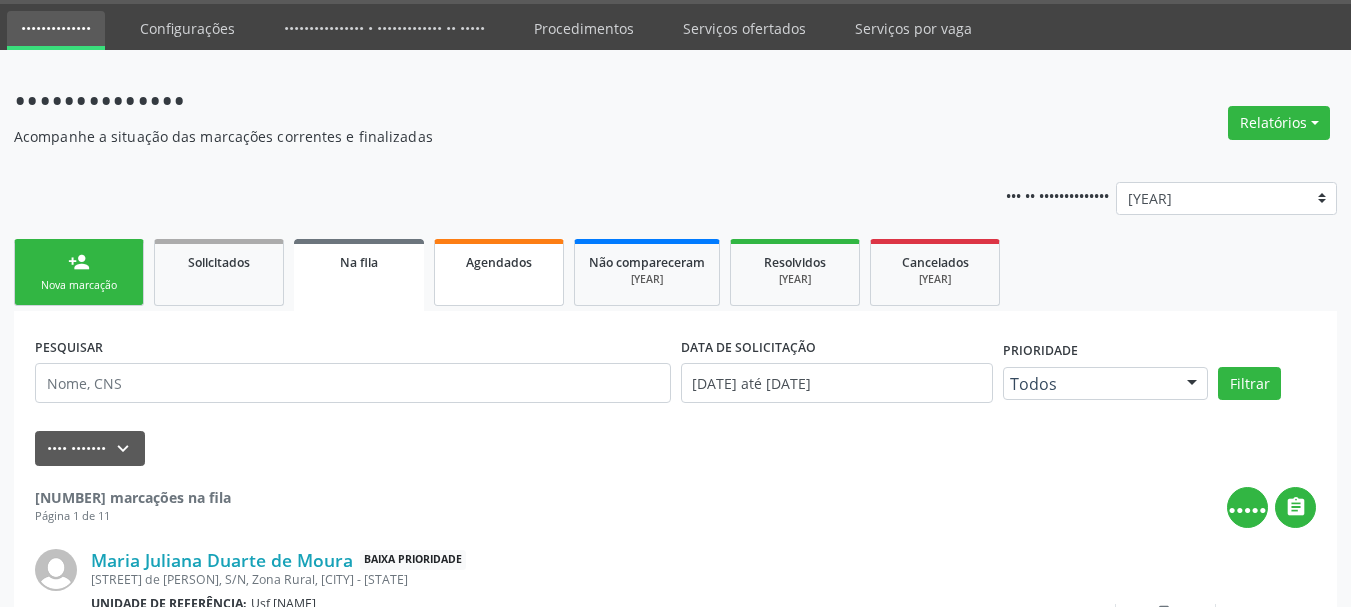 click on "Agendados" at bounding box center (499, 272) 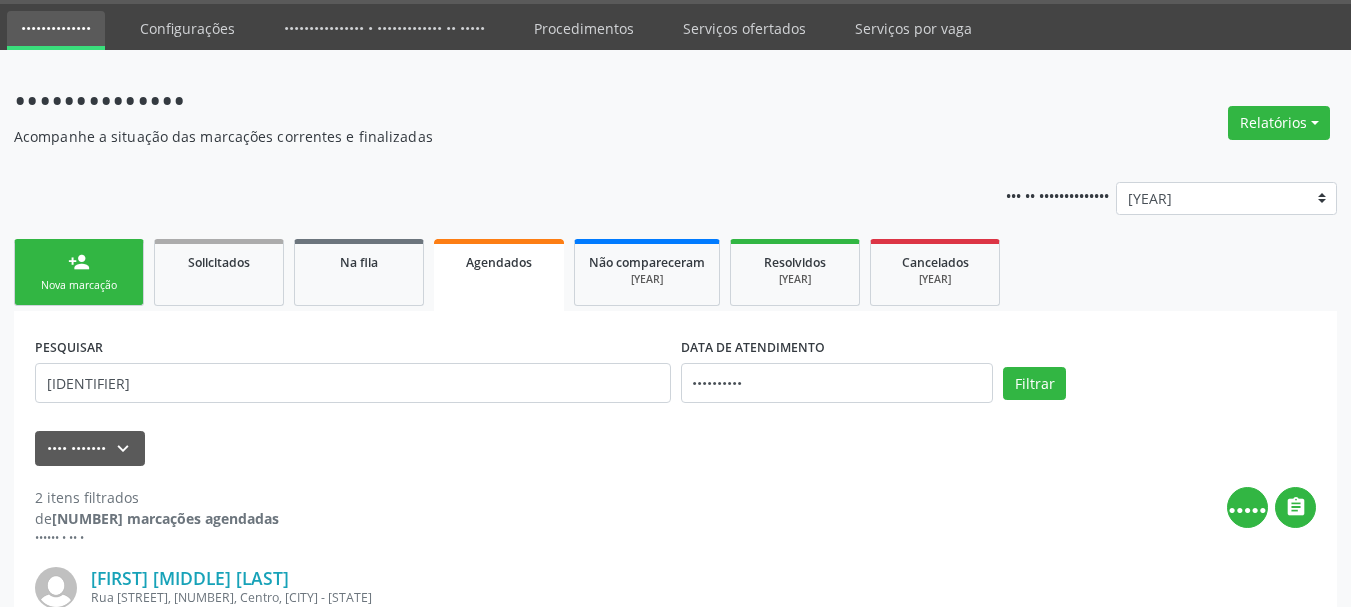 scroll, scrollTop: 160, scrollLeft: 0, axis: vertical 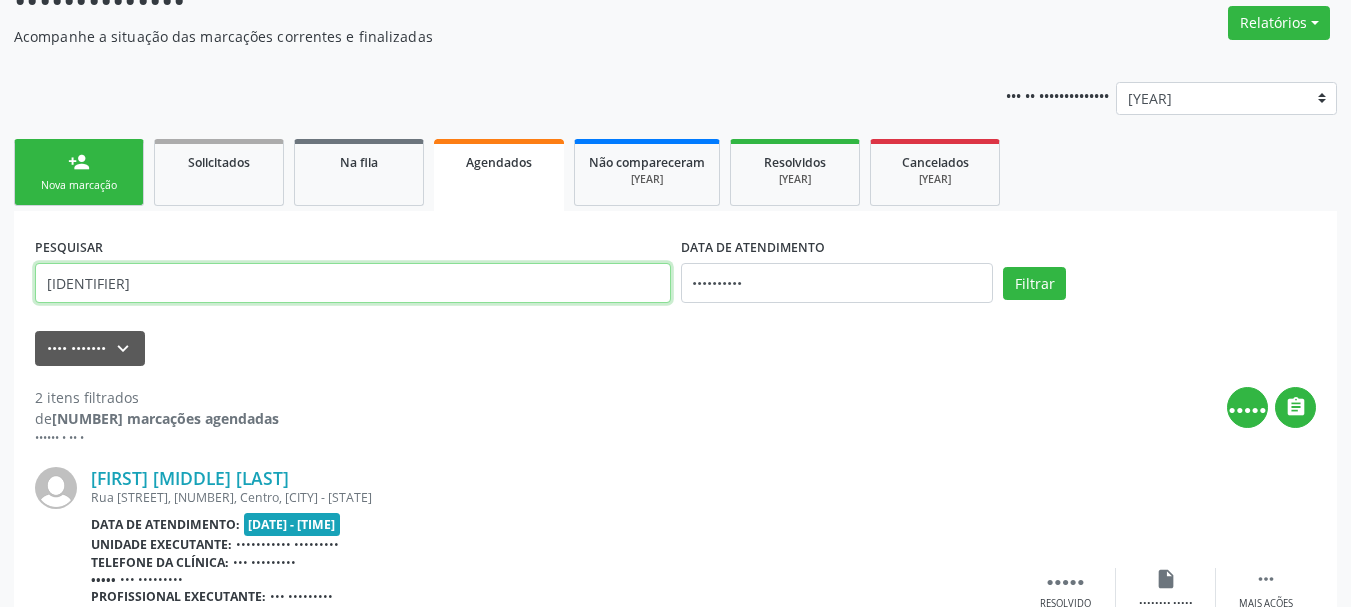 click on "[IDENTIFIER]" at bounding box center [353, 283] 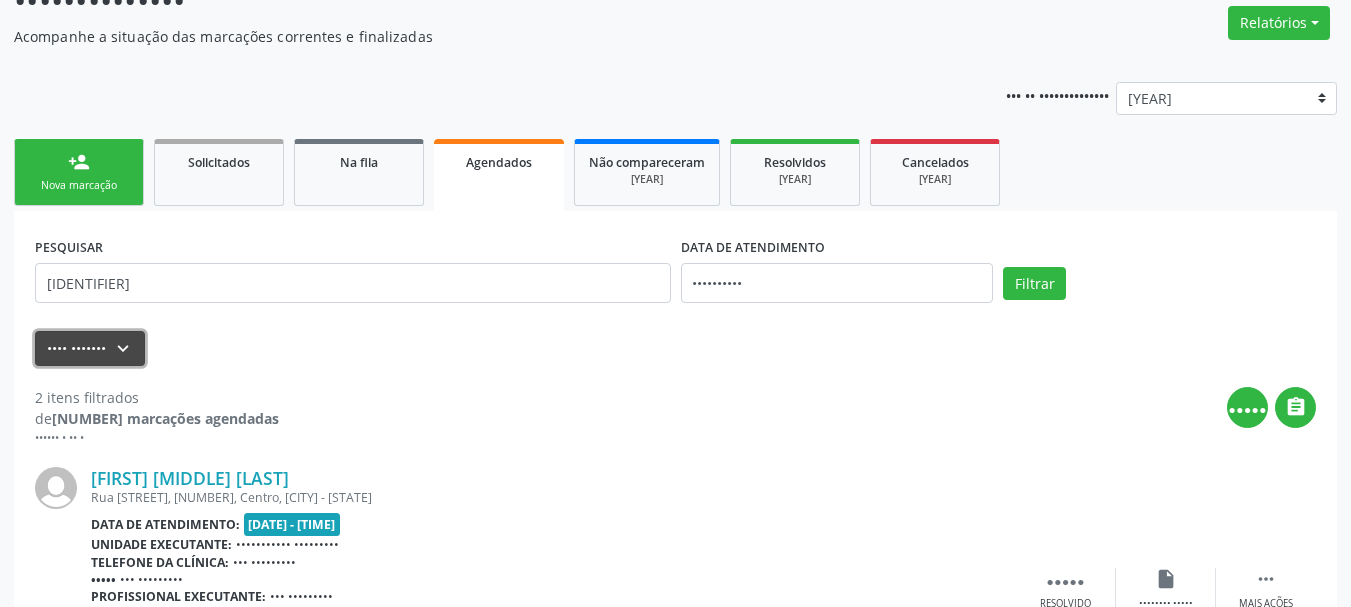 click on "Mais filtros
keyboard_arrow_down" at bounding box center (90, 348) 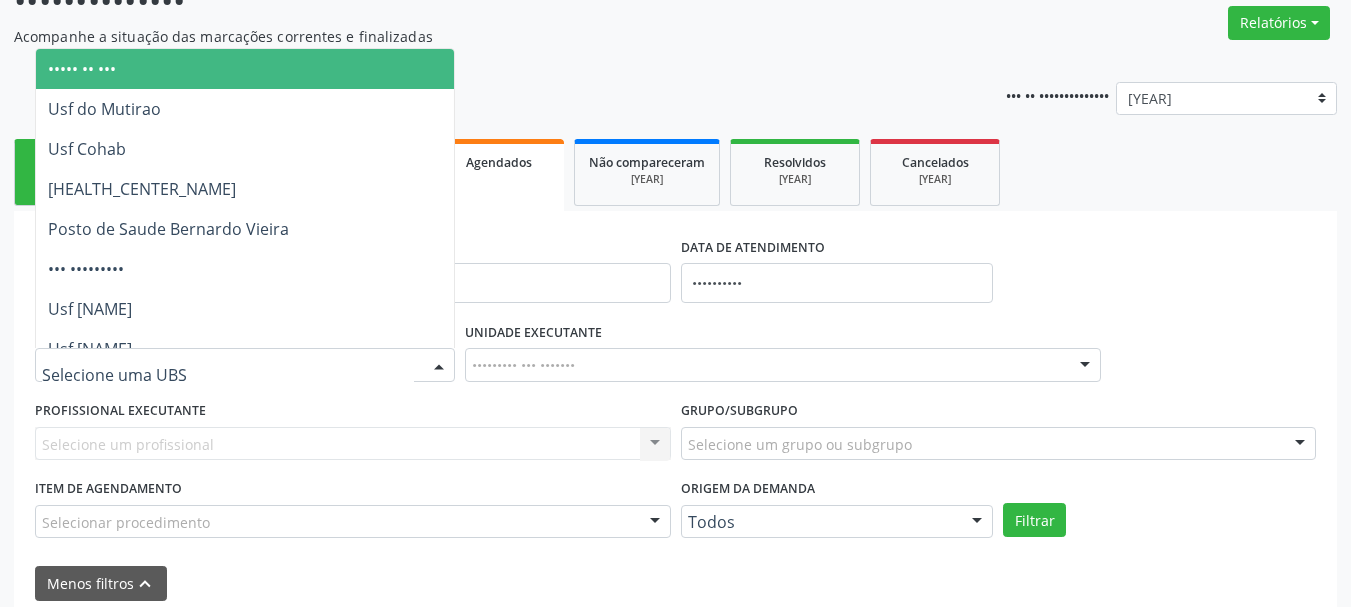click at bounding box center [245, 365] 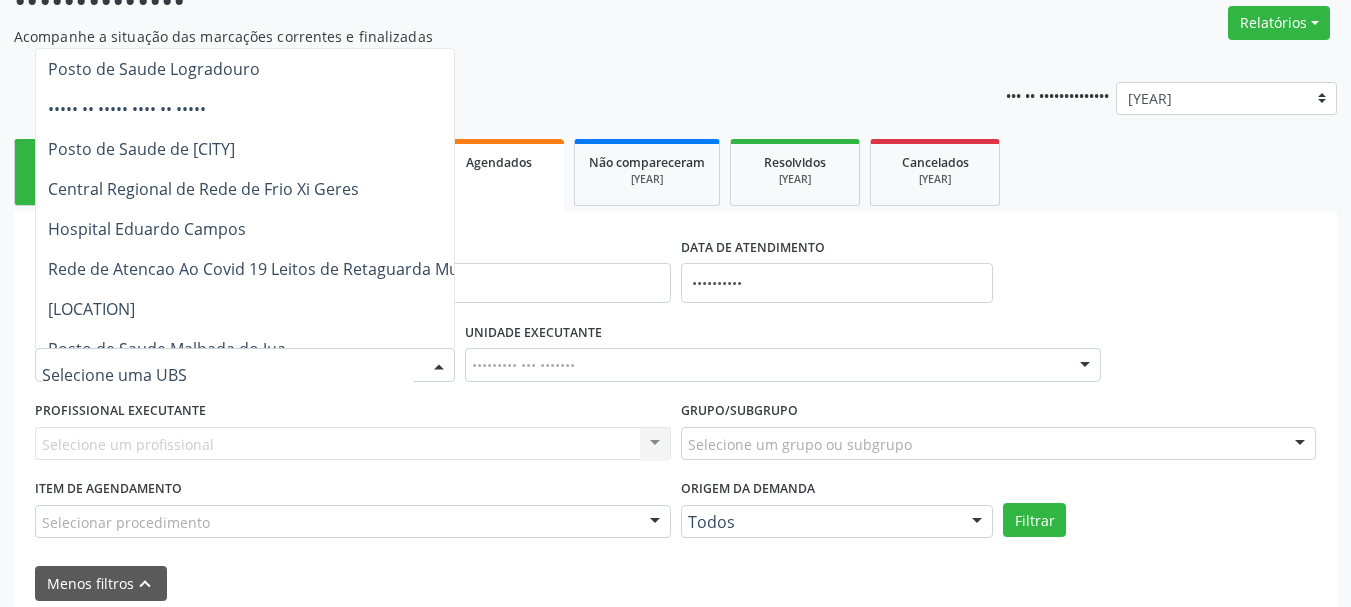 scroll, scrollTop: 1200, scrollLeft: 0, axis: vertical 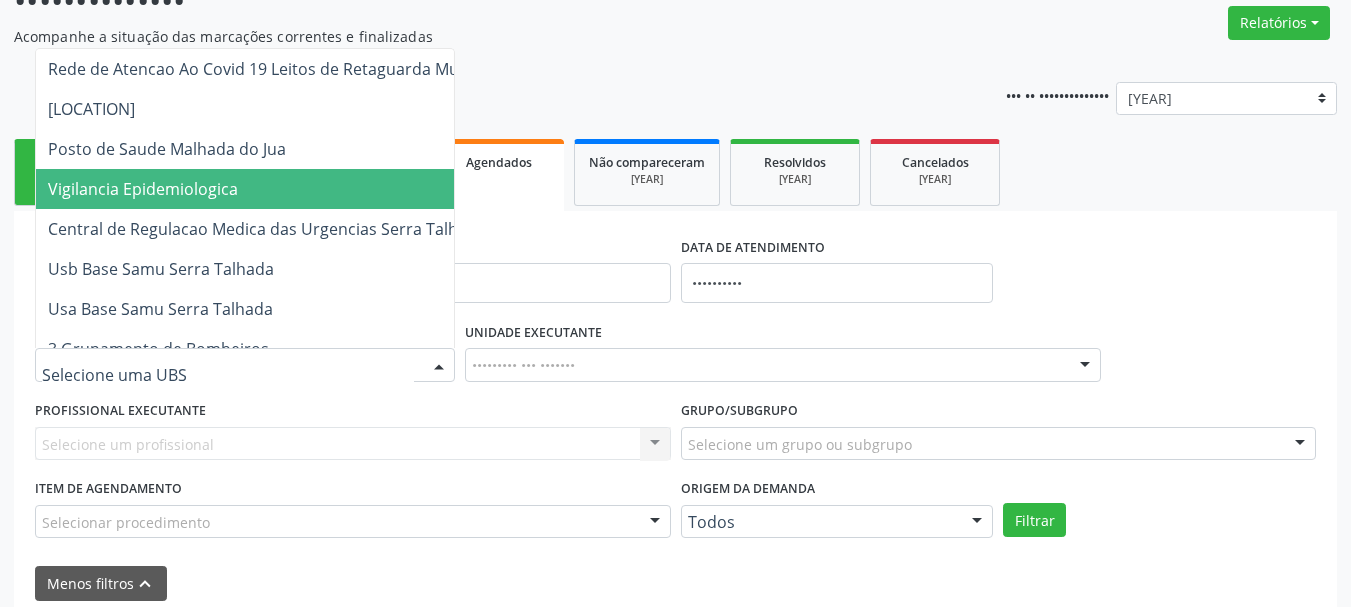 click on "Ano de acompanhamento
2025 2024
person_add
Nova marcação
Solicitados   Na fila   Agendados   Não compareceram
2025
Resolvidos
2025
Cancelados
2025
PESQUISAR
[PHONE]
DATA DE ATENDIMENTO
[DATE]
UNIDADE DE REFERÊNCIA
Todas as UBS   Usf Mutirao   Usf Cohab   Usf Caicarinha da Penha Tauapiranga   Posto de Saude Bernardo Vieira   Usf Borborema   Usf Bom Jesus I   Usf Ipsep   Usf Sao Cristovao   Usf Santa Rita Bernardo Vieira   Usf Cagep   Usf Caxixola   Usf Bom Jesus II   Usf Malhada Cortada   Usf Alto da Conceicao   Usf Varzea Aabb   Usf Ipsep II   Usf Cohab II   Usf Varzinha   Usf Ipa Faz Nova   Usf Centro I   Usf Vila Bela   Usf Centro II   Usf Luanda Jardim   Usf Ipsep III   Posto de Saude Logradouro   Posto de Saude Poco da Cerca   Posto de Saude de Juazeirinho   Central Regional de Rede de Frio Xi Geres   Hospital Eduardo Campos" at bounding box center [675, 673] 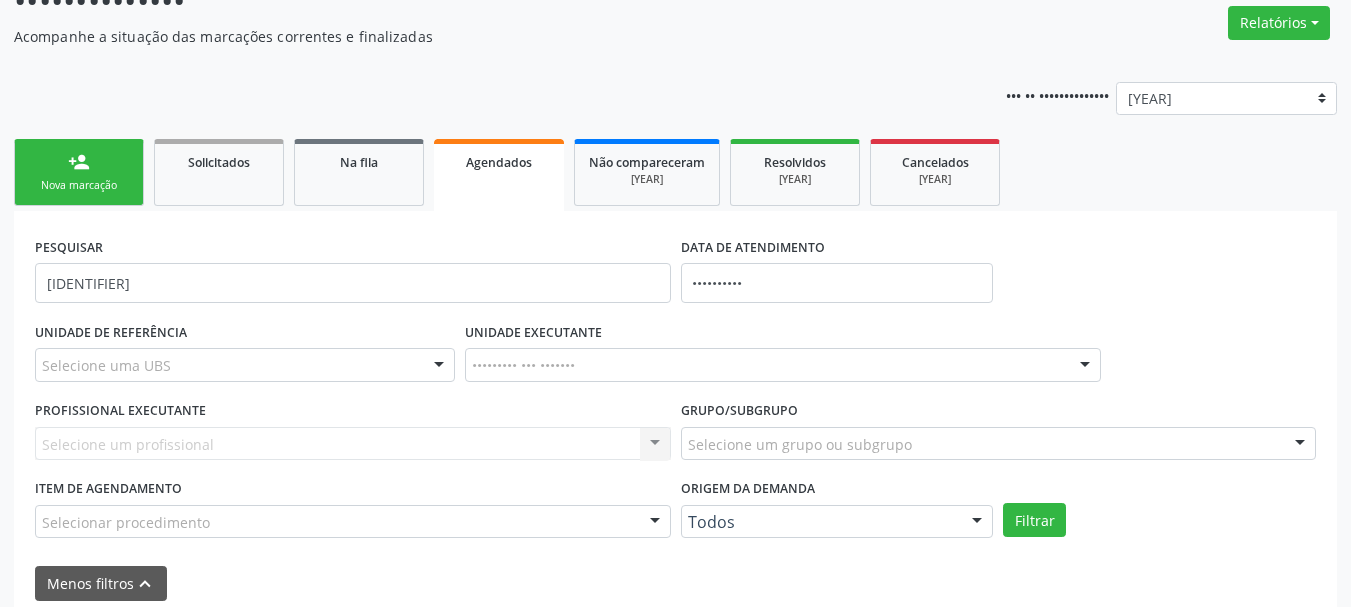 scroll, scrollTop: 0, scrollLeft: 0, axis: both 